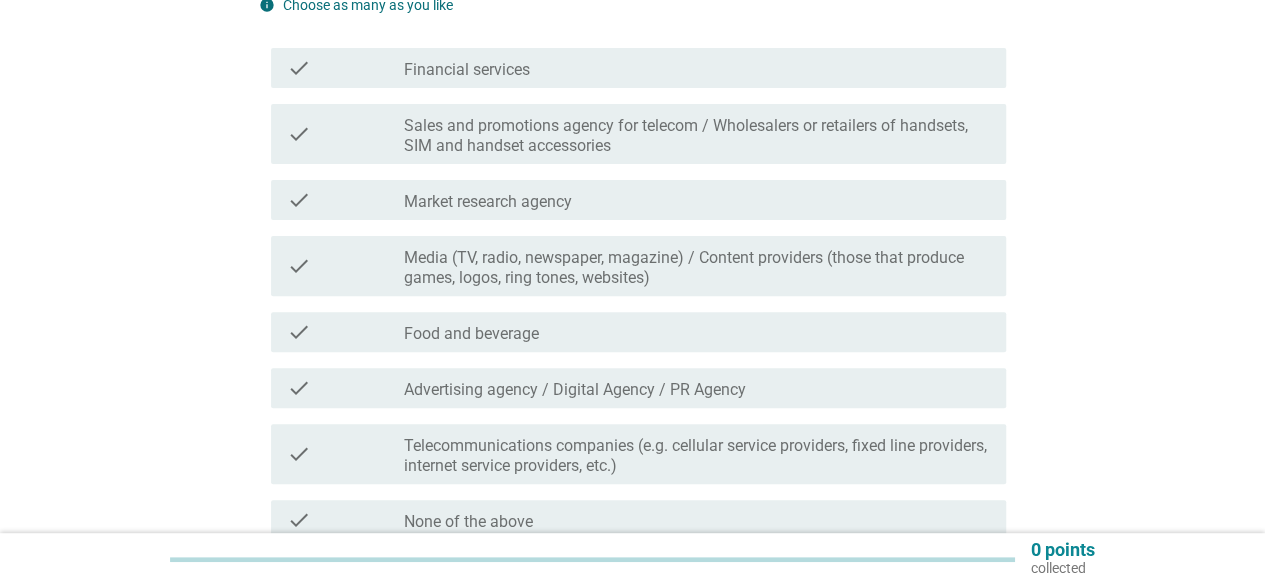 scroll, scrollTop: 200, scrollLeft: 0, axis: vertical 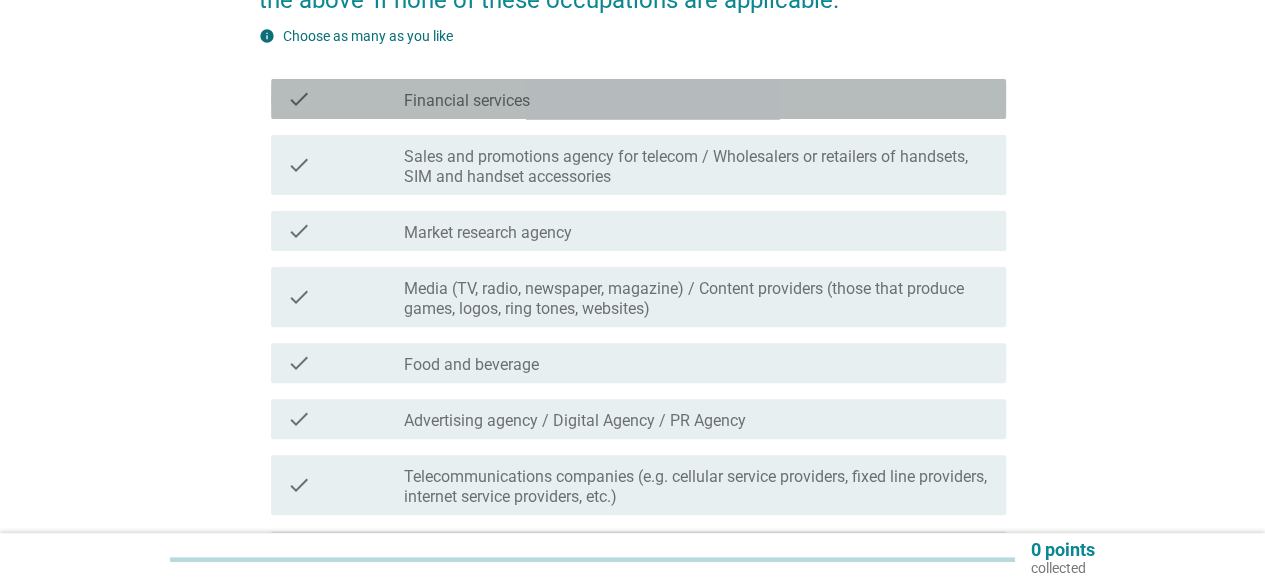 click on "check_box_outline_blank Financial services" at bounding box center [697, 99] 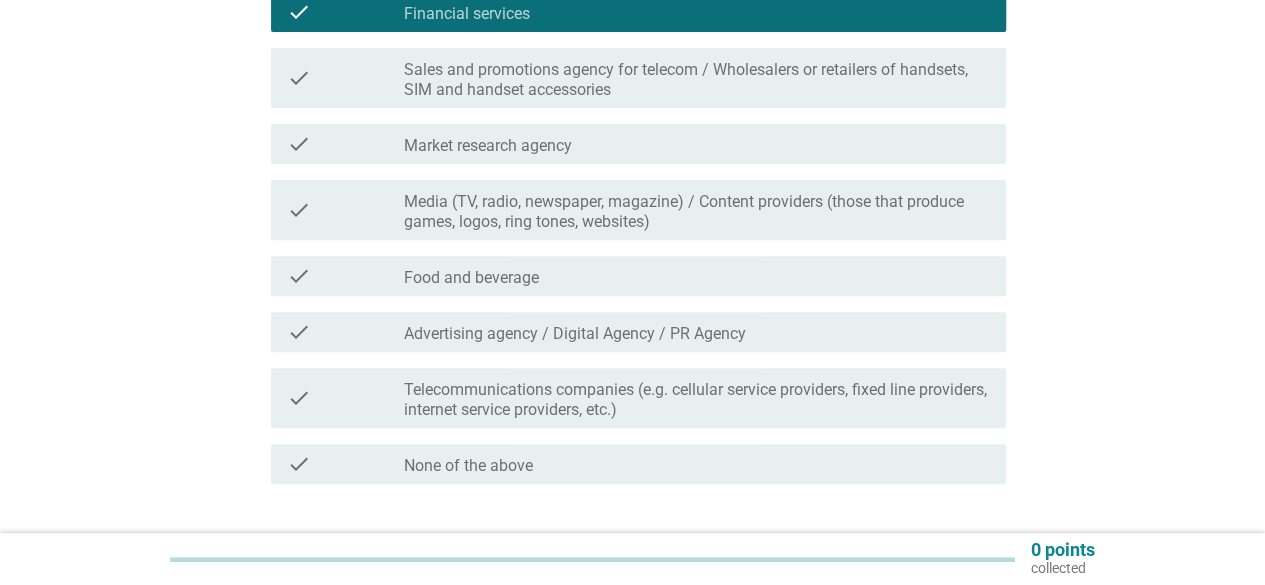 scroll, scrollTop: 400, scrollLeft: 0, axis: vertical 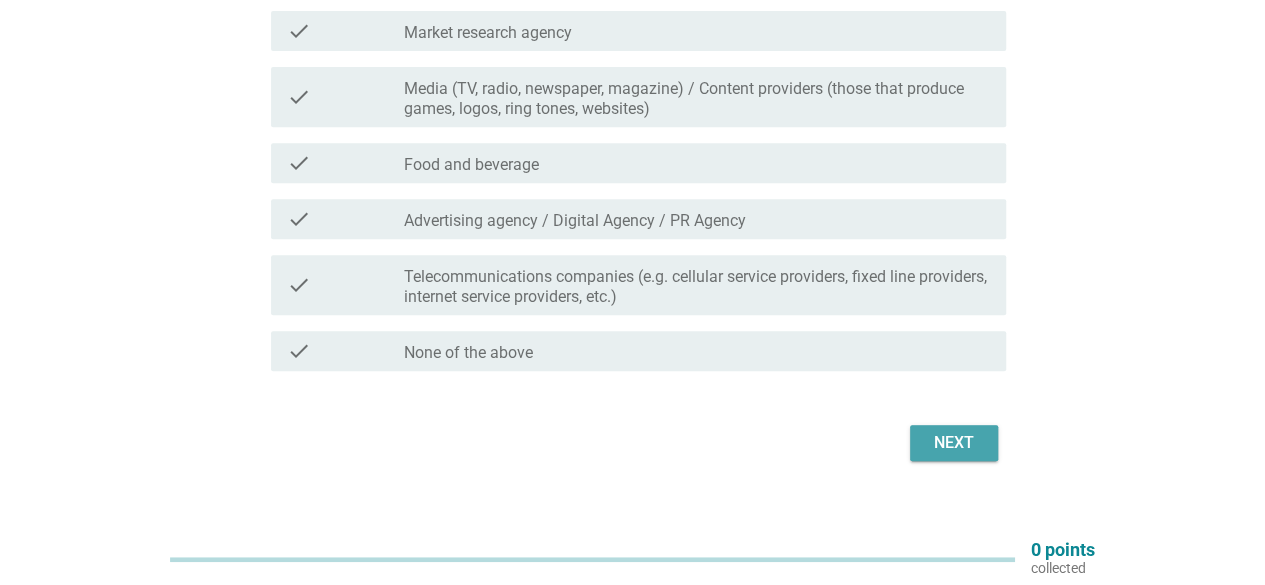 click on "Next" at bounding box center [954, 443] 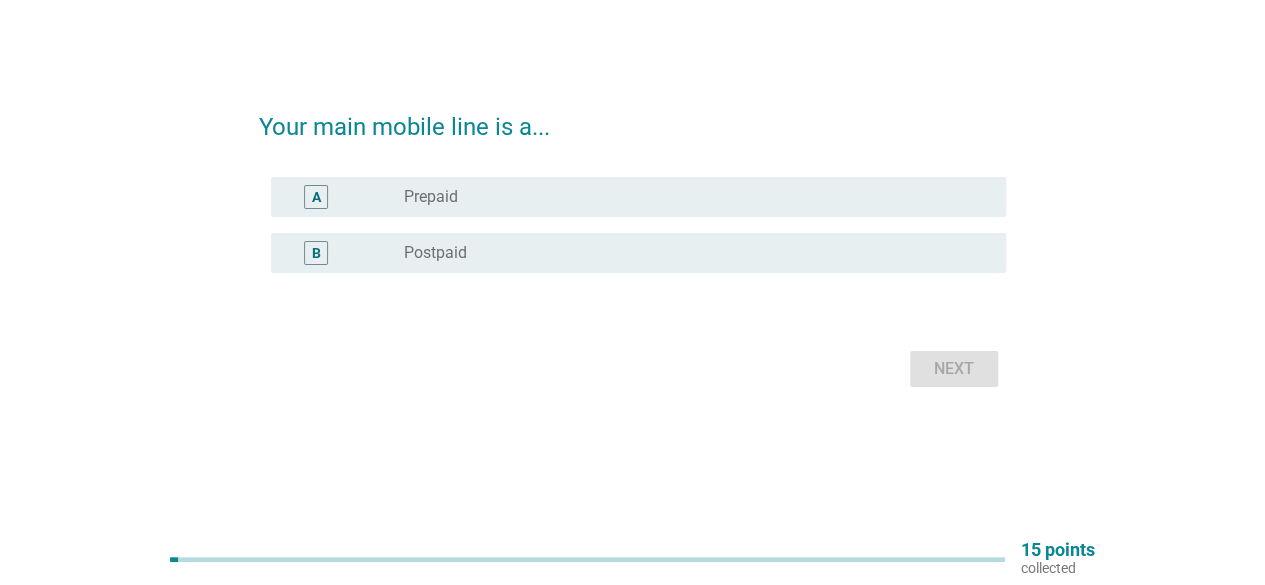 scroll, scrollTop: 0, scrollLeft: 0, axis: both 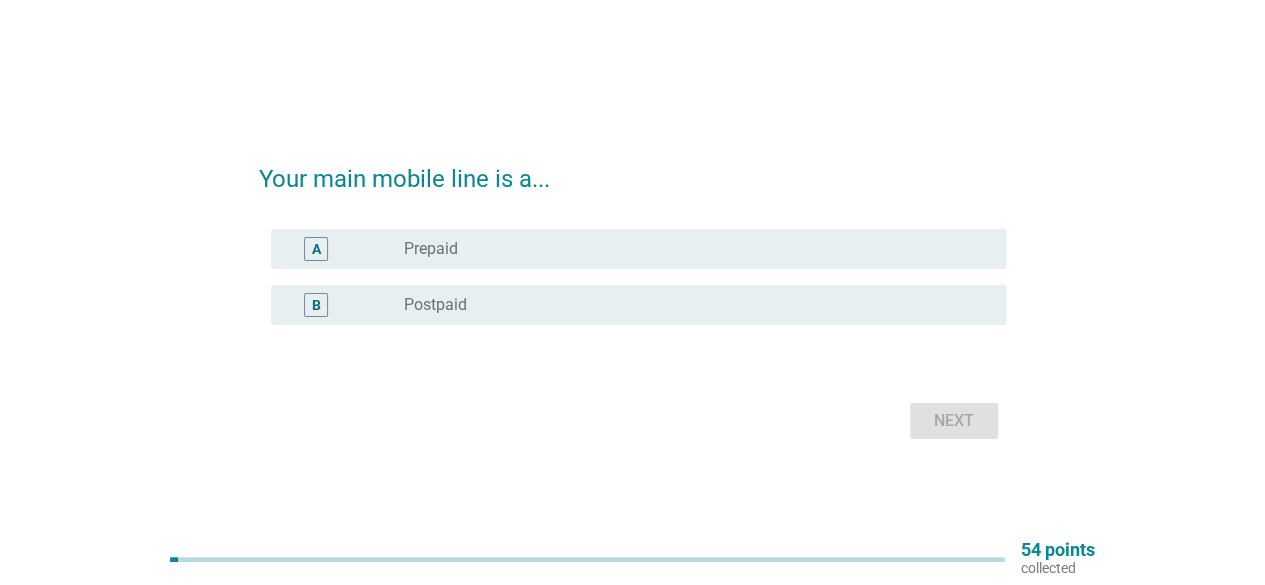 click on "Postpaid" at bounding box center (435, 305) 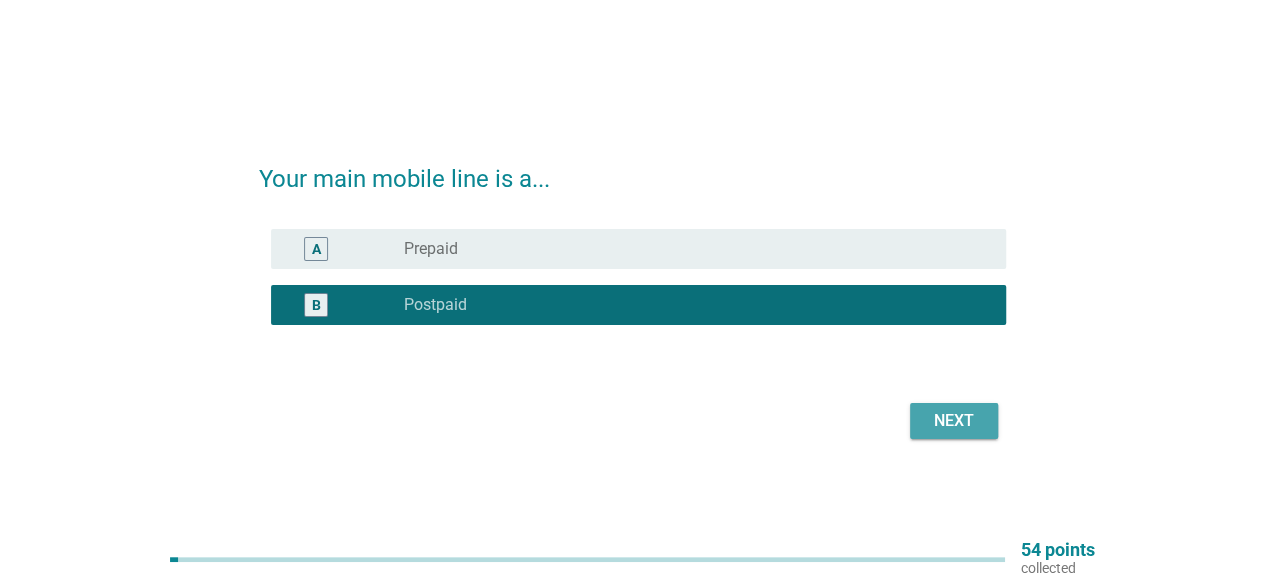 click on "Next" at bounding box center (954, 421) 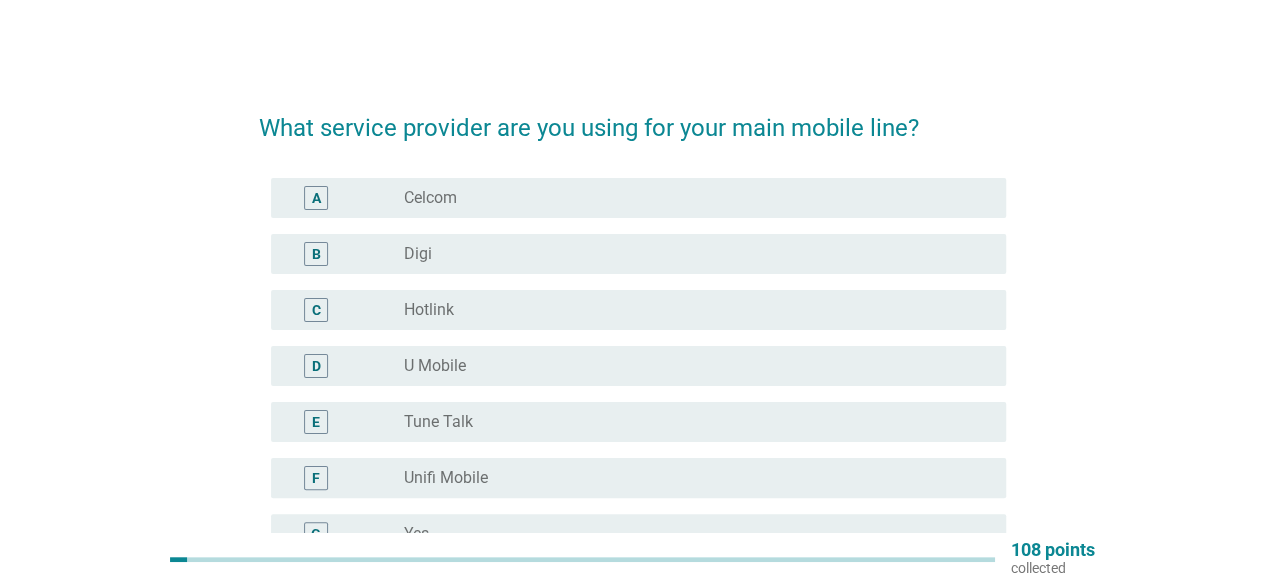 click on "U Mobile" at bounding box center (435, 366) 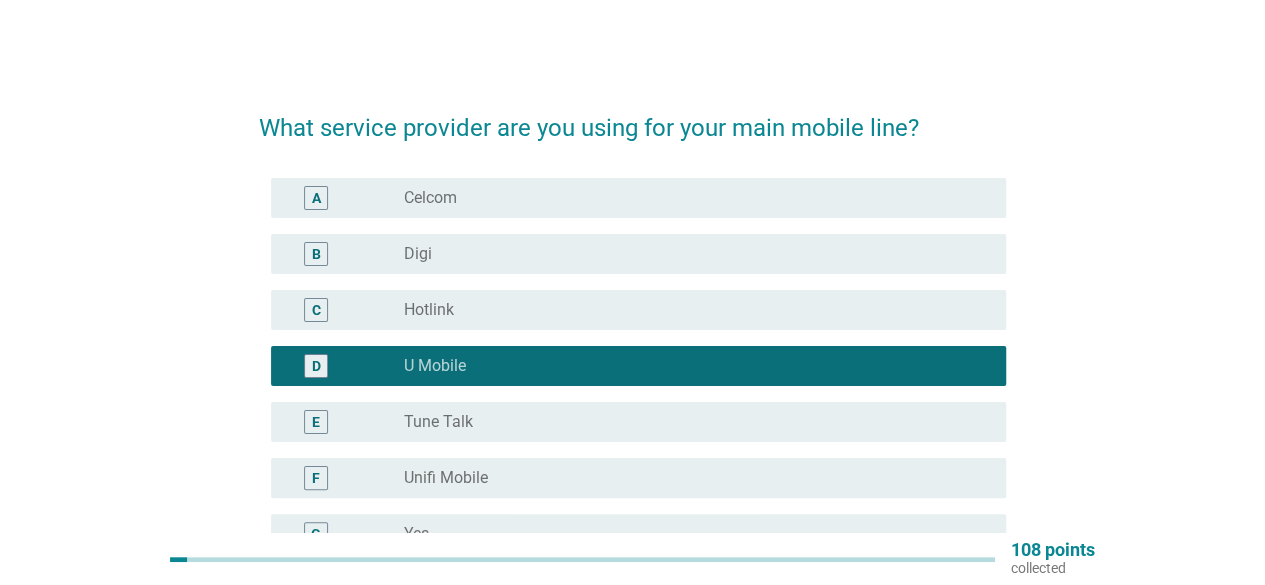 scroll, scrollTop: 398, scrollLeft: 0, axis: vertical 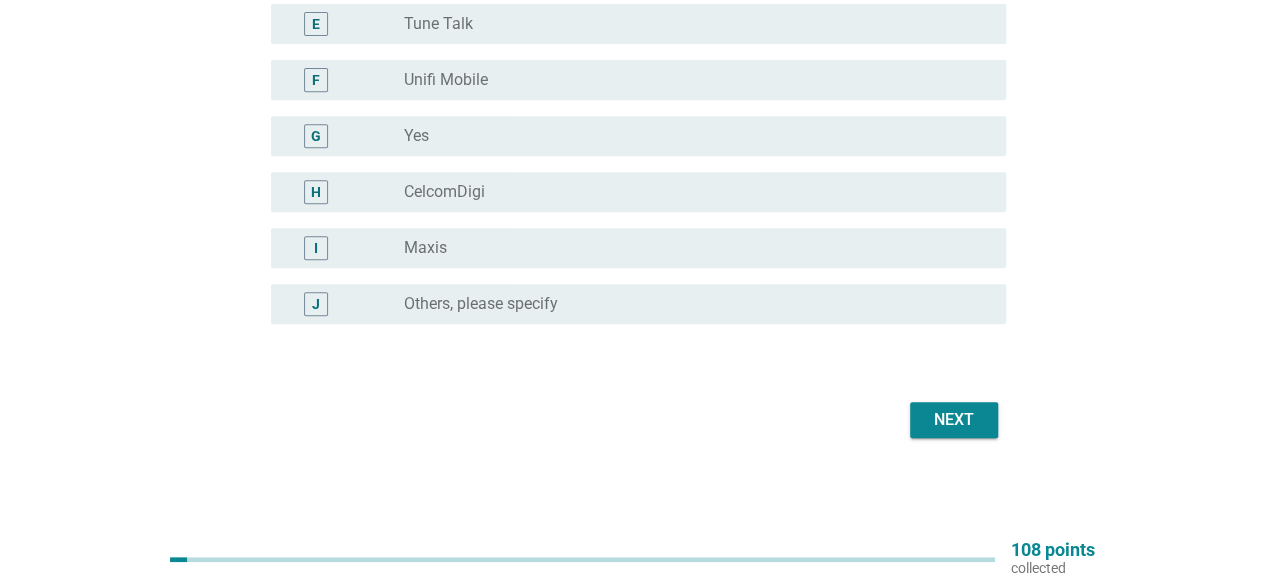 click on "Next" at bounding box center (954, 420) 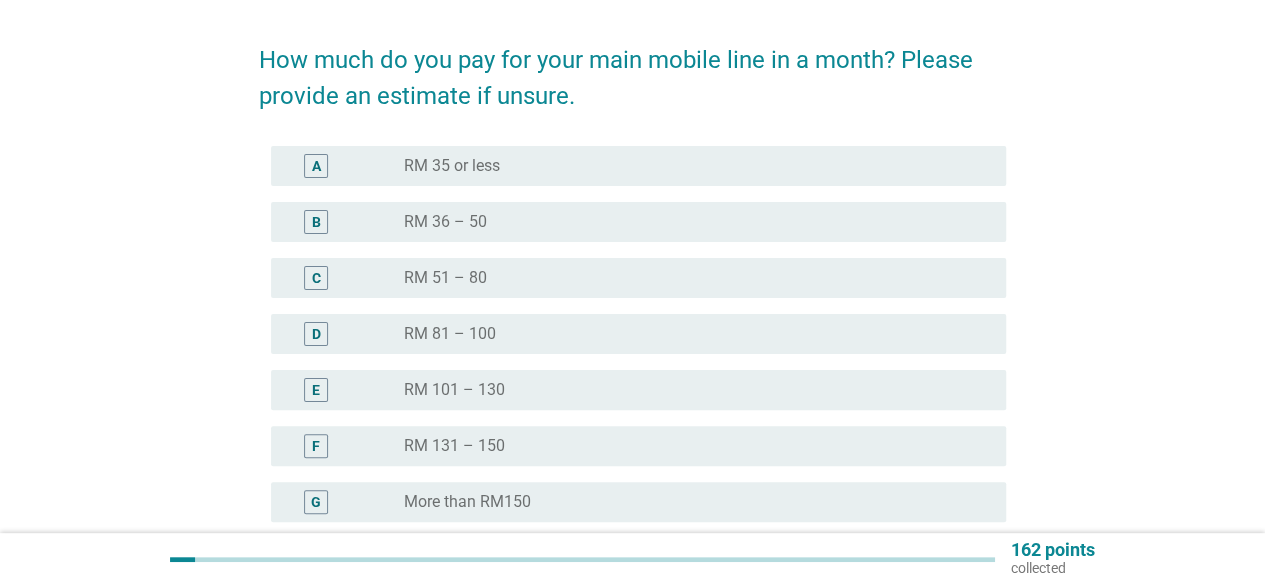 scroll, scrollTop: 100, scrollLeft: 0, axis: vertical 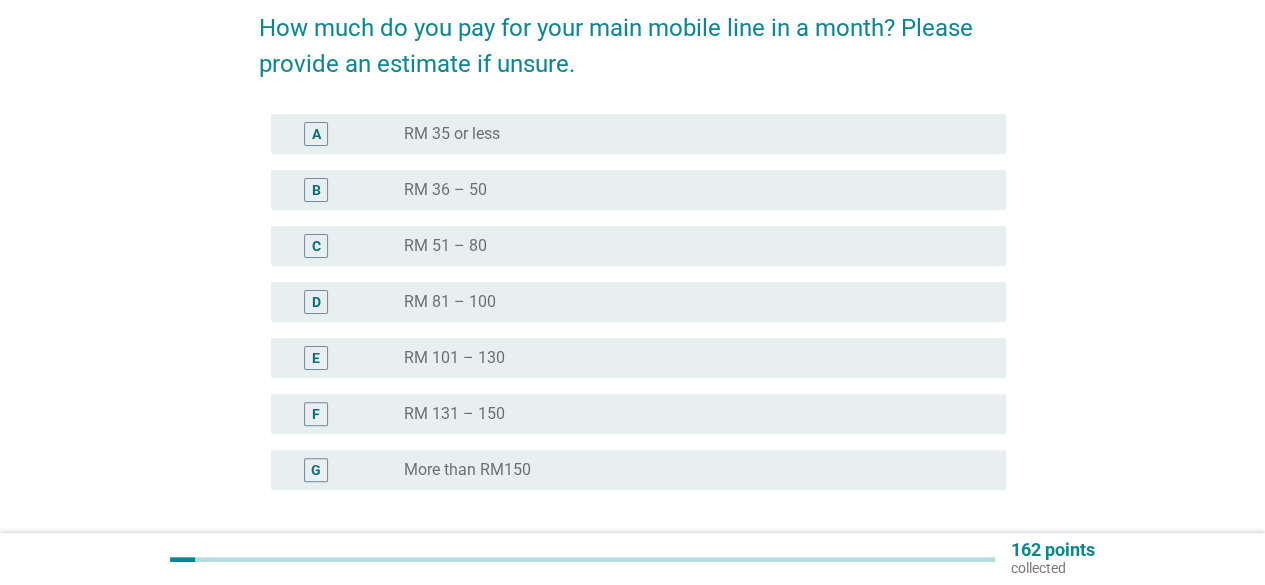click on "RM 101 – 130" at bounding box center [454, 358] 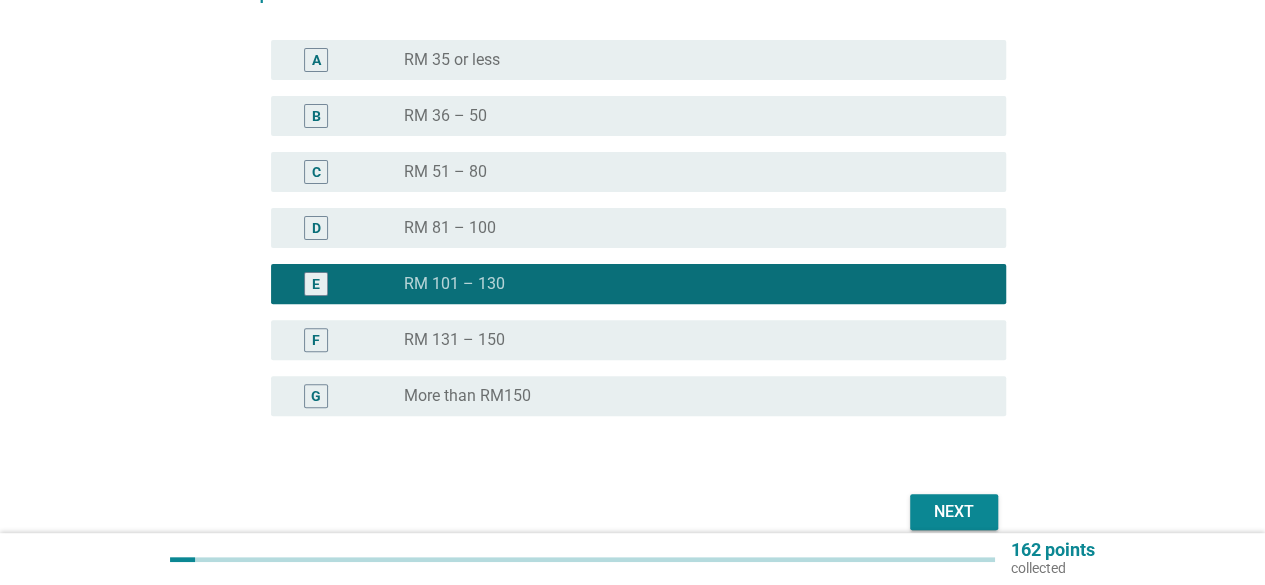 scroll, scrollTop: 266, scrollLeft: 0, axis: vertical 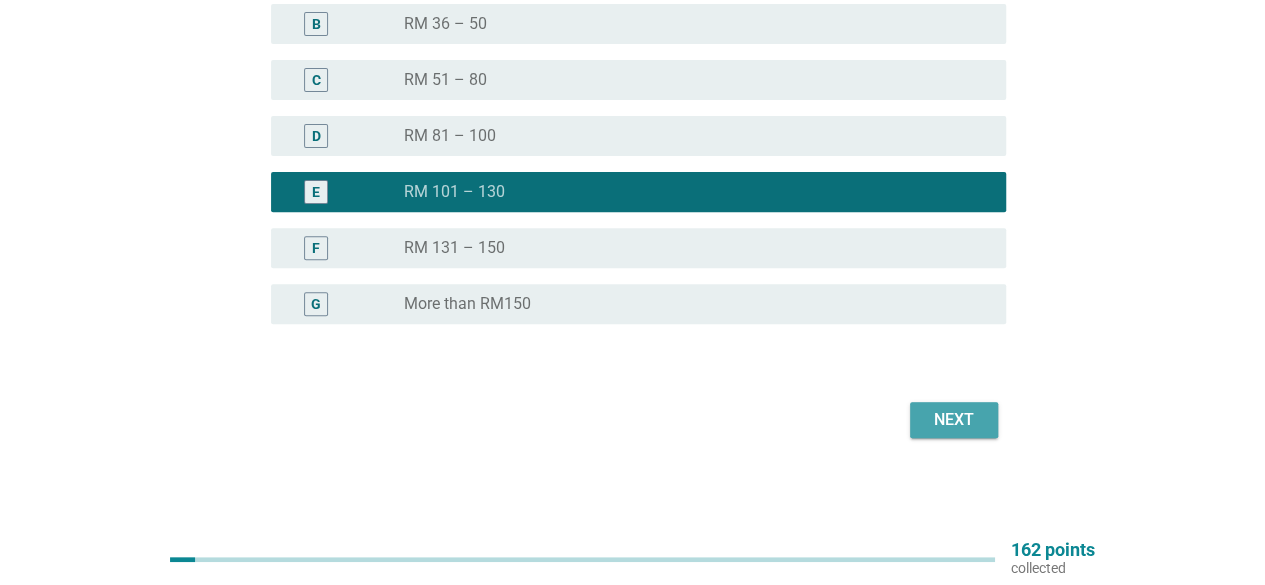 click on "Next" at bounding box center [954, 420] 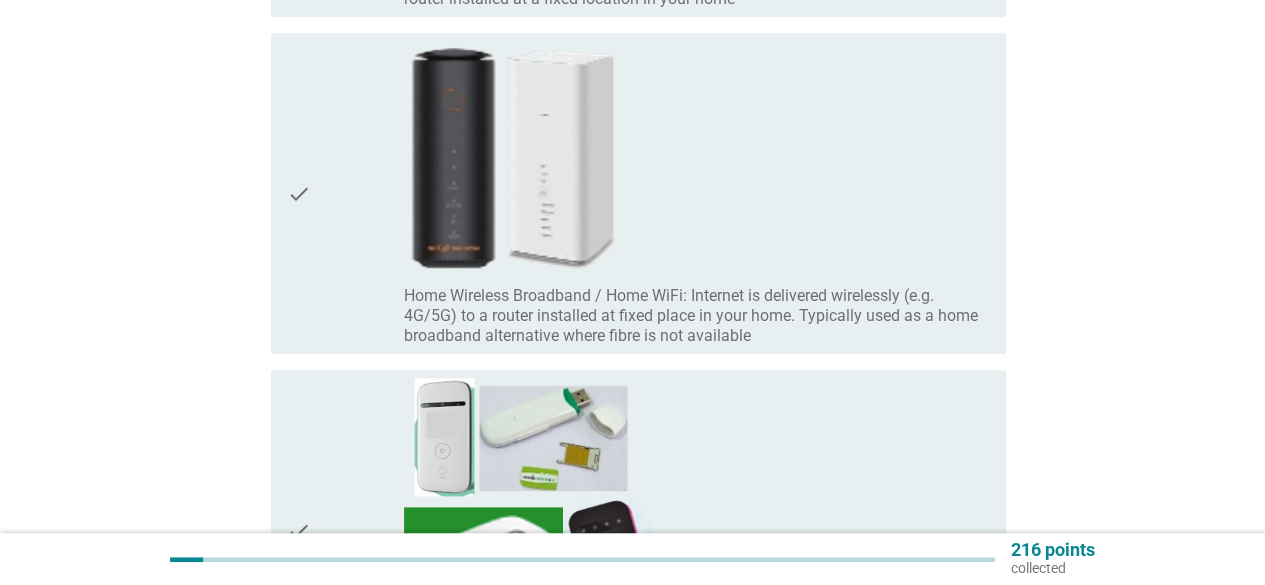 scroll, scrollTop: 600, scrollLeft: 0, axis: vertical 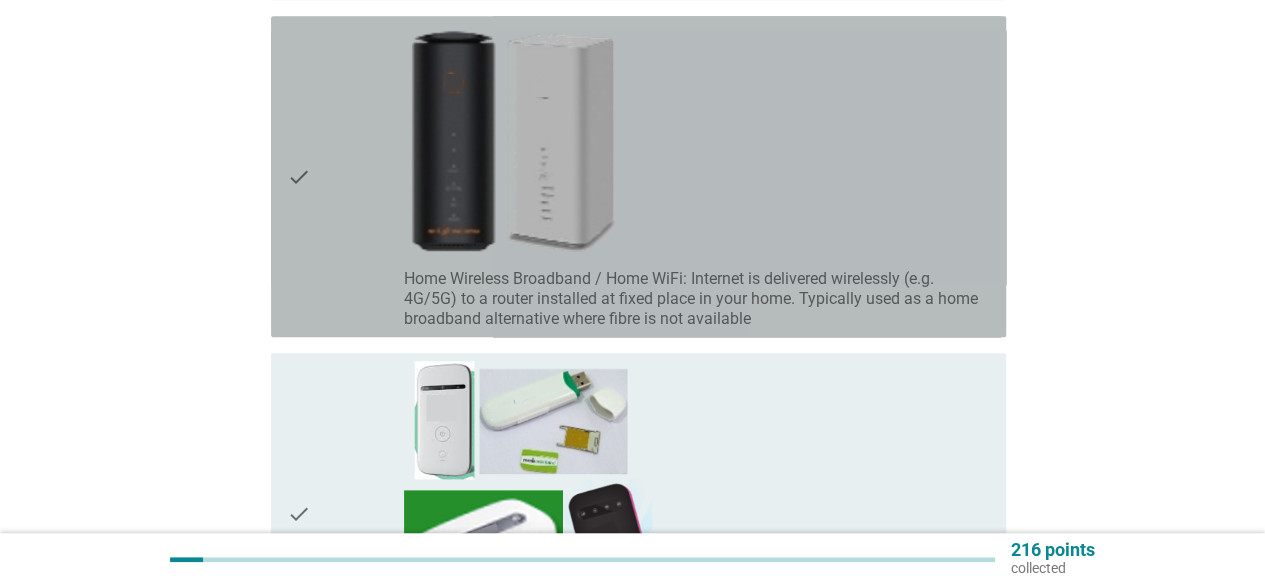 click on "check" at bounding box center (345, 176) 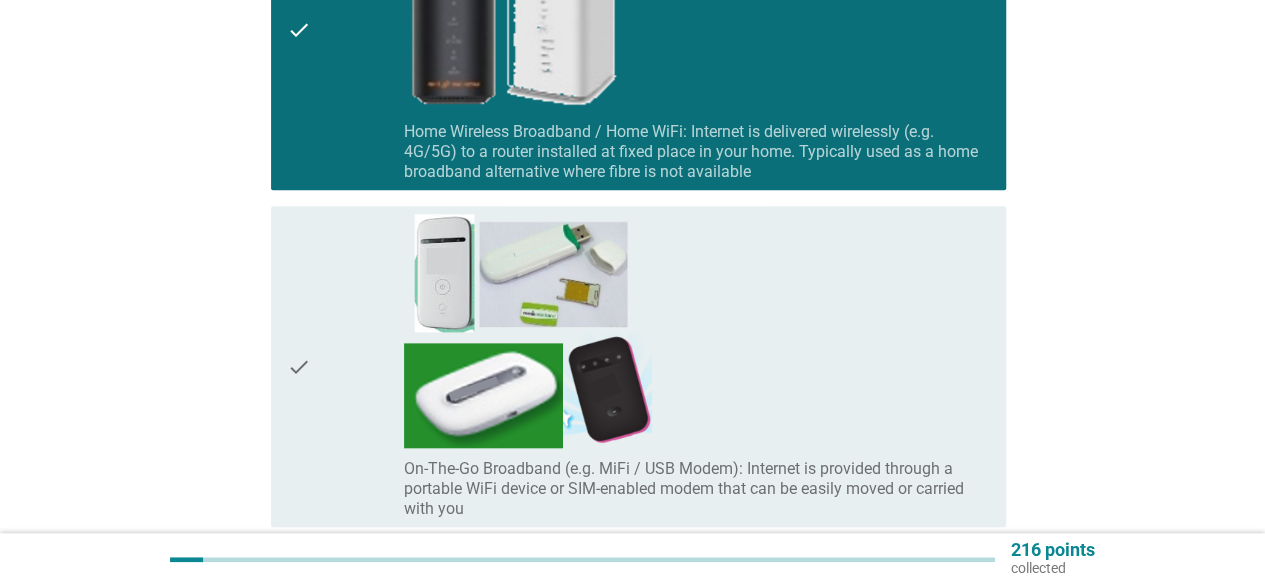 scroll, scrollTop: 900, scrollLeft: 0, axis: vertical 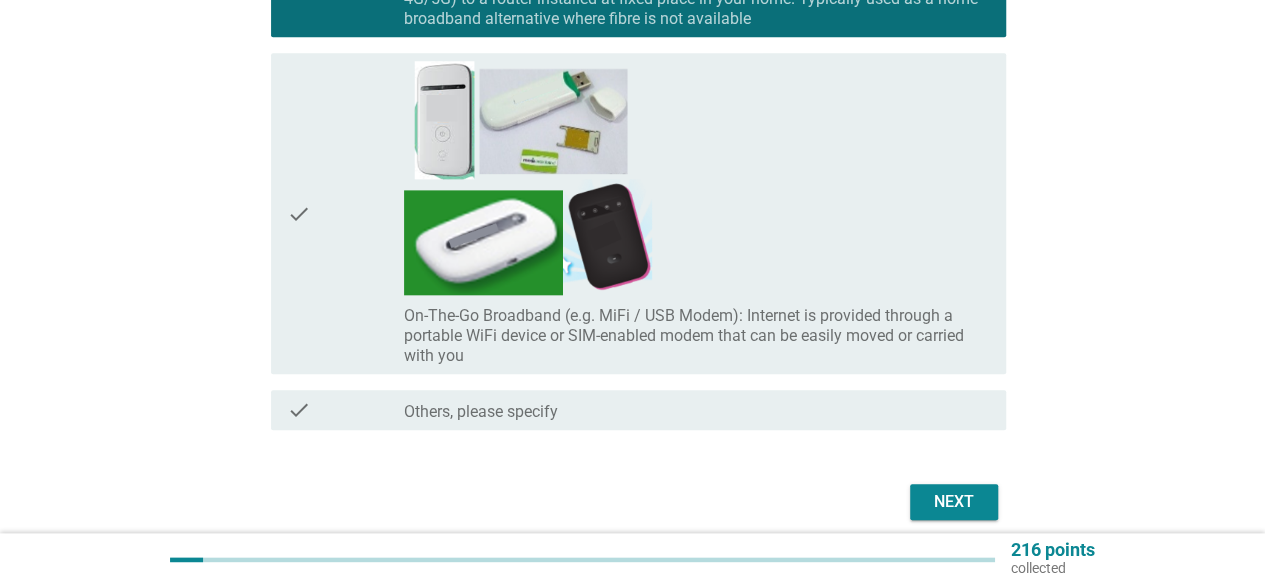 click on "Next" at bounding box center [954, 502] 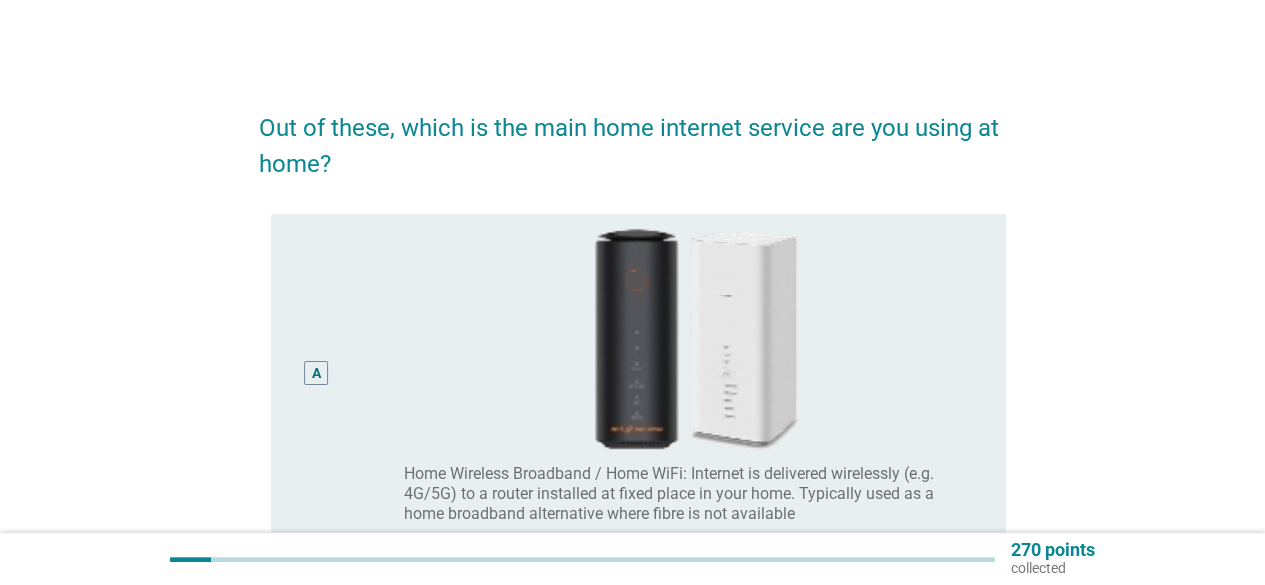 scroll, scrollTop: 200, scrollLeft: 0, axis: vertical 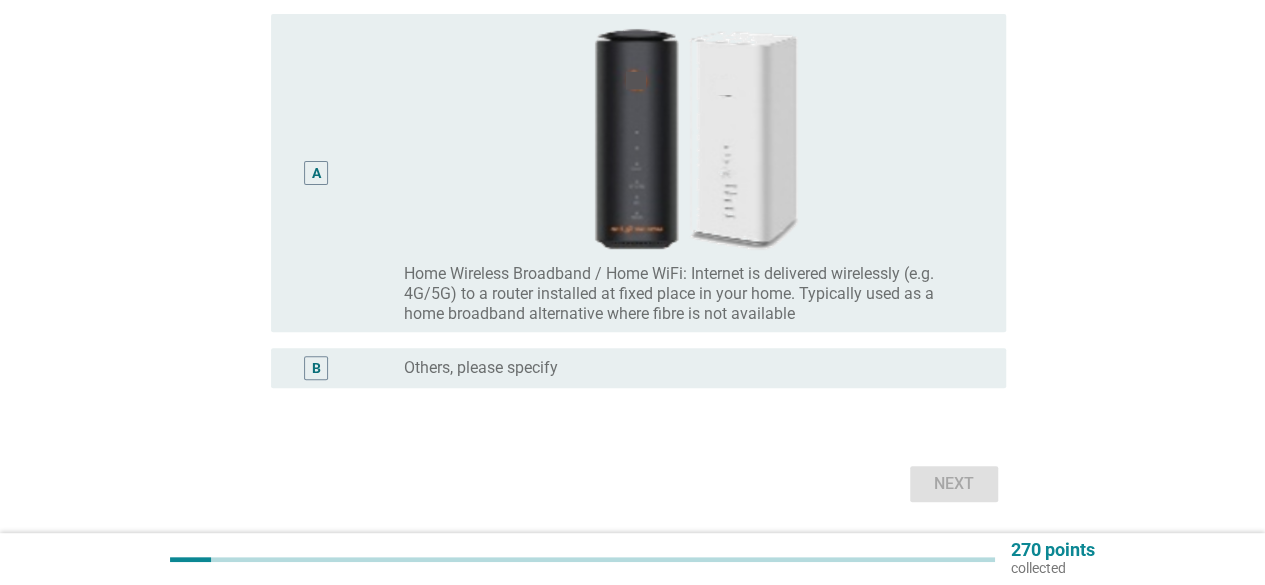 click on "A" at bounding box center (316, 173) 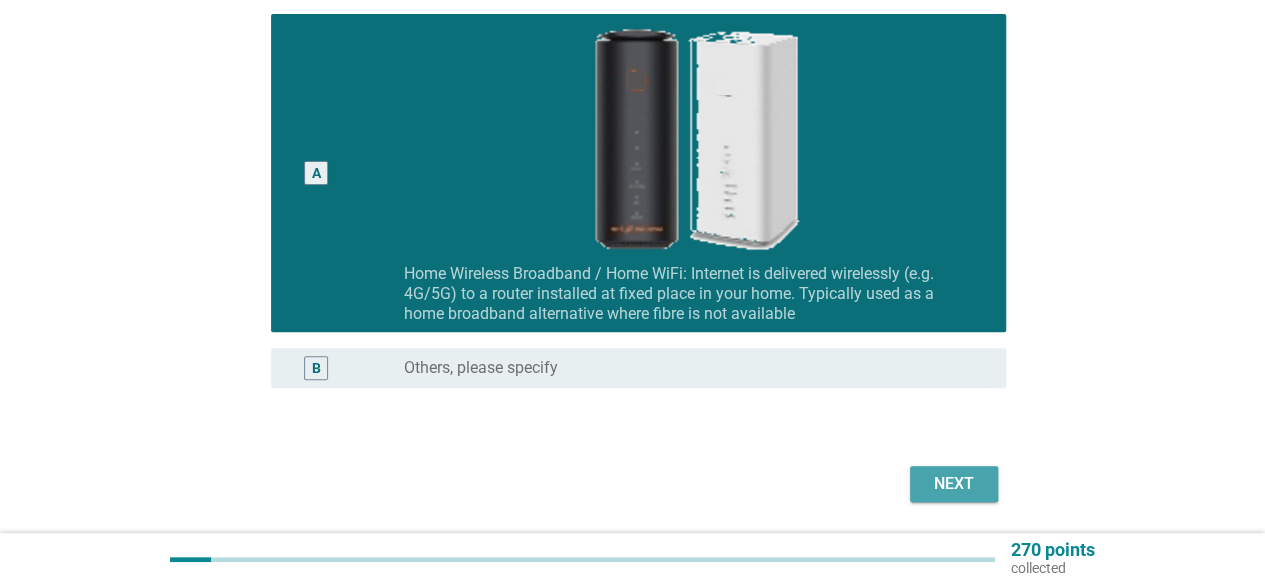 click on "Next" at bounding box center [954, 484] 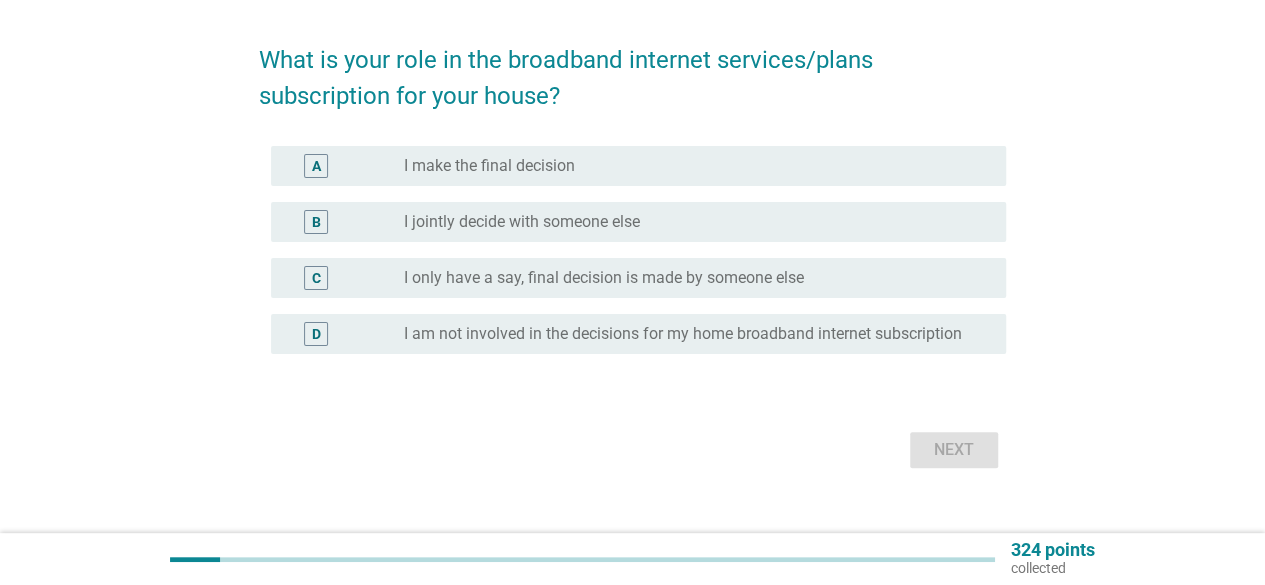 scroll, scrollTop: 98, scrollLeft: 0, axis: vertical 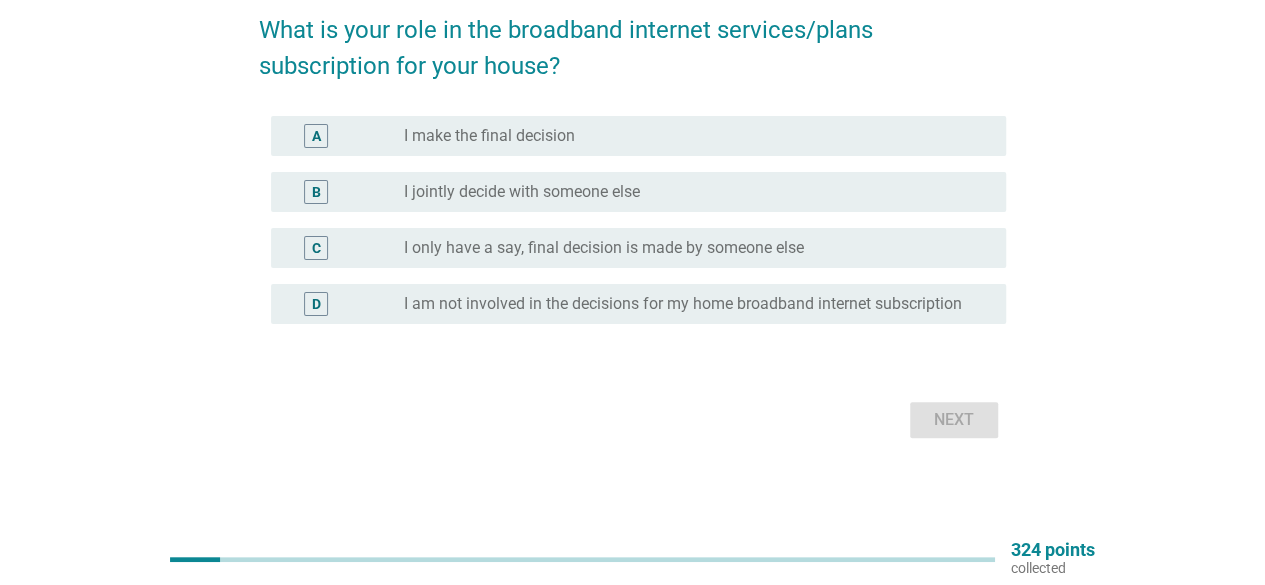 click on "I jointly decide with someone else" at bounding box center [522, 192] 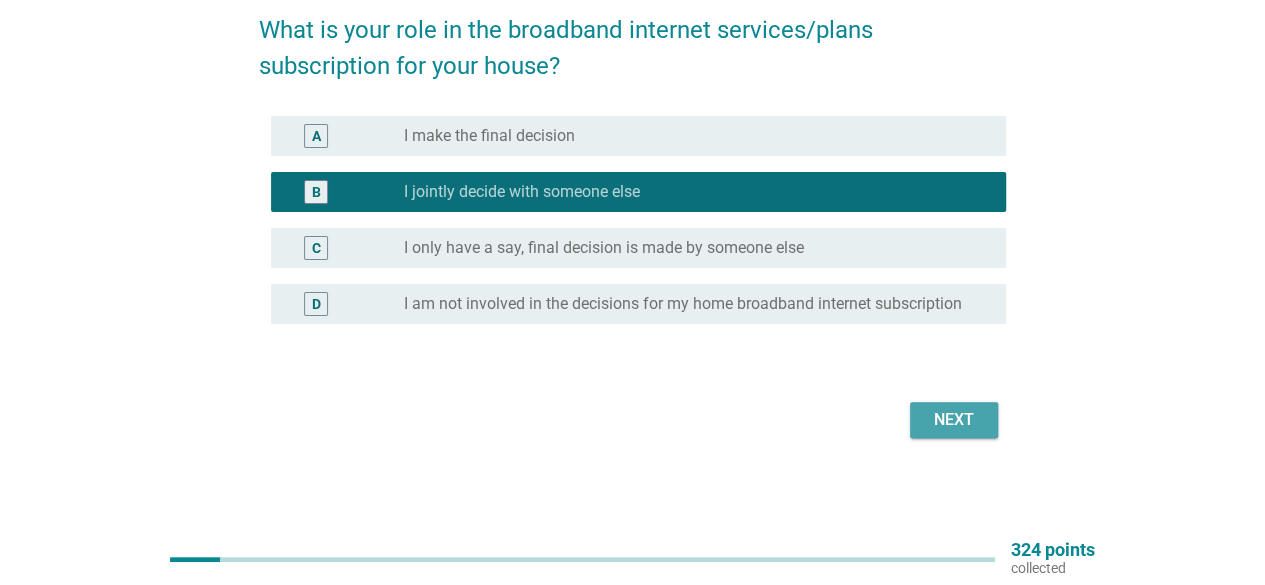 click on "Next" at bounding box center [954, 420] 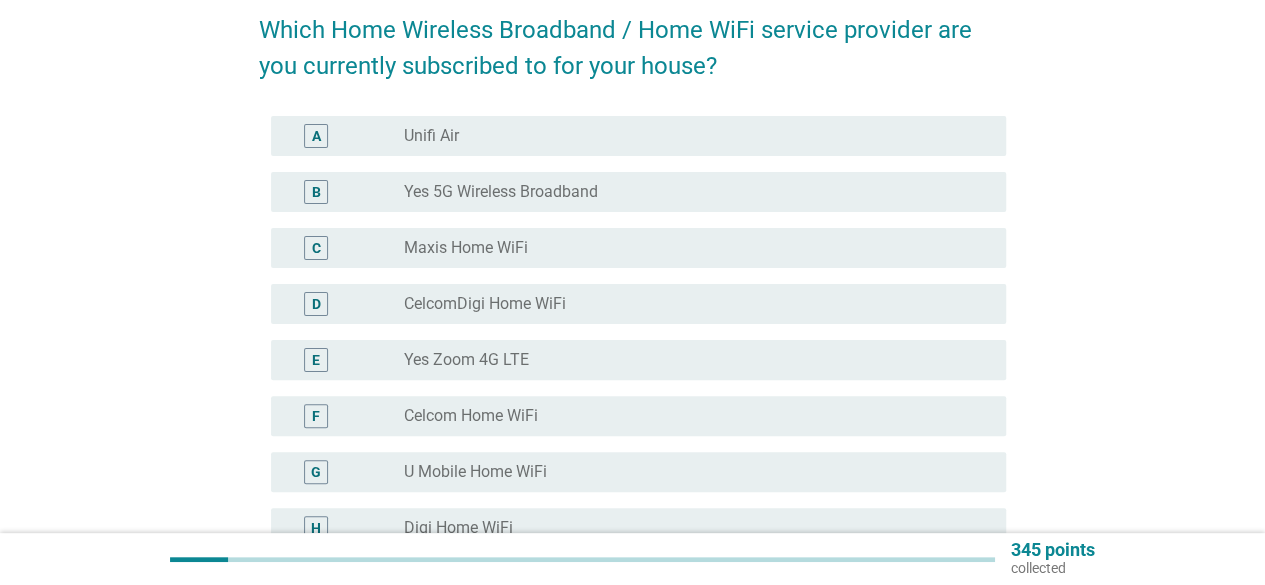 scroll, scrollTop: 0, scrollLeft: 0, axis: both 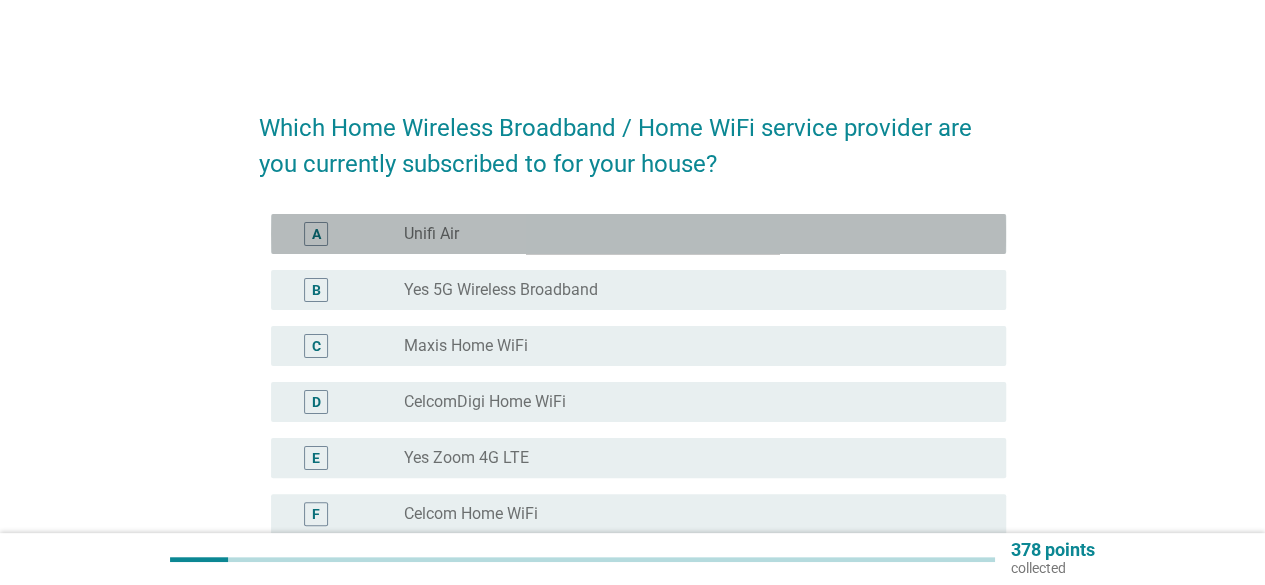 click on "A     radio_button_unchecked Unifi Air" at bounding box center (638, 234) 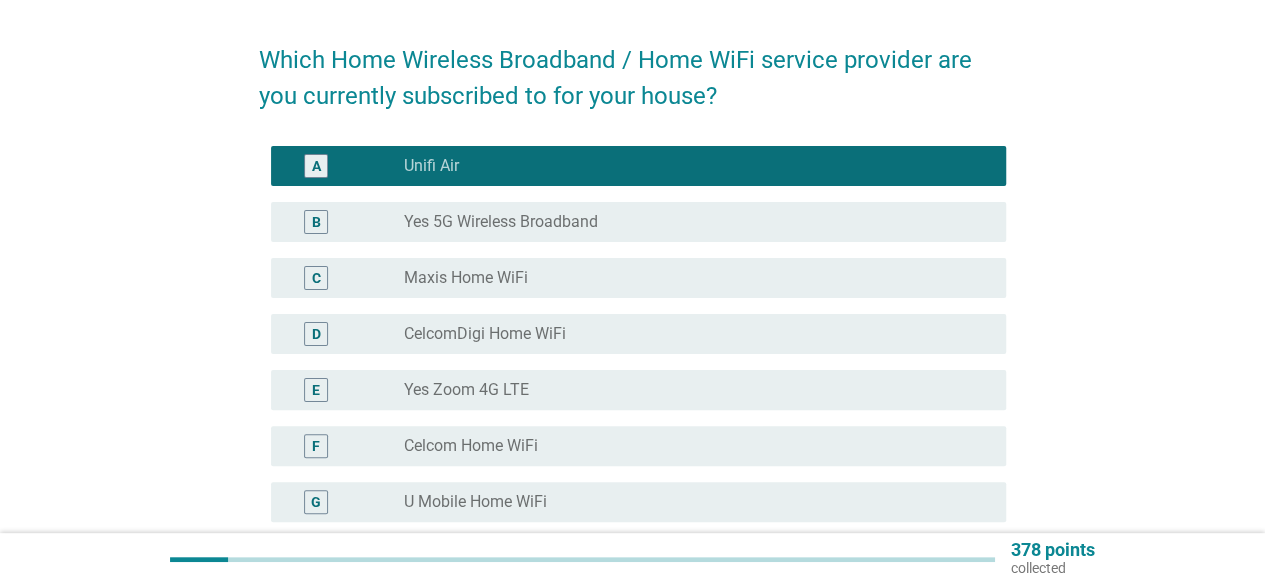 scroll, scrollTop: 100, scrollLeft: 0, axis: vertical 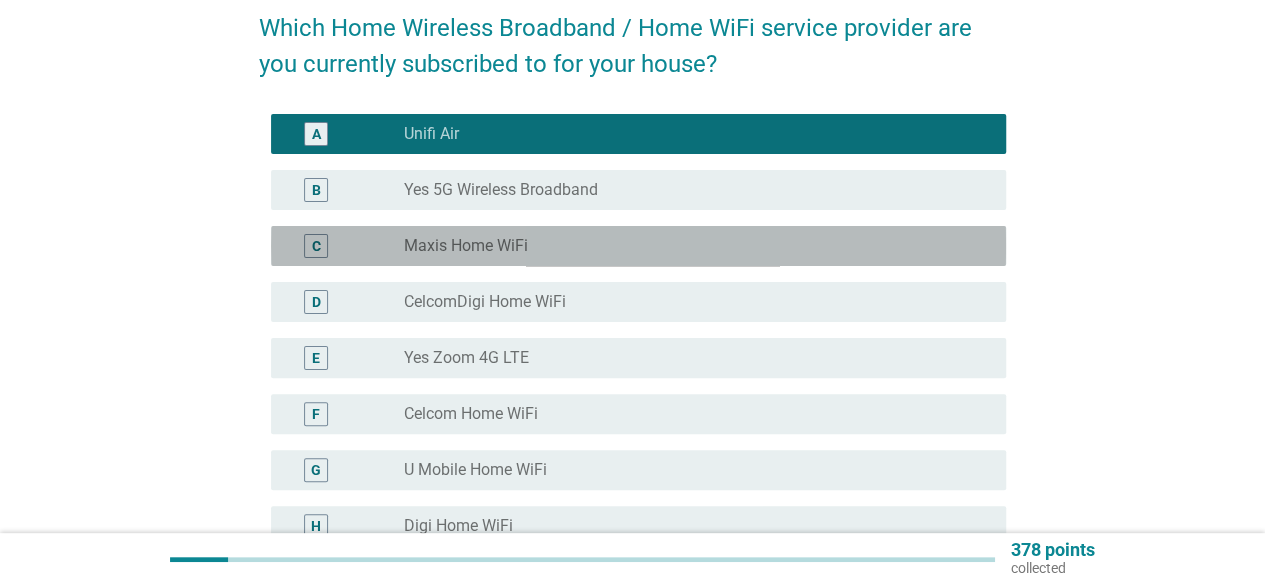 click on "C" at bounding box center (345, 246) 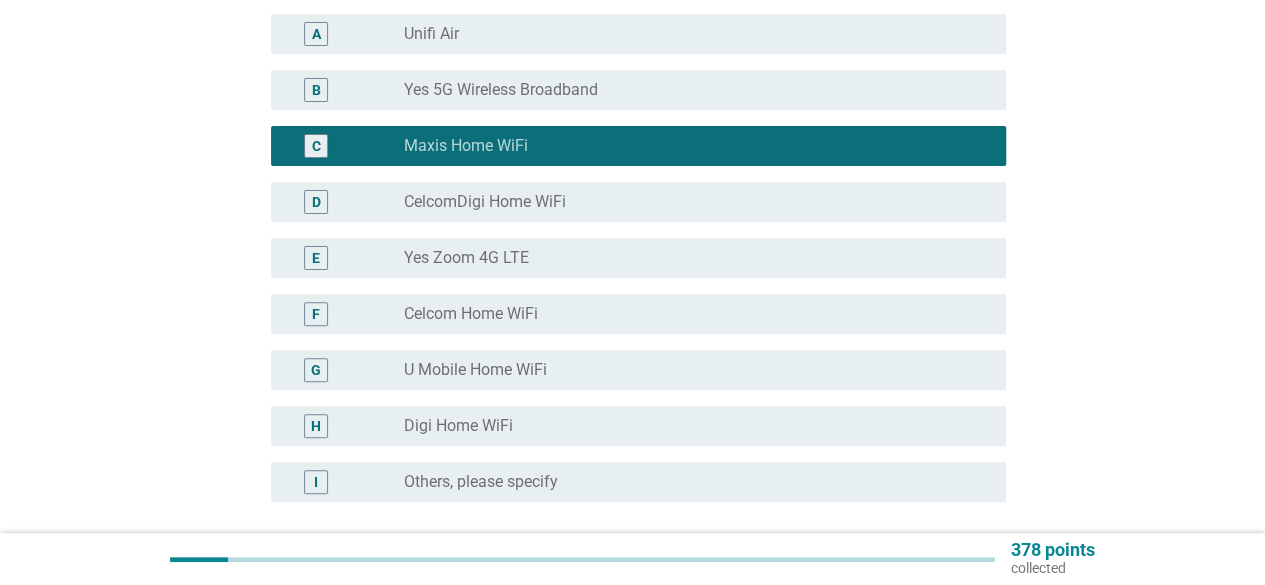 scroll, scrollTop: 378, scrollLeft: 0, axis: vertical 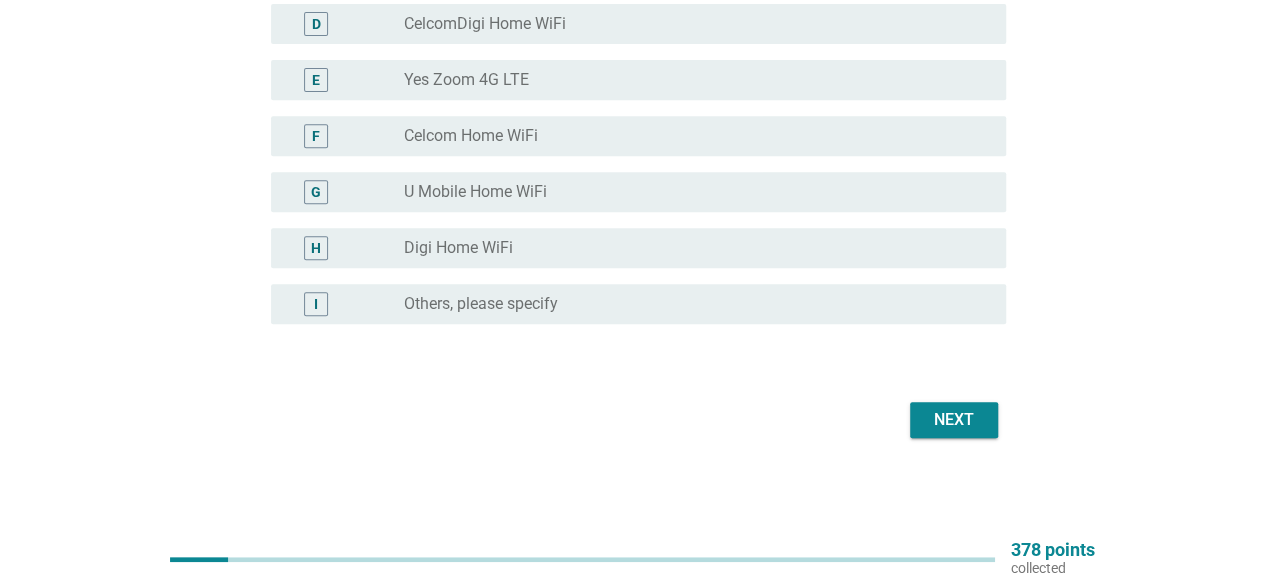 click on "Next" at bounding box center [954, 420] 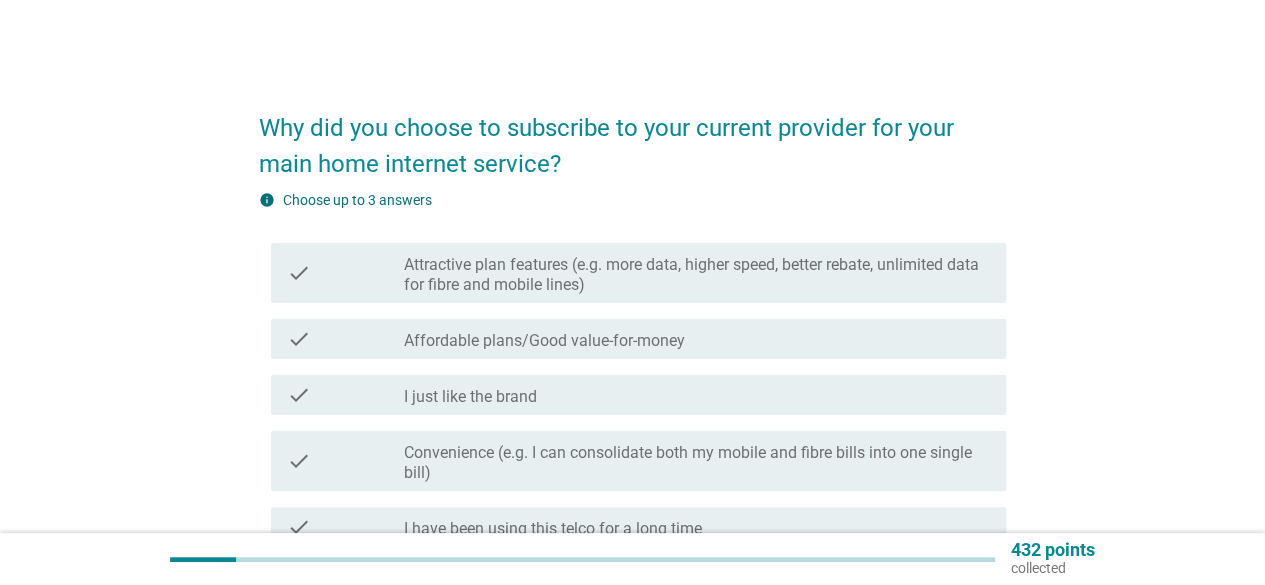 scroll, scrollTop: 100, scrollLeft: 0, axis: vertical 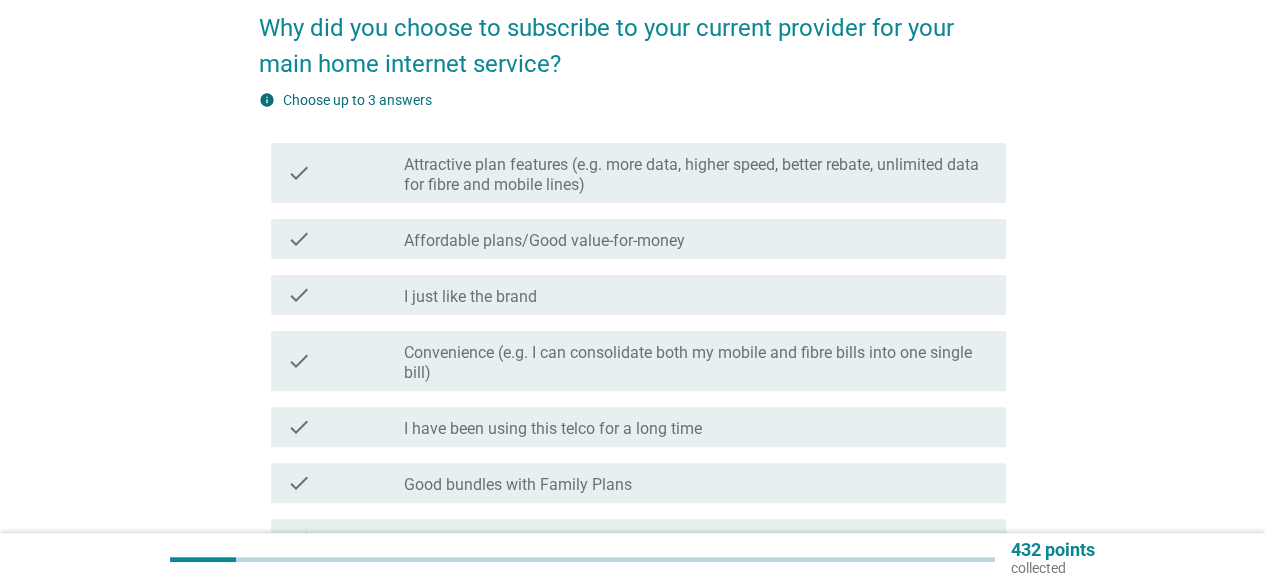 click on "check_box_outline_blank I just like the brand" at bounding box center (697, 295) 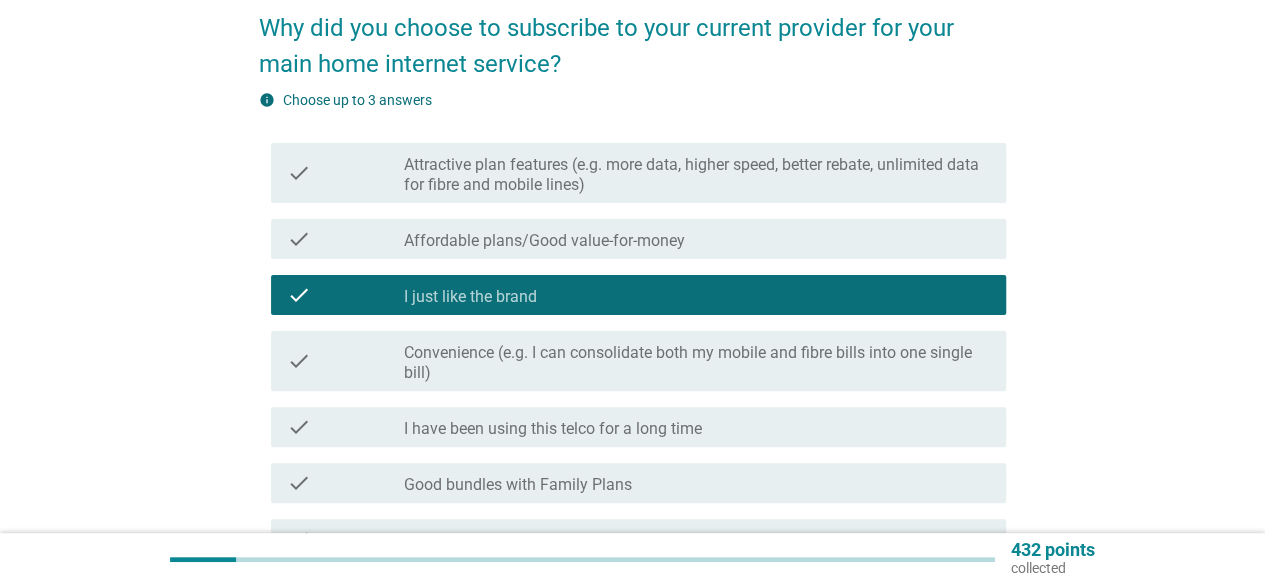 click on "check     check_box_outline_blank Affordable plans/Good value-for-money" at bounding box center (638, 239) 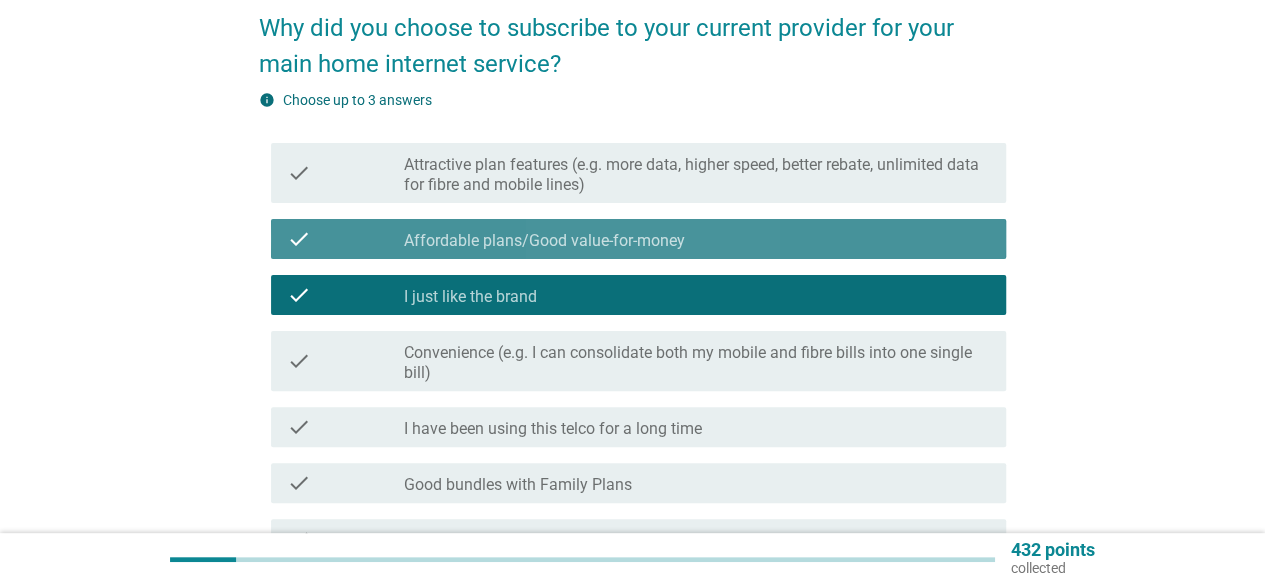 drag, startPoint x: 556, startPoint y: 247, endPoint x: 554, endPoint y: 205, distance: 42.047592 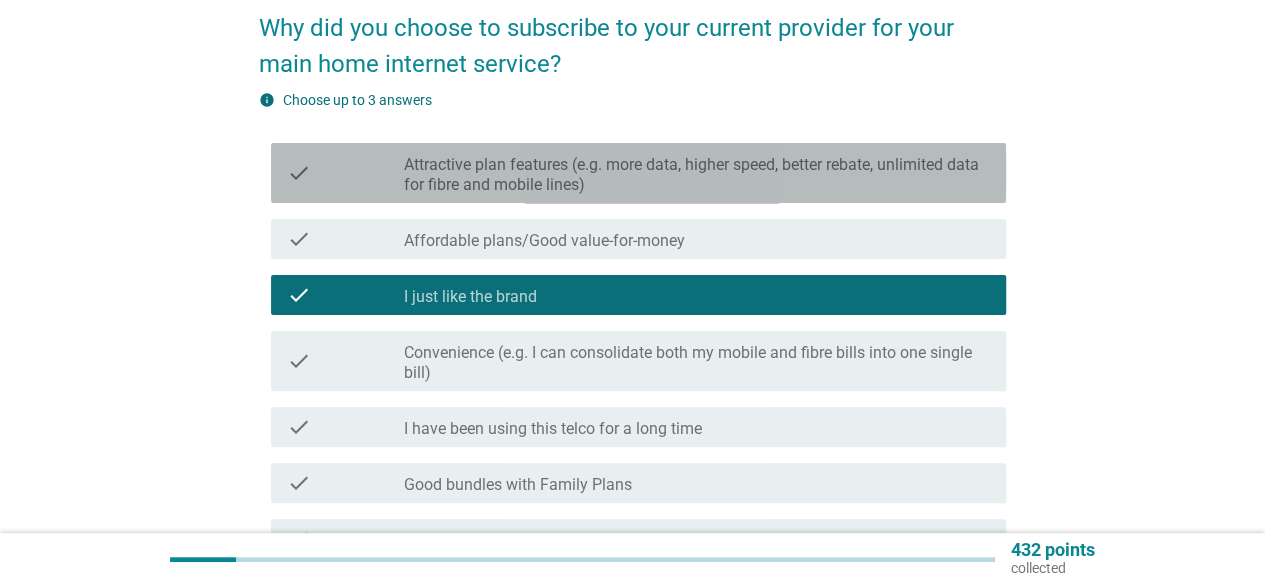 click on "Attractive plan features (e.g. more data, higher speed, better rebate, unlimited data for fibre and mobile lines)" at bounding box center (697, 175) 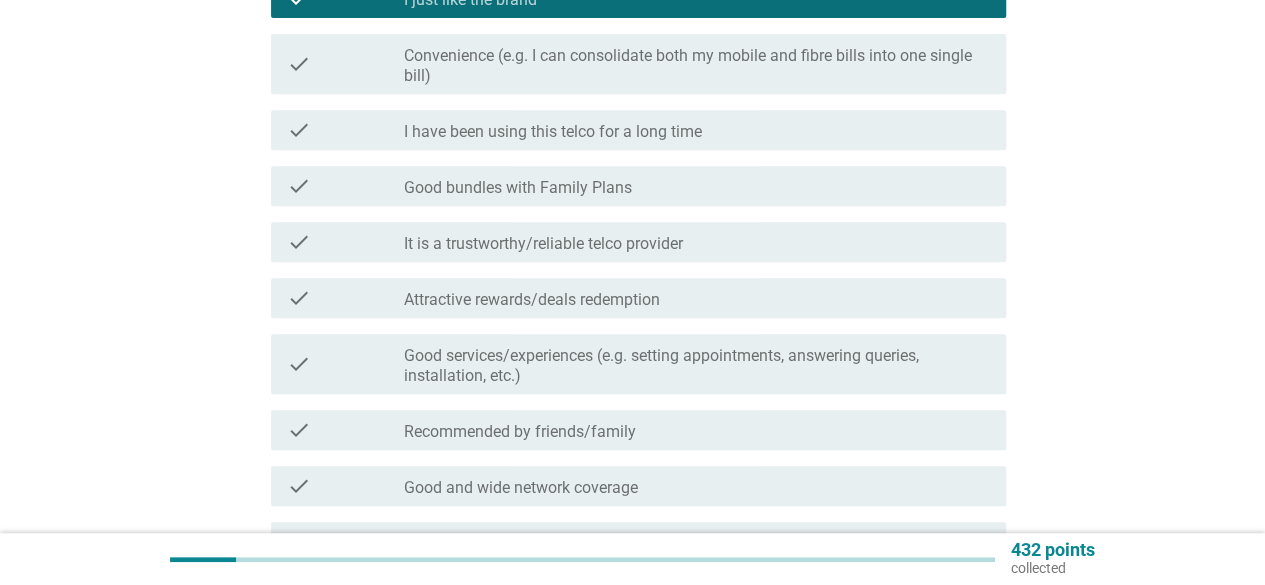 scroll, scrollTop: 400, scrollLeft: 0, axis: vertical 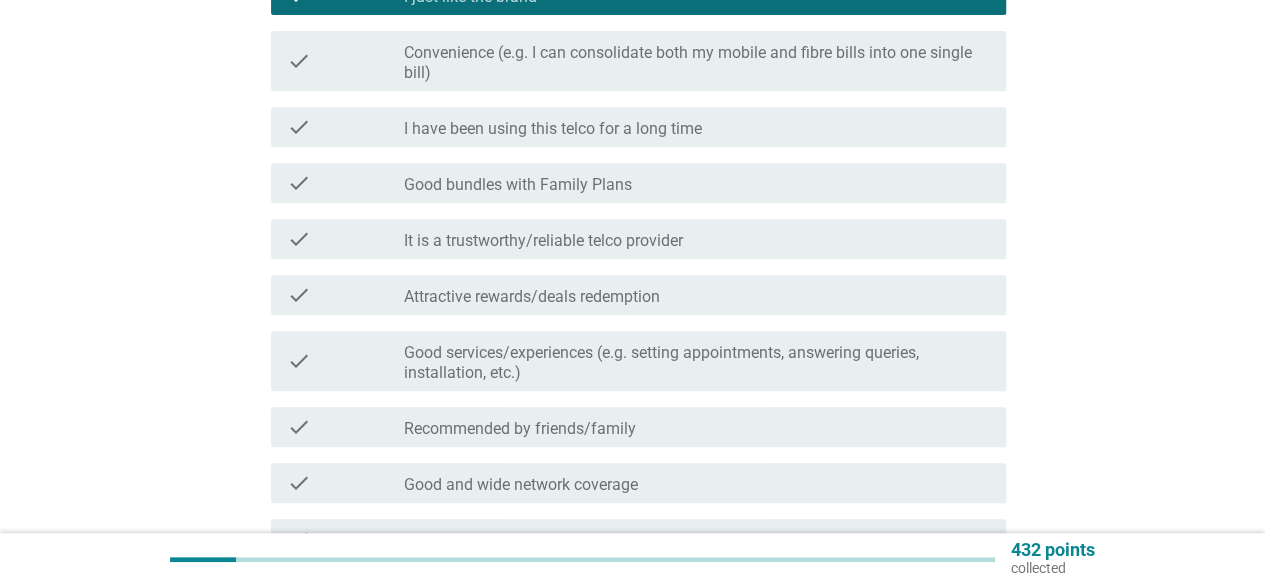 click on "It is a trustworthy/reliable telco provider" at bounding box center (543, 241) 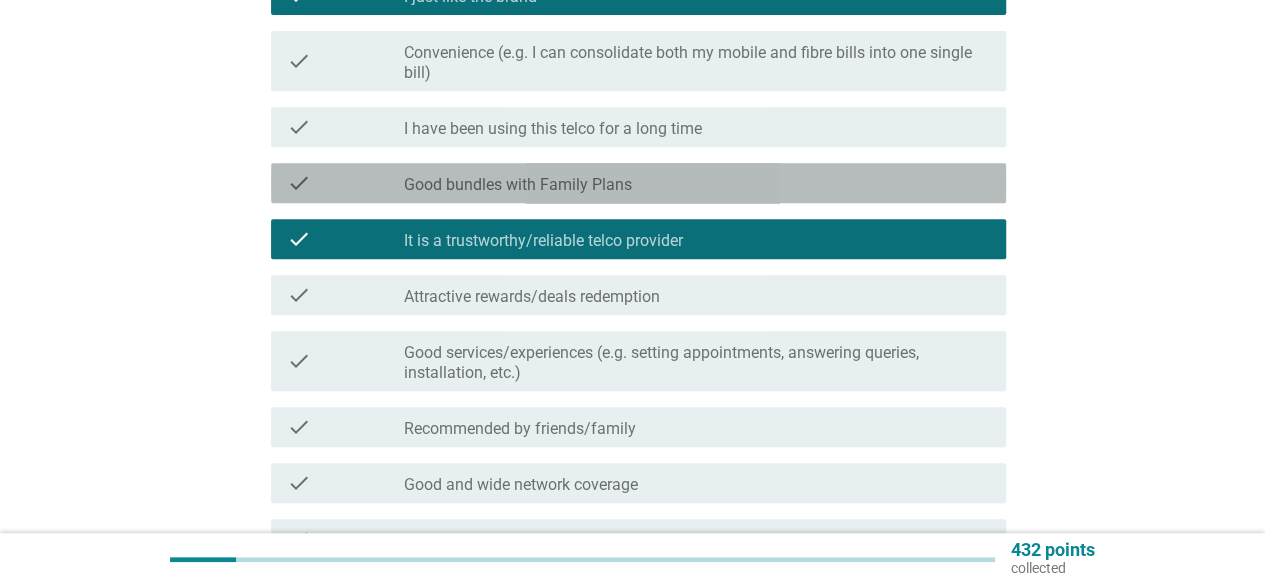 click on "check     check_box_outline_blank Good bundles with Family Plans" at bounding box center (638, 183) 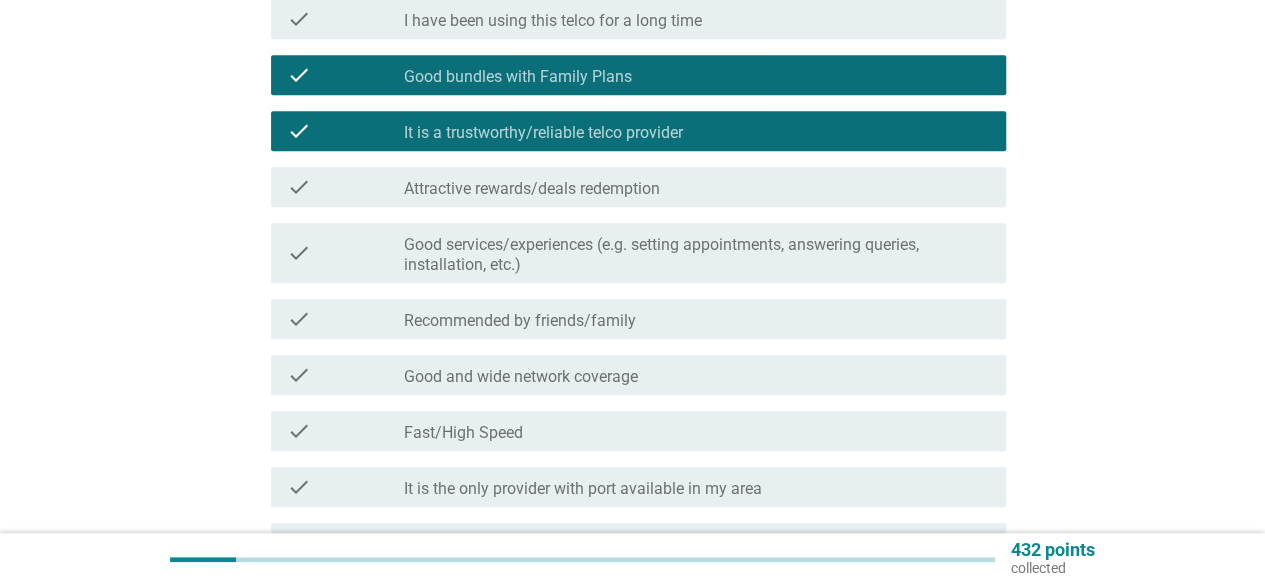 scroll, scrollTop: 600, scrollLeft: 0, axis: vertical 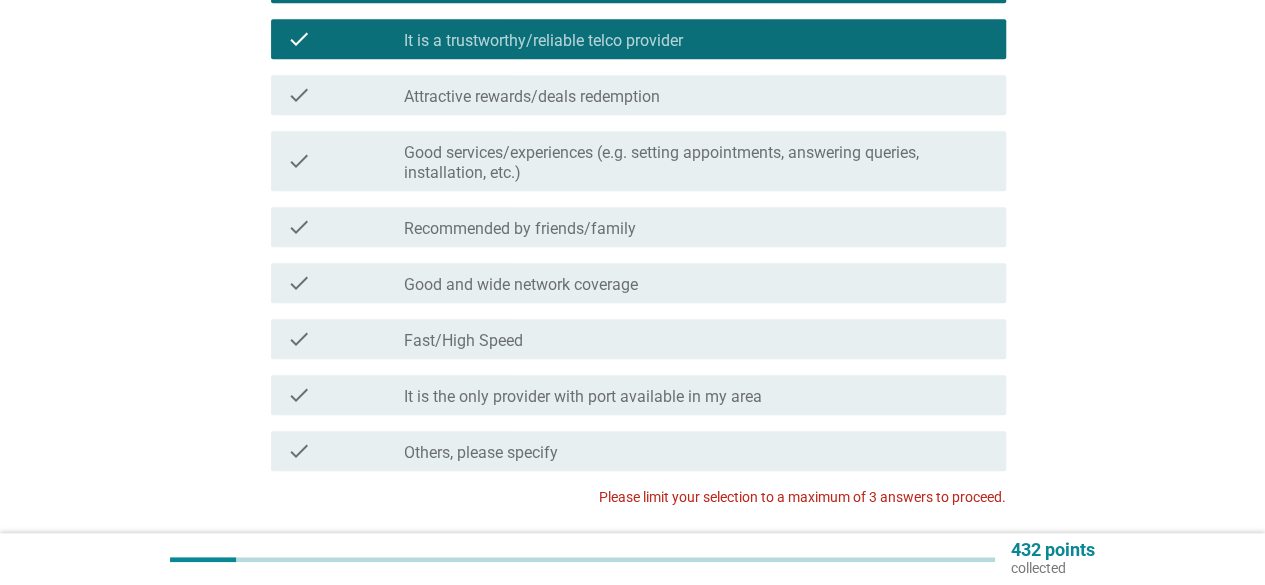 click on "Good and wide network coverage" at bounding box center (521, 285) 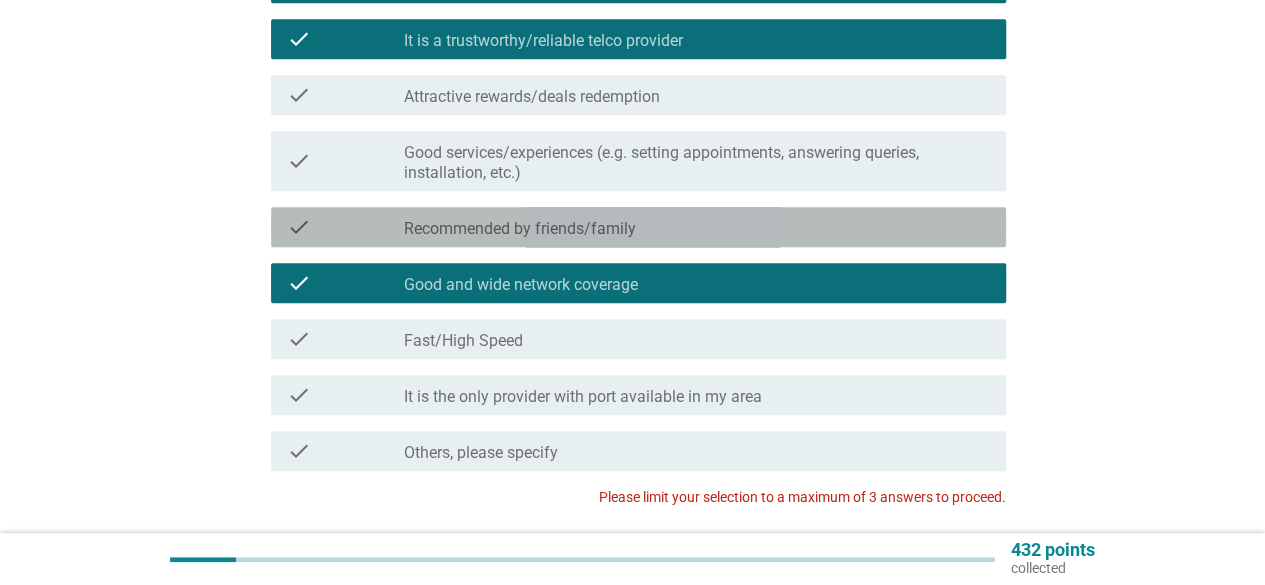 click on "Recommended by friends/family" at bounding box center [520, 229] 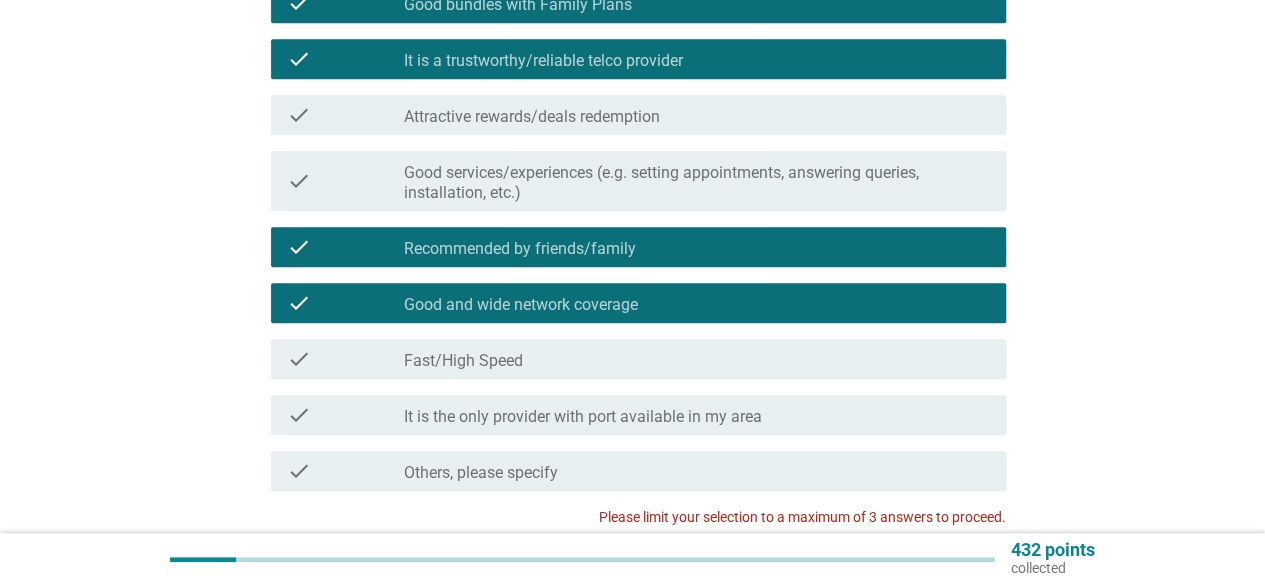scroll, scrollTop: 752, scrollLeft: 0, axis: vertical 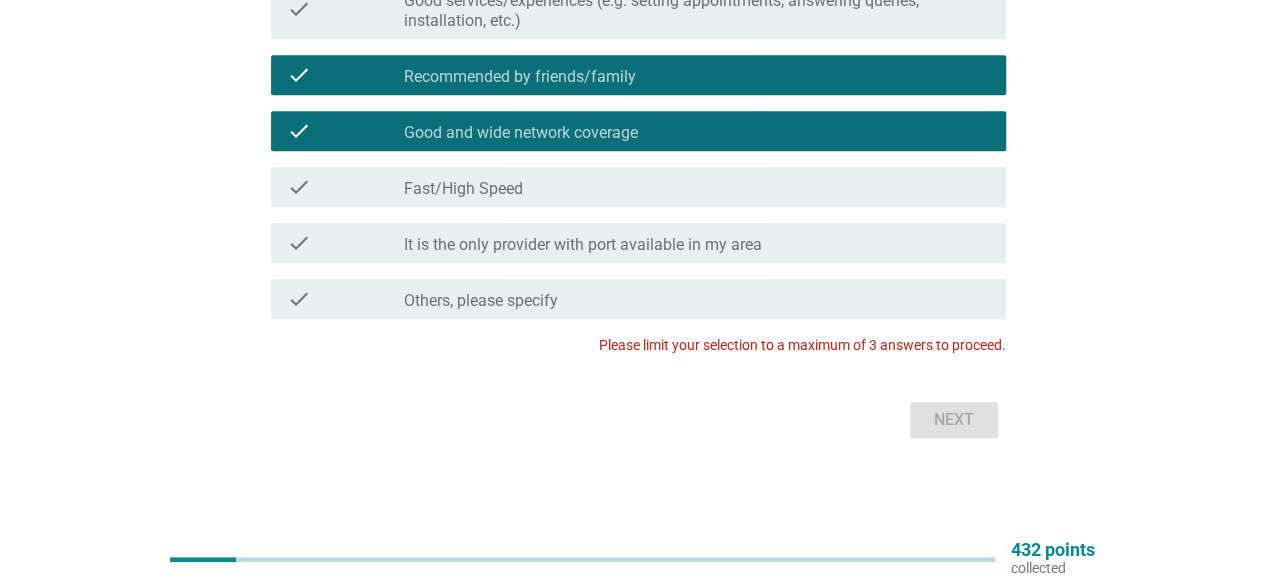 click on "Next" at bounding box center [632, 420] 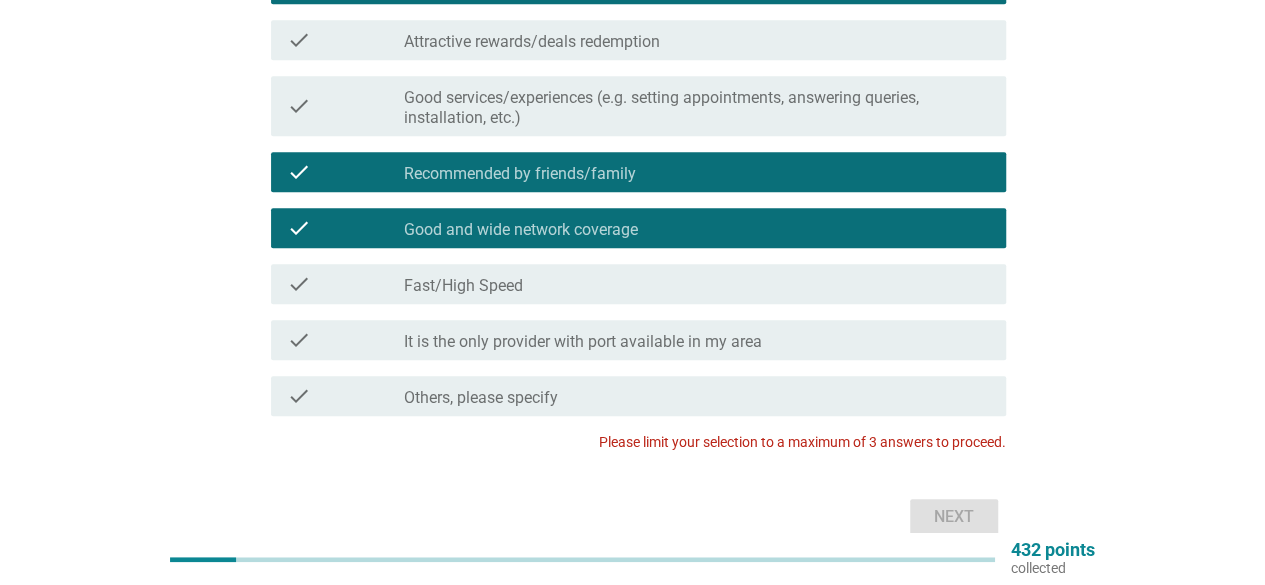 scroll, scrollTop: 552, scrollLeft: 0, axis: vertical 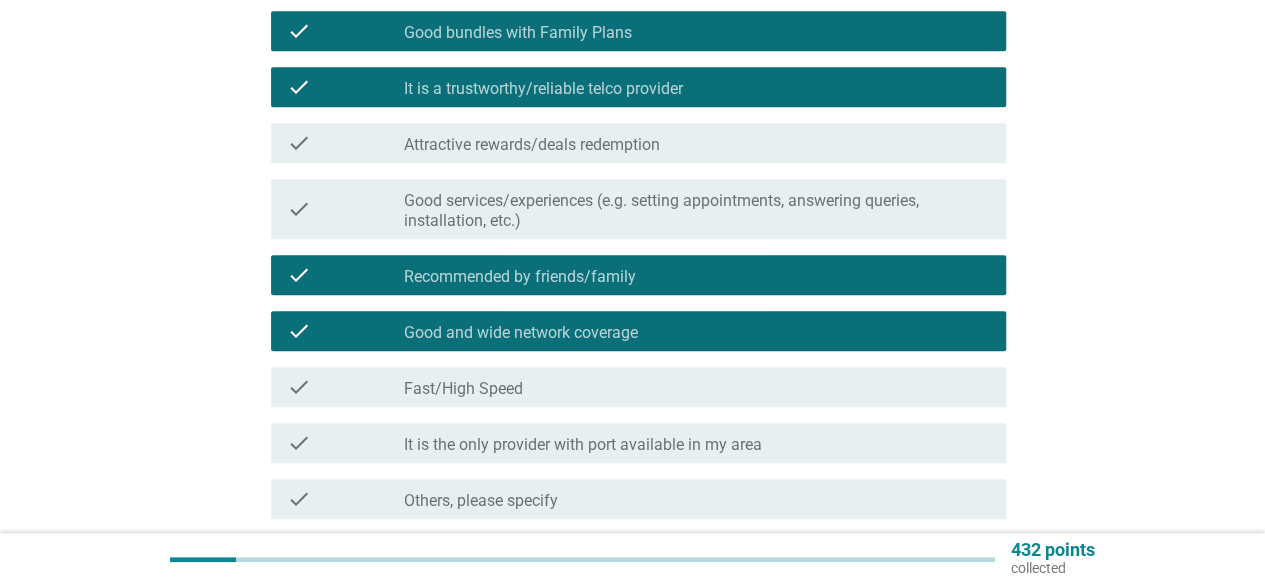 click on "Recommended by friends/family" at bounding box center [520, 277] 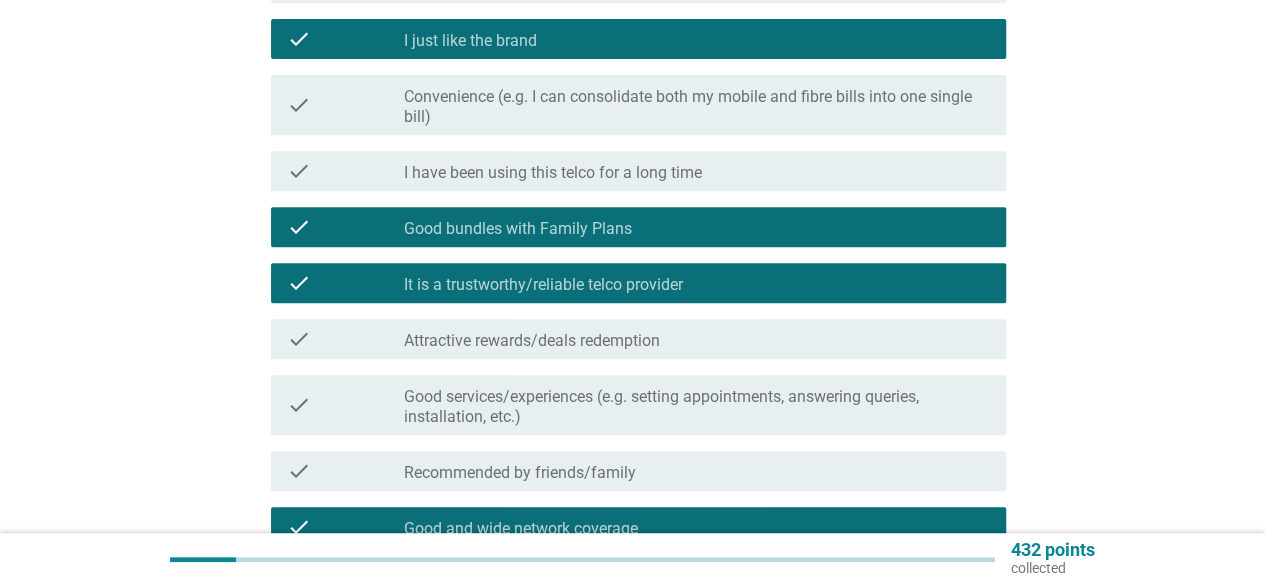 scroll, scrollTop: 352, scrollLeft: 0, axis: vertical 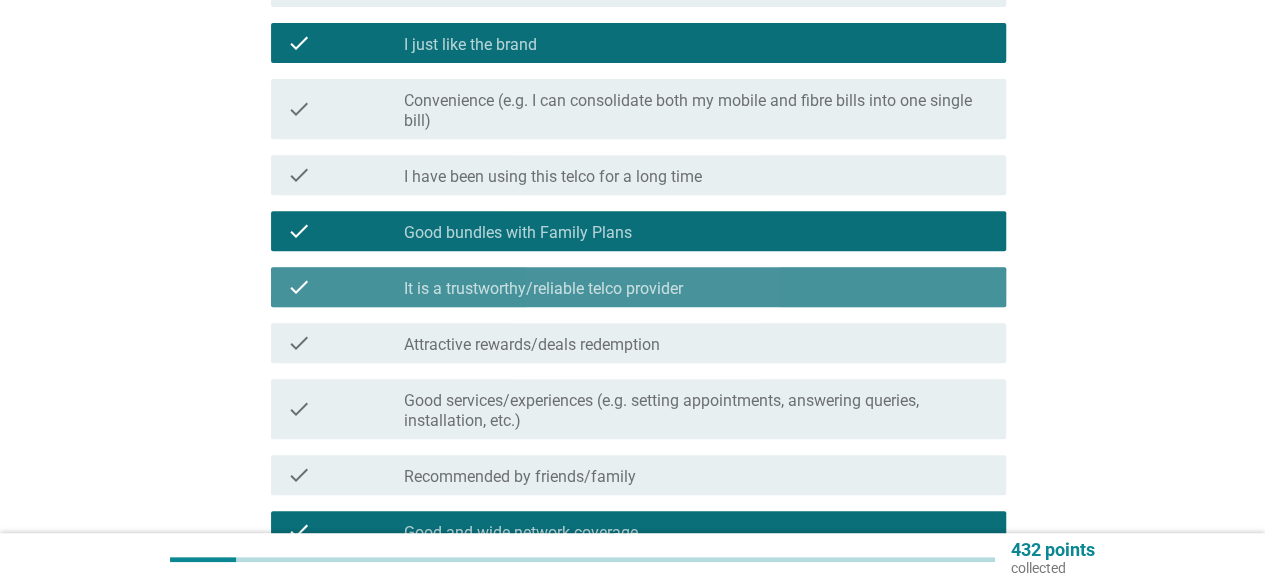 click on "It is a trustworthy/reliable telco provider" at bounding box center (543, 289) 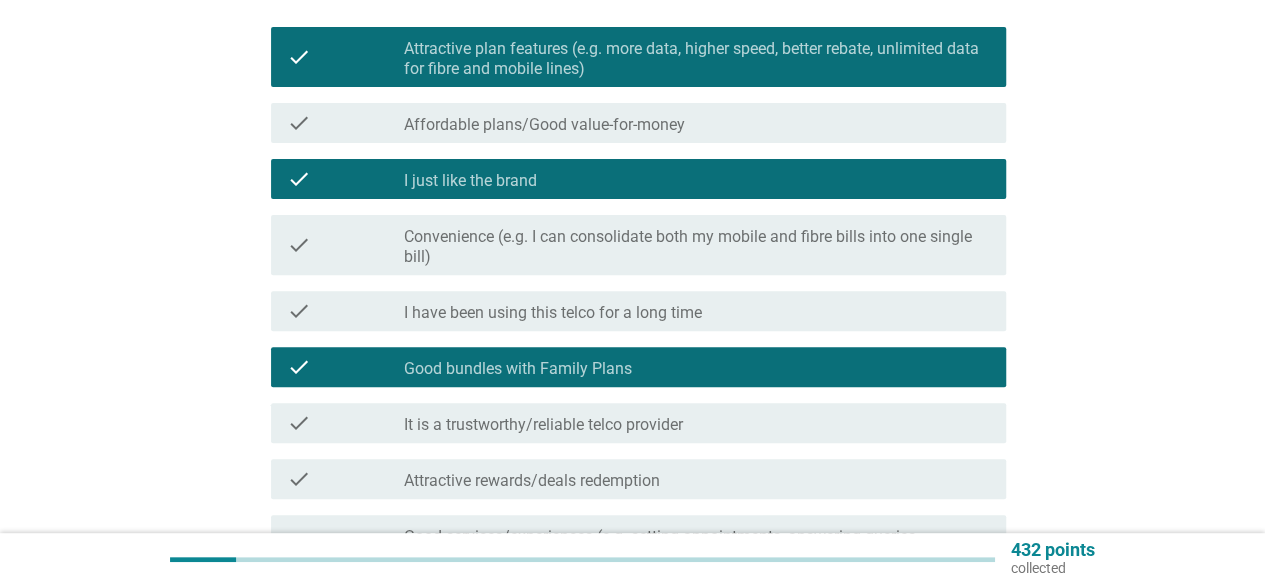 scroll, scrollTop: 52, scrollLeft: 0, axis: vertical 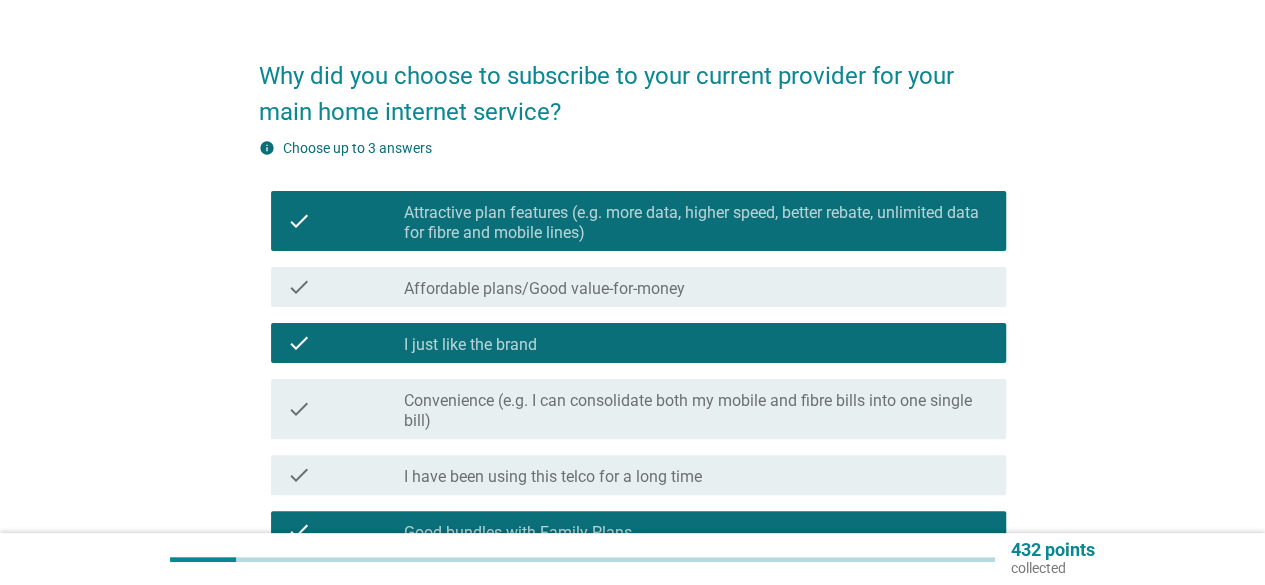 click on "check     check_box_outline_blank I just like the brand" at bounding box center (638, 343) 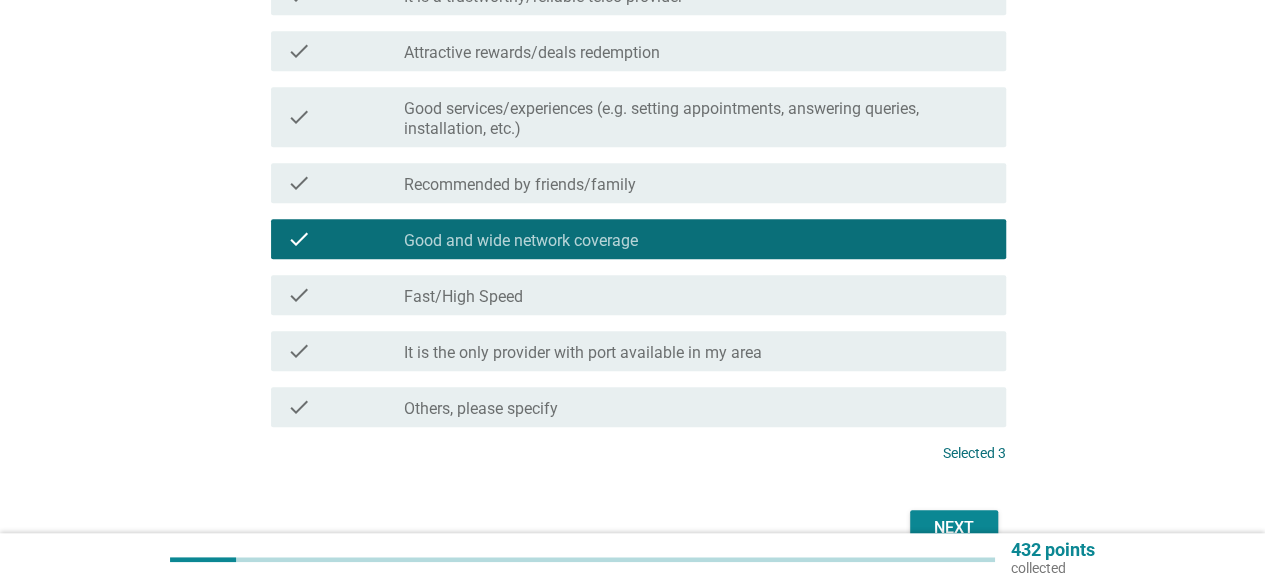 scroll, scrollTop: 752, scrollLeft: 0, axis: vertical 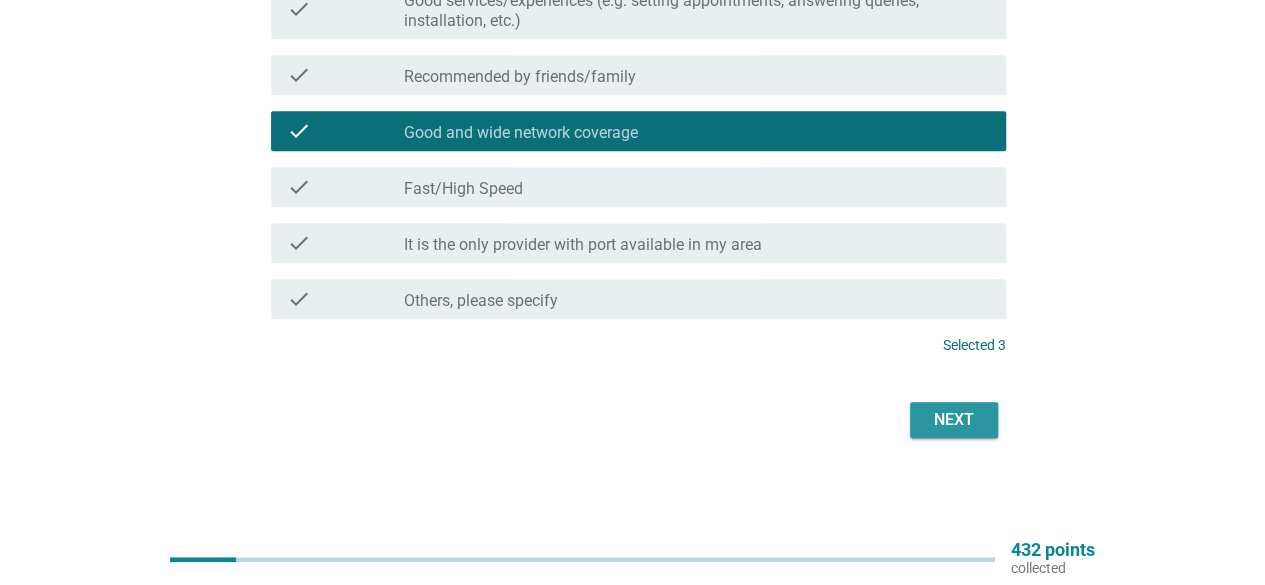 click on "Next" at bounding box center [954, 420] 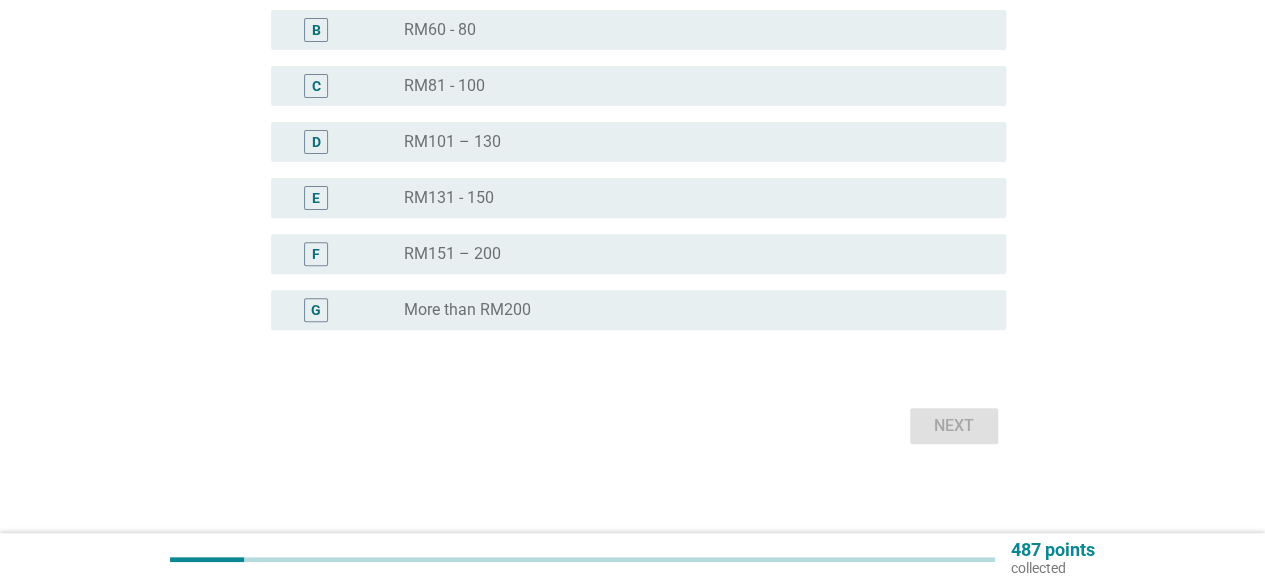 scroll, scrollTop: 266, scrollLeft: 0, axis: vertical 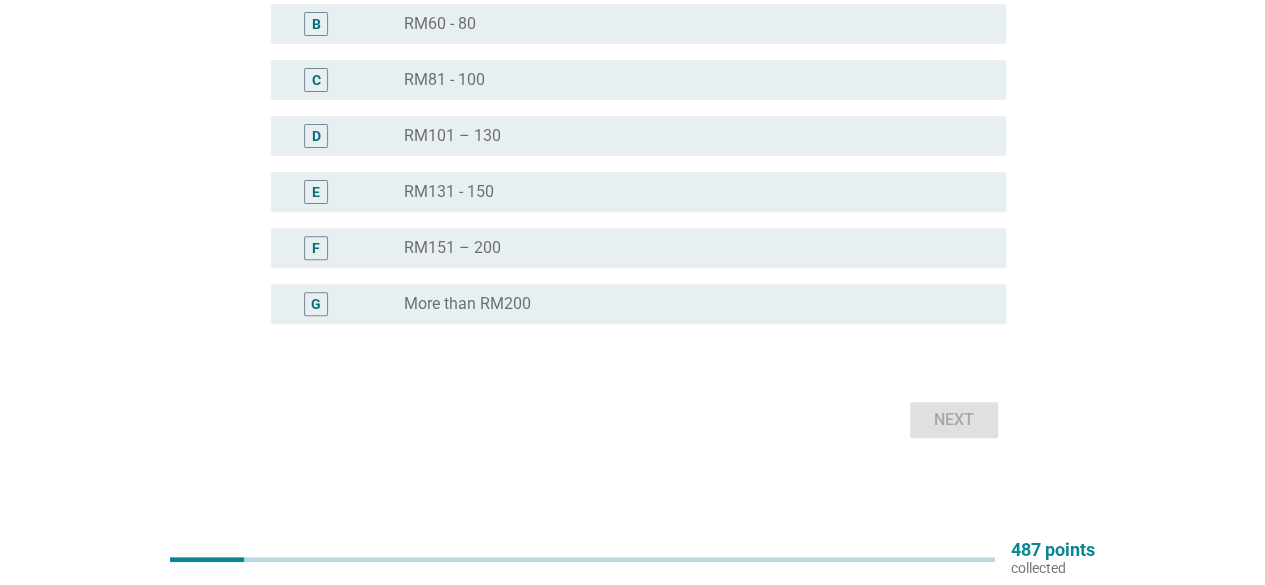 click on "RM101 – 130" at bounding box center (452, 136) 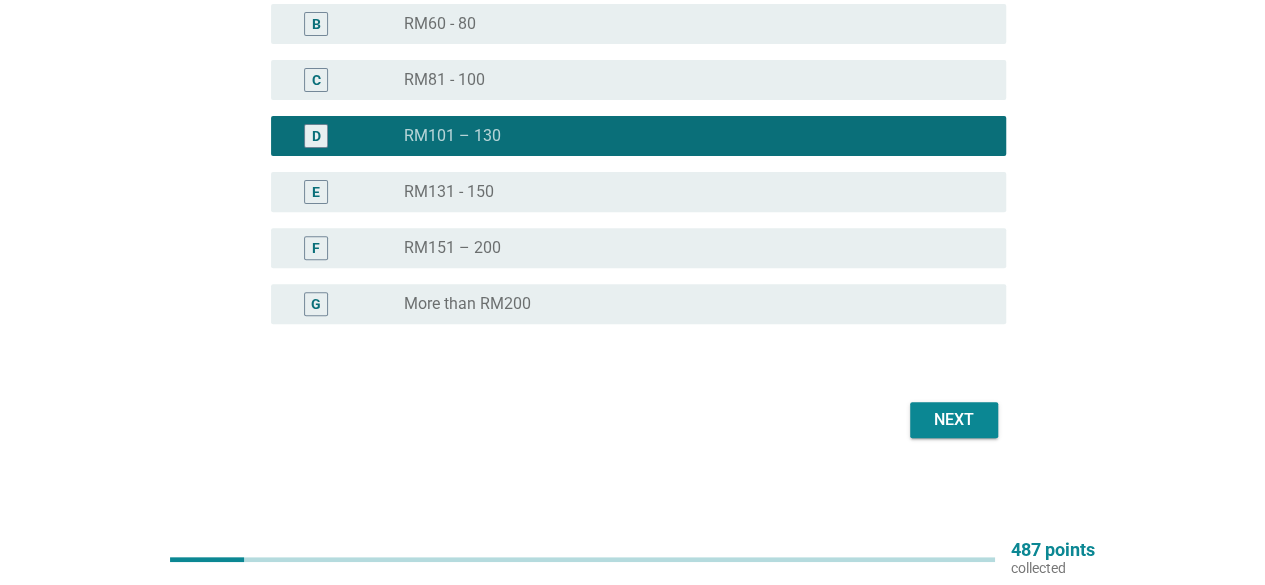 click on "Next" at bounding box center [954, 420] 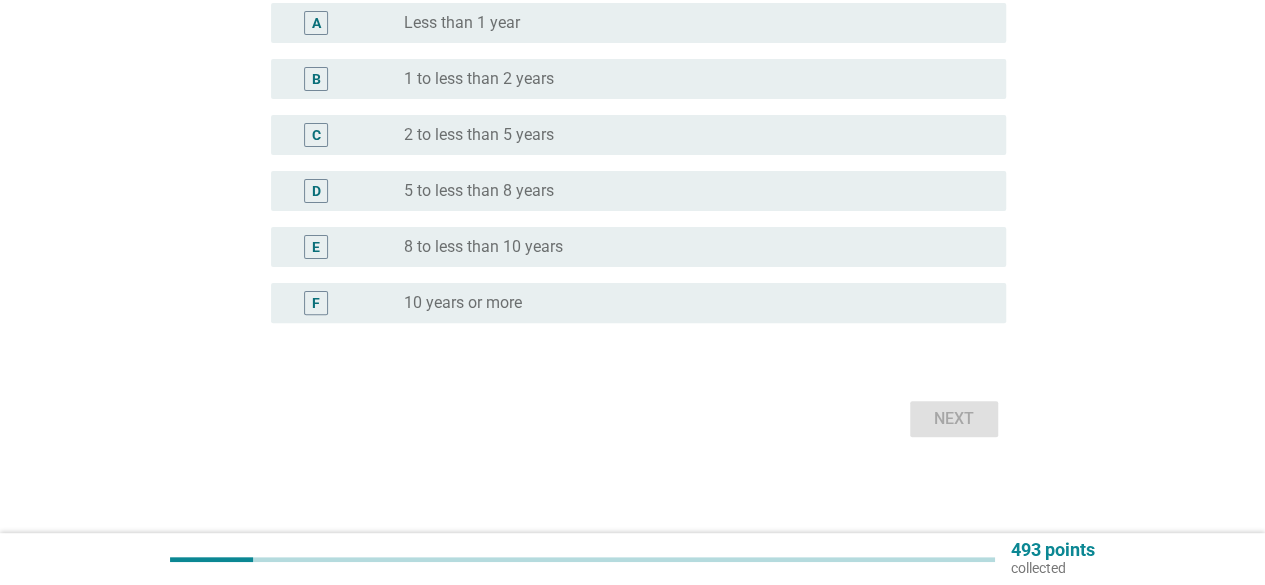 scroll, scrollTop: 0, scrollLeft: 0, axis: both 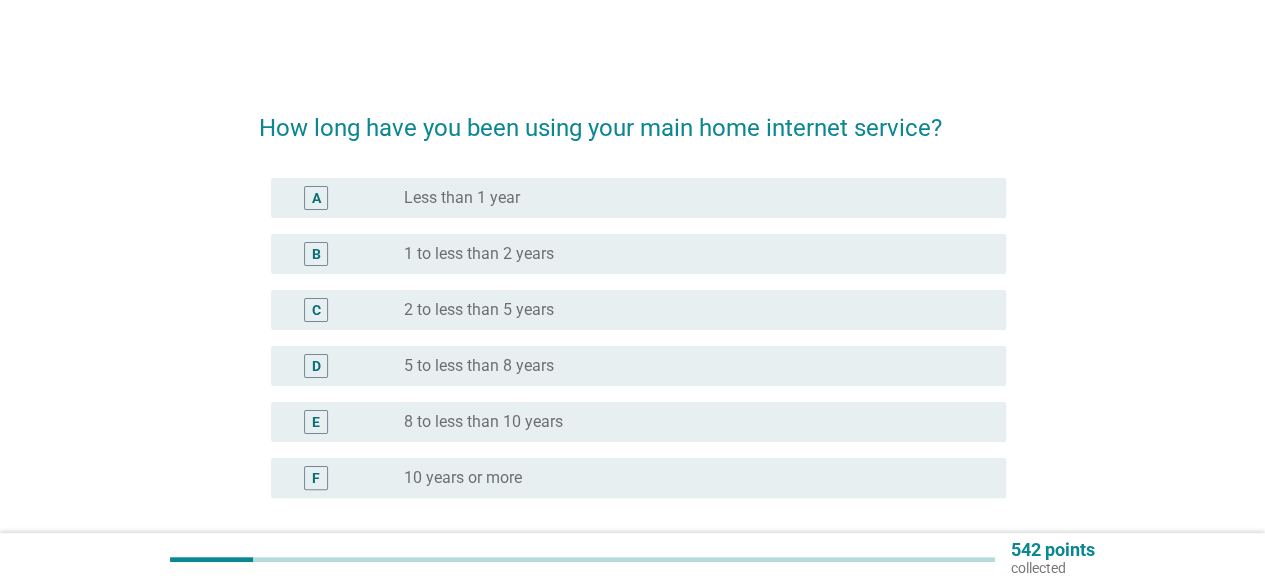 click on "radio_button_unchecked 1 to less than 2 years" at bounding box center [697, 254] 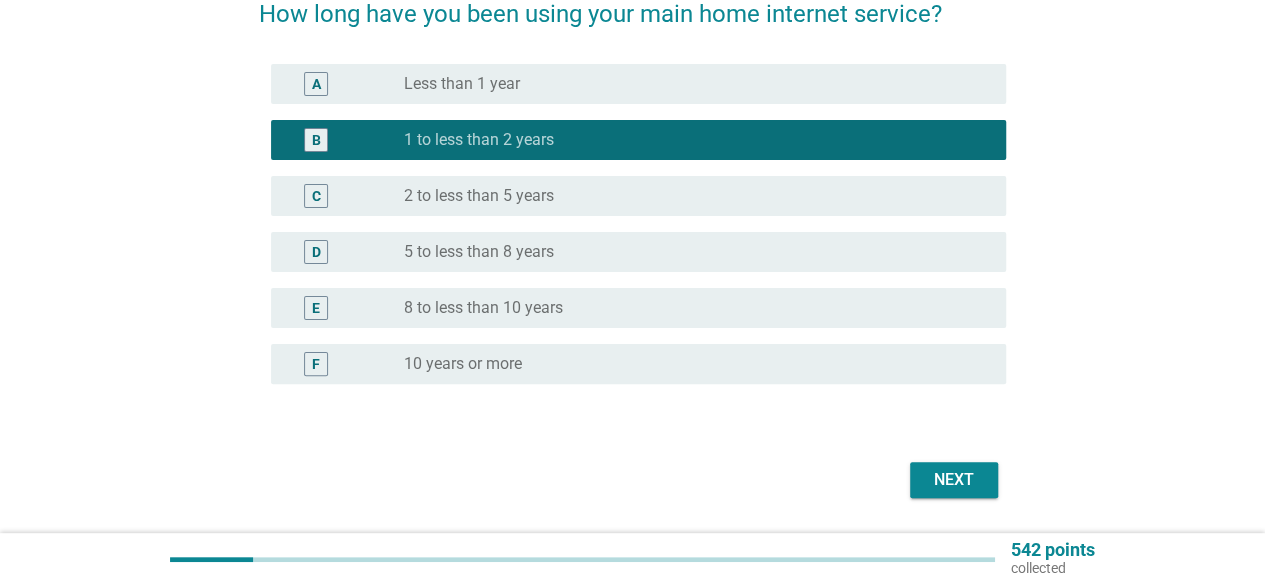 scroll, scrollTop: 174, scrollLeft: 0, axis: vertical 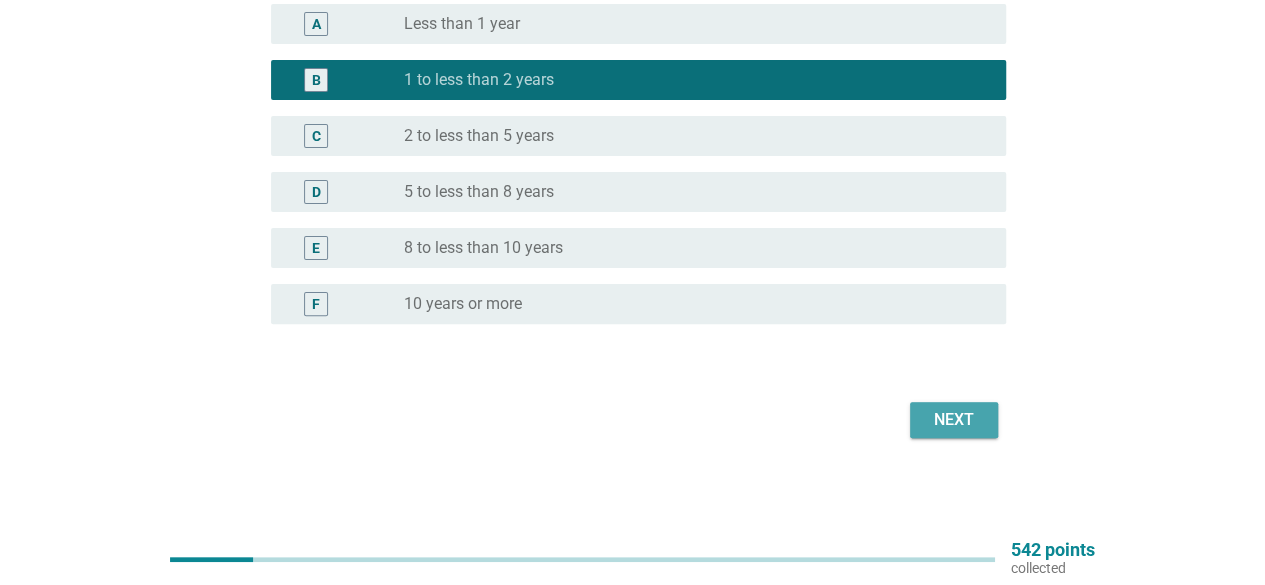 click on "Next" at bounding box center (954, 420) 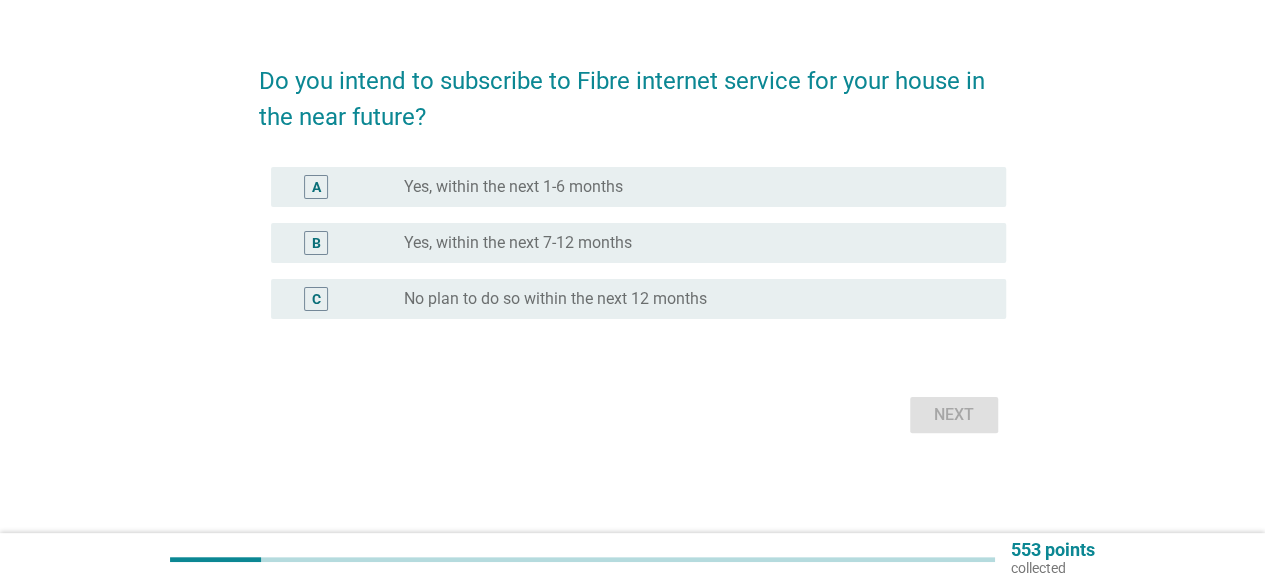 scroll, scrollTop: 0, scrollLeft: 0, axis: both 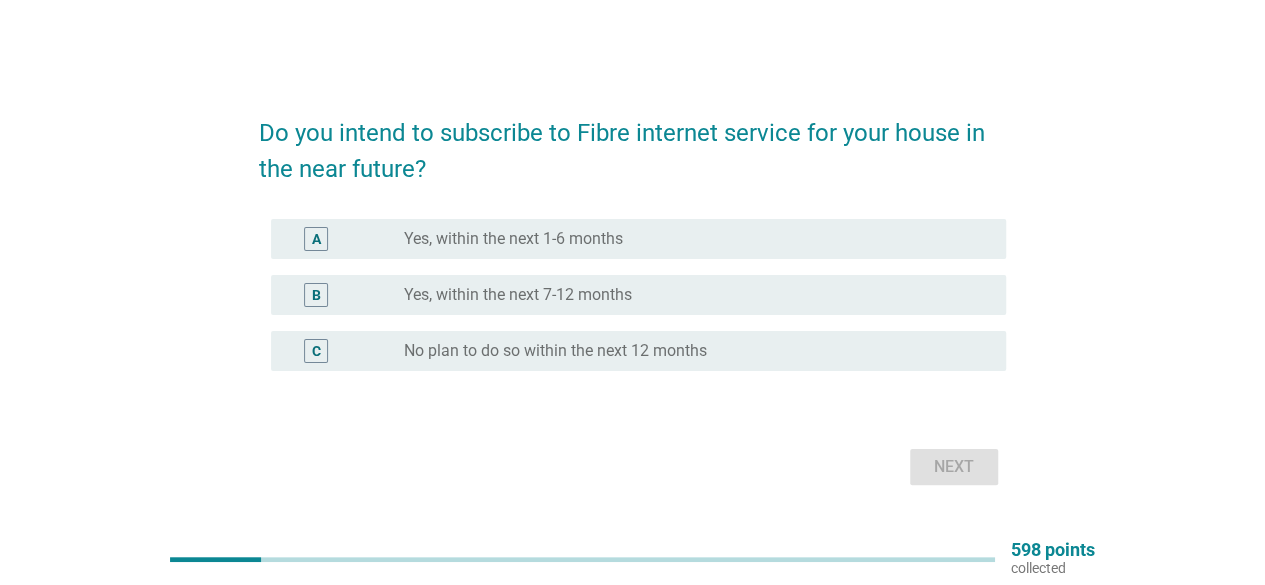 click on "Yes, within the next 1-6 months" at bounding box center (513, 239) 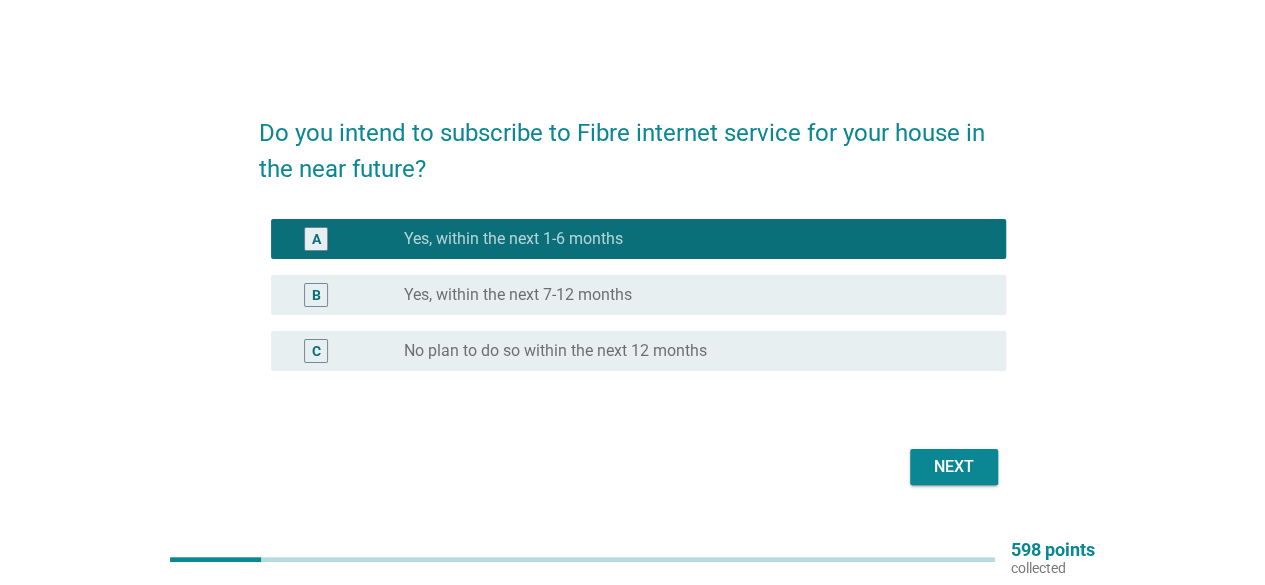 click on "Next" at bounding box center [954, 467] 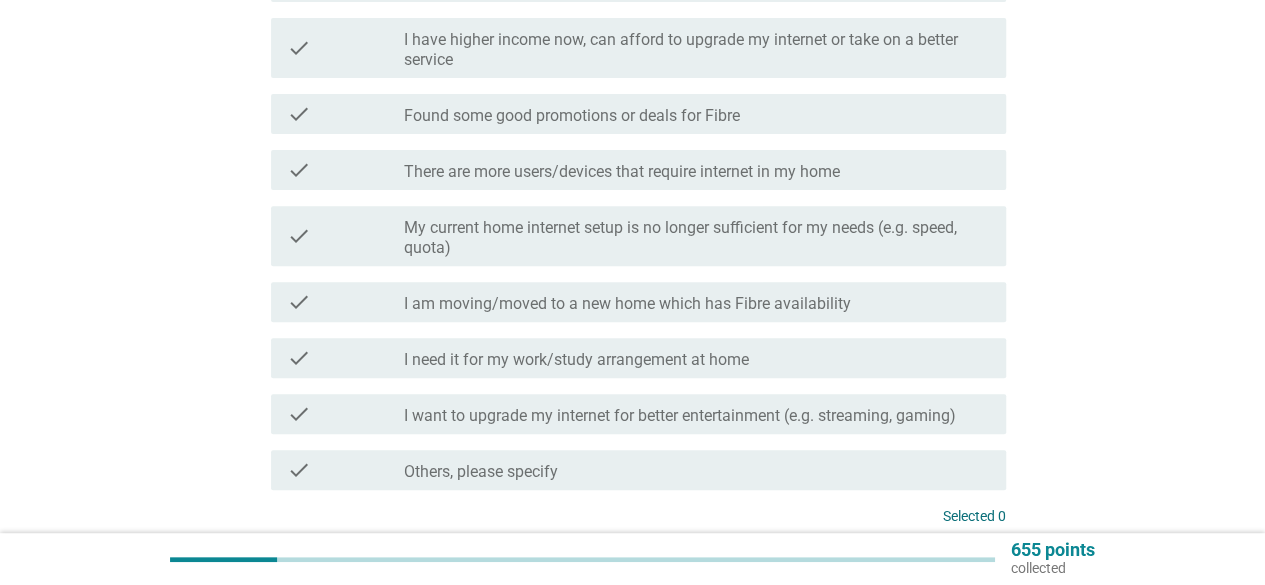 scroll, scrollTop: 300, scrollLeft: 0, axis: vertical 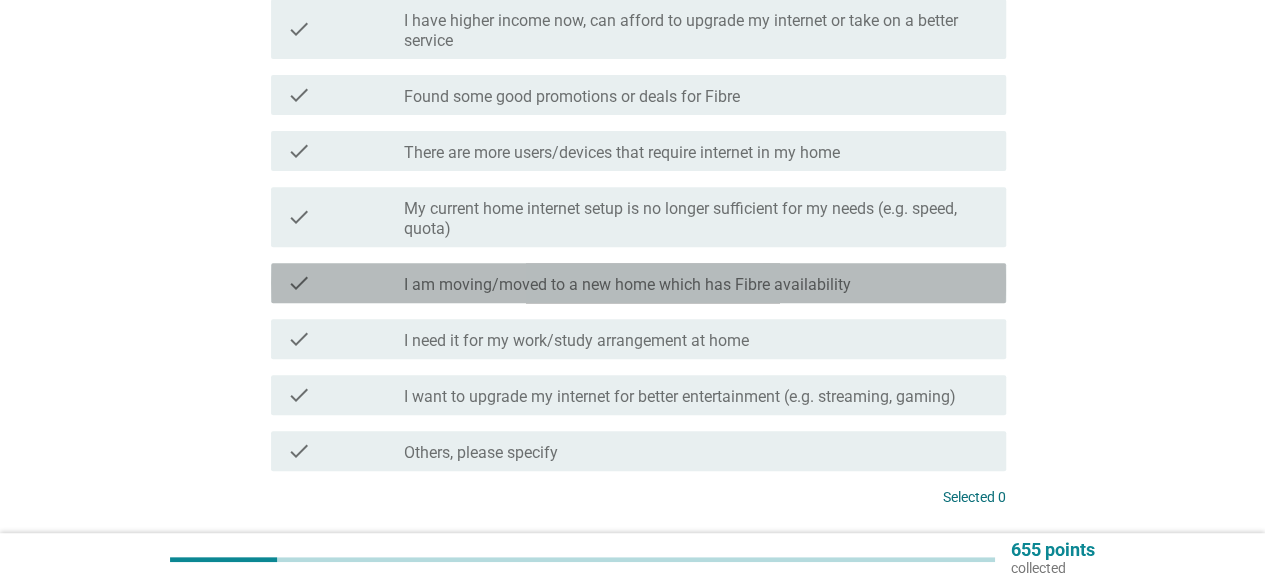 click on "I am moving/moved to a new home which has Fibre availability" at bounding box center (627, 285) 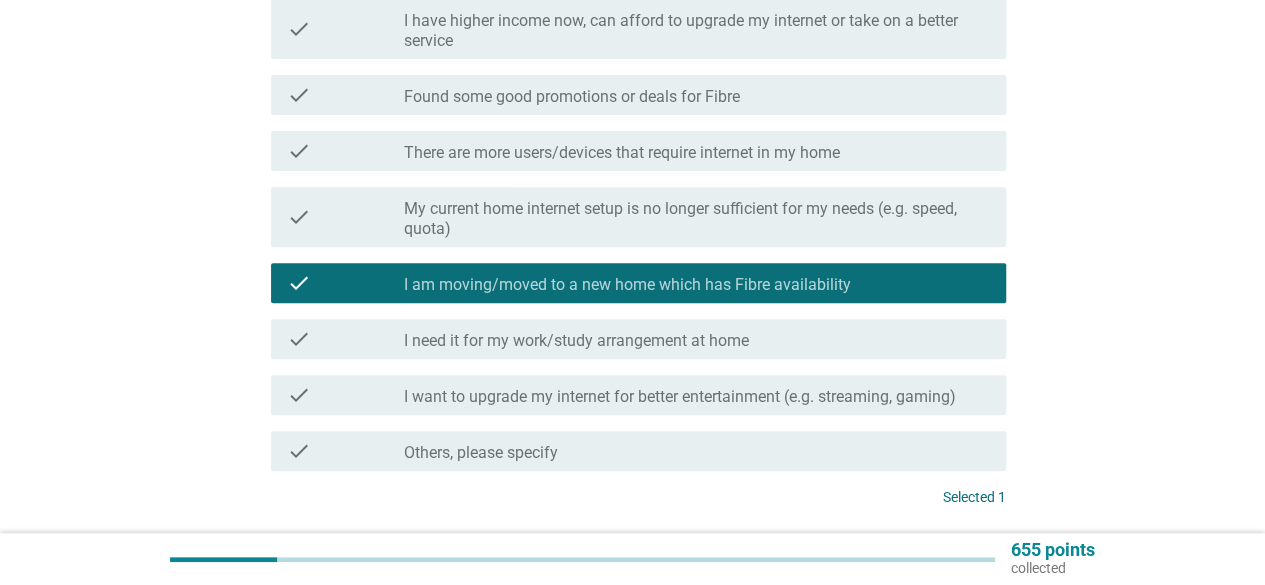 click on "I want to upgrade my internet for better entertainment (e.g. streaming, gaming)" at bounding box center [680, 397] 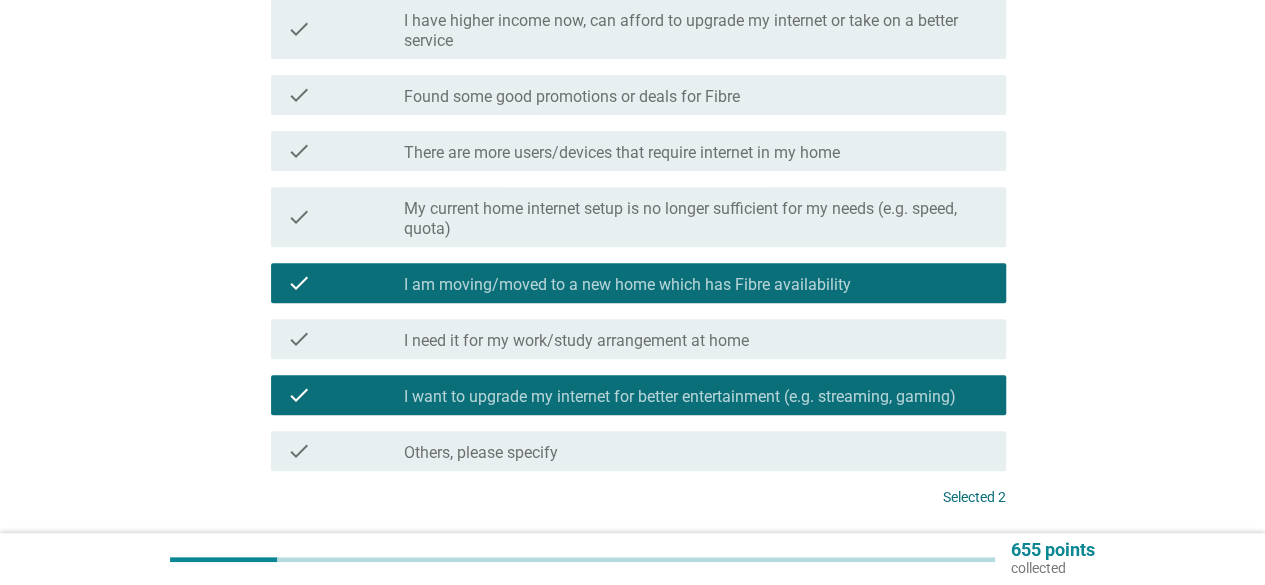 scroll, scrollTop: 200, scrollLeft: 0, axis: vertical 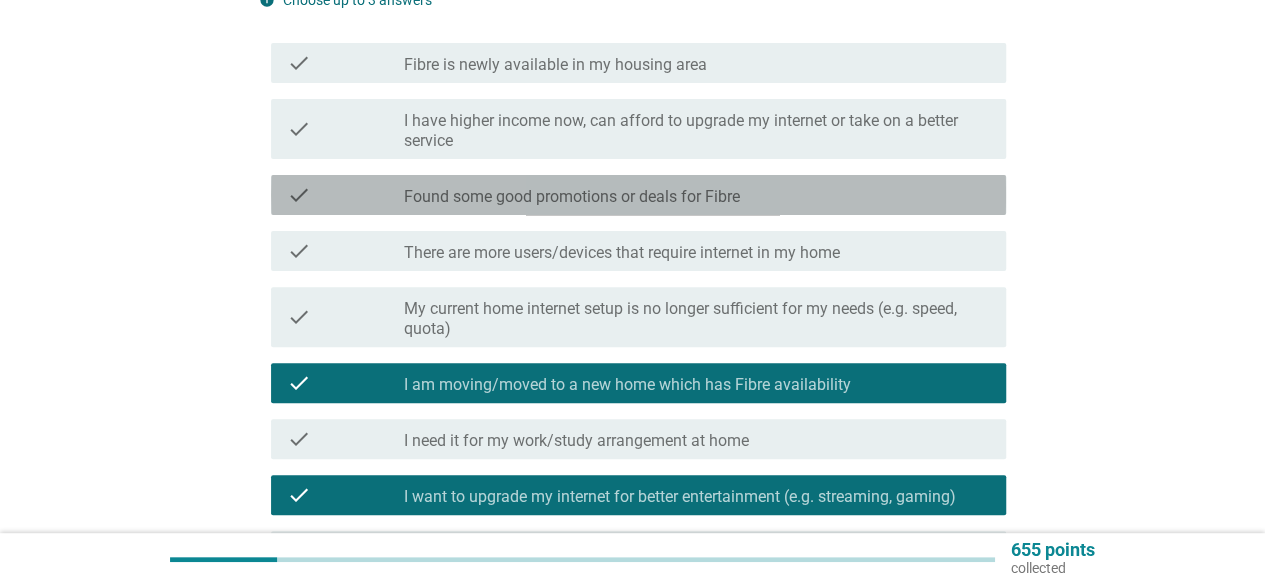 click on "Found some good promotions or deals for Fibre" at bounding box center [572, 197] 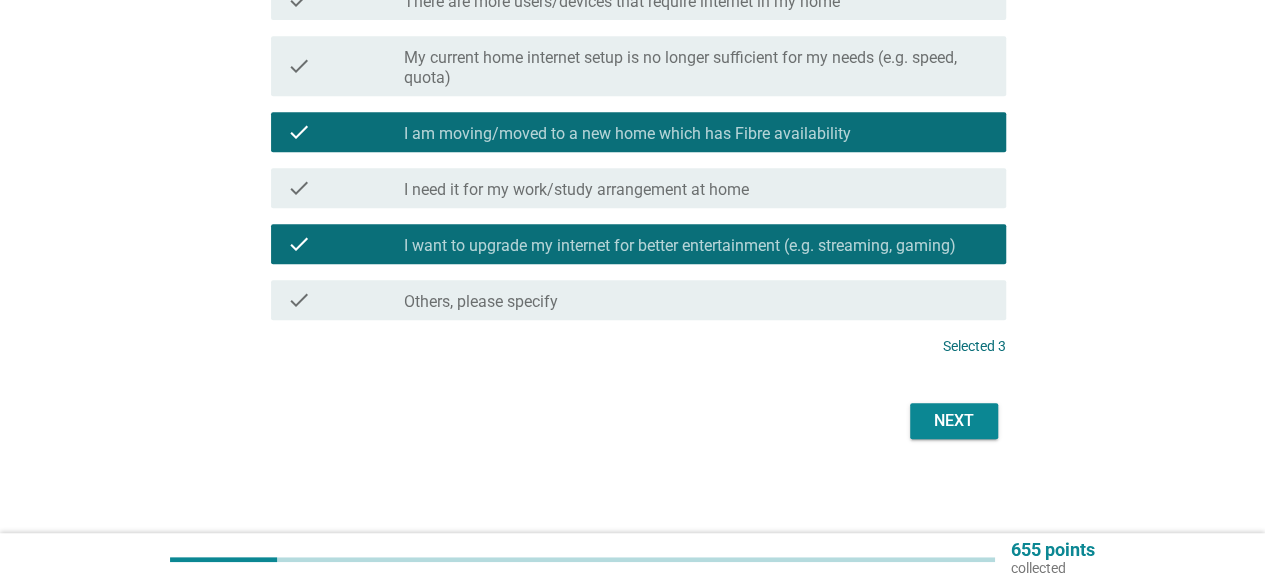 scroll, scrollTop: 452, scrollLeft: 0, axis: vertical 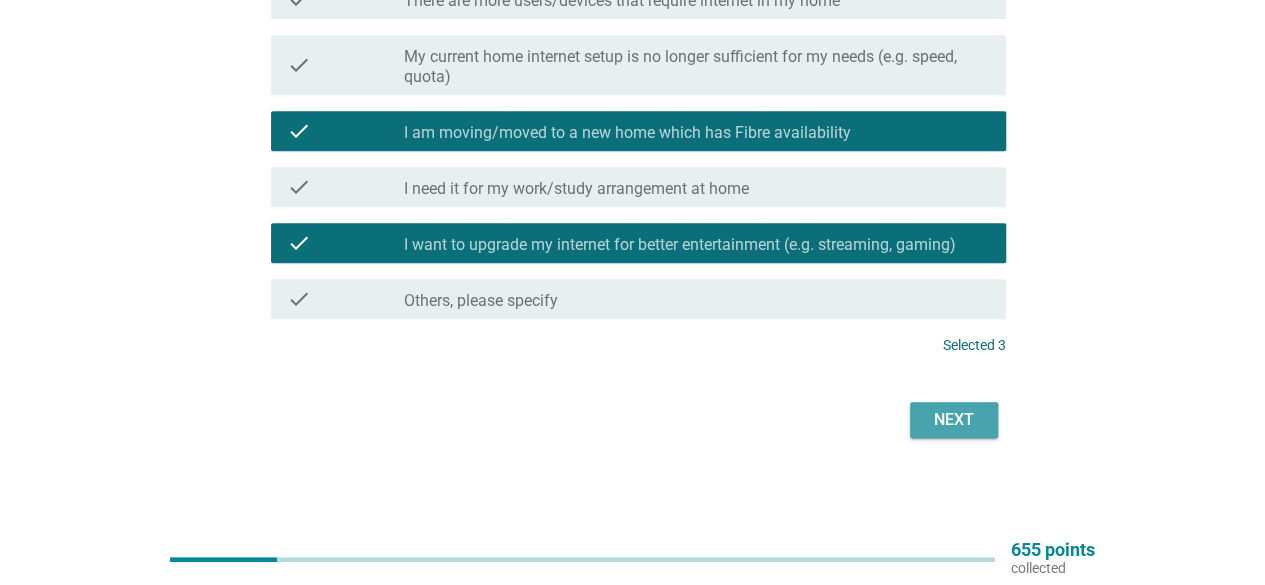 click on "Next" at bounding box center [954, 420] 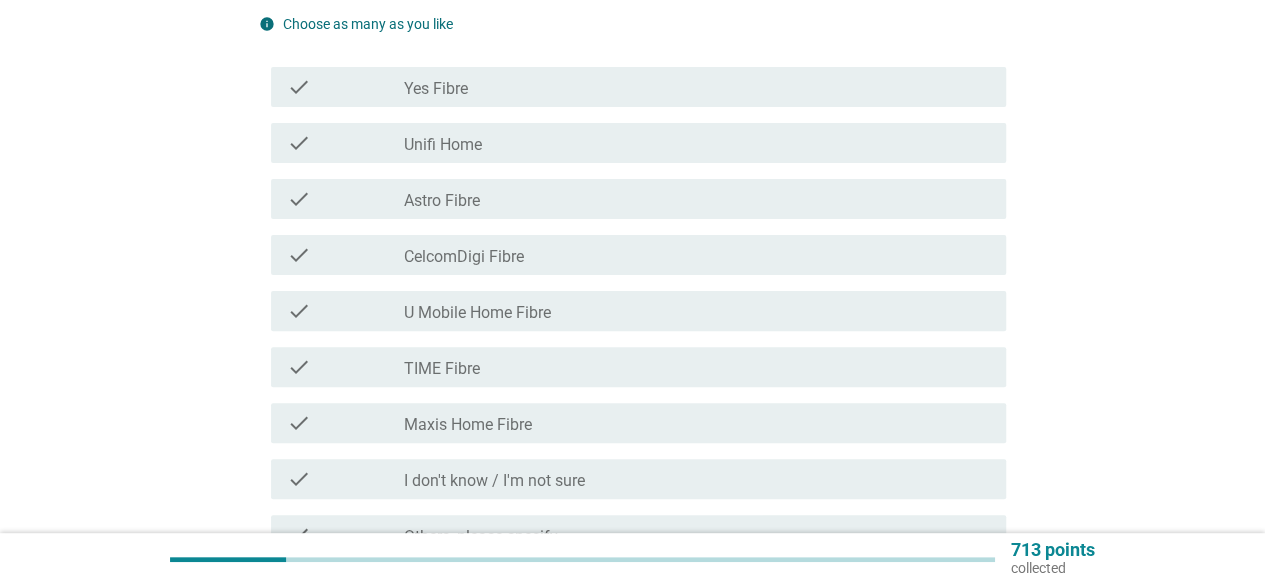 scroll, scrollTop: 300, scrollLeft: 0, axis: vertical 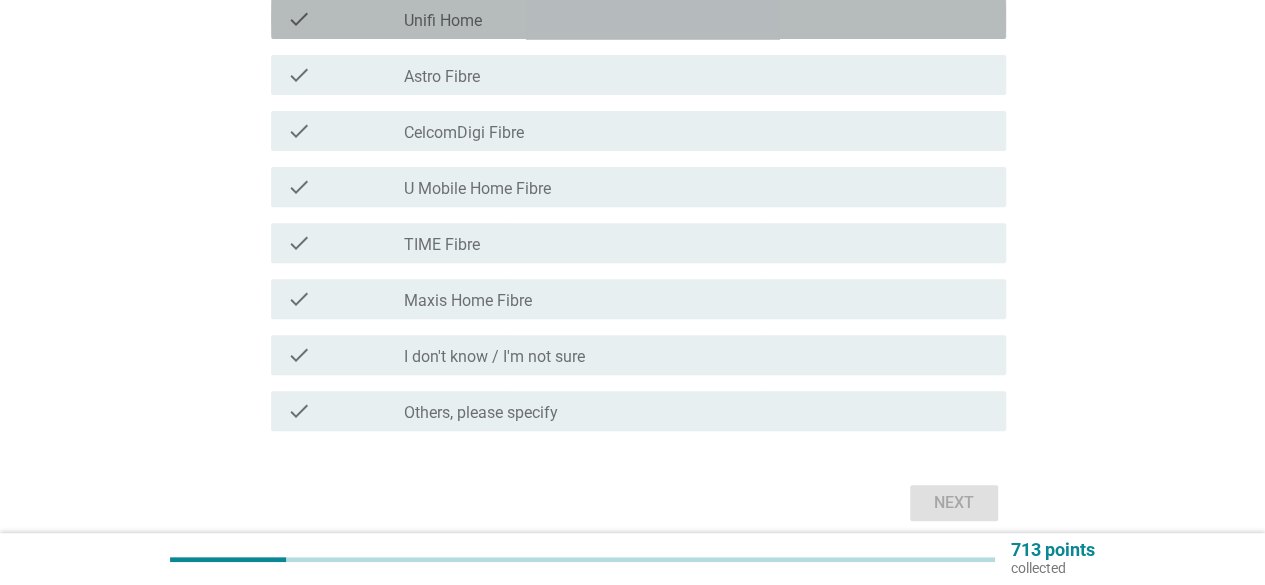 click on "Unifi Home" at bounding box center [443, 21] 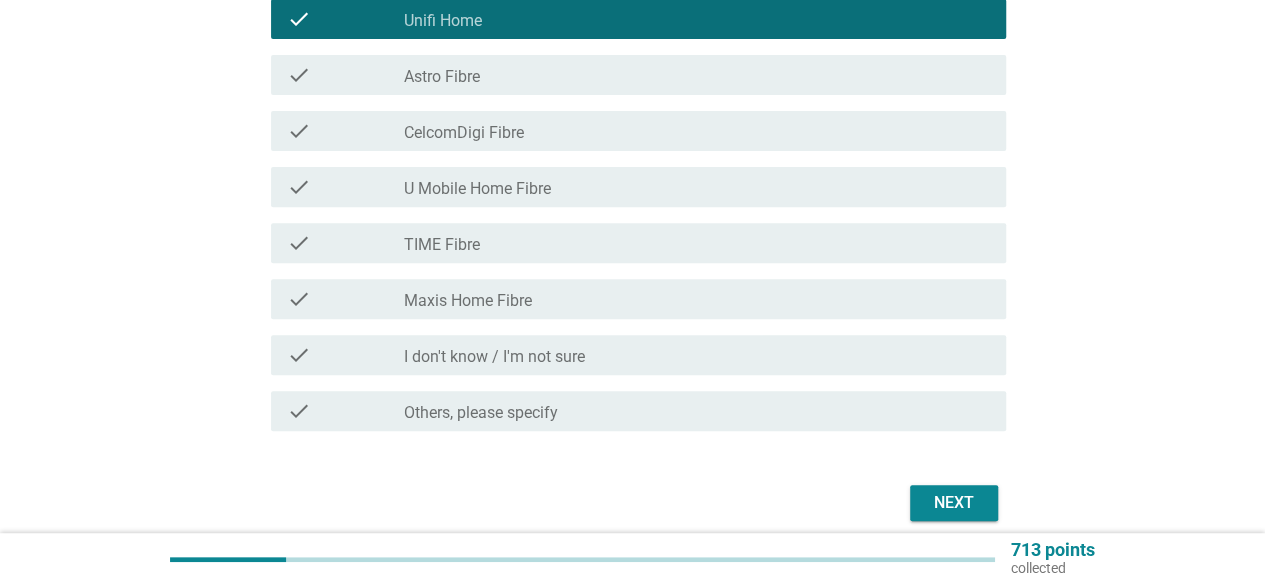 click on "U Mobile Home Fibre" at bounding box center [477, 189] 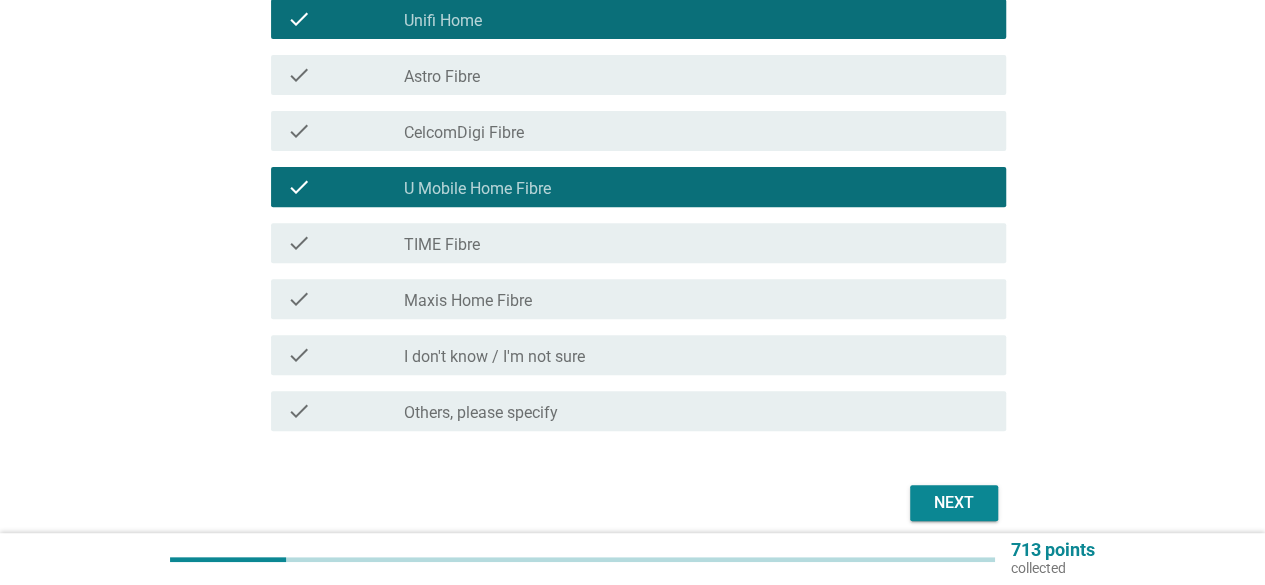 click on "U Mobile Home Fibre" at bounding box center [477, 189] 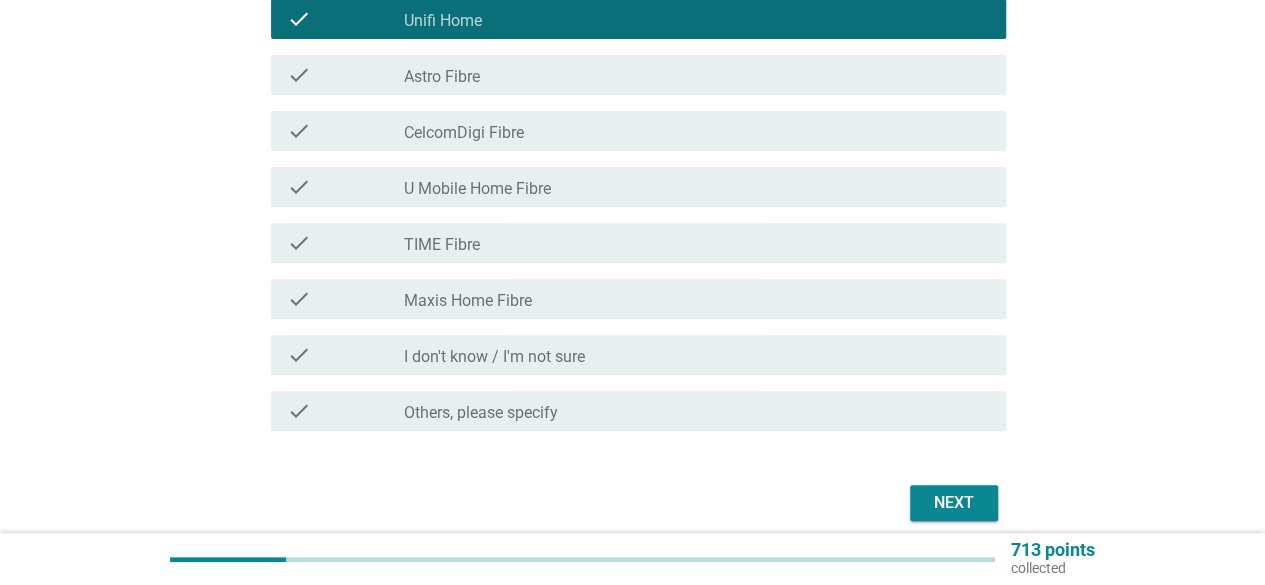 click on "TIME Fibre" at bounding box center [442, 245] 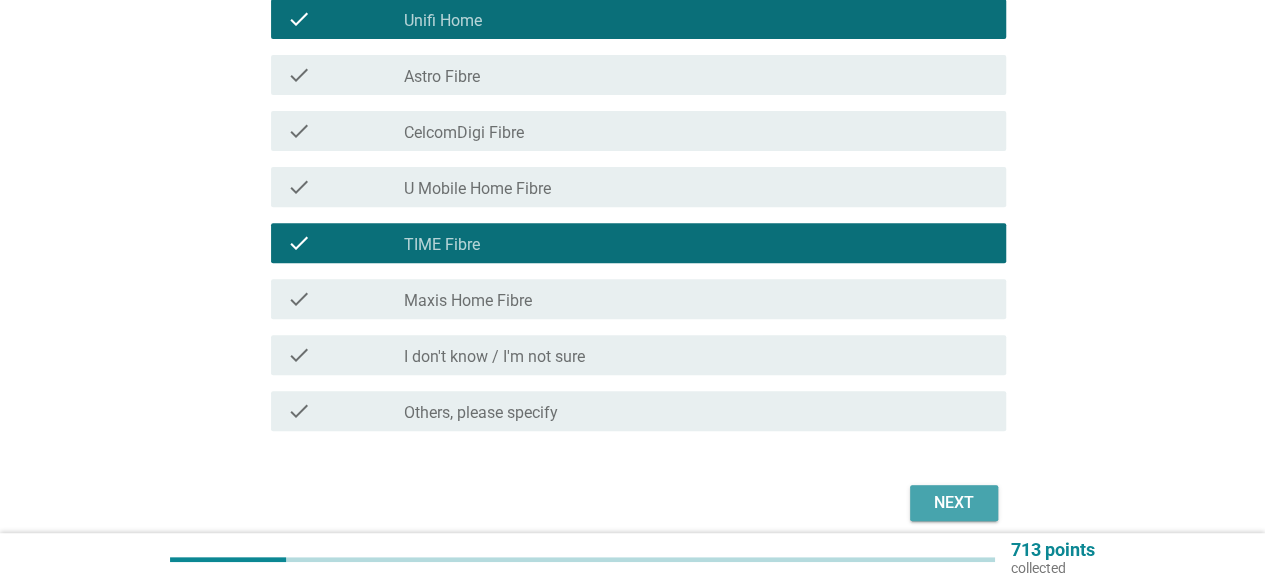 click on "Next" at bounding box center [954, 503] 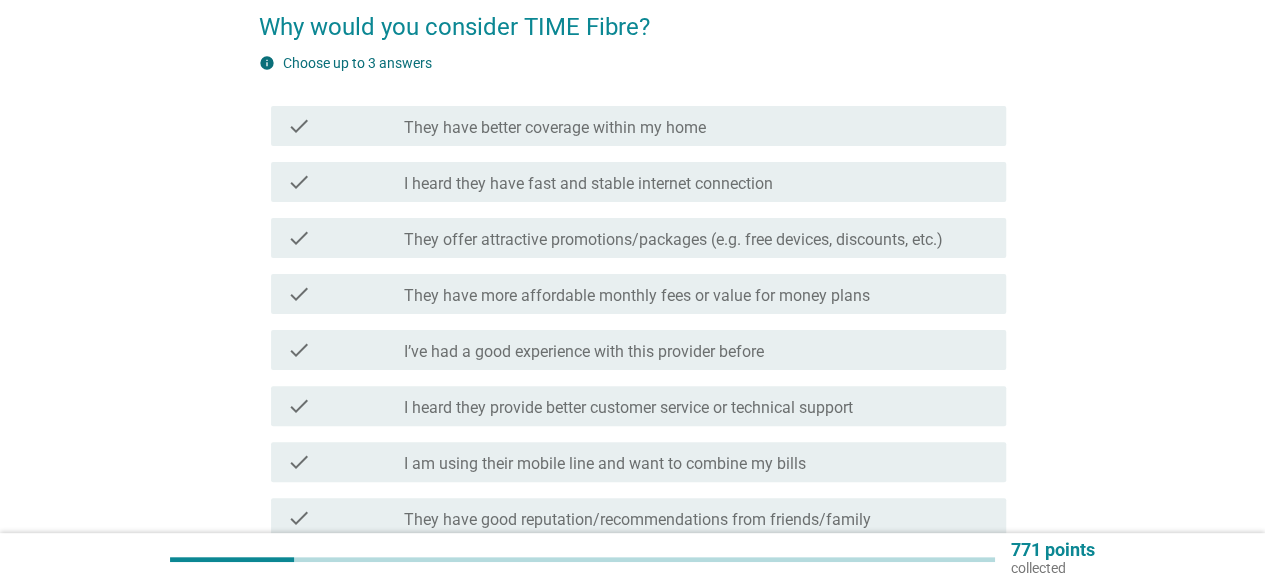 scroll, scrollTop: 200, scrollLeft: 0, axis: vertical 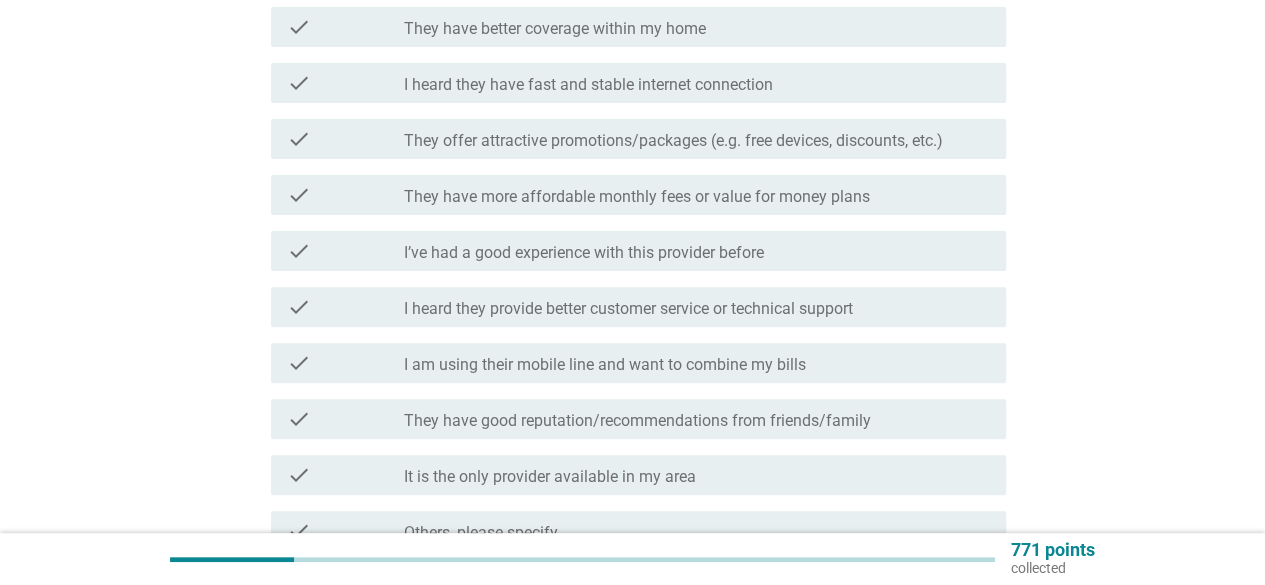 click on "I heard they have fast and stable internet connection" at bounding box center (588, 85) 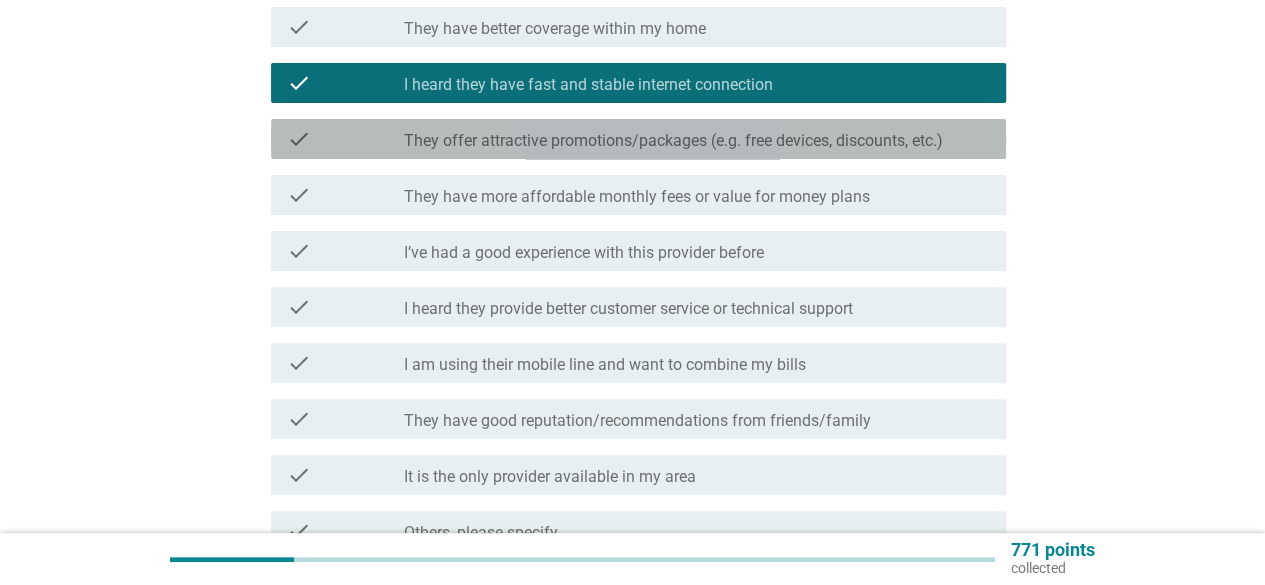 click on "check     check_box_outline_blank They offer attractive promotions/packages (e.g. free devices, discounts, etc.)" at bounding box center [638, 139] 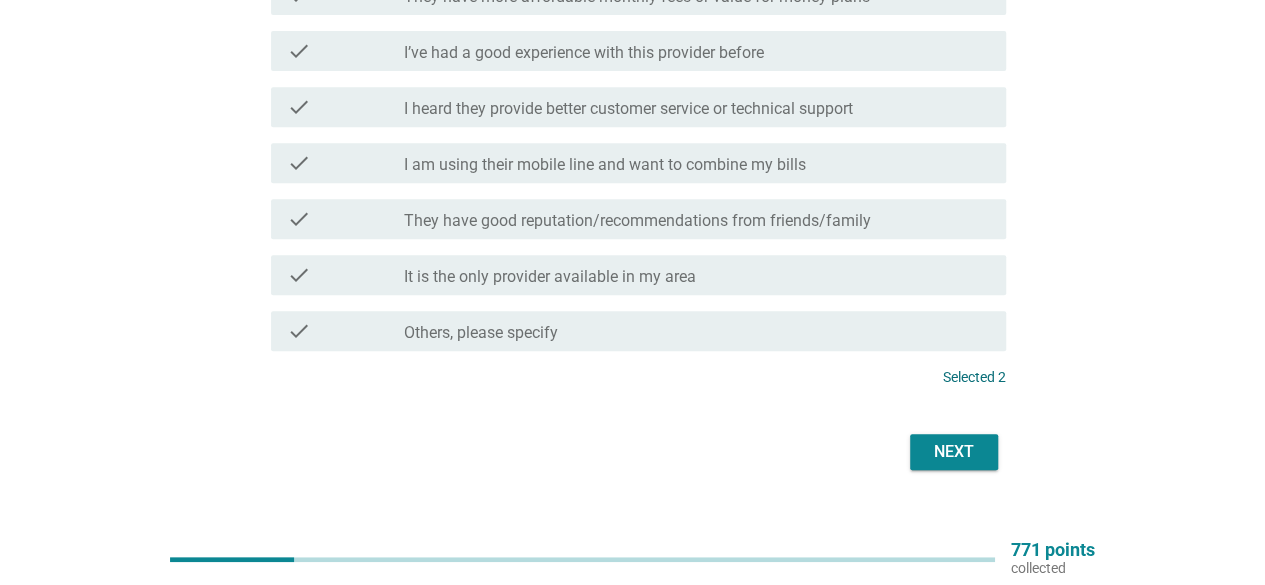 scroll, scrollTop: 300, scrollLeft: 0, axis: vertical 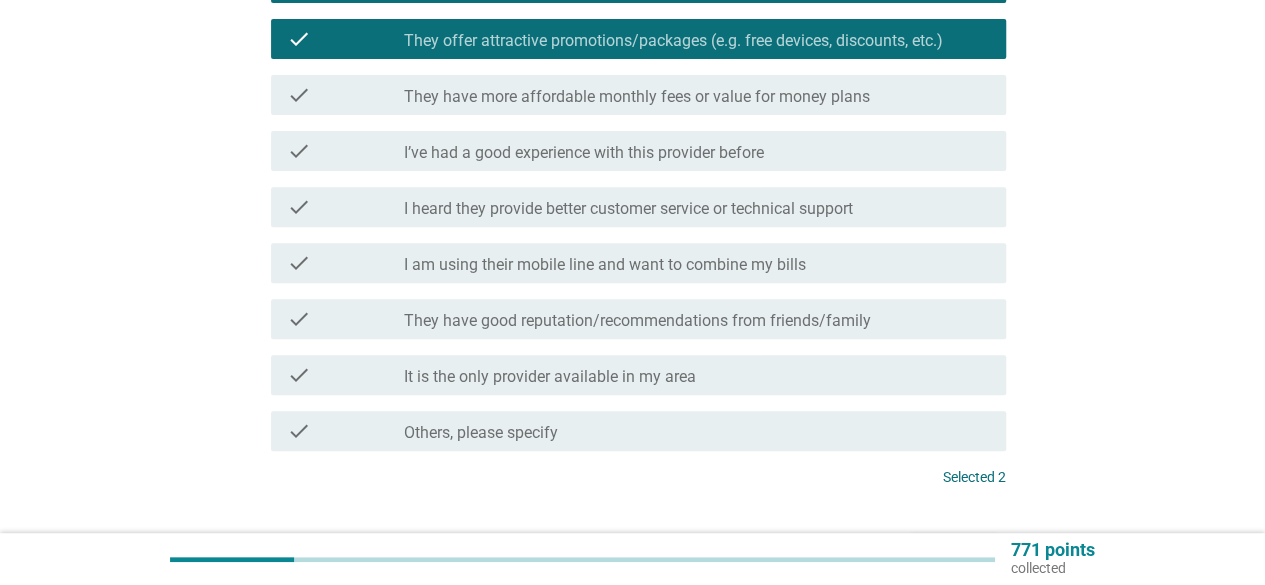 click on "I’ve had a good experience with this provider before" at bounding box center (584, 153) 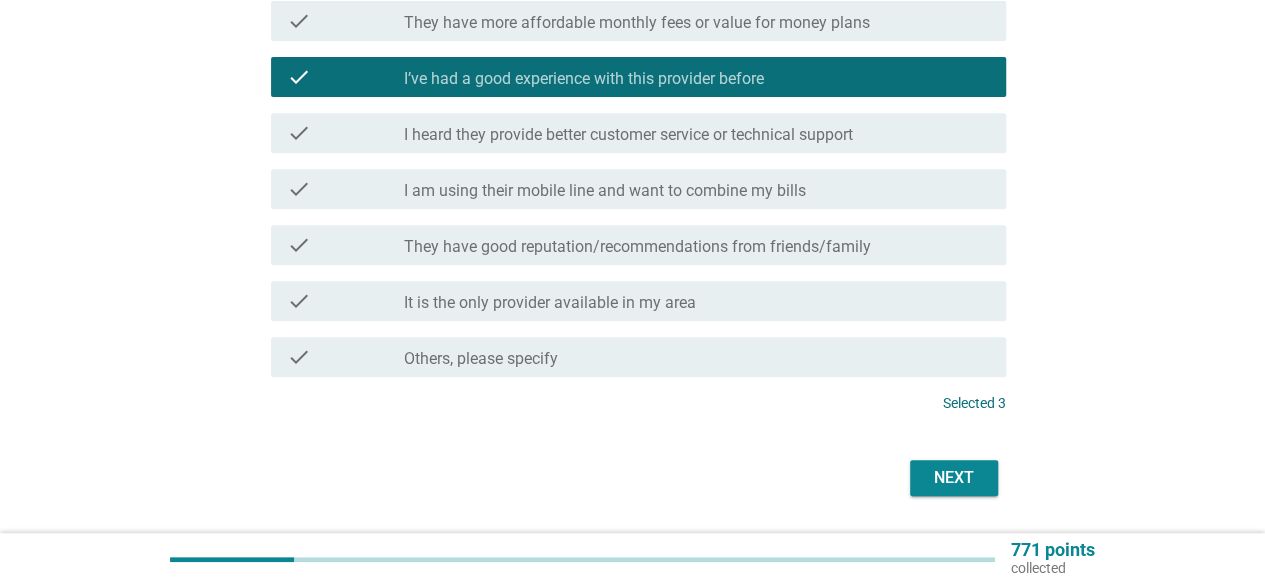 scroll, scrollTop: 432, scrollLeft: 0, axis: vertical 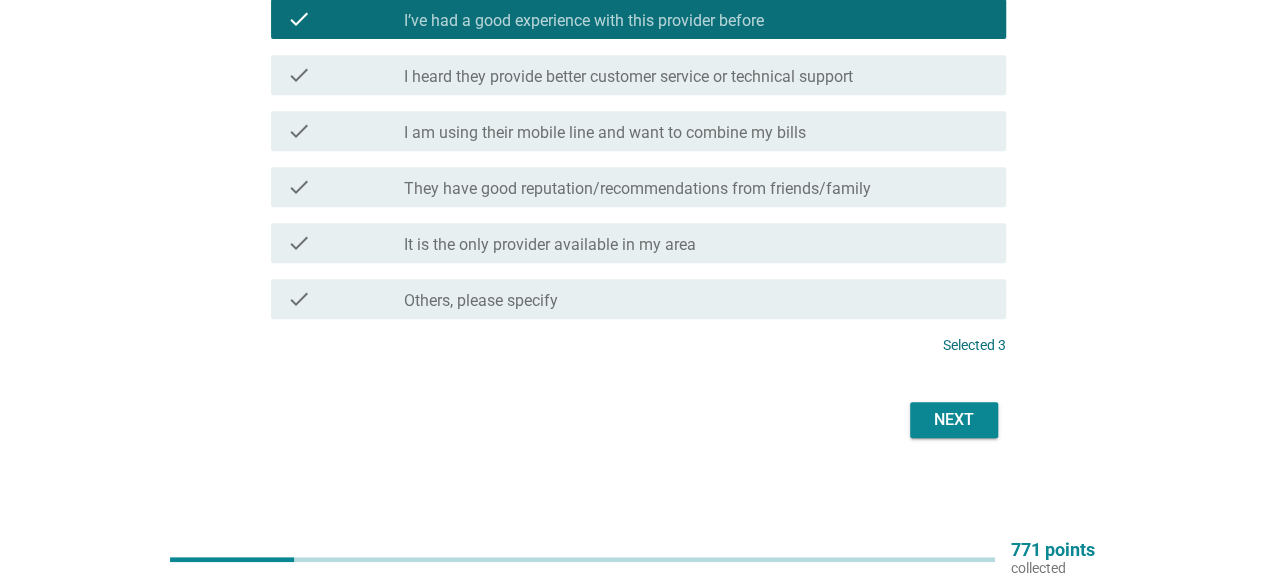 click on "Next" at bounding box center (954, 420) 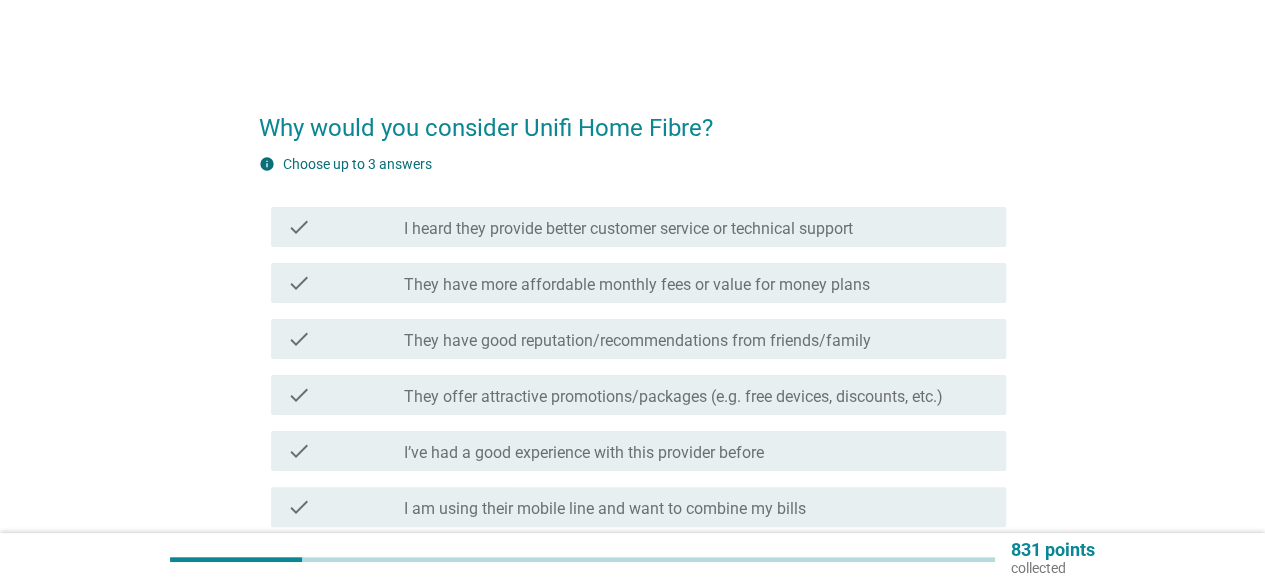 scroll, scrollTop: 100, scrollLeft: 0, axis: vertical 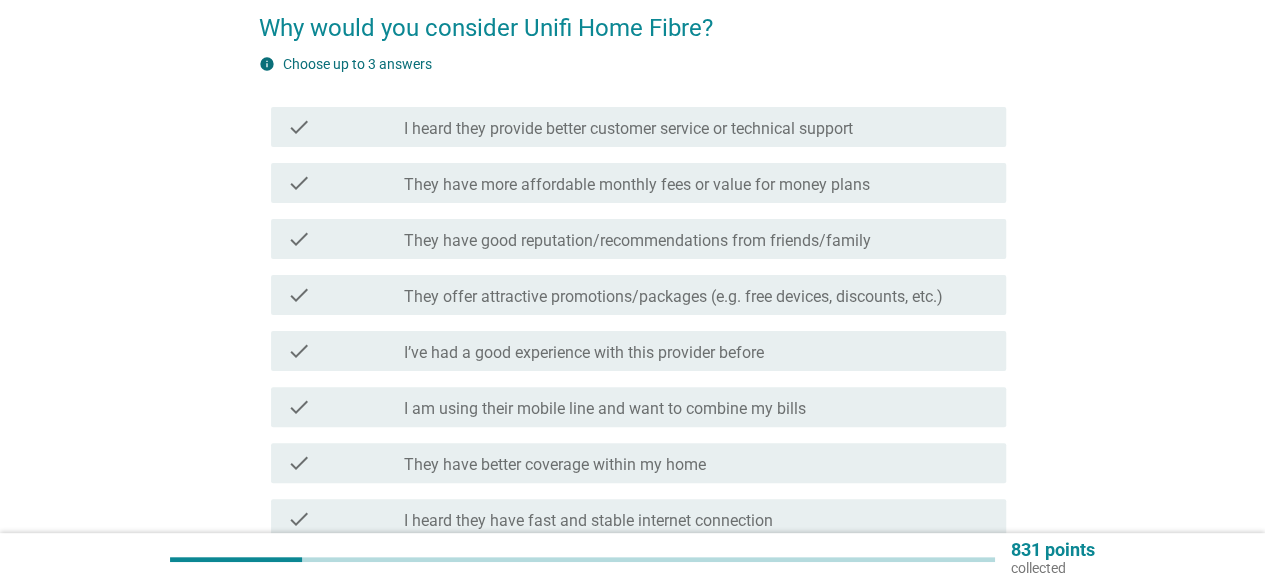 click on "They offer attractive promotions/packages (e.g. free devices, discounts, etc.)" at bounding box center [673, 297] 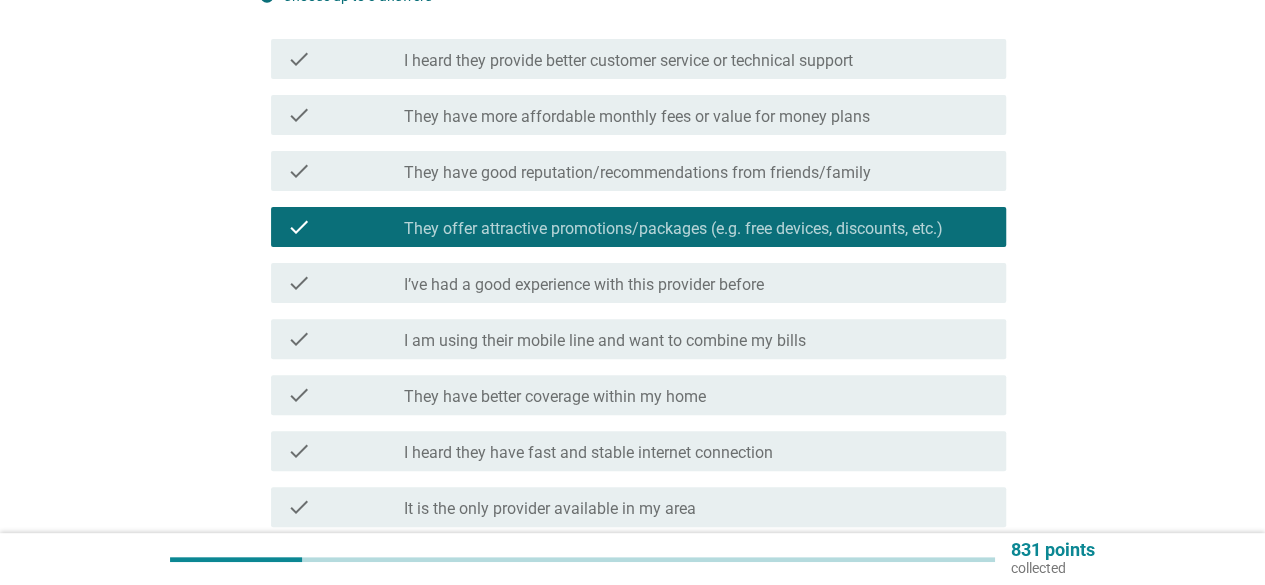 scroll, scrollTop: 200, scrollLeft: 0, axis: vertical 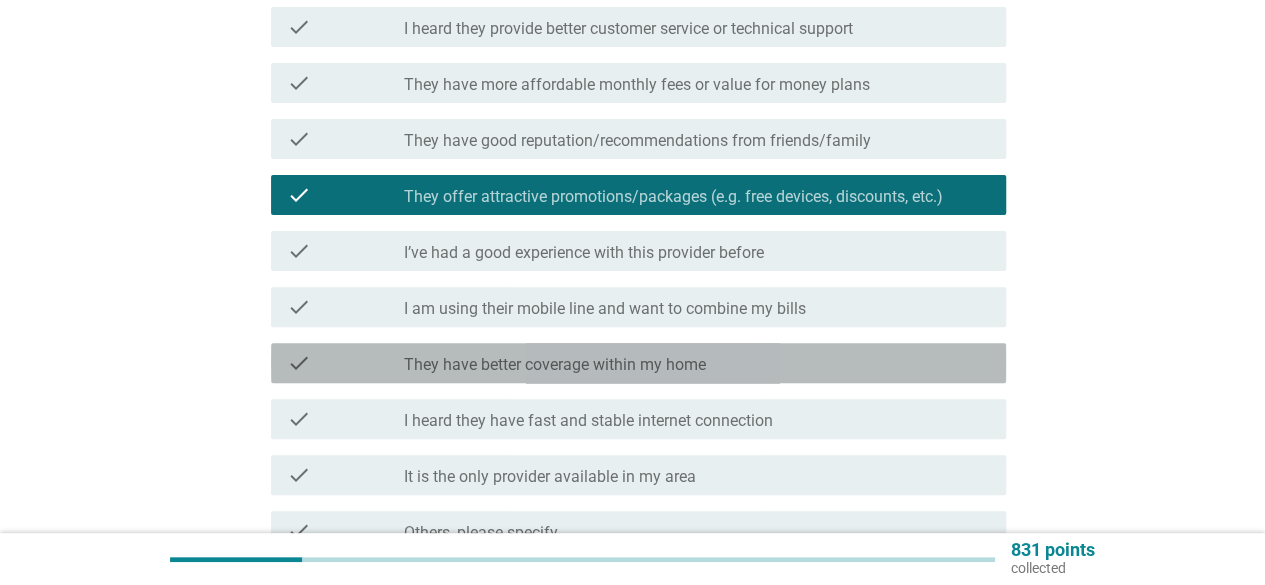 click on "They have better coverage within my home" at bounding box center [555, 365] 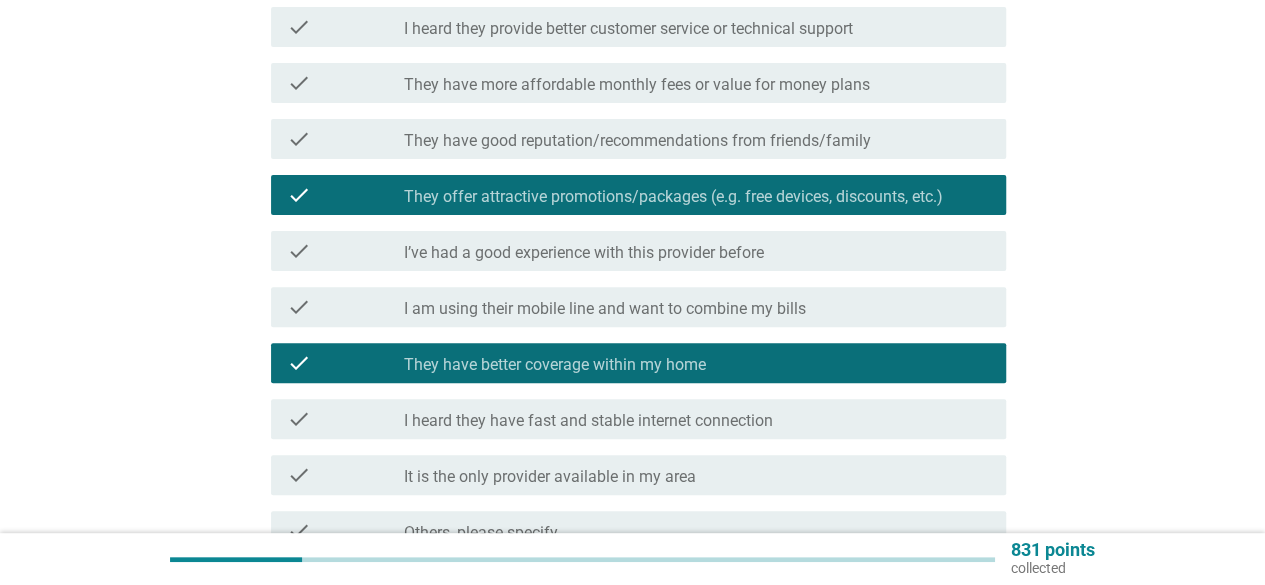 scroll, scrollTop: 100, scrollLeft: 0, axis: vertical 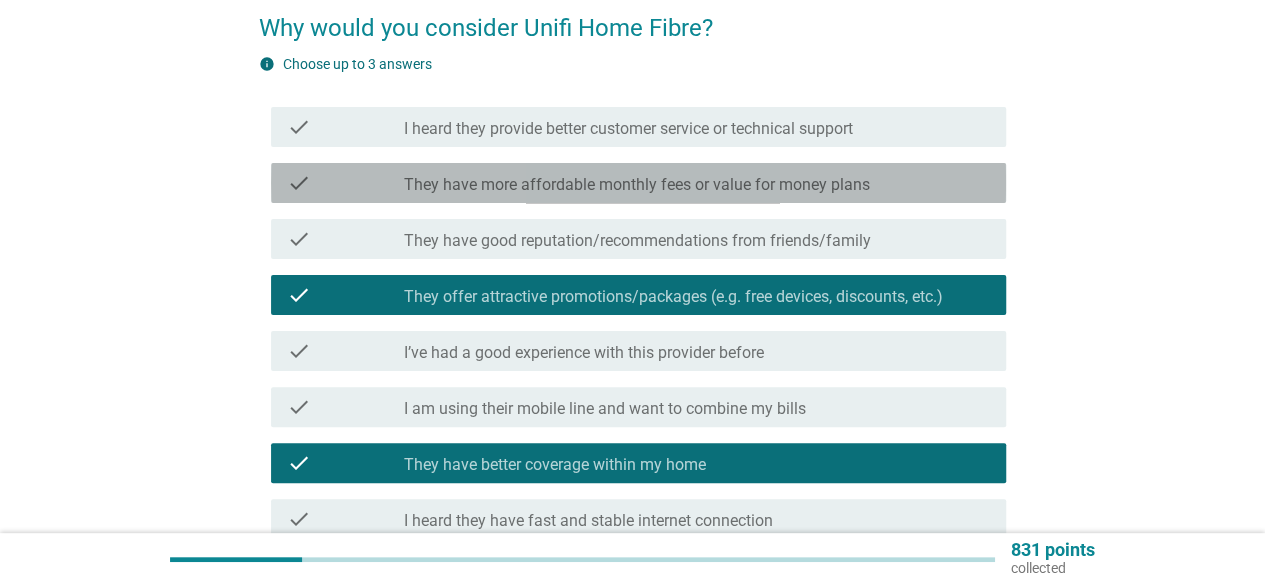 click on "They have more affordable monthly fees or value for money plans" at bounding box center [637, 185] 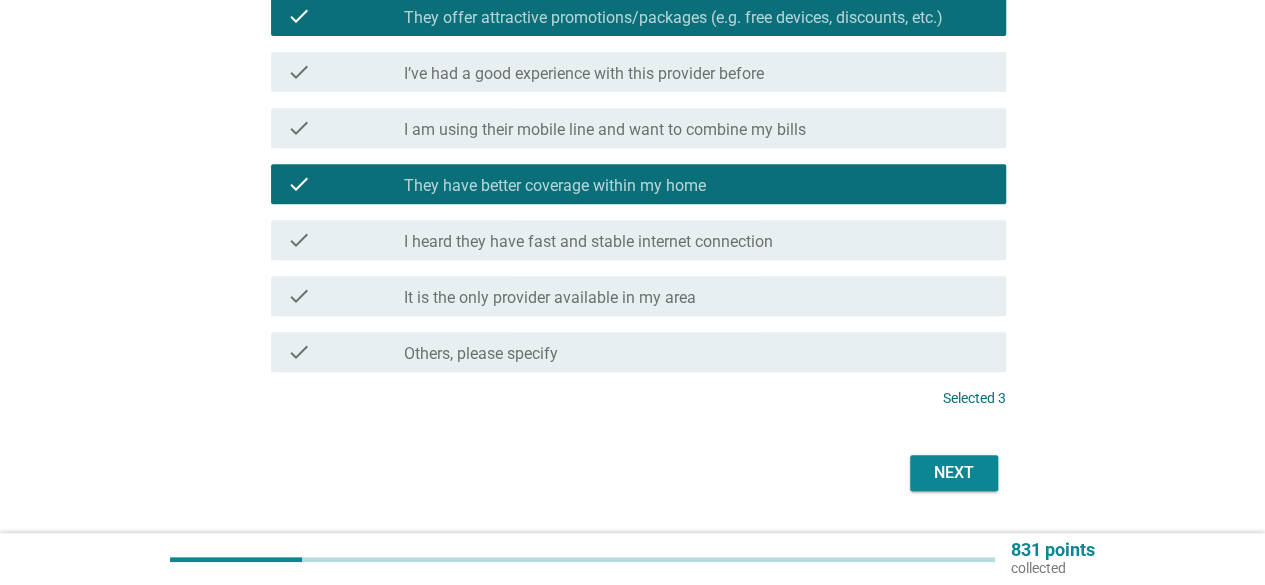 scroll, scrollTop: 432, scrollLeft: 0, axis: vertical 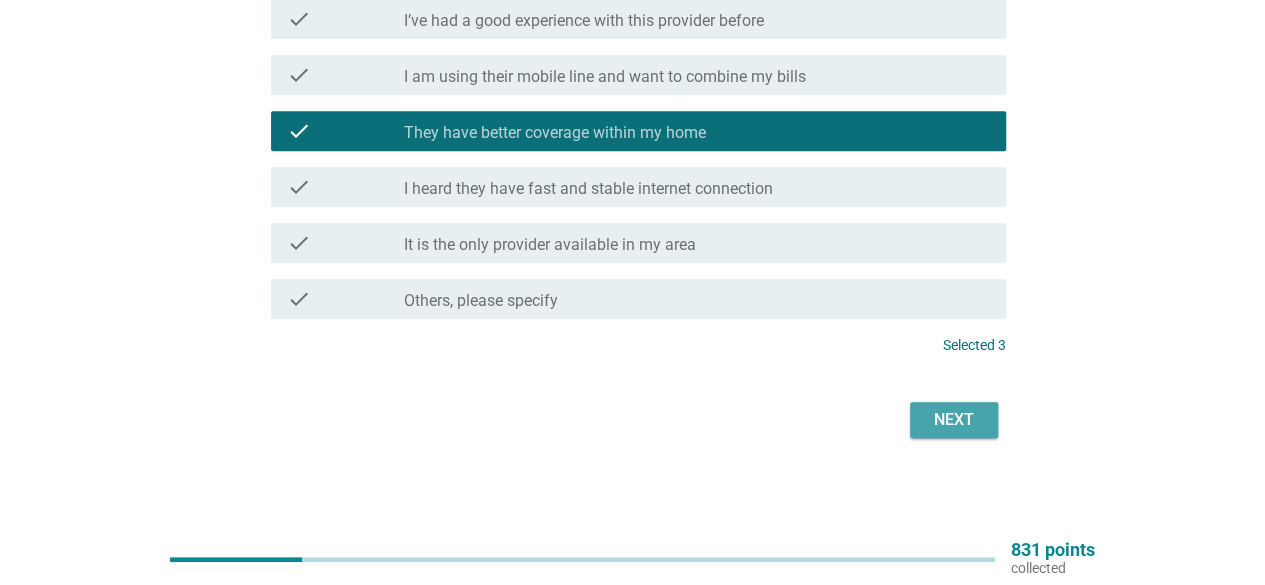 click on "Next" at bounding box center [954, 420] 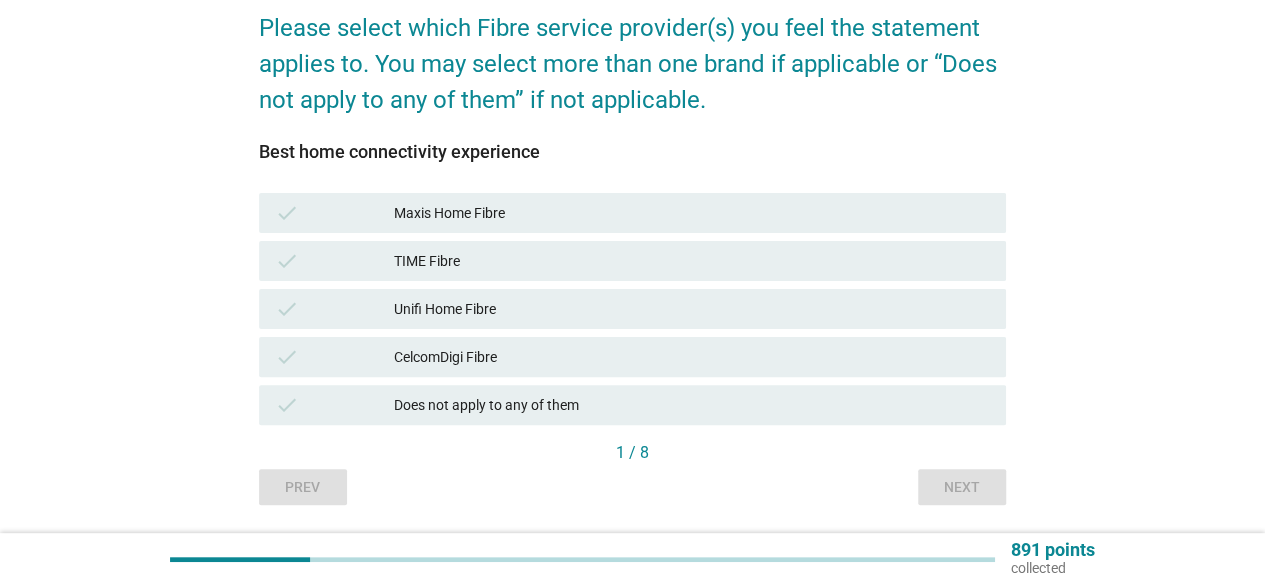 scroll, scrollTop: 162, scrollLeft: 0, axis: vertical 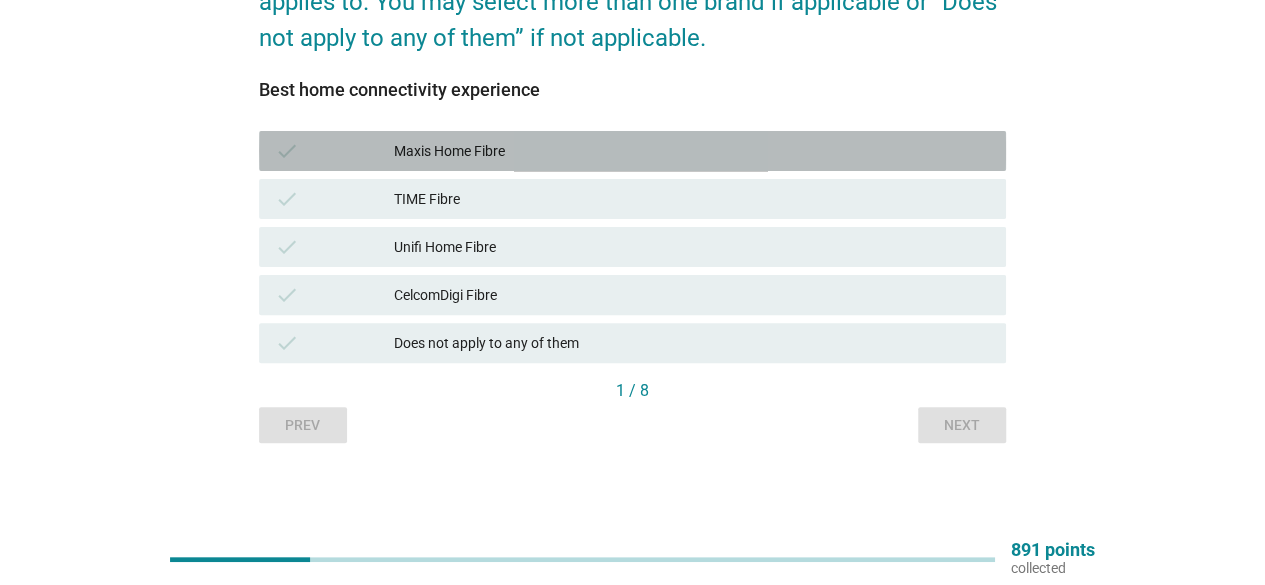 click on "Maxis Home Fibre" at bounding box center (692, 151) 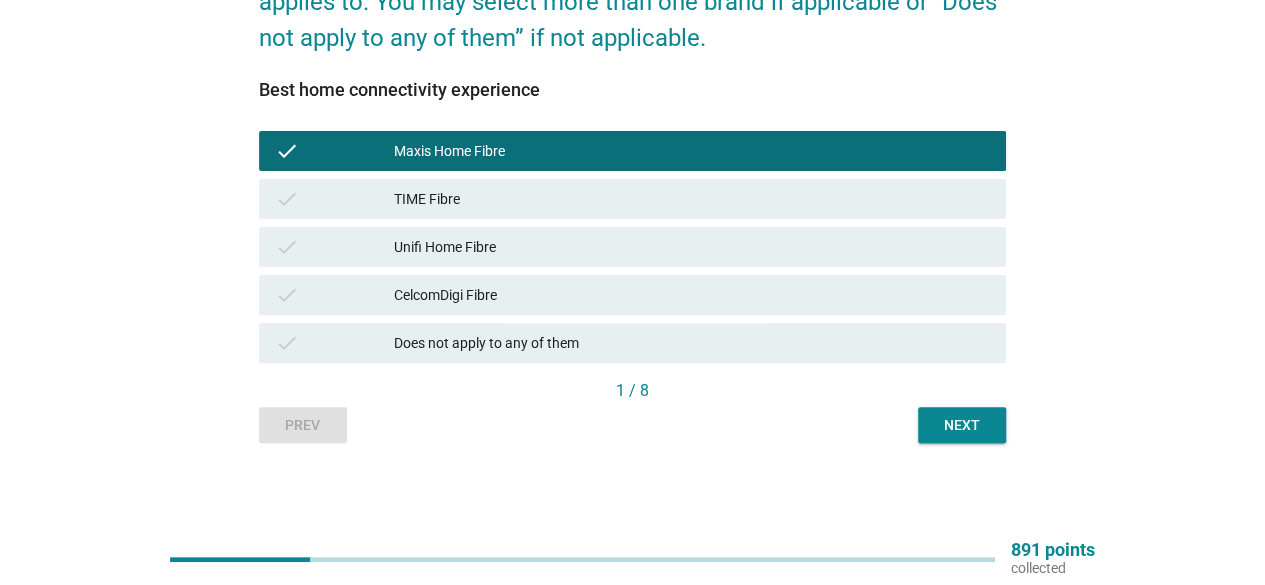 click on "CelcomDigi Fibre" at bounding box center [692, 295] 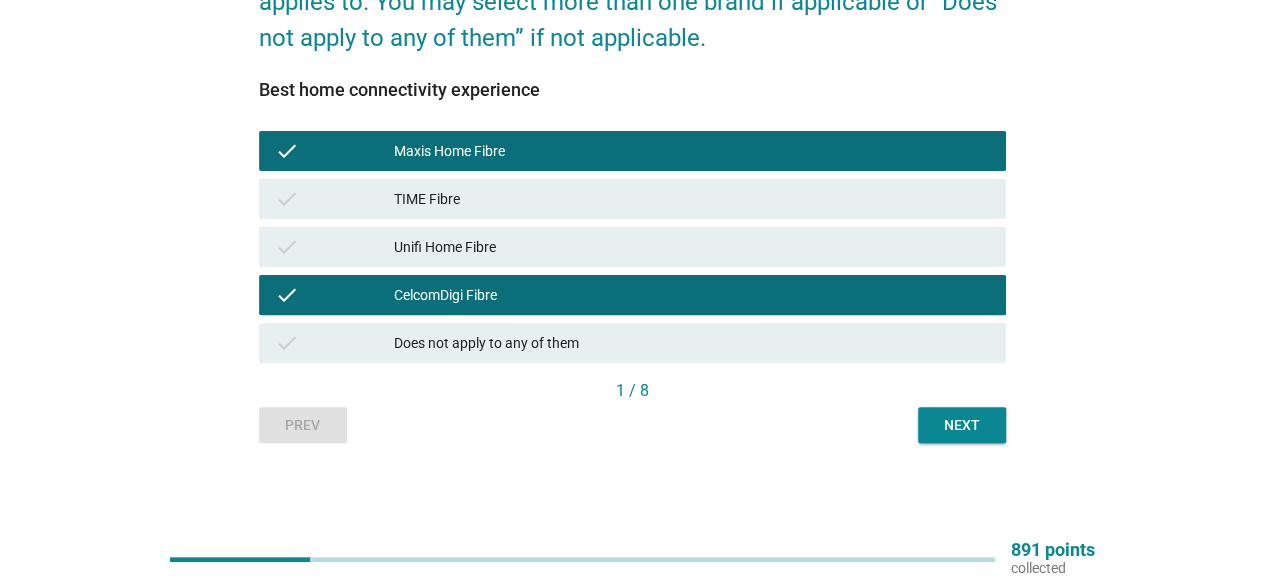 click on "Unifi Home Fibre" at bounding box center (692, 247) 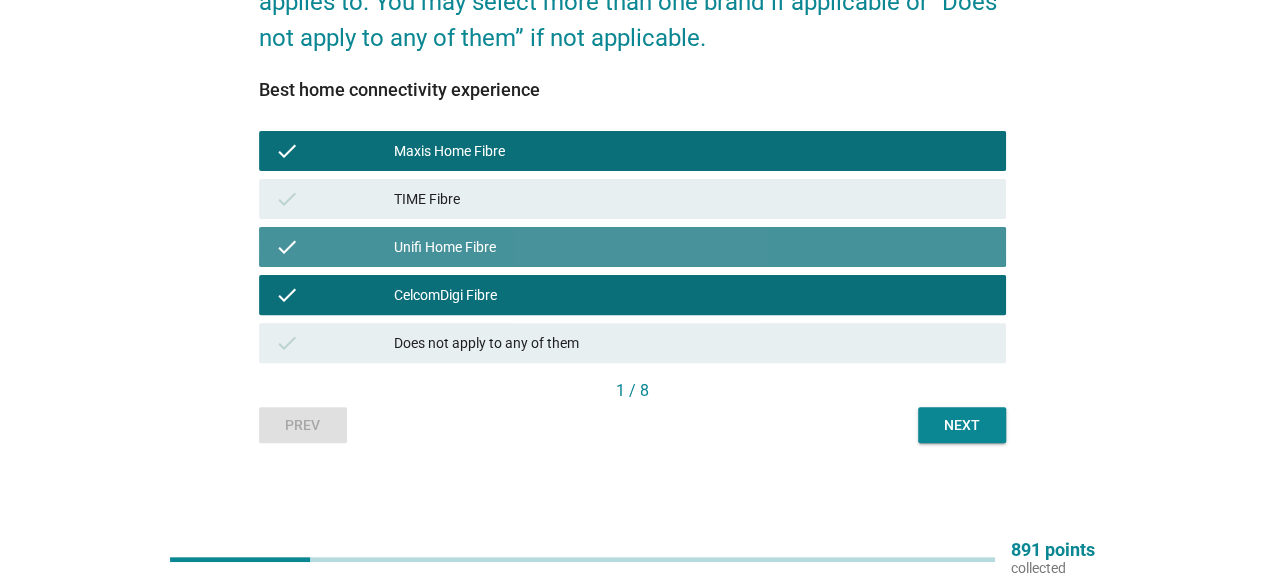 click on "check   Maxis Home Fibre" at bounding box center (632, 151) 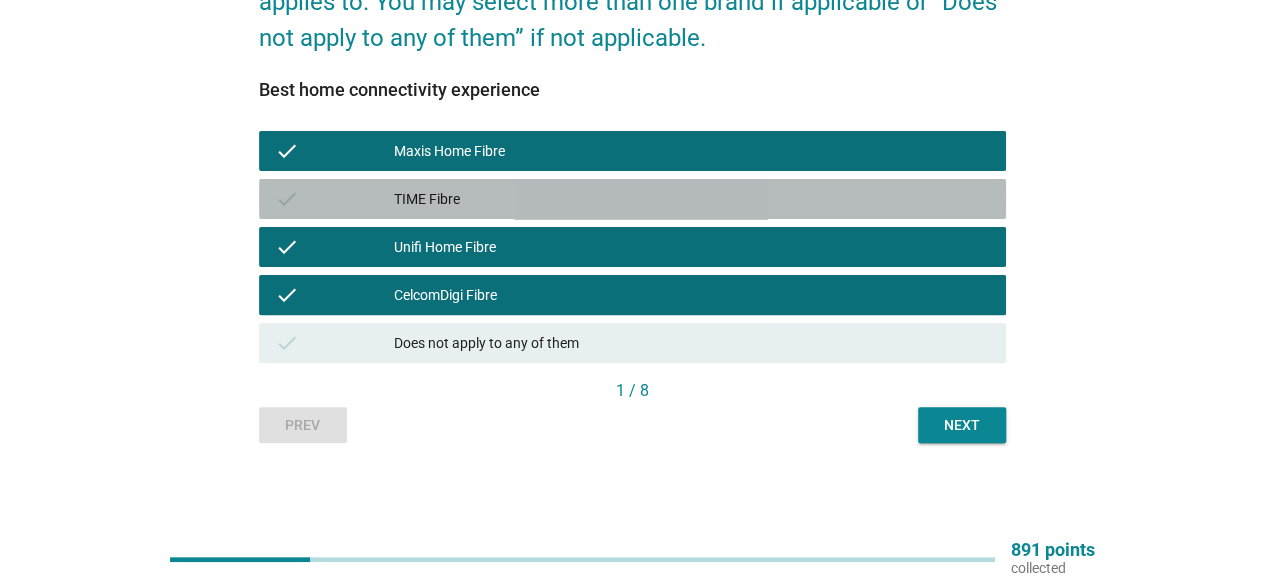click on "TIME Fibre" at bounding box center (692, 199) 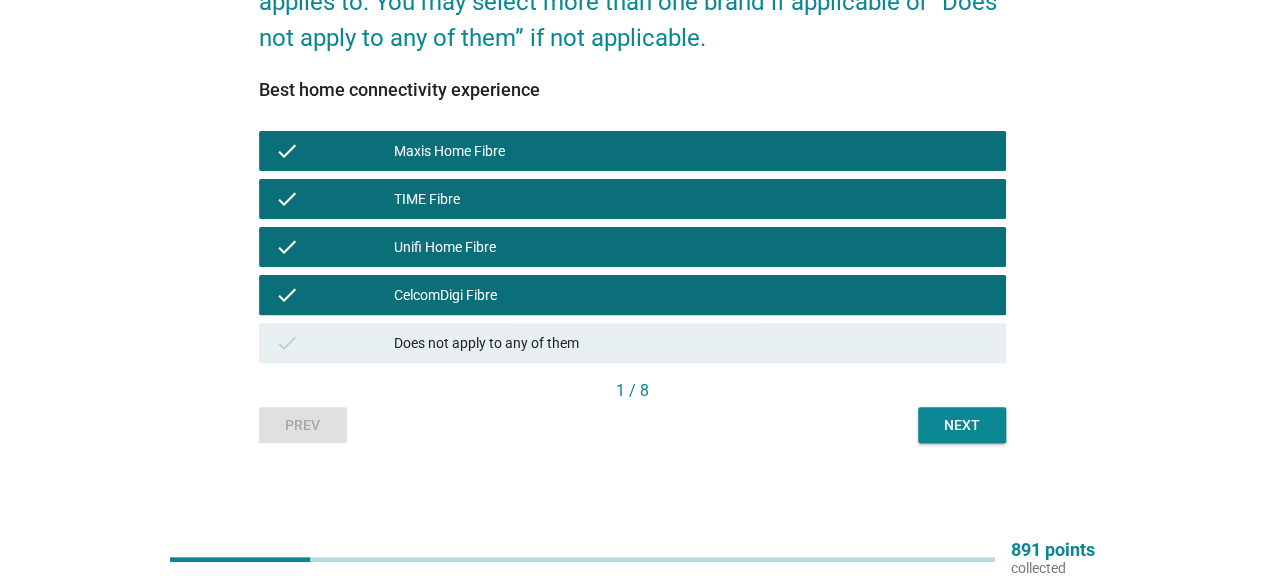 click on "Next" at bounding box center [962, 425] 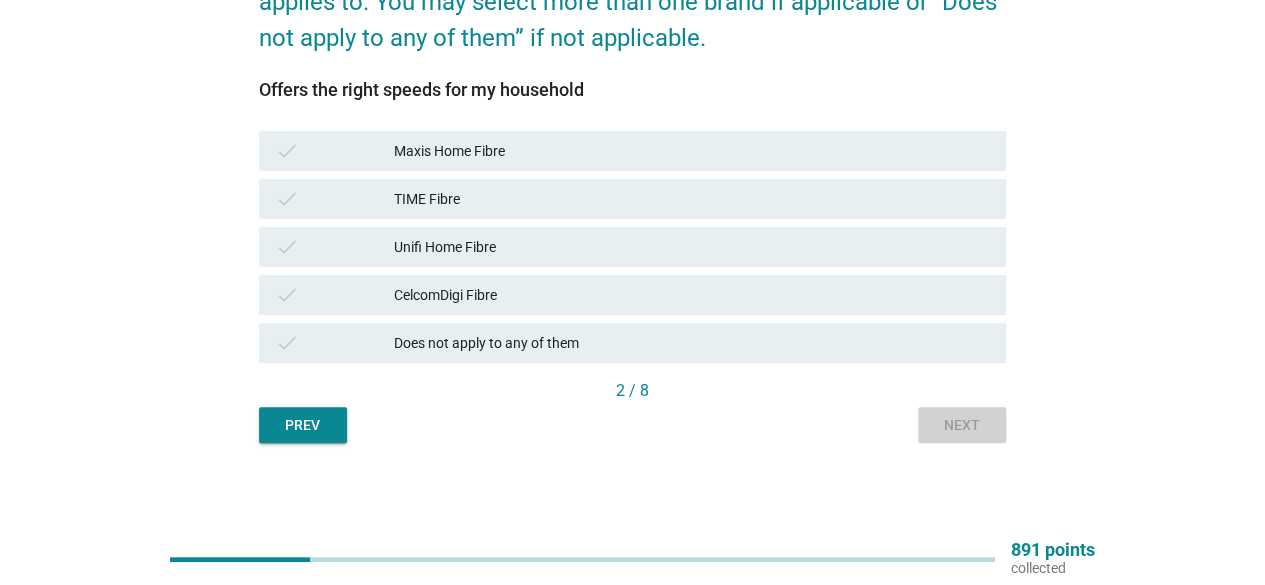scroll, scrollTop: 0, scrollLeft: 0, axis: both 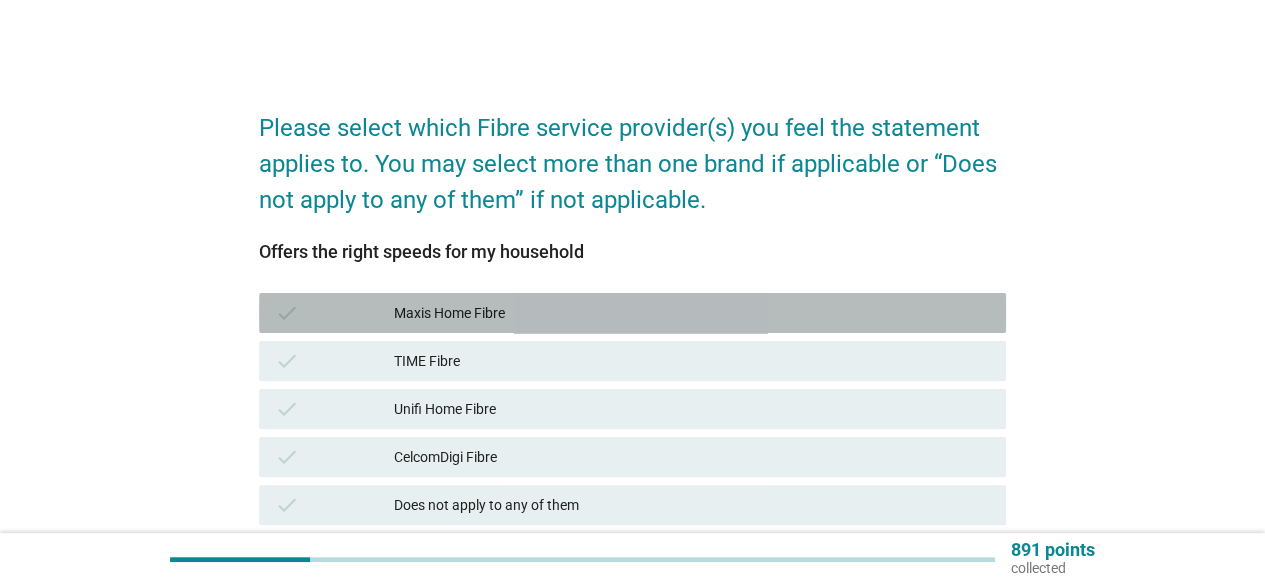 click on "check   Maxis Home Fibre" at bounding box center (632, 313) 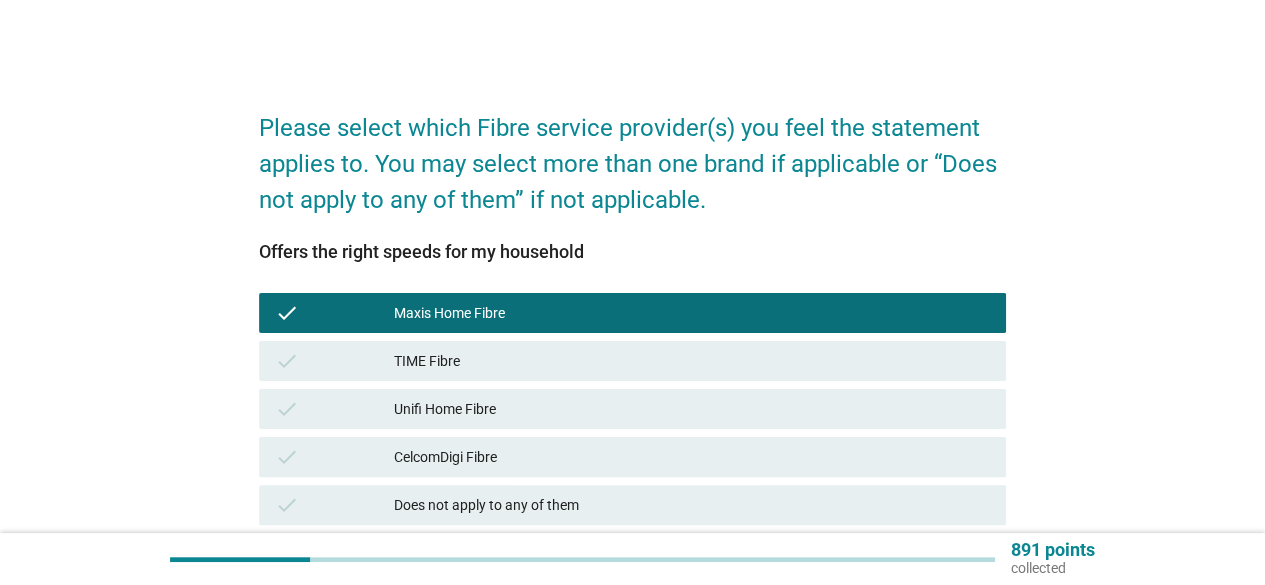 click on "check   TIME Fibre" at bounding box center (632, 361) 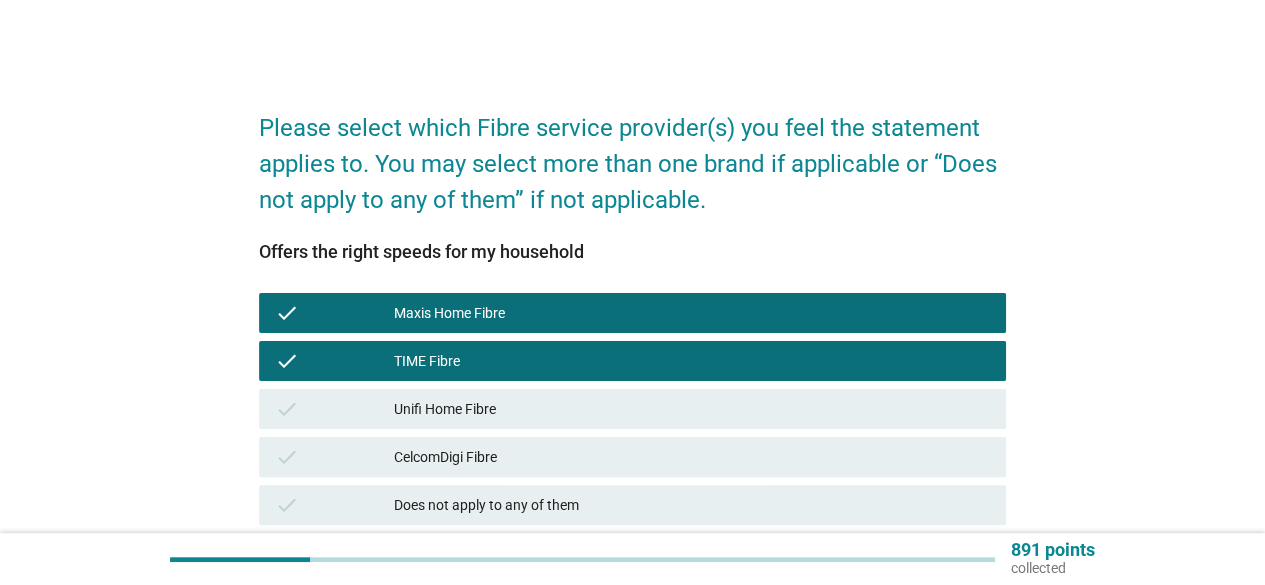 click on "Unifi Home Fibre" at bounding box center [692, 409] 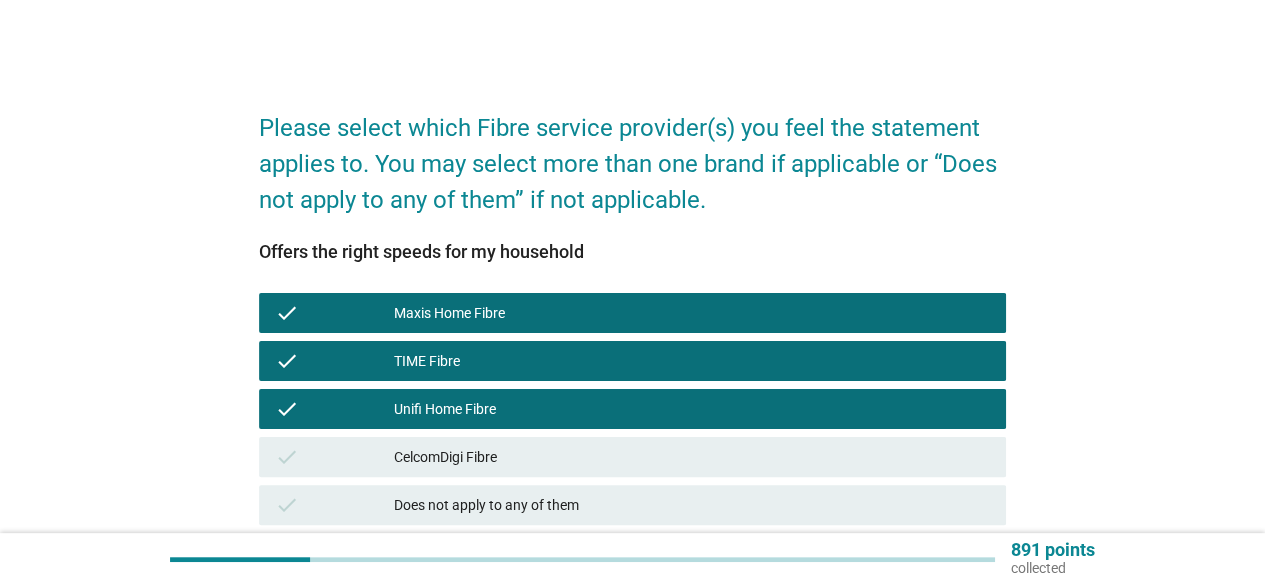 click on "CelcomDigi Fibre" at bounding box center [692, 457] 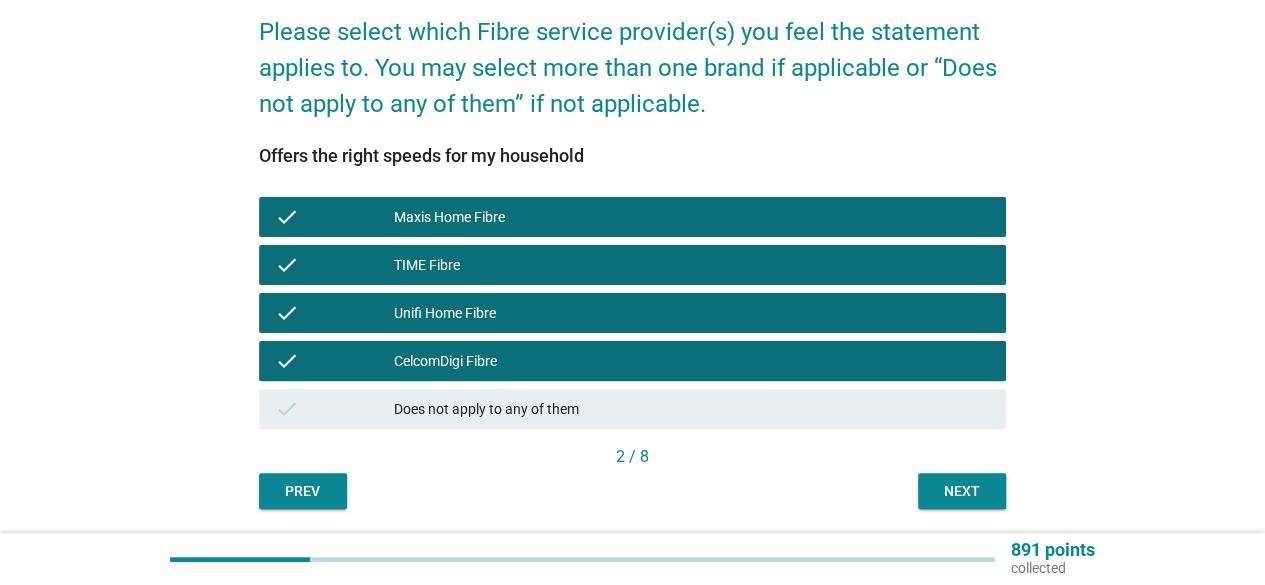 scroll, scrollTop: 162, scrollLeft: 0, axis: vertical 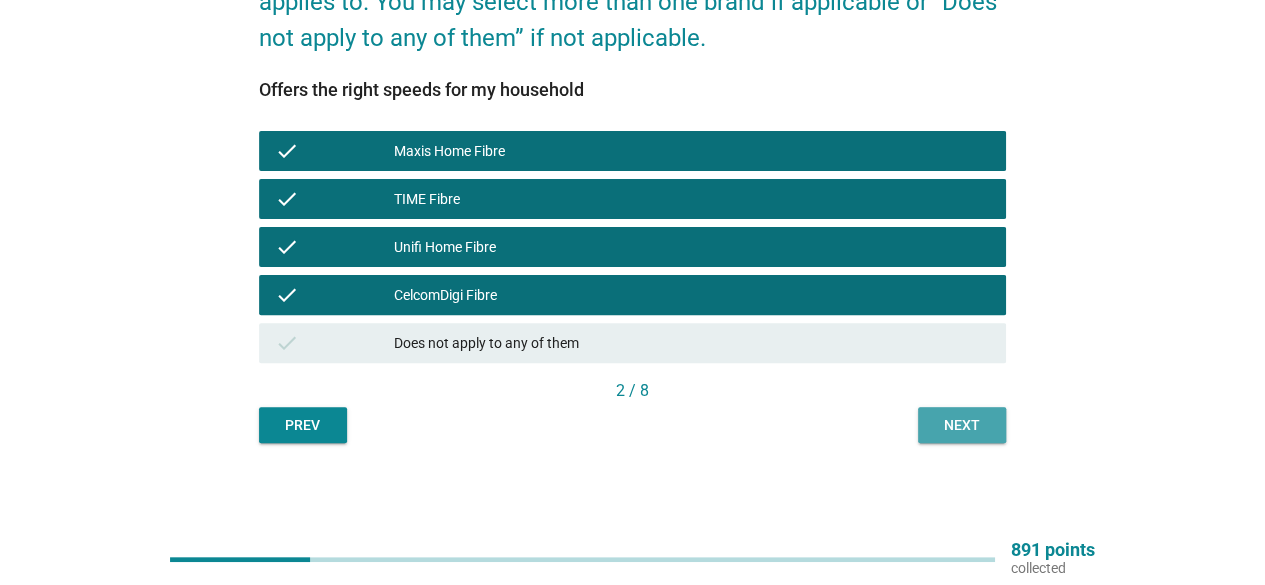 click on "Next" at bounding box center (962, 425) 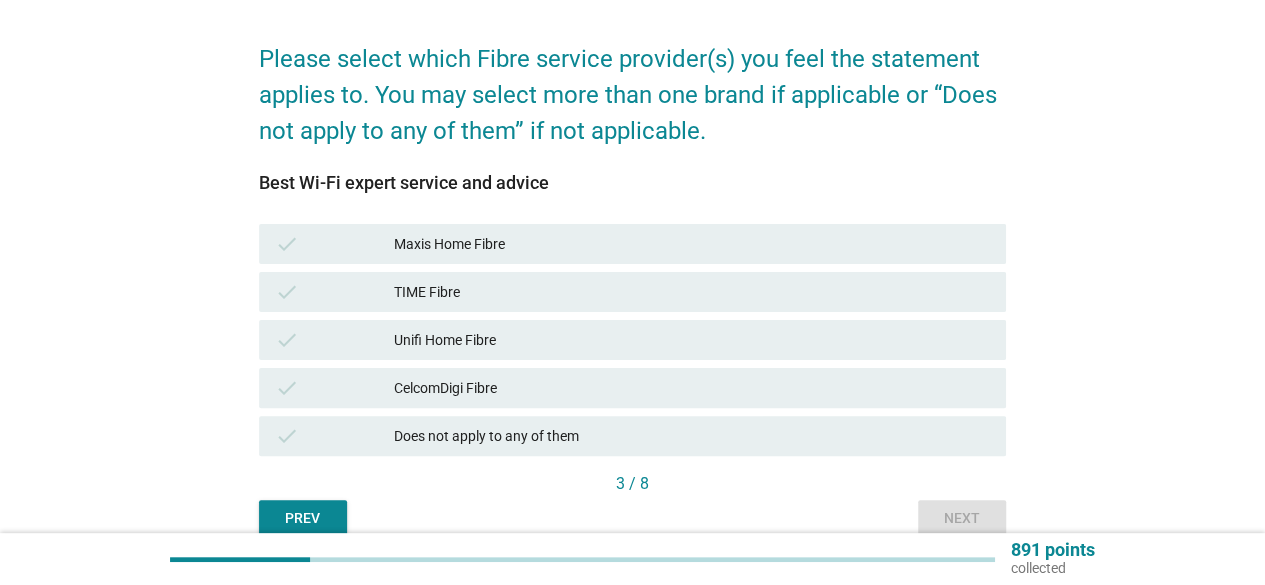 scroll, scrollTop: 100, scrollLeft: 0, axis: vertical 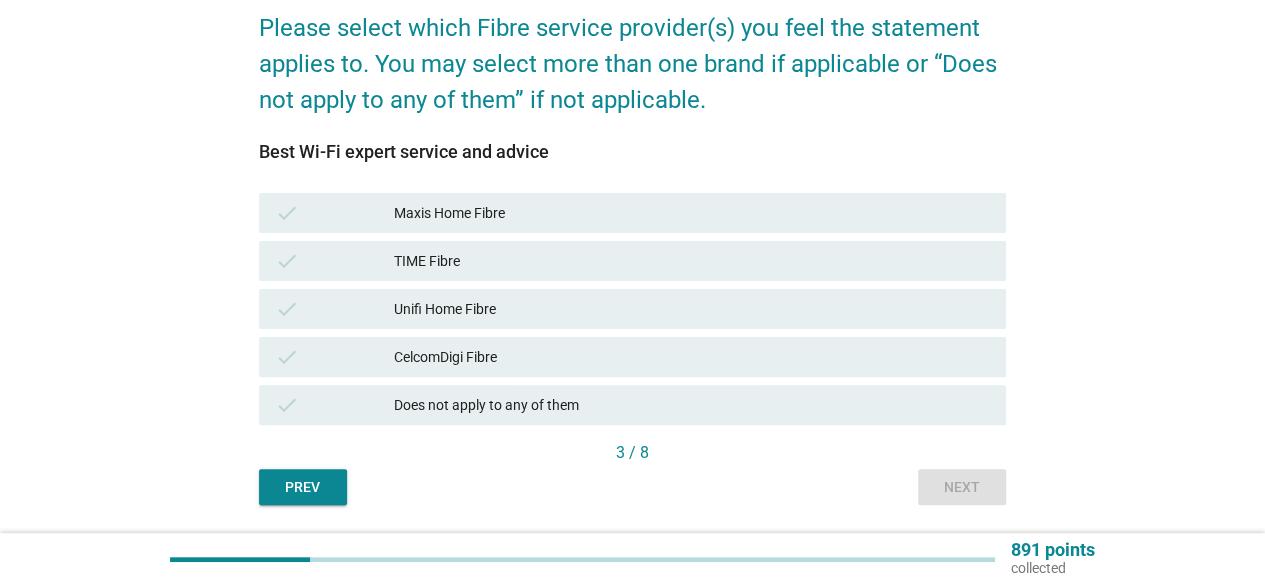 click on "CelcomDigi Fibre" at bounding box center [692, 357] 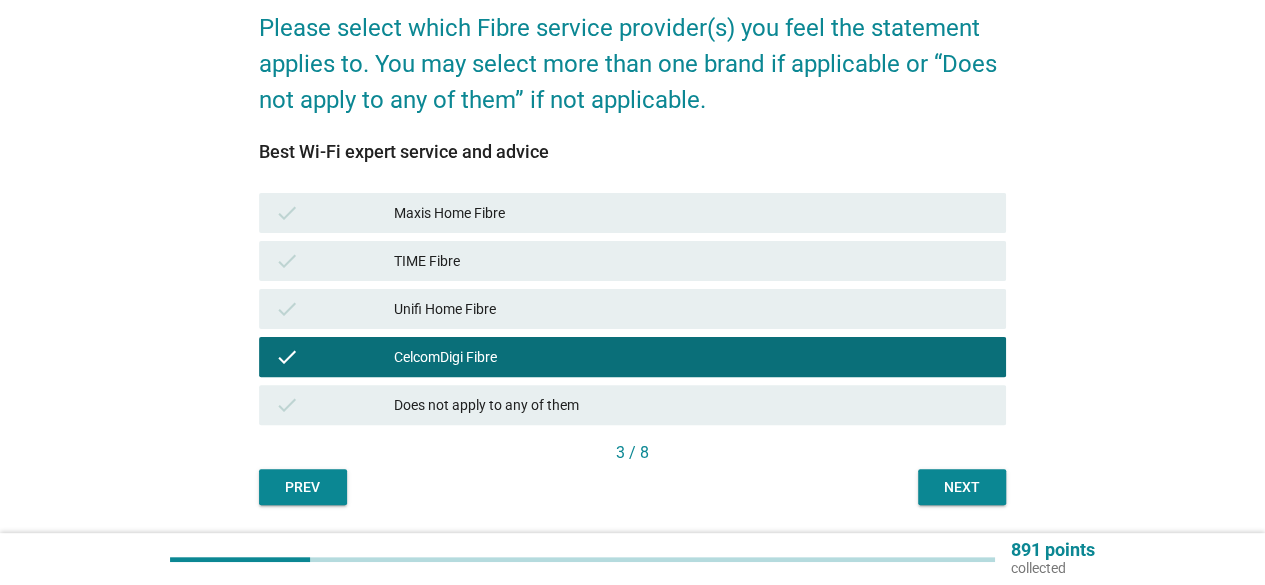 click on "Unifi Home Fibre" at bounding box center (692, 309) 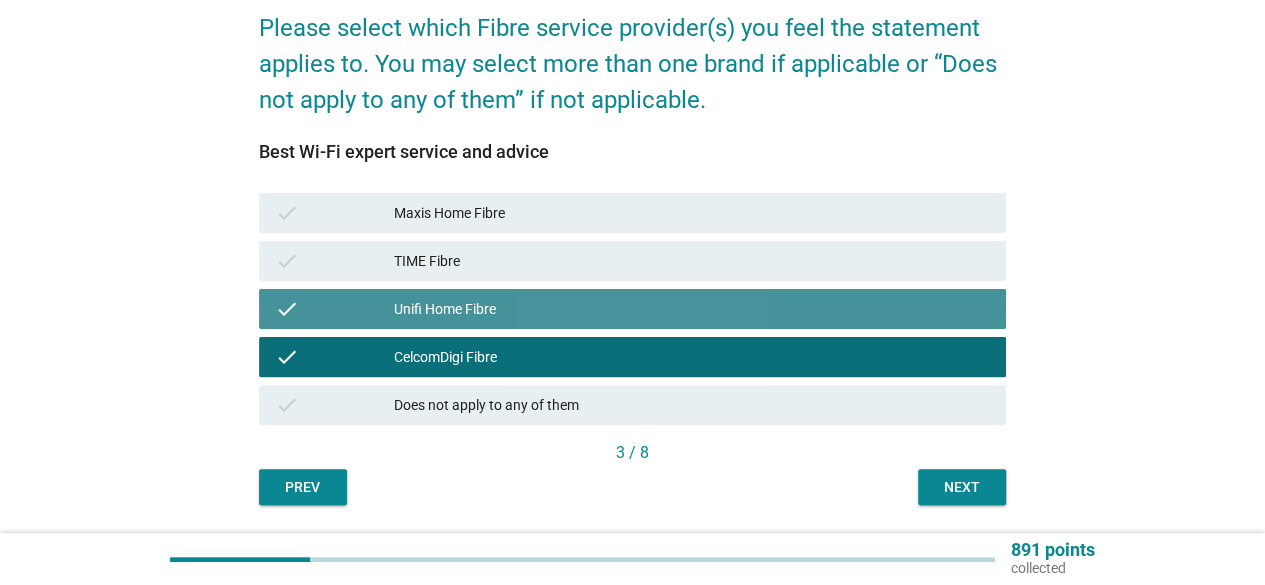 click on "TIME Fibre" at bounding box center [692, 261] 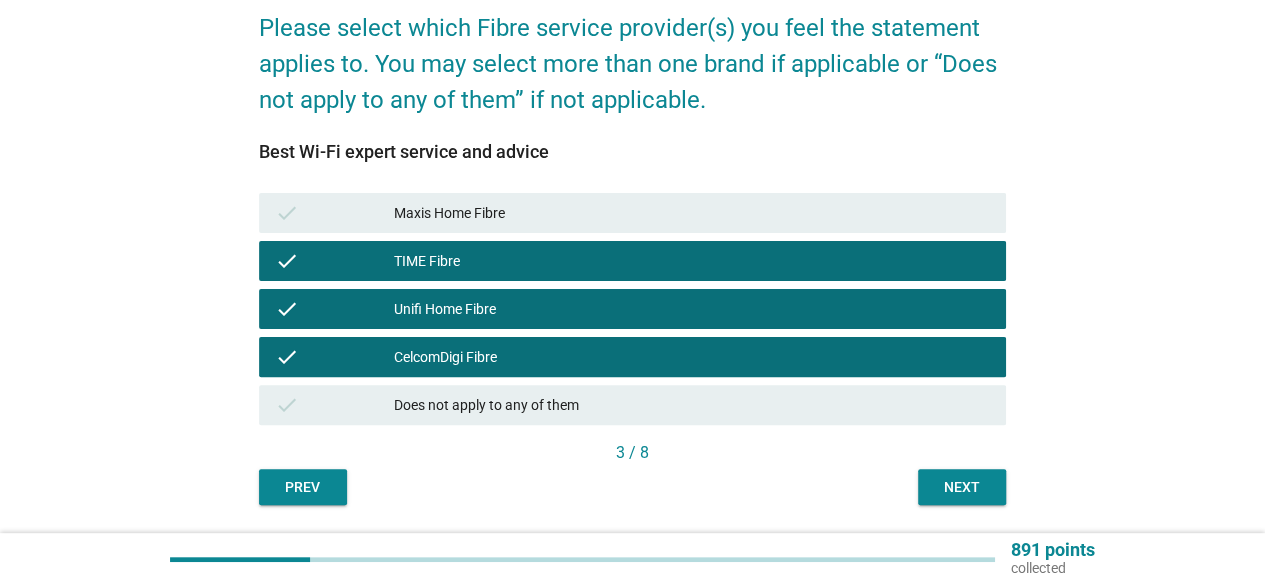 click on "check   Maxis Home Fibre" at bounding box center [632, 213] 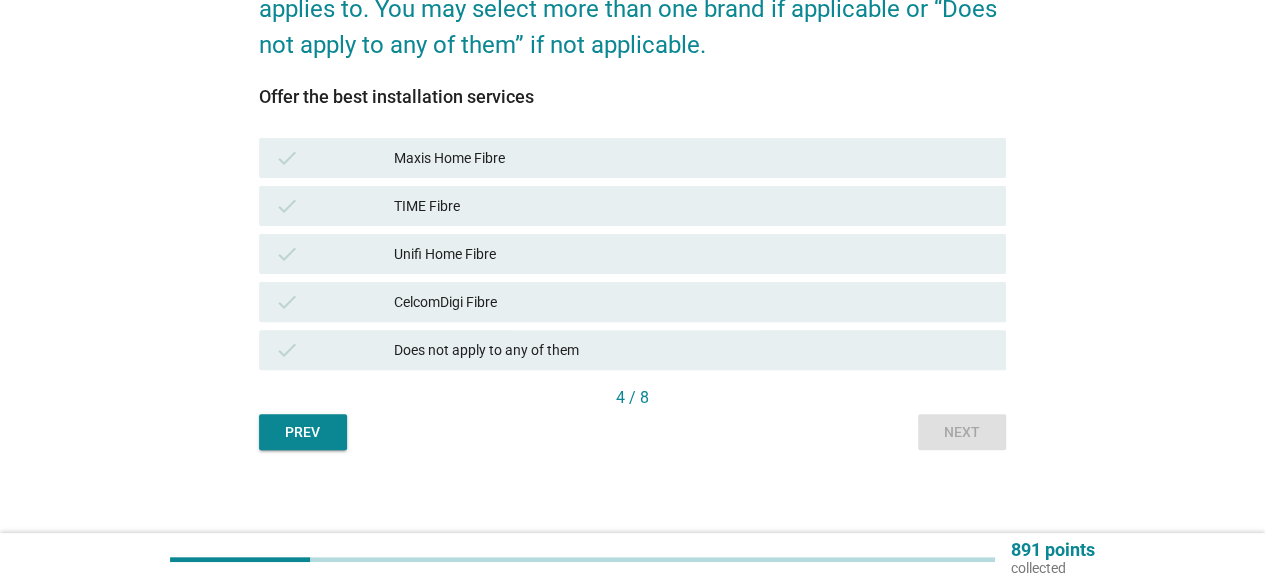 scroll, scrollTop: 162, scrollLeft: 0, axis: vertical 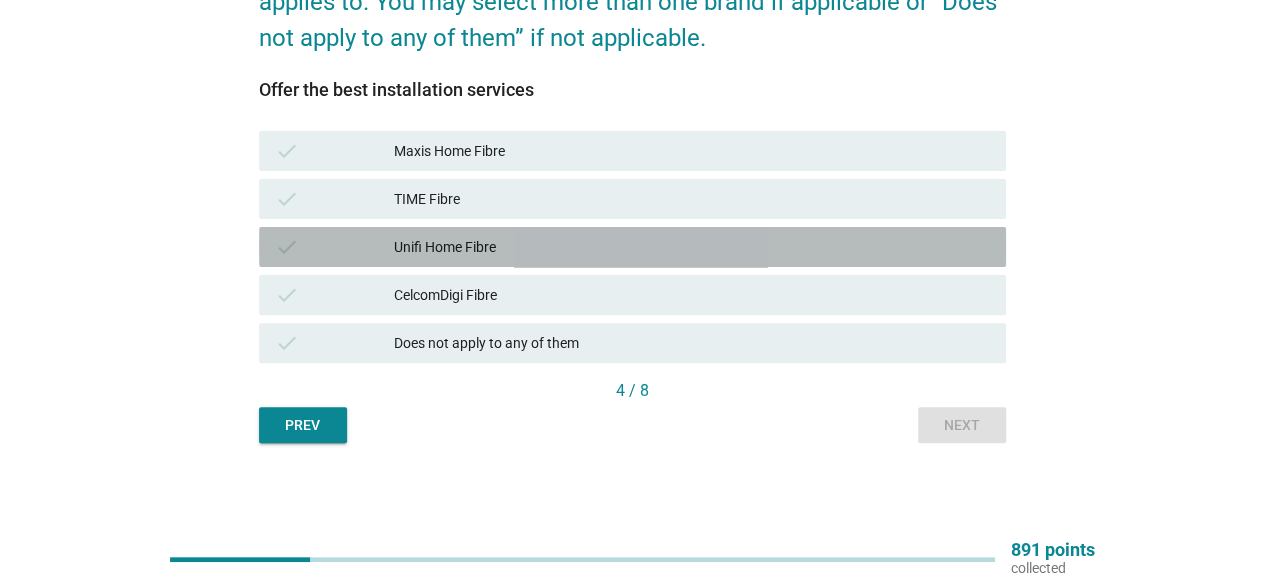 click on "Unifi Home Fibre" at bounding box center (692, 247) 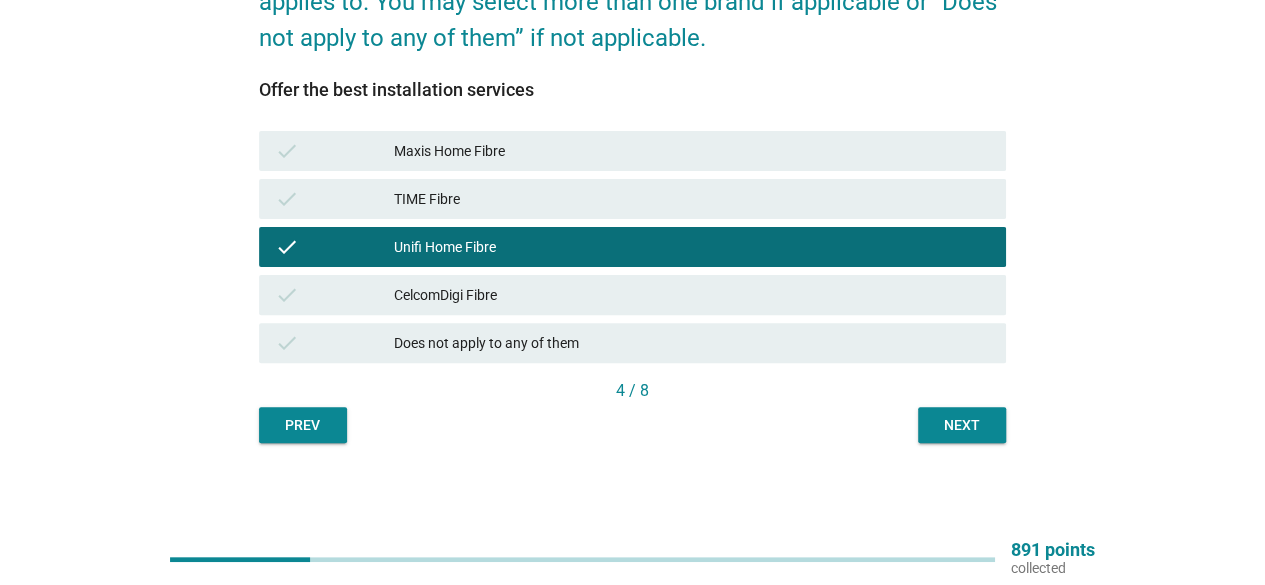 click on "TIME Fibre" at bounding box center (692, 199) 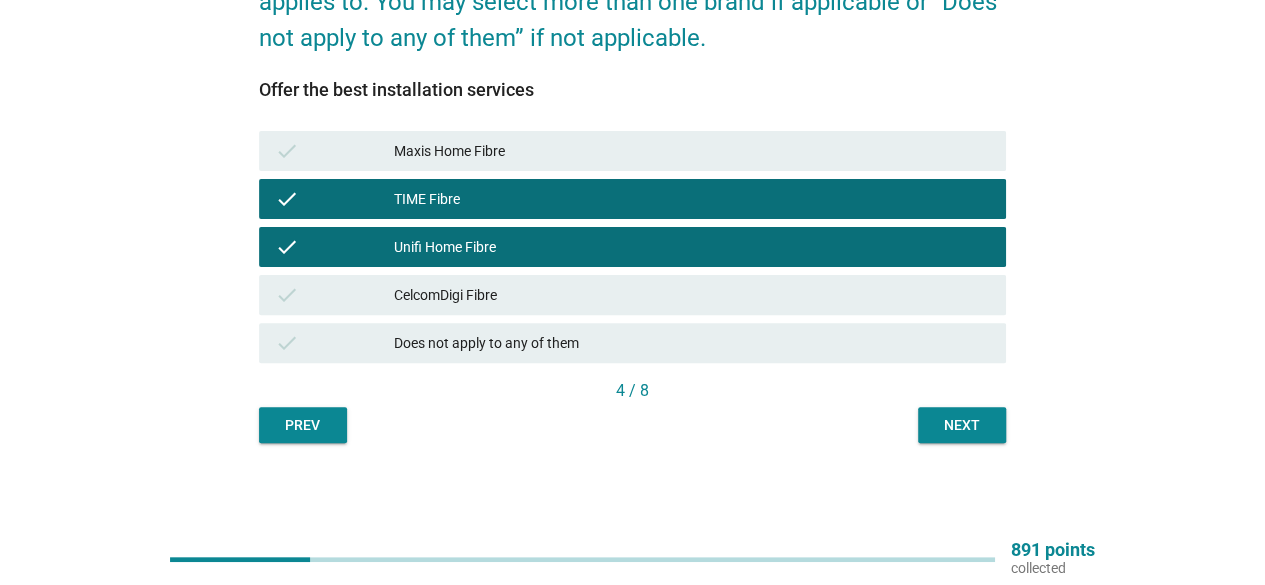 click on "Next" at bounding box center [962, 425] 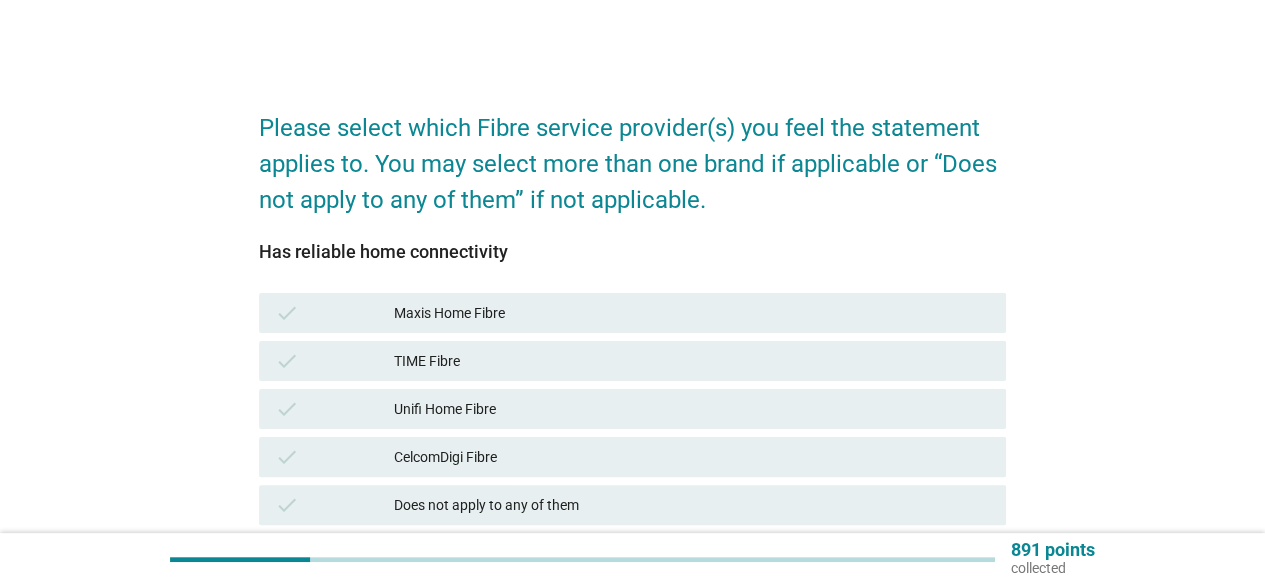 click on "Unifi Home Fibre" at bounding box center (692, 409) 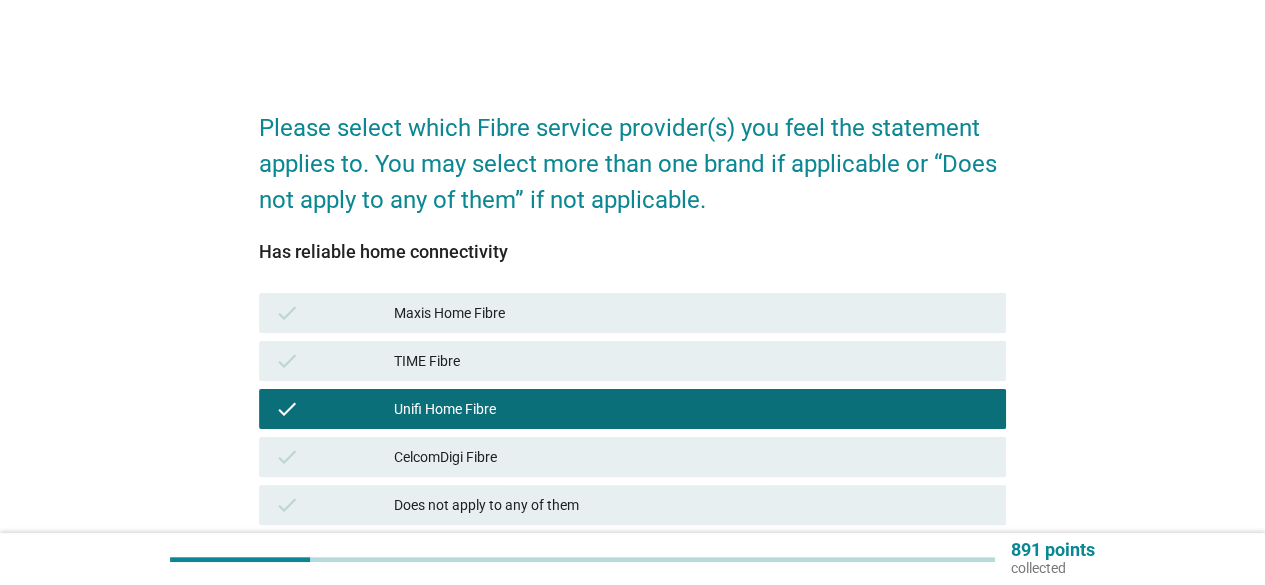 click on "check   CelcomDigi Fibre" at bounding box center (632, 457) 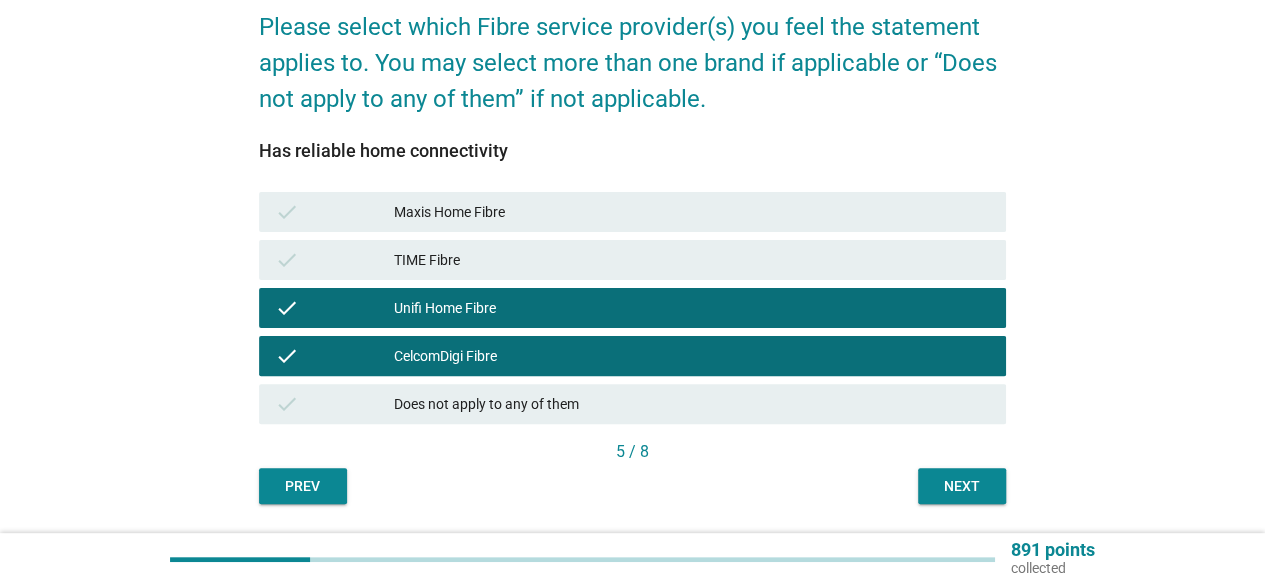 scroll, scrollTop: 162, scrollLeft: 0, axis: vertical 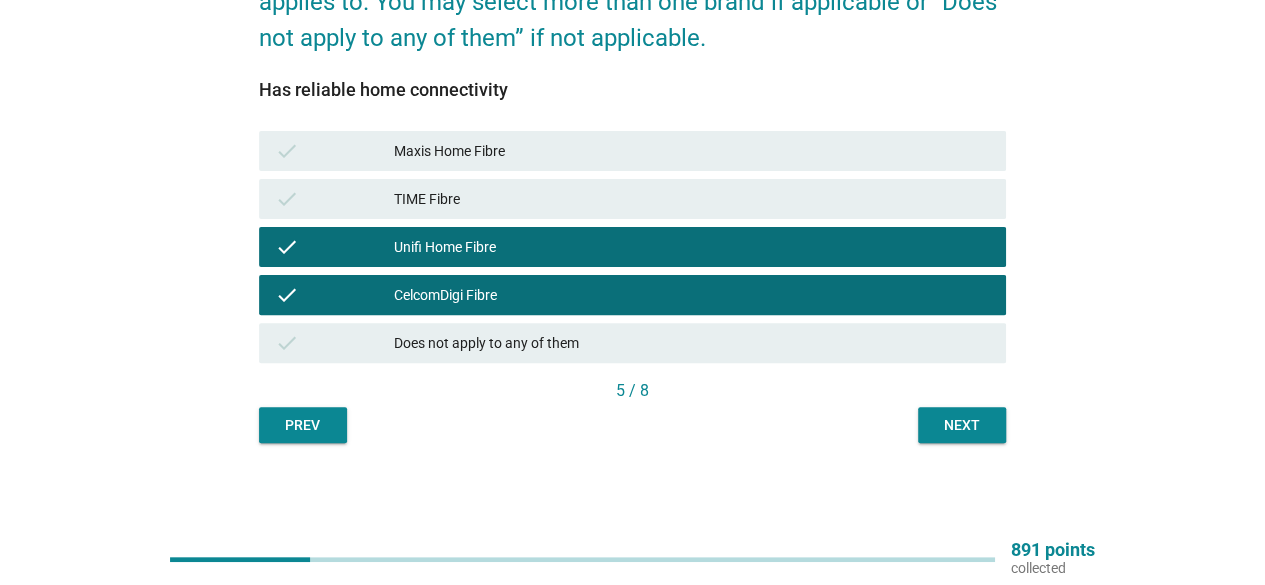 click on "Next" at bounding box center (962, 425) 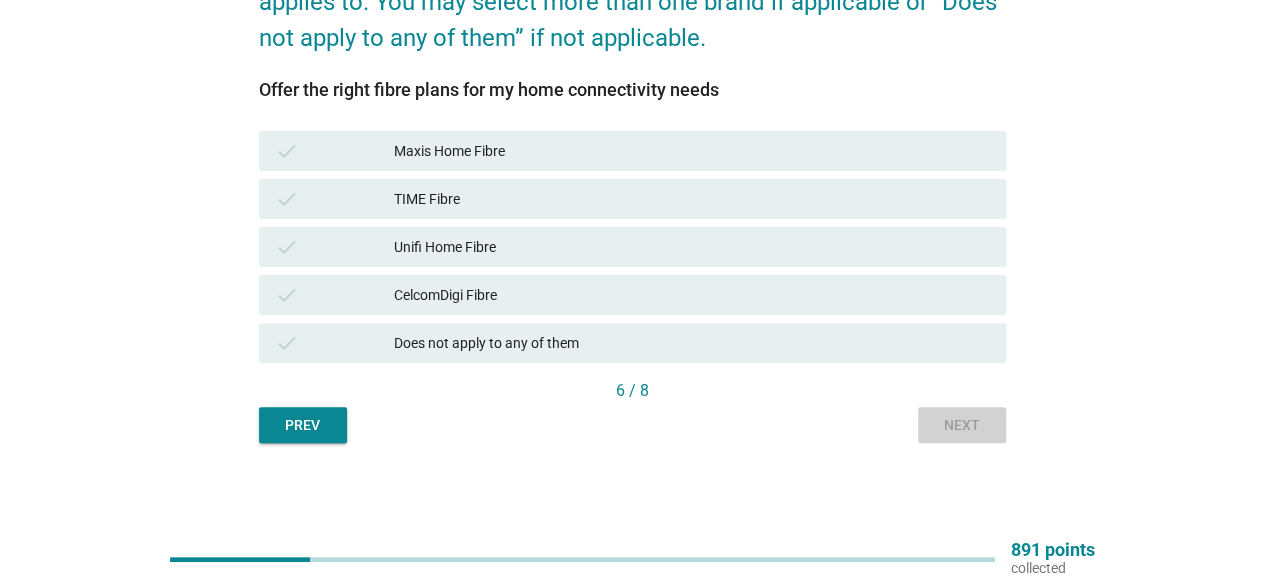 scroll, scrollTop: 0, scrollLeft: 0, axis: both 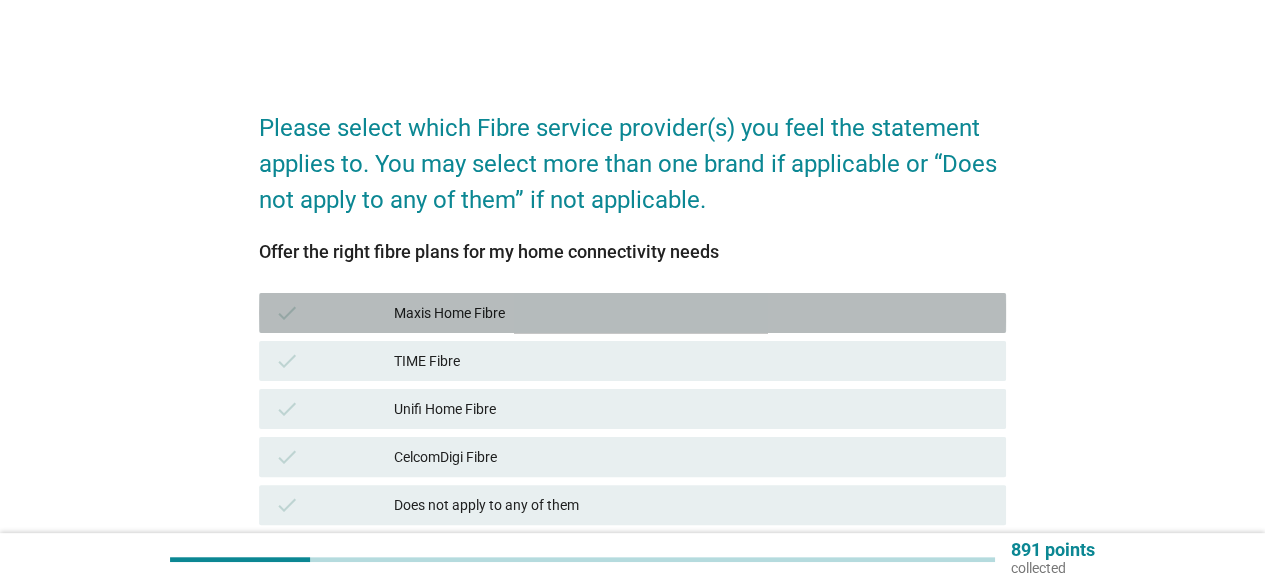 click on "Maxis Home Fibre" at bounding box center [692, 313] 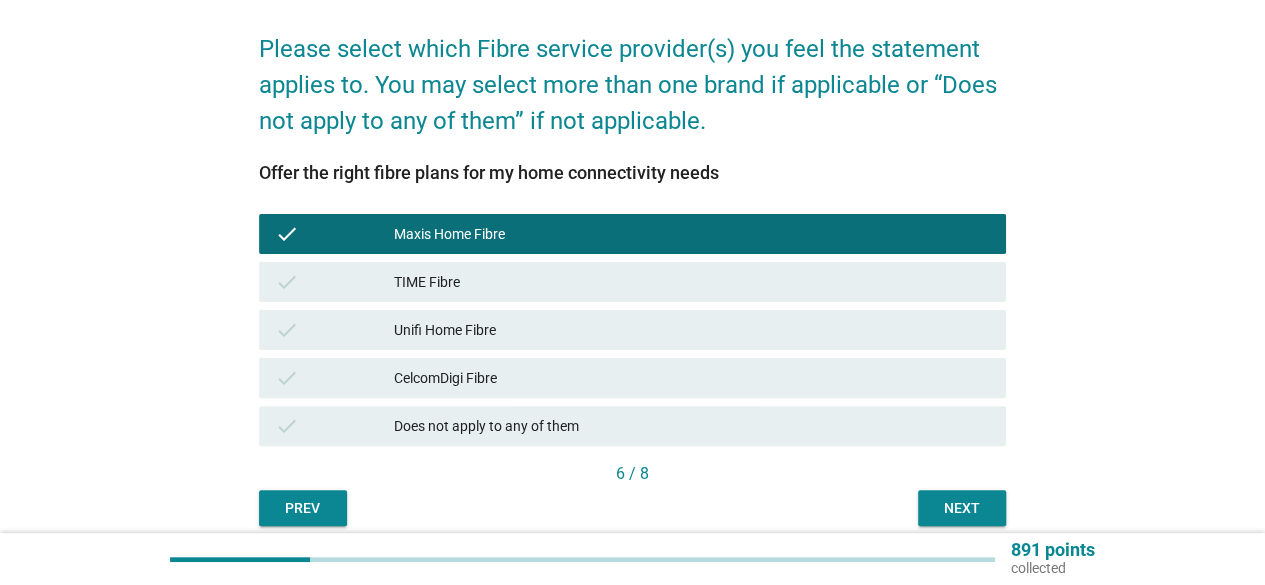 scroll, scrollTop: 162, scrollLeft: 0, axis: vertical 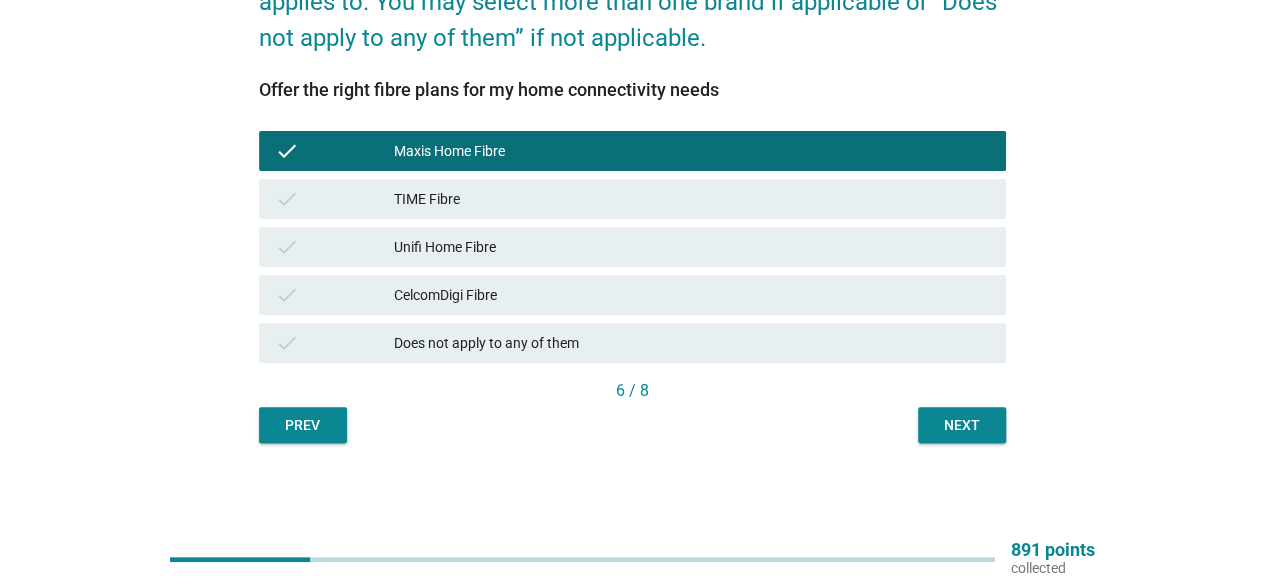 click on "Please select which Fibre service provider(s) you feel the statement applies to. You may select more than one brand if applicable or “Does not apply to any of them” if not applicable.
Offer the right fibre plans for my home connectivity needs
check   Maxis Home Fibre check   TIME Fibre check   Unifi Home Fibre check   CelcomDigi Fibre check   Does not apply to any of them
6 / 8
Prev   Next" at bounding box center [632, 185] 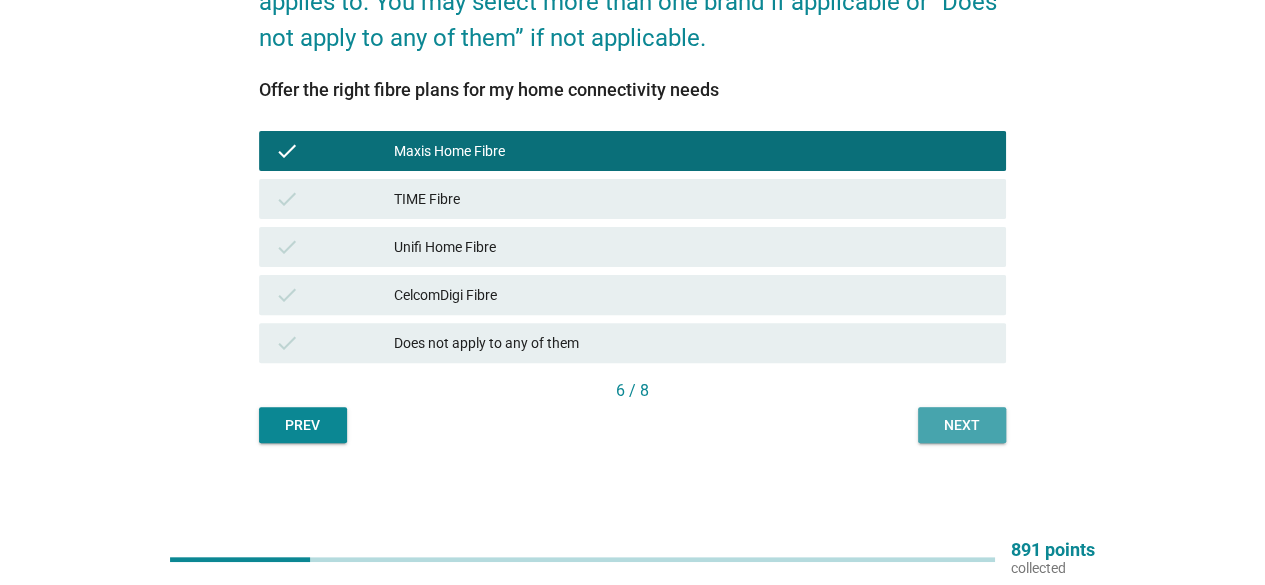 click on "Next" at bounding box center [962, 425] 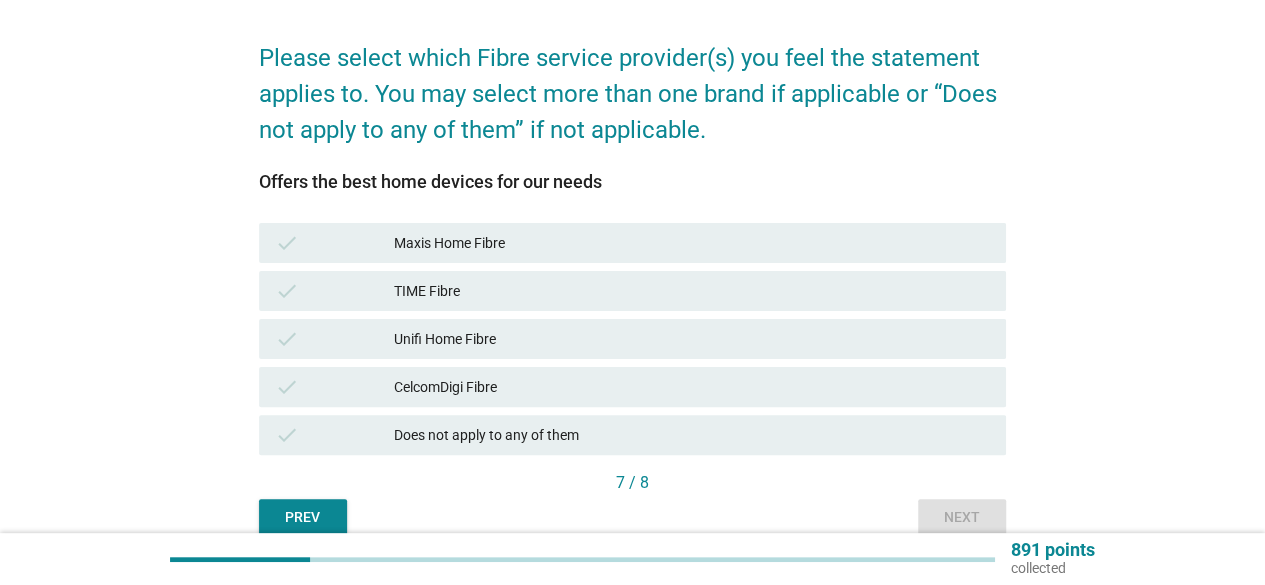 scroll, scrollTop: 100, scrollLeft: 0, axis: vertical 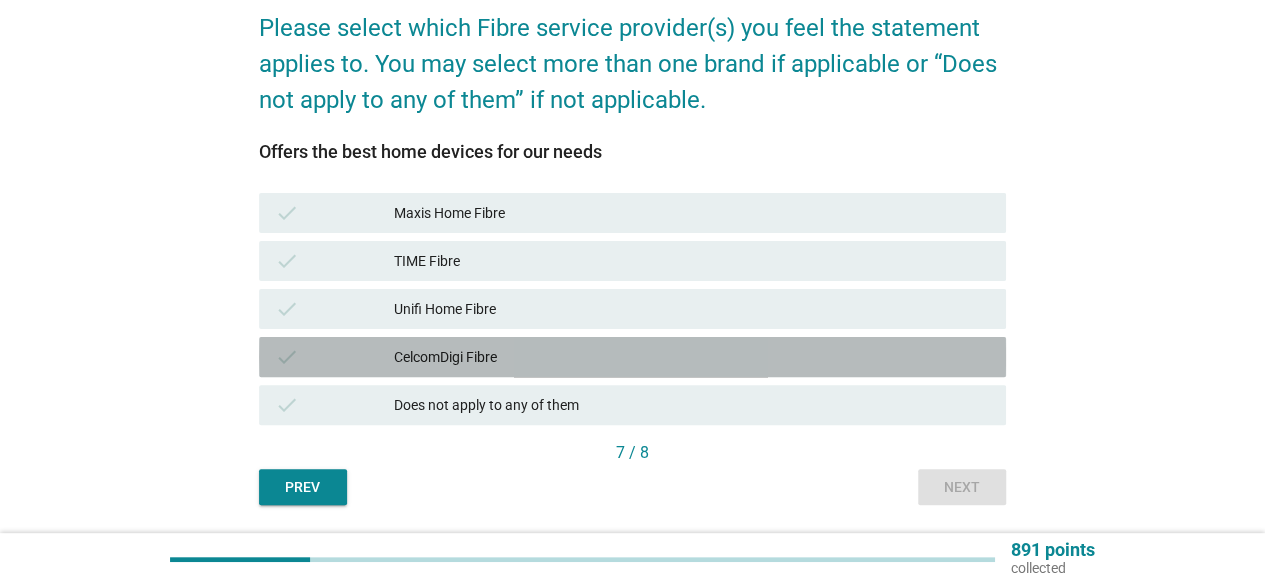 click on "CelcomDigi Fibre" at bounding box center [692, 357] 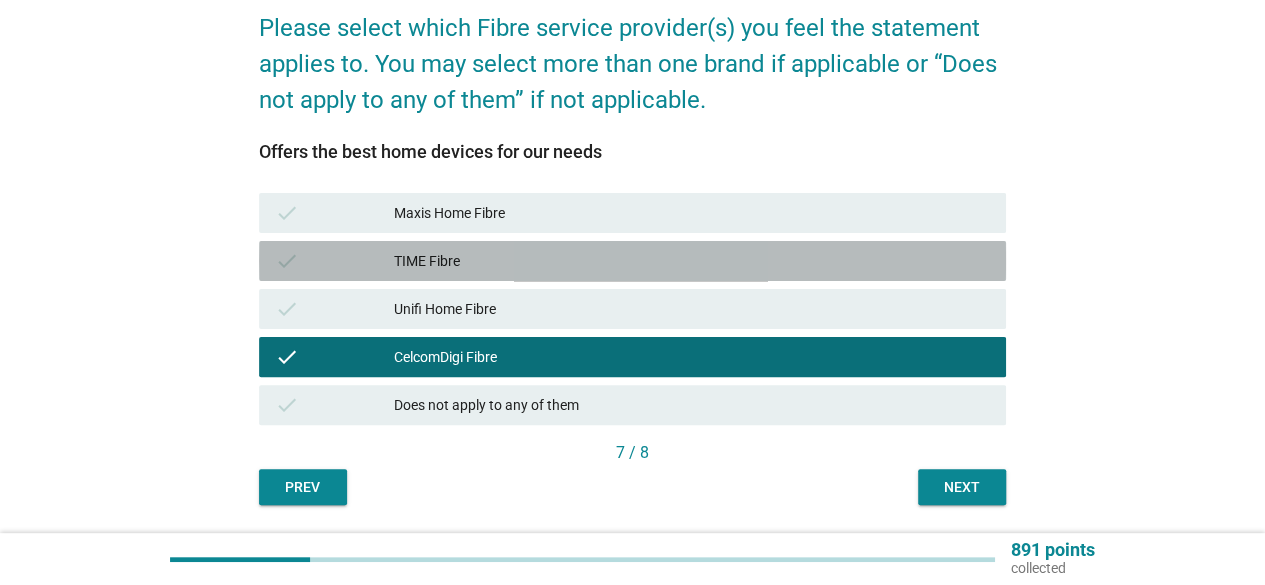 click on "check   TIME Fibre" at bounding box center [632, 261] 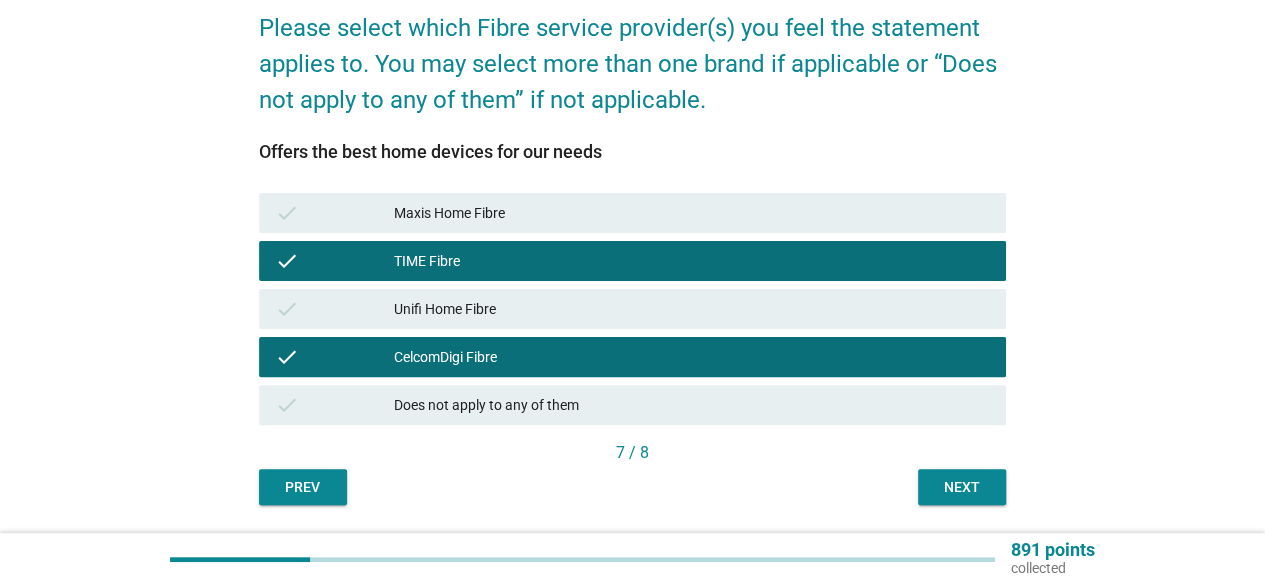 click on "Please select which Fibre service provider(s) you feel the statement applies to. You may select more than one brand if applicable or “Does not apply to any of them” if not applicable.
Offers the best home devices for our needs
check   Maxis Home Fibre check   TIME Fibre check   Unifi Home Fibre check   CelcomDigi Fibre check   Does not apply to any of them
7 / 8
Prev   Next" at bounding box center [632, 247] 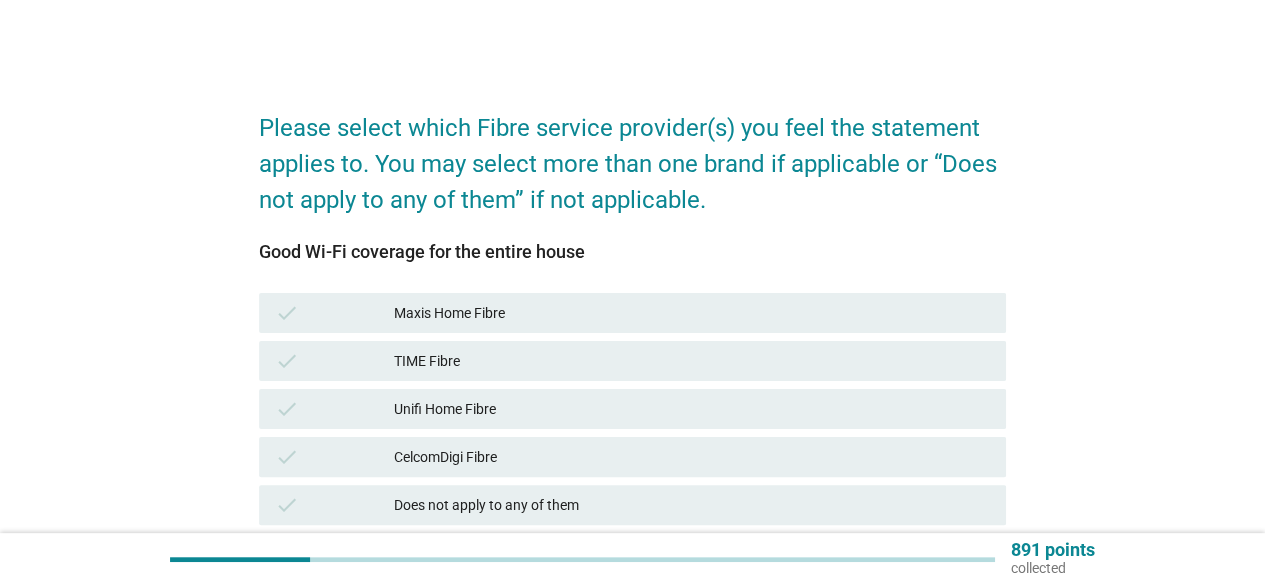 click on "Maxis Home Fibre" at bounding box center [692, 313] 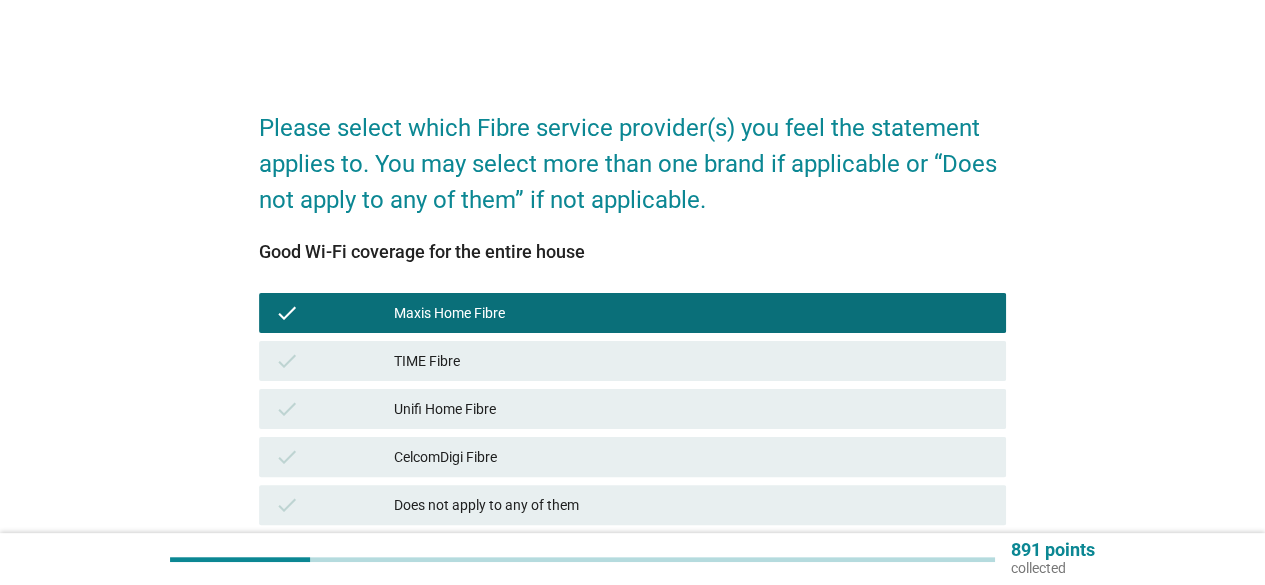 click on "Unifi Home Fibre" at bounding box center (692, 409) 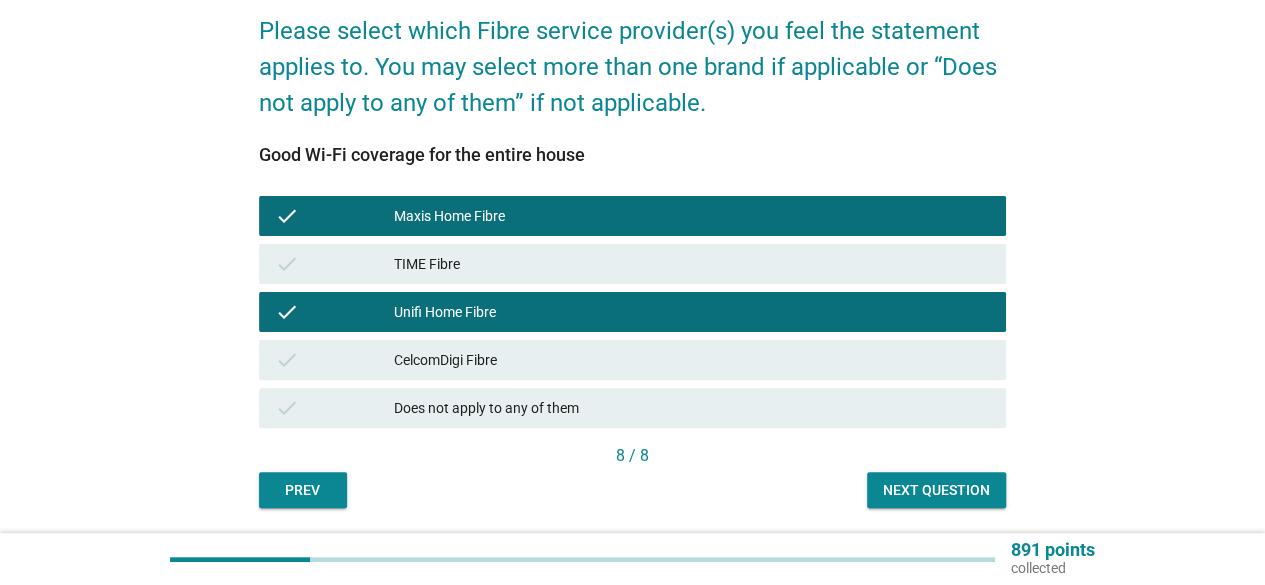 scroll, scrollTop: 162, scrollLeft: 0, axis: vertical 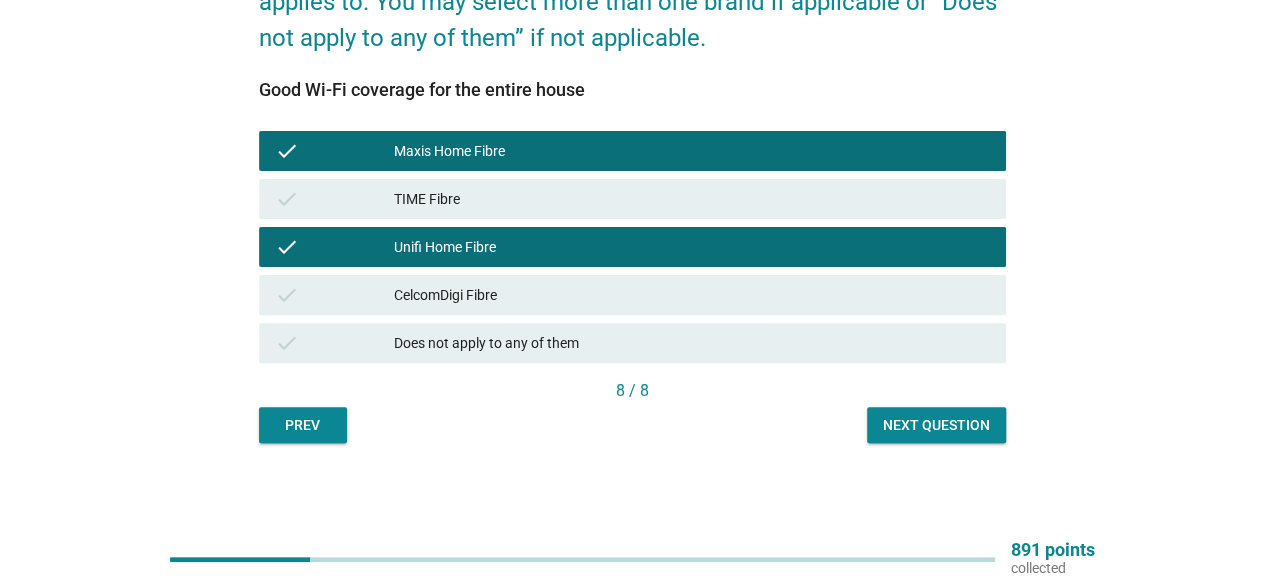 click on "Next question" at bounding box center [936, 425] 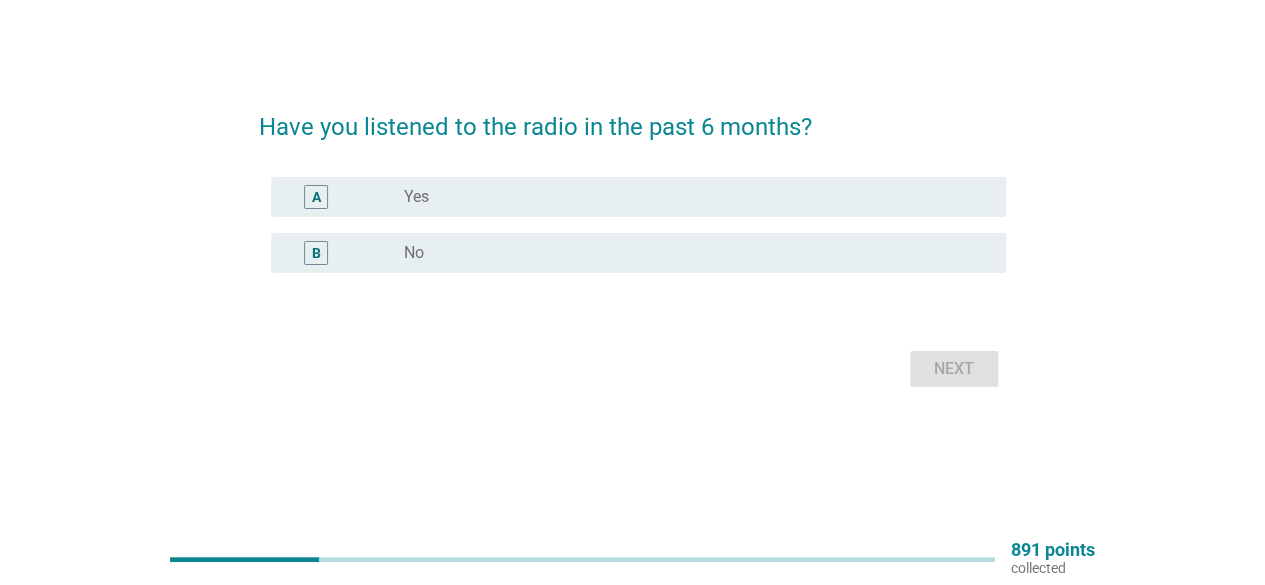 scroll, scrollTop: 0, scrollLeft: 0, axis: both 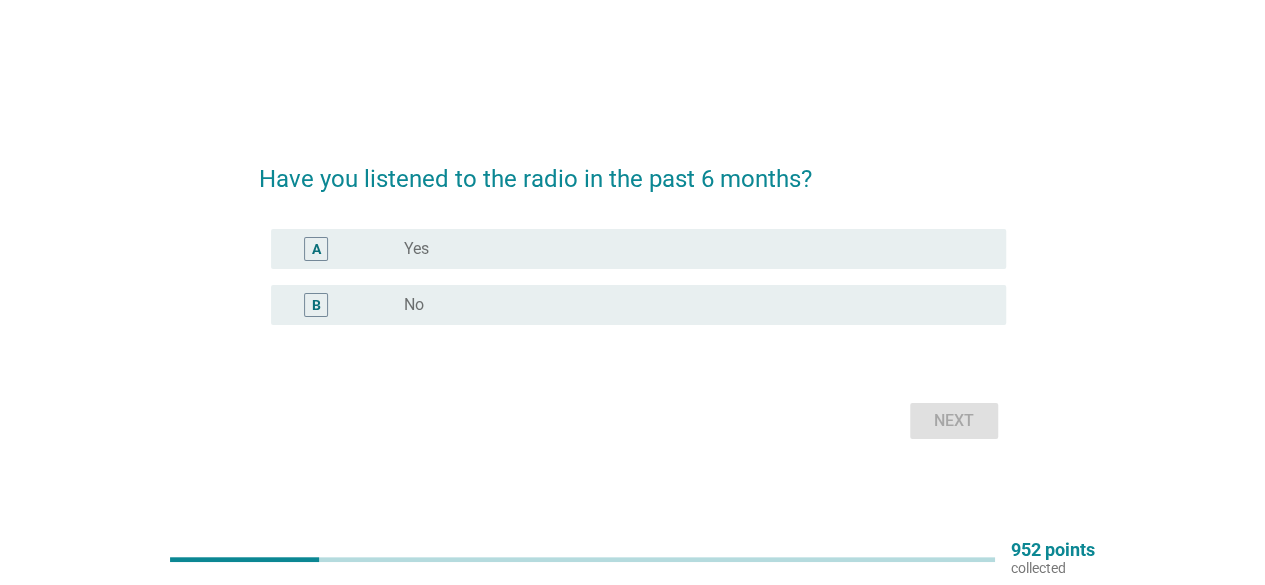 click on "radio_button_unchecked Yes" at bounding box center (689, 249) 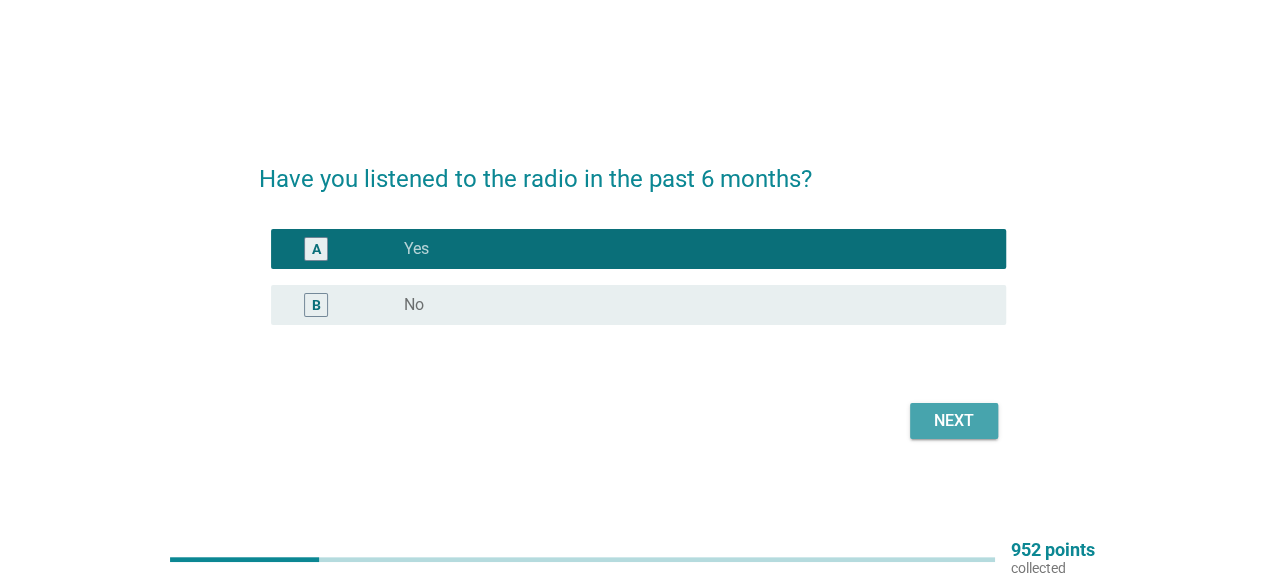 click on "Next" at bounding box center [954, 421] 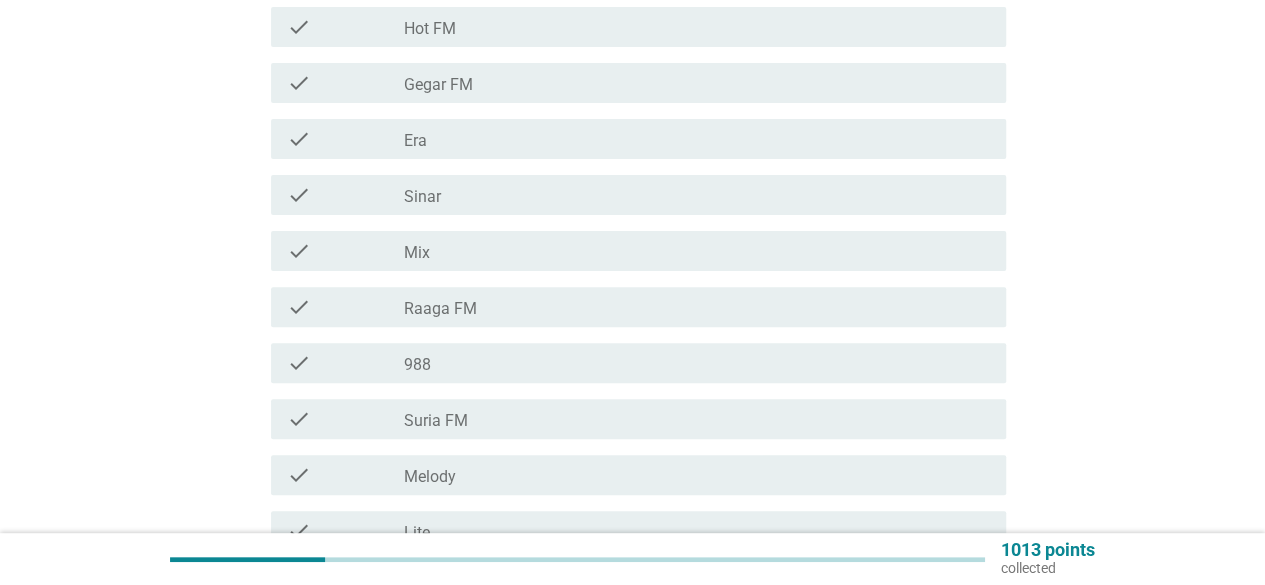 scroll, scrollTop: 500, scrollLeft: 0, axis: vertical 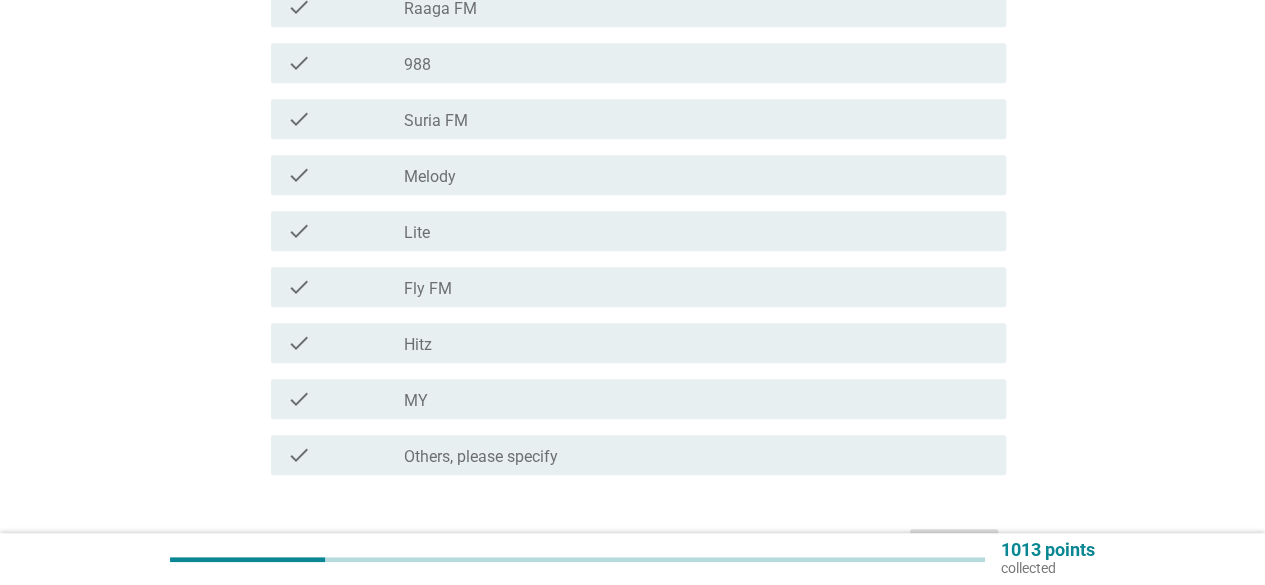 click on "check     check_box_outline_blank MY" at bounding box center [632, 399] 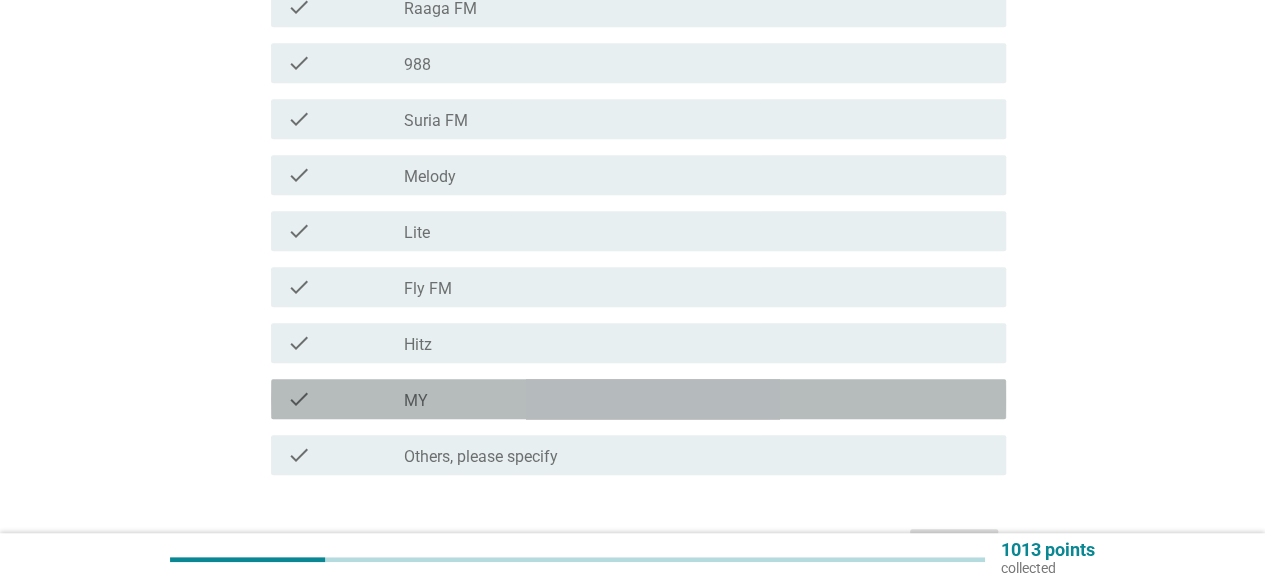 click on "check_box_outline_blank MY" at bounding box center (697, 399) 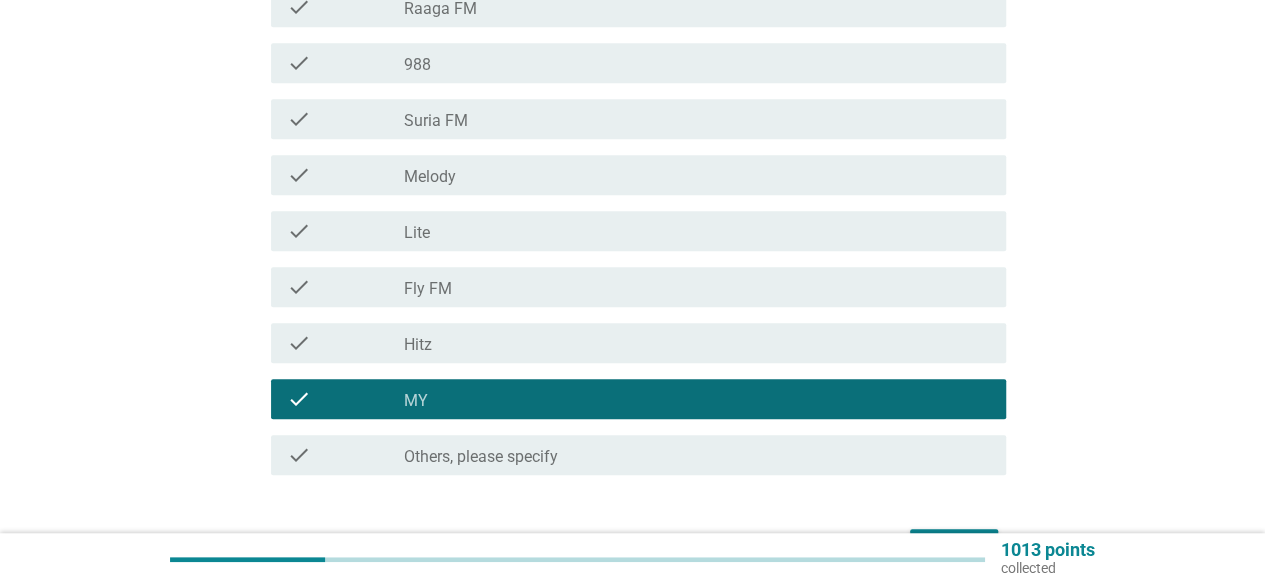 scroll, scrollTop: 300, scrollLeft: 0, axis: vertical 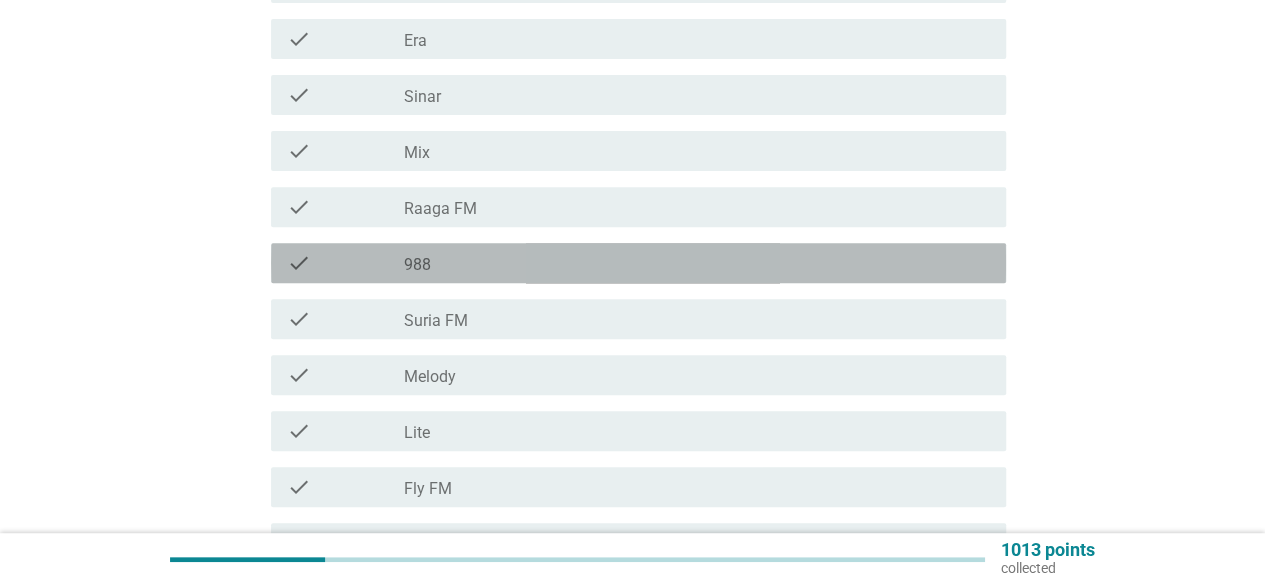 click on "check_box_outline_blank 988" at bounding box center (697, 263) 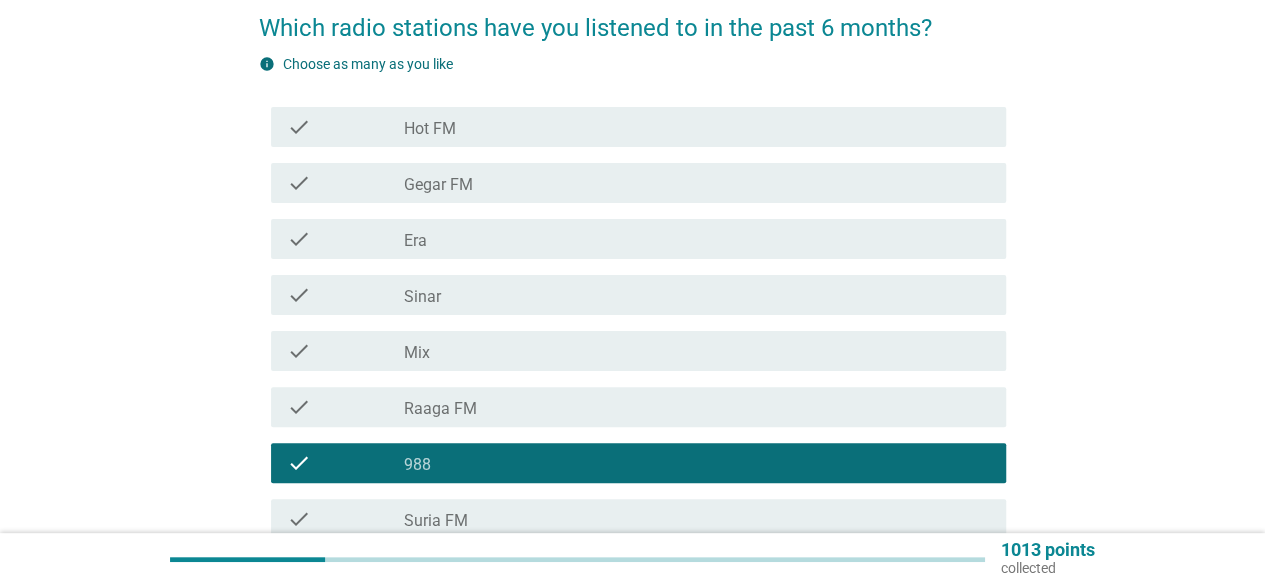 scroll, scrollTop: 400, scrollLeft: 0, axis: vertical 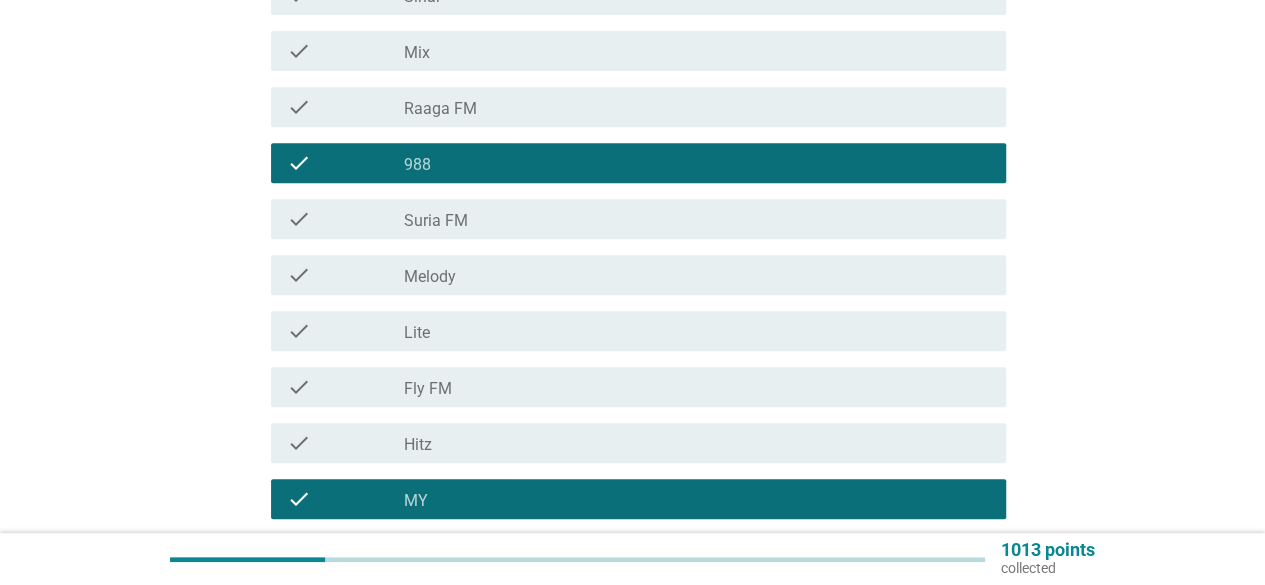 click on "check_box_outline_blank Melody" at bounding box center [697, 275] 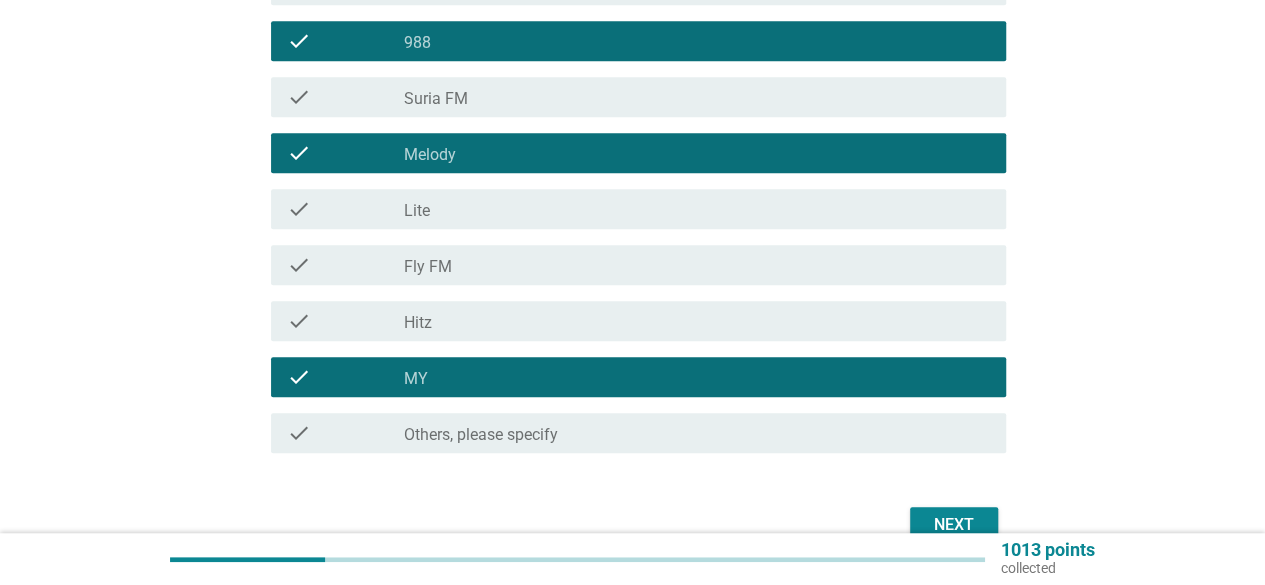 scroll, scrollTop: 628, scrollLeft: 0, axis: vertical 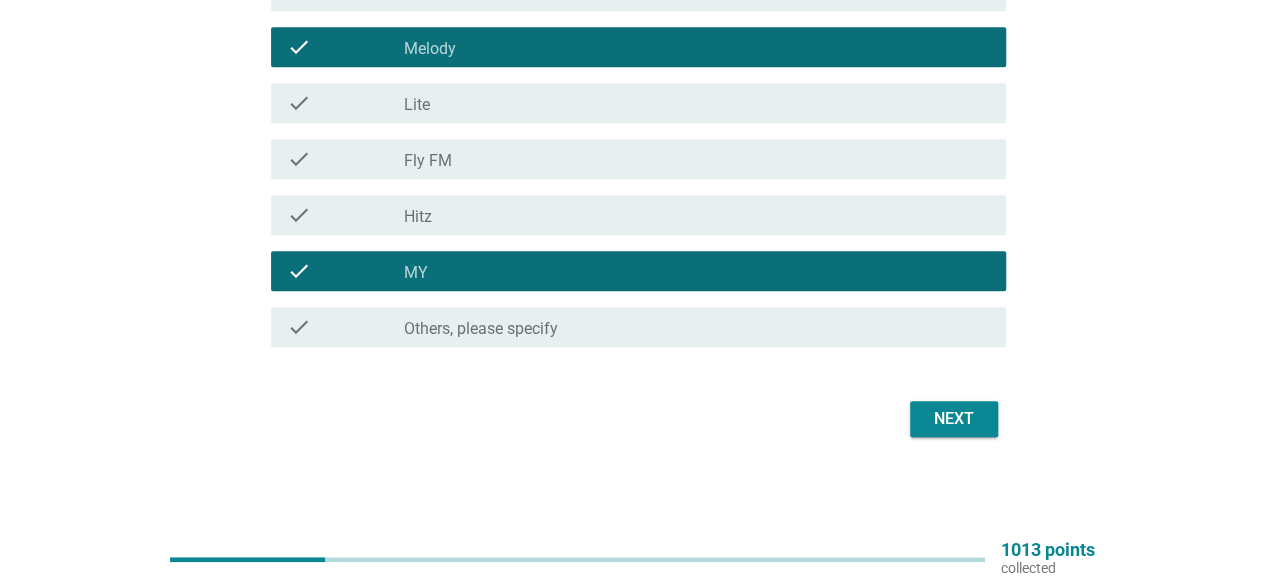 click on "Next" at bounding box center (954, 419) 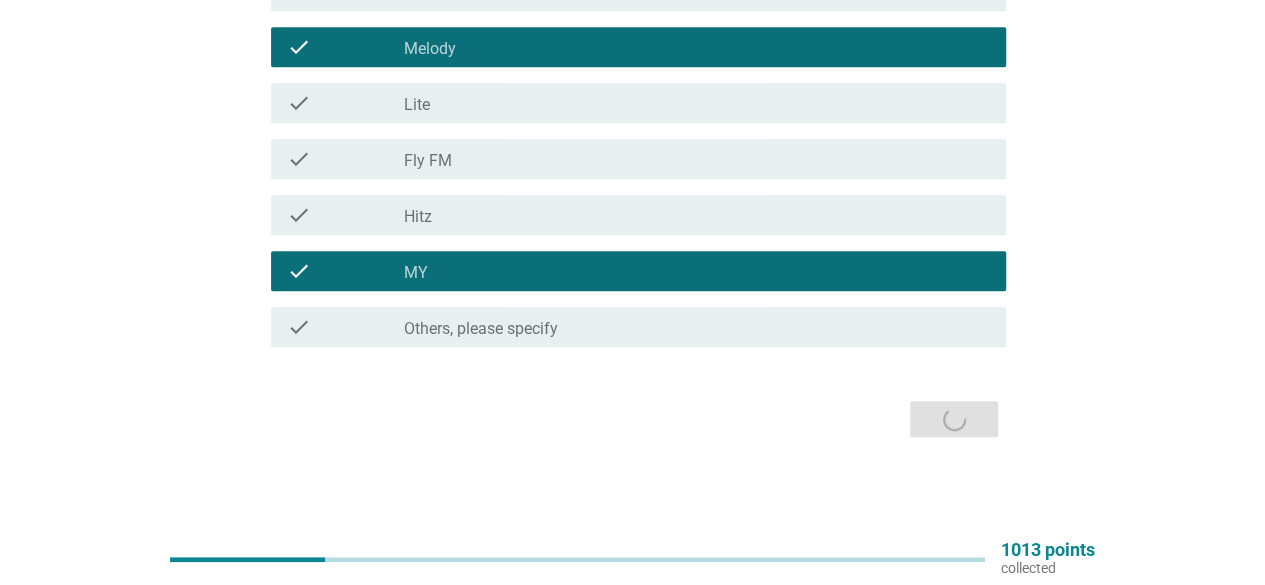 scroll, scrollTop: 0, scrollLeft: 0, axis: both 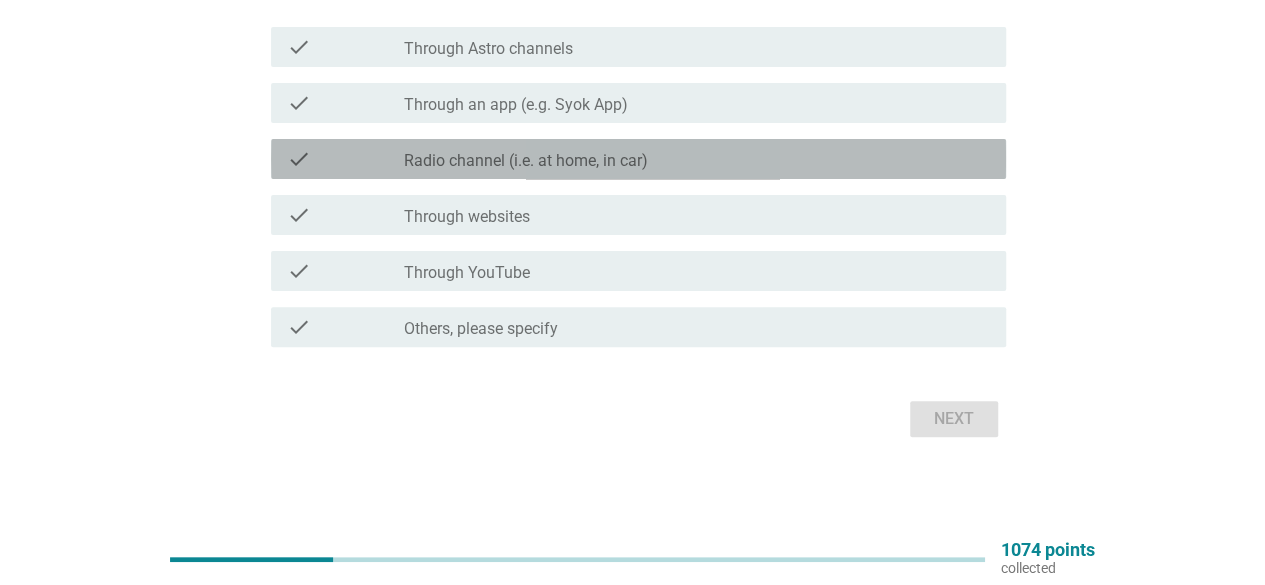 click on "check     check_box_outline_blank Radio channel (i.e. at home, in car)" at bounding box center [638, 159] 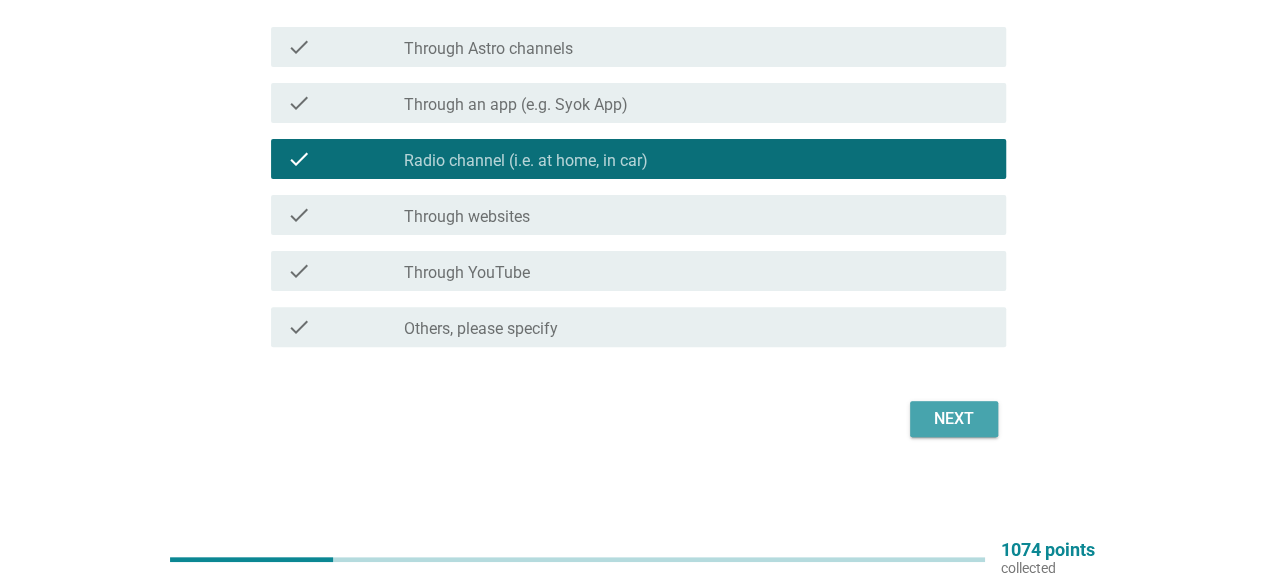 click on "Next" at bounding box center (954, 419) 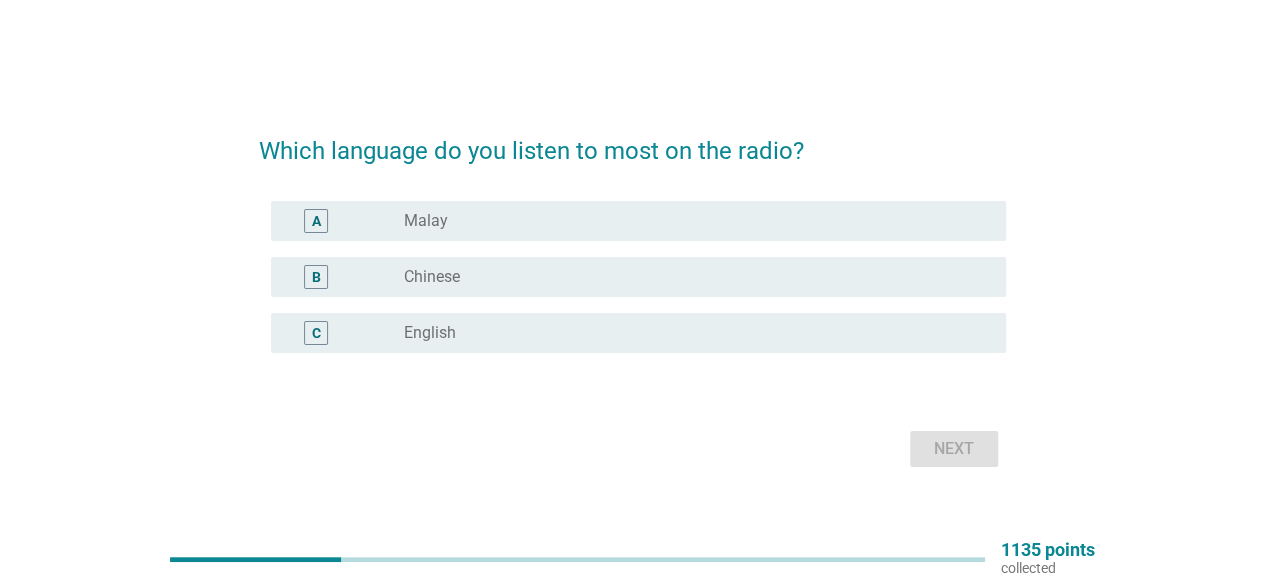 click on "radio_button_unchecked Chinese" at bounding box center [689, 277] 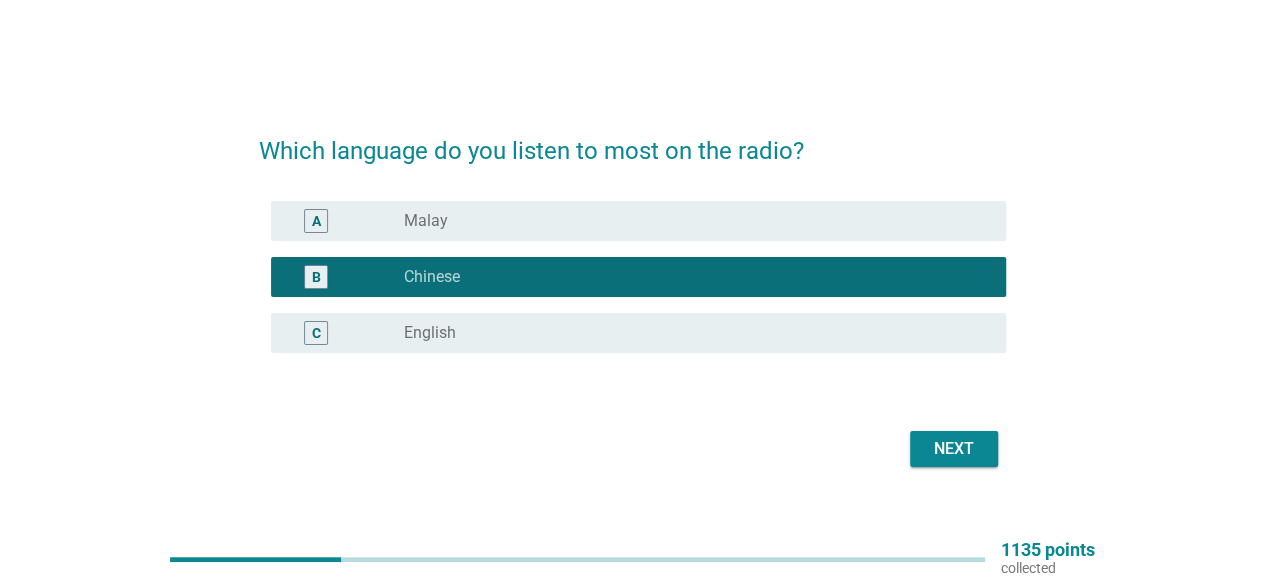 click on "Next" at bounding box center (954, 449) 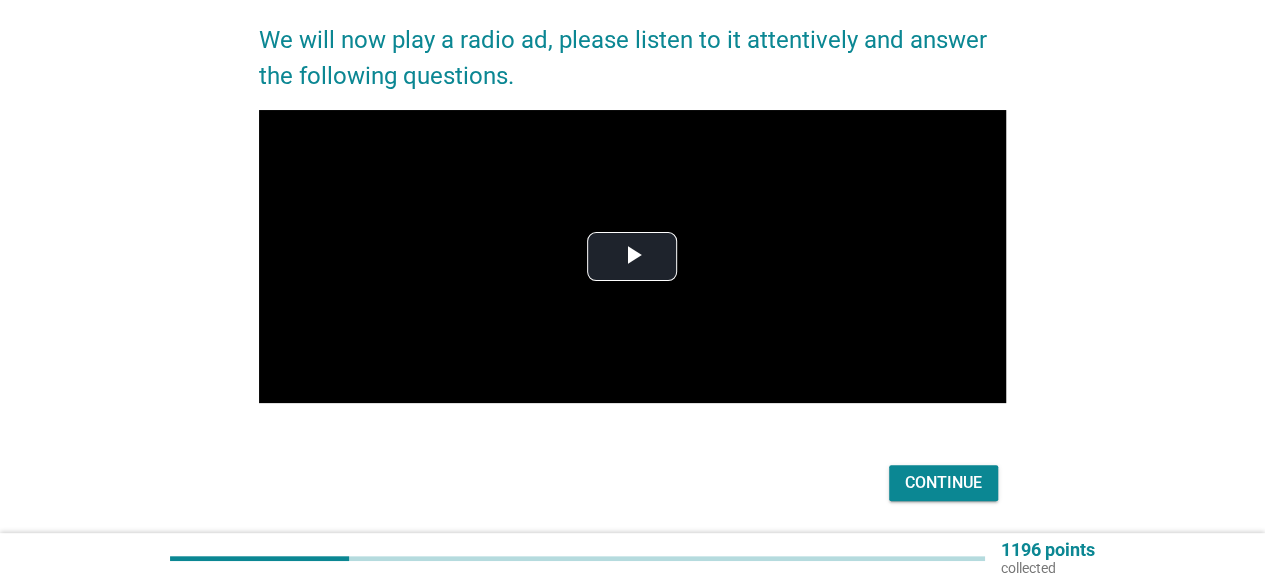 scroll, scrollTop: 151, scrollLeft: 0, axis: vertical 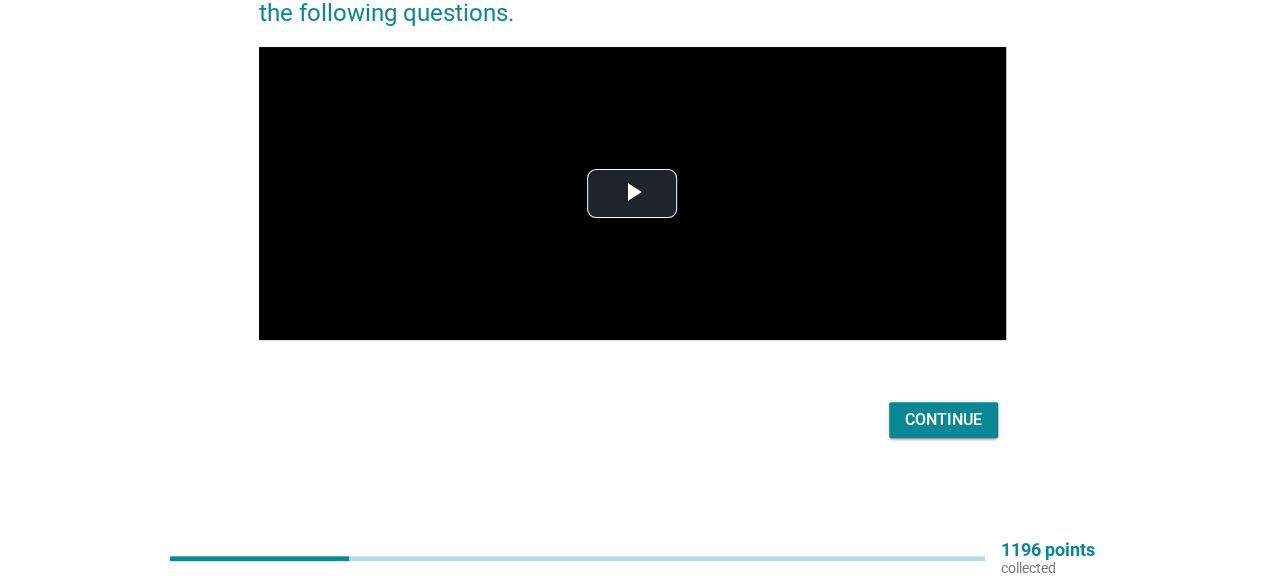 click on "Continue" at bounding box center (943, 420) 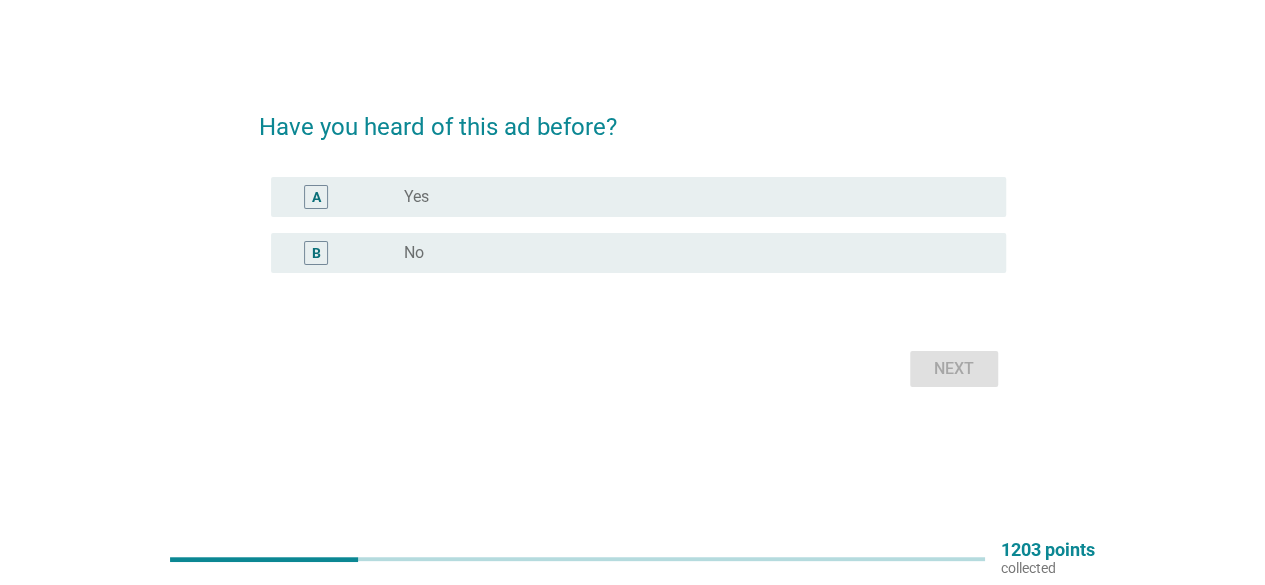 scroll, scrollTop: 0, scrollLeft: 0, axis: both 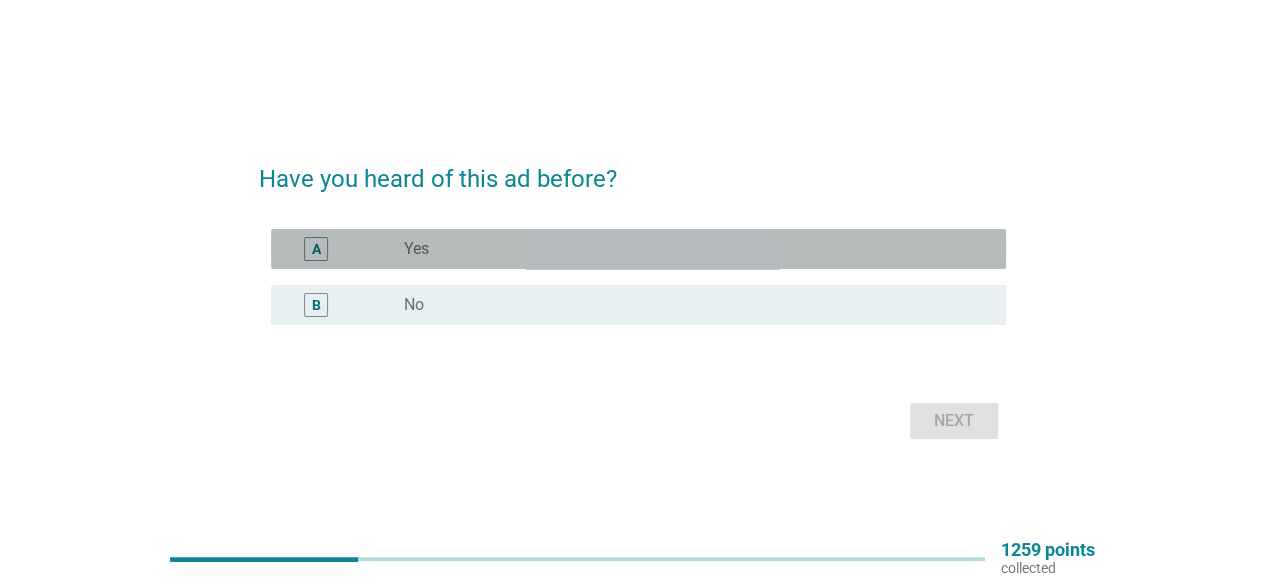 click on "Yes" at bounding box center (416, 249) 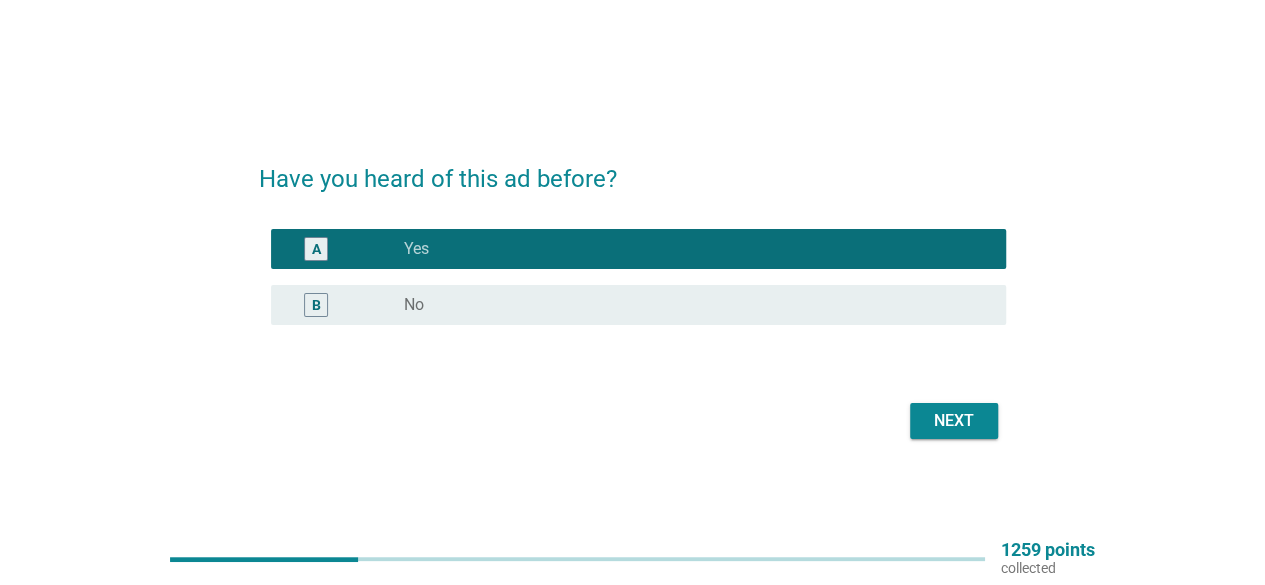 click on "Next" at bounding box center (954, 421) 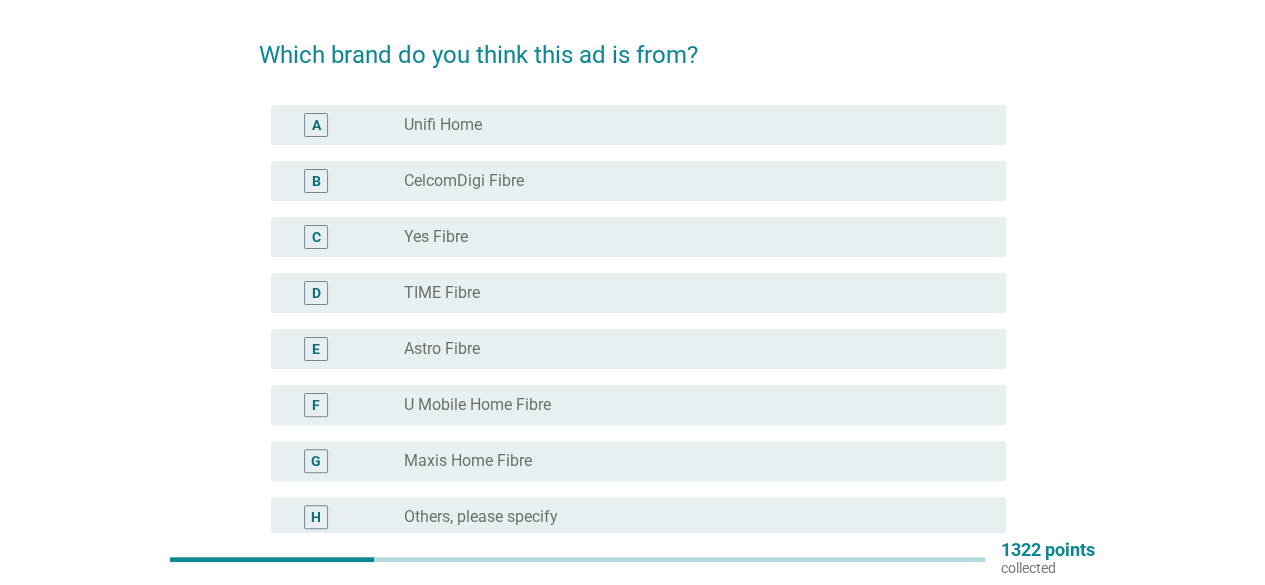 scroll, scrollTop: 100, scrollLeft: 0, axis: vertical 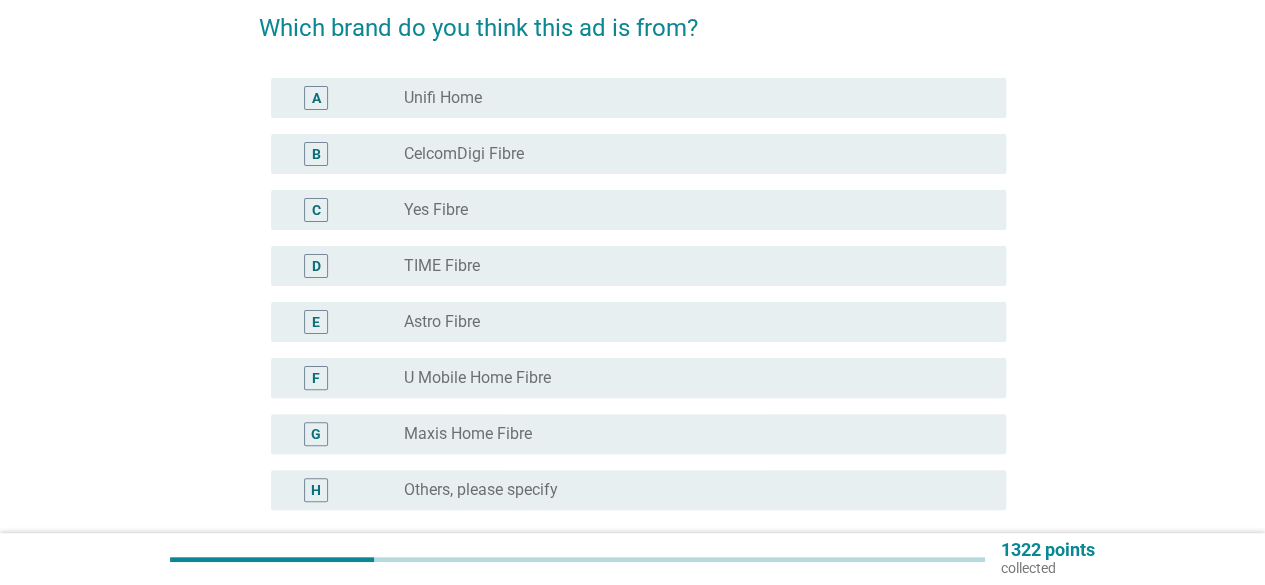 click on "TIME Fibre" at bounding box center [442, 266] 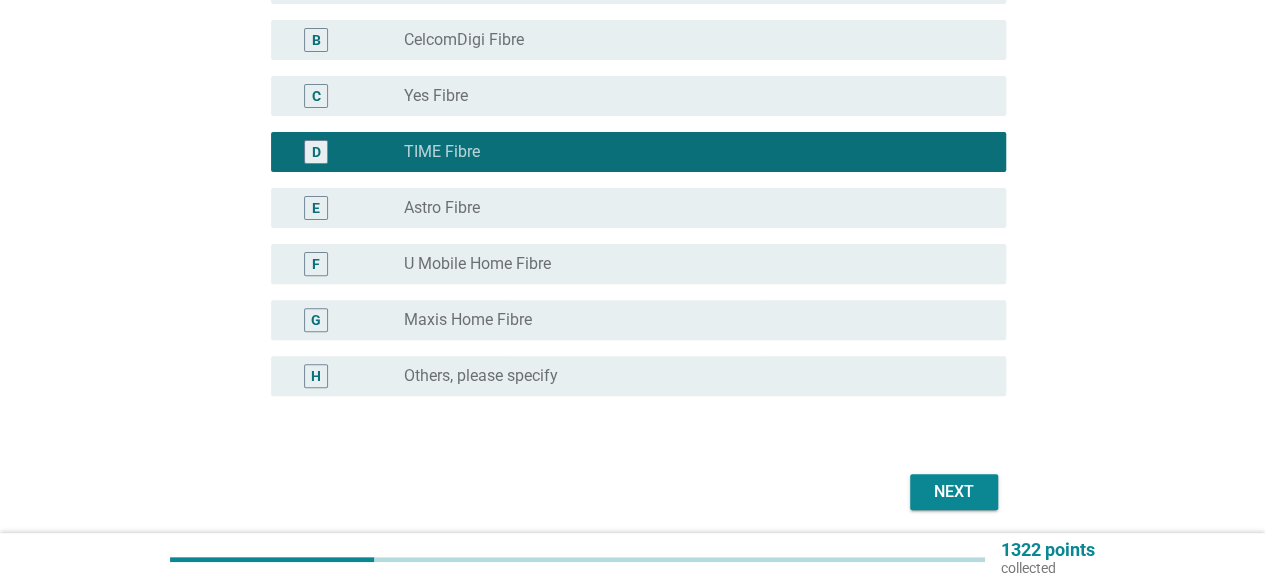 scroll, scrollTop: 286, scrollLeft: 0, axis: vertical 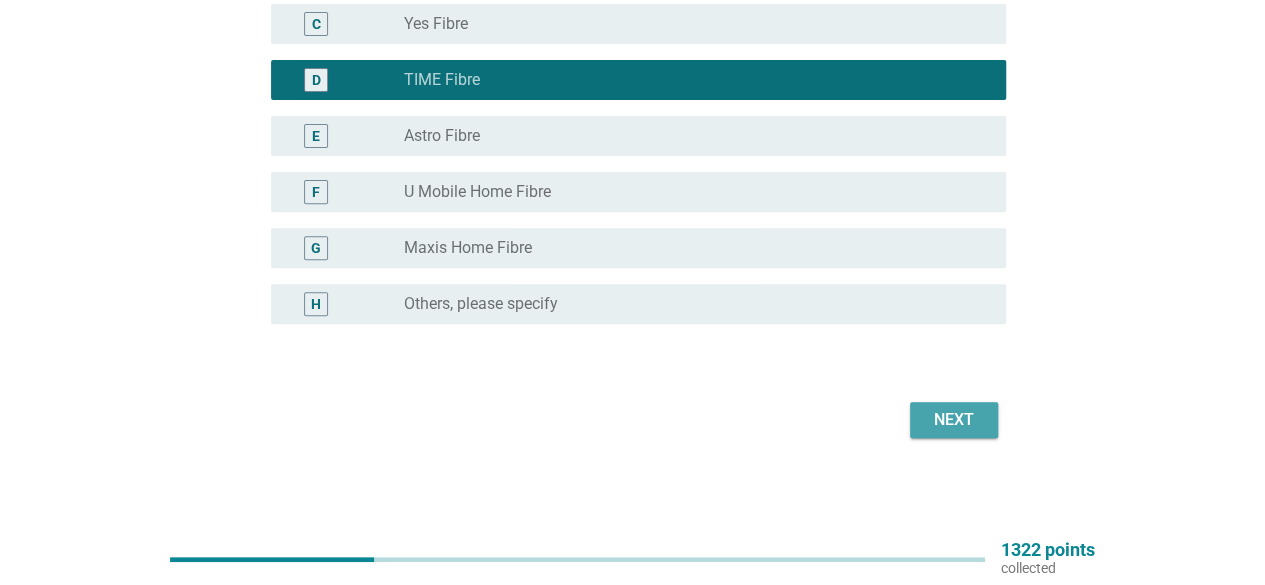 click on "Next" at bounding box center (954, 420) 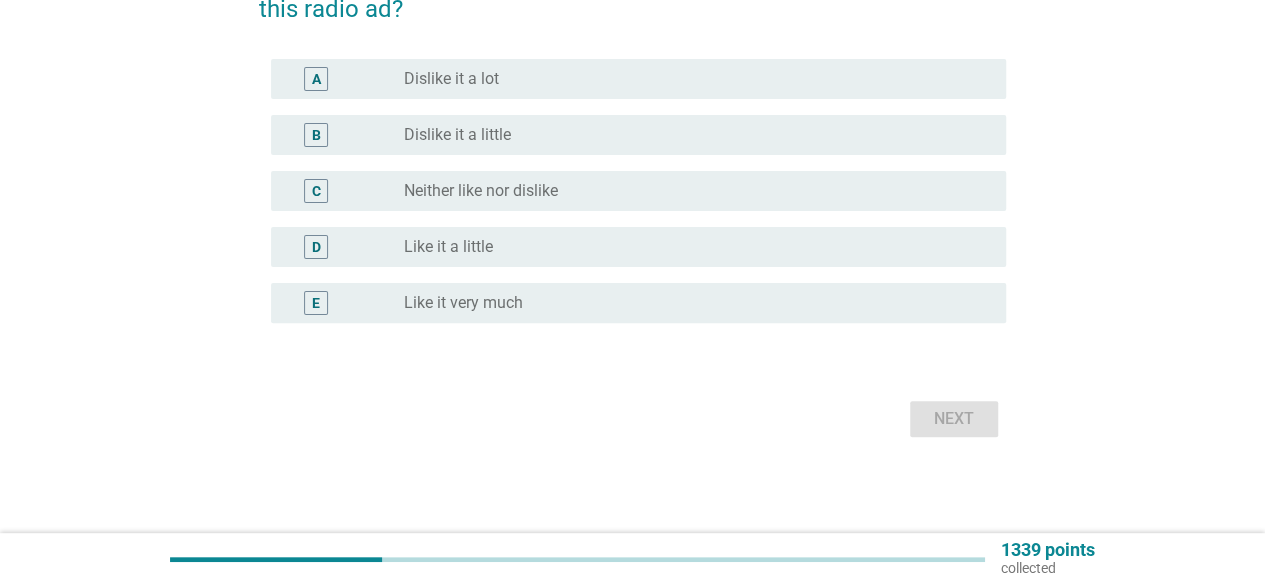 scroll, scrollTop: 0, scrollLeft: 0, axis: both 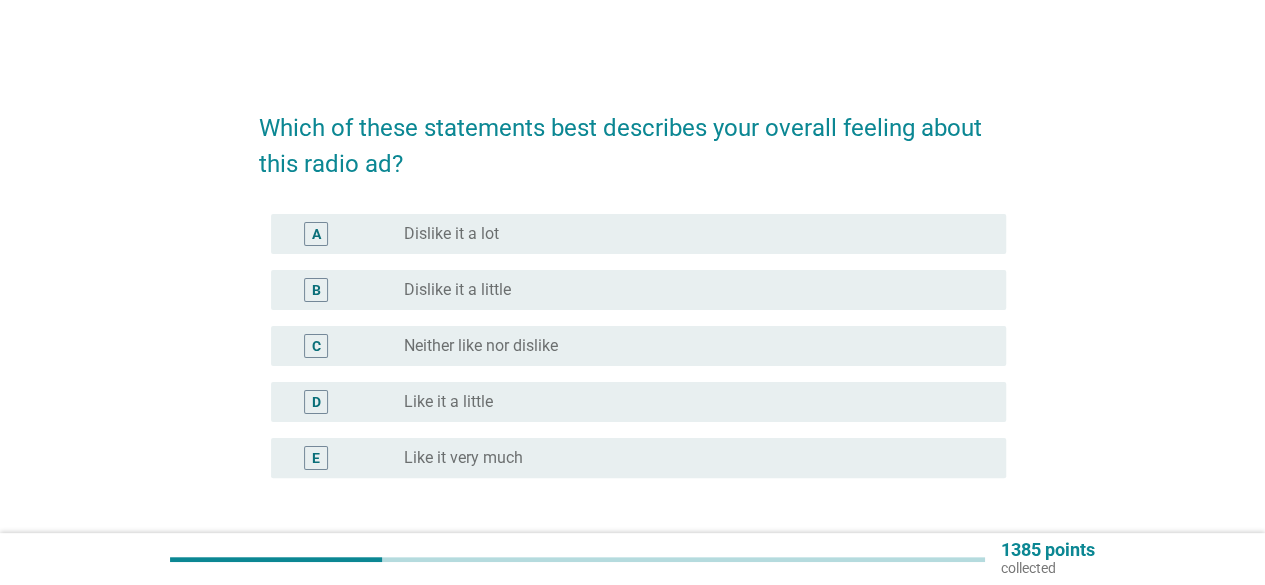 drag, startPoint x: 463, startPoint y: 359, endPoint x: 830, endPoint y: 450, distance: 378.11374 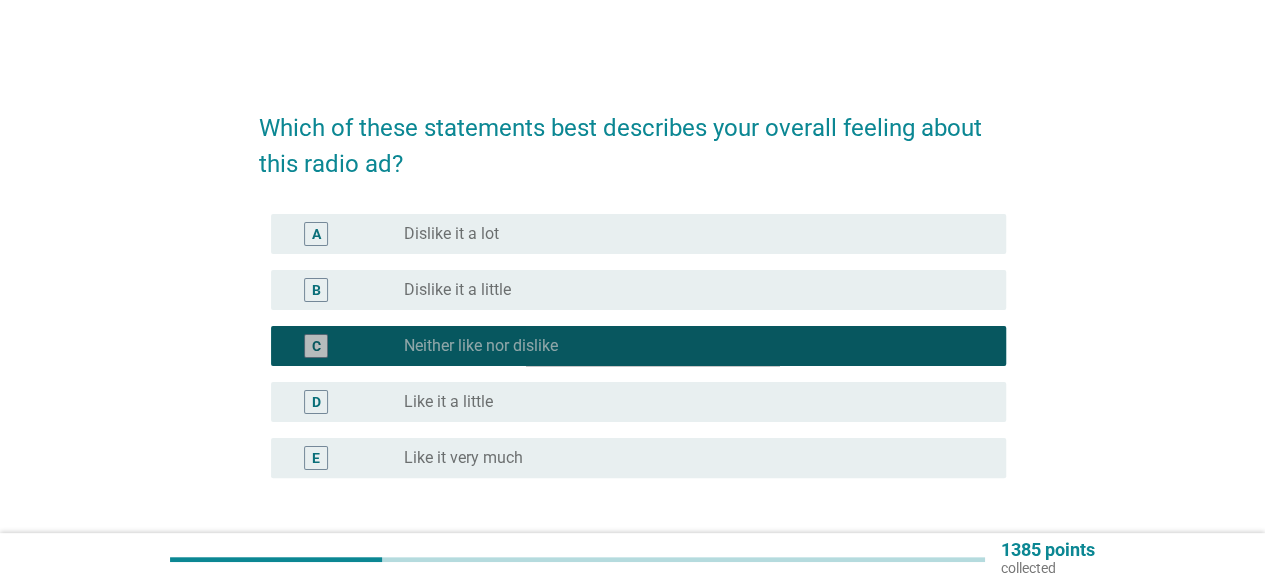 scroll, scrollTop: 154, scrollLeft: 0, axis: vertical 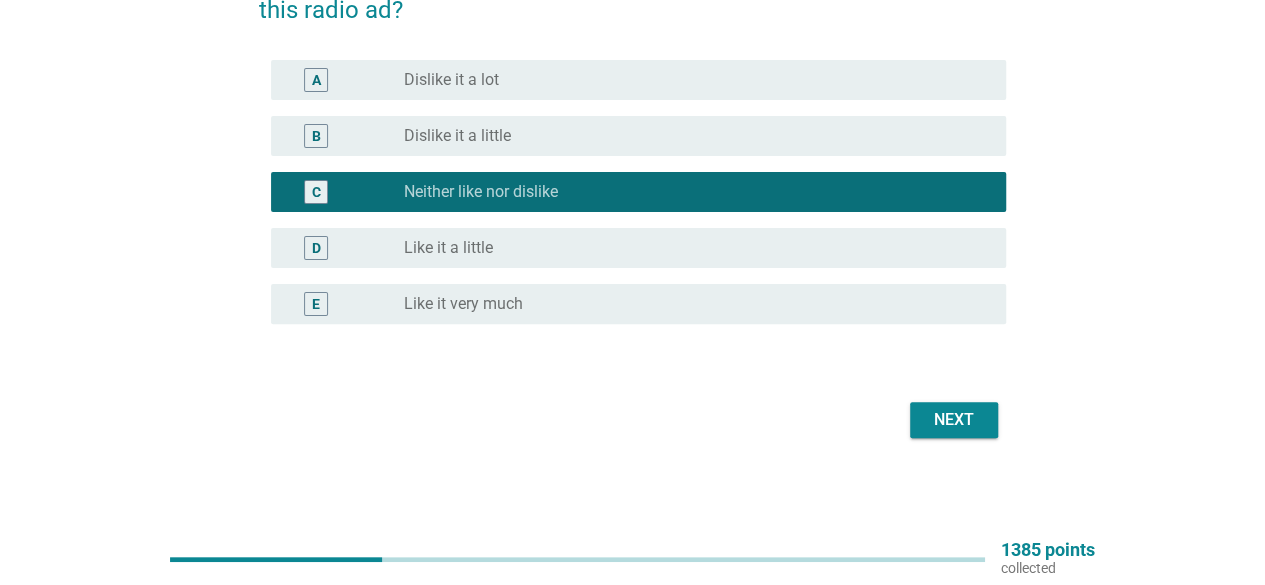 click on "Next" at bounding box center [632, 420] 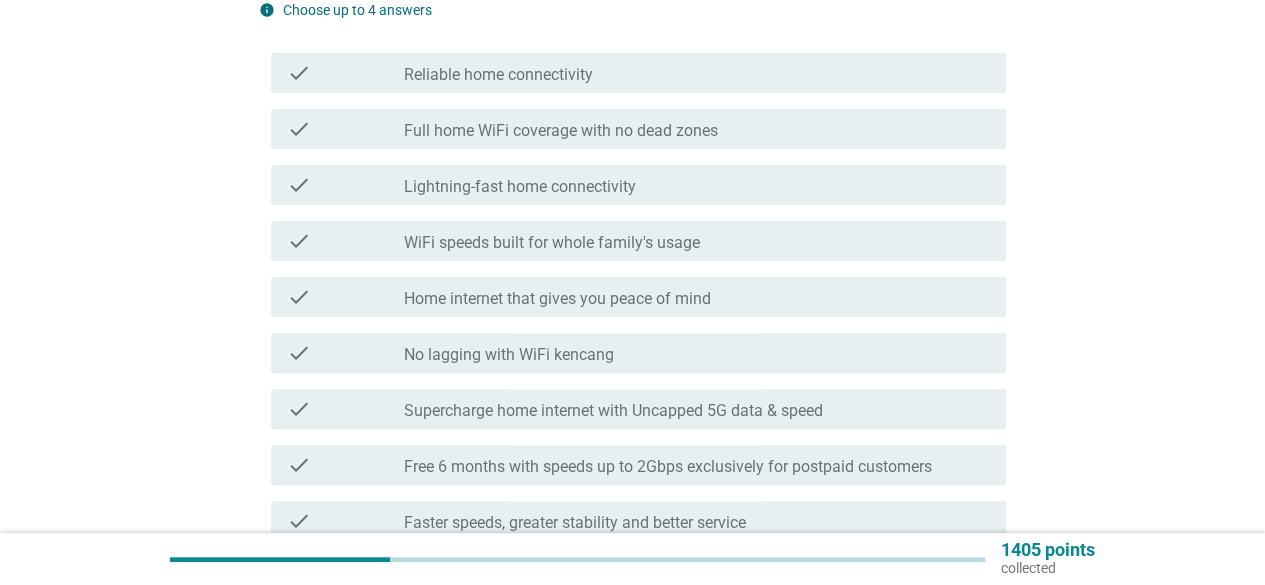 scroll, scrollTop: 0, scrollLeft: 0, axis: both 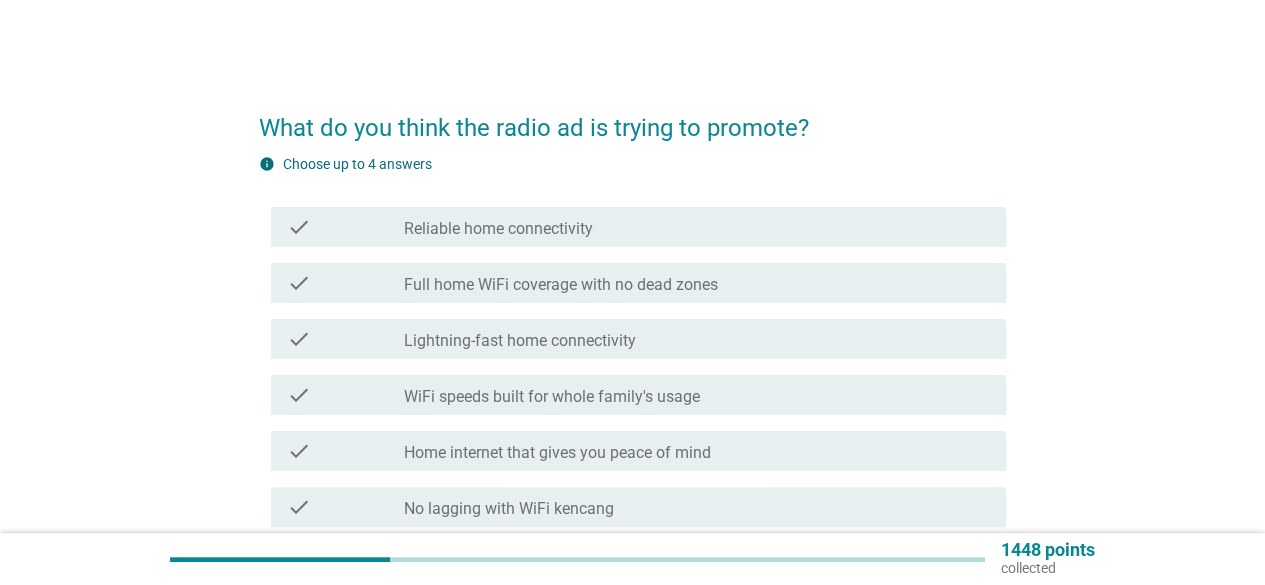 click on "Lightning-fast home connectivity" at bounding box center [520, 341] 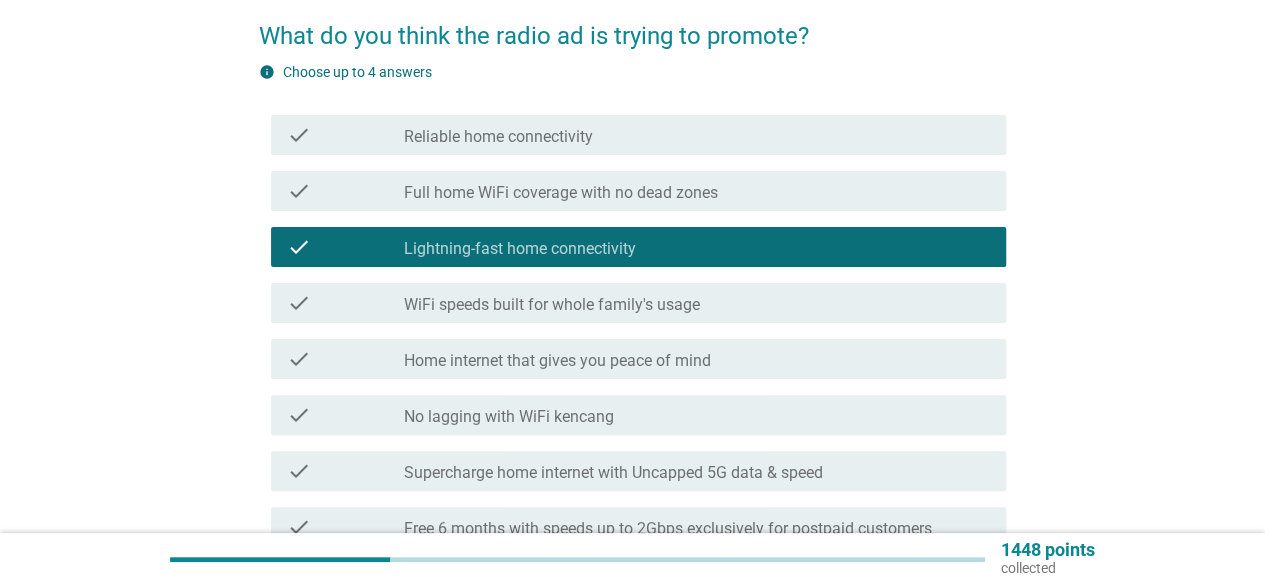 scroll, scrollTop: 200, scrollLeft: 0, axis: vertical 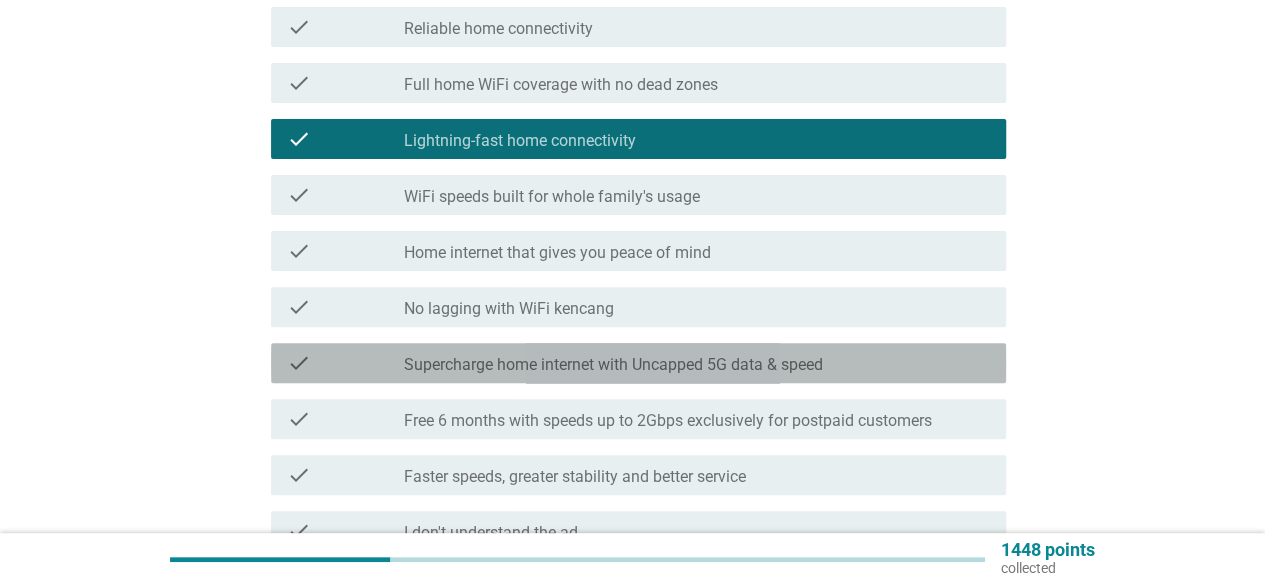 click on "Supercharge home internet with Uncapped 5G data & speed" at bounding box center [613, 365] 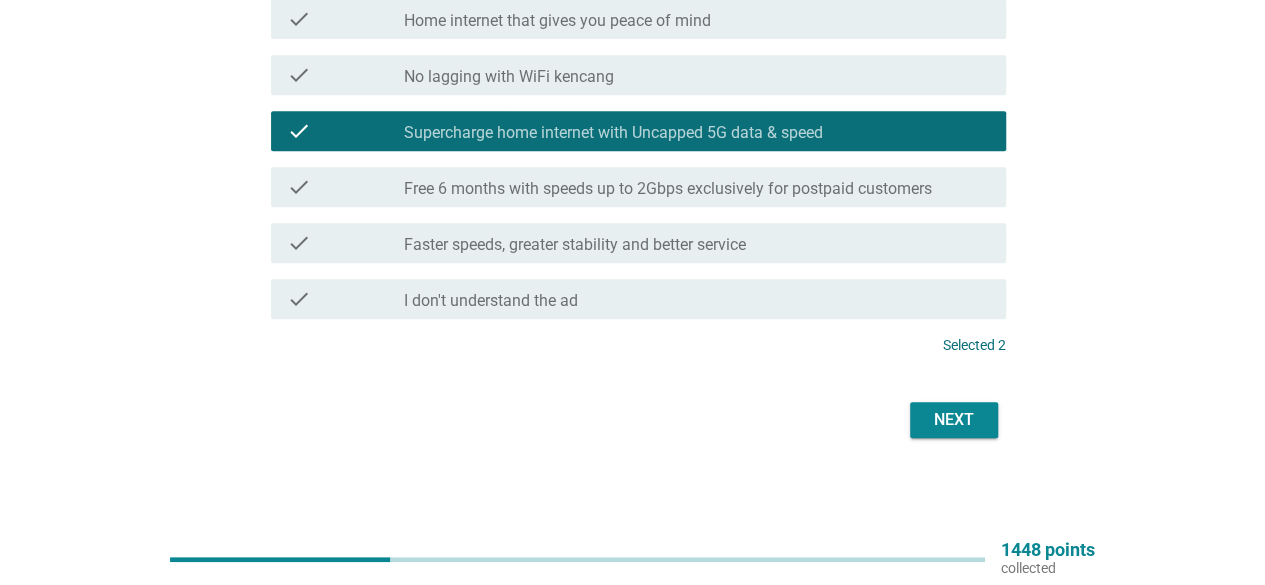 click on "Next" at bounding box center [954, 420] 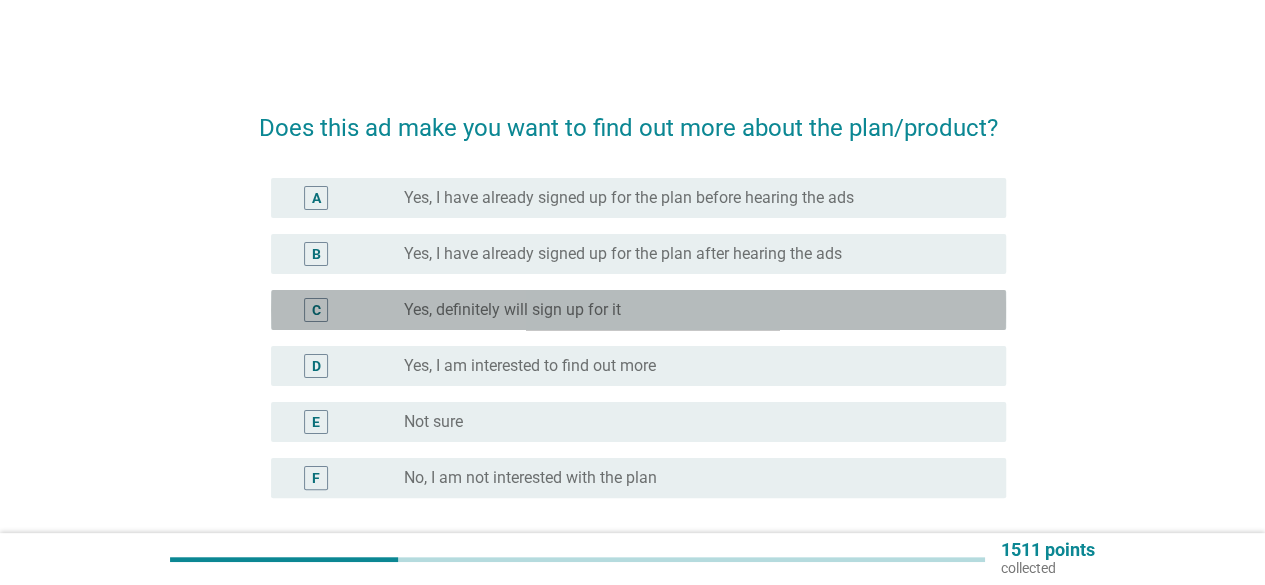 click on "radio_button_unchecked Yes, definitely will sign up for it" at bounding box center (689, 310) 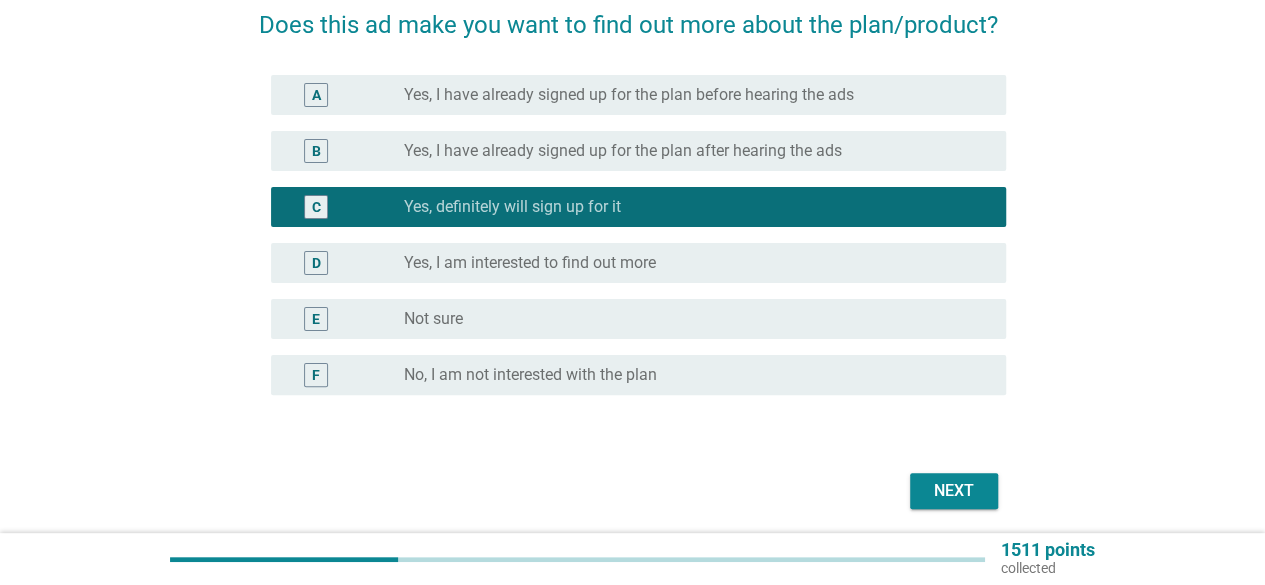 scroll, scrollTop: 174, scrollLeft: 0, axis: vertical 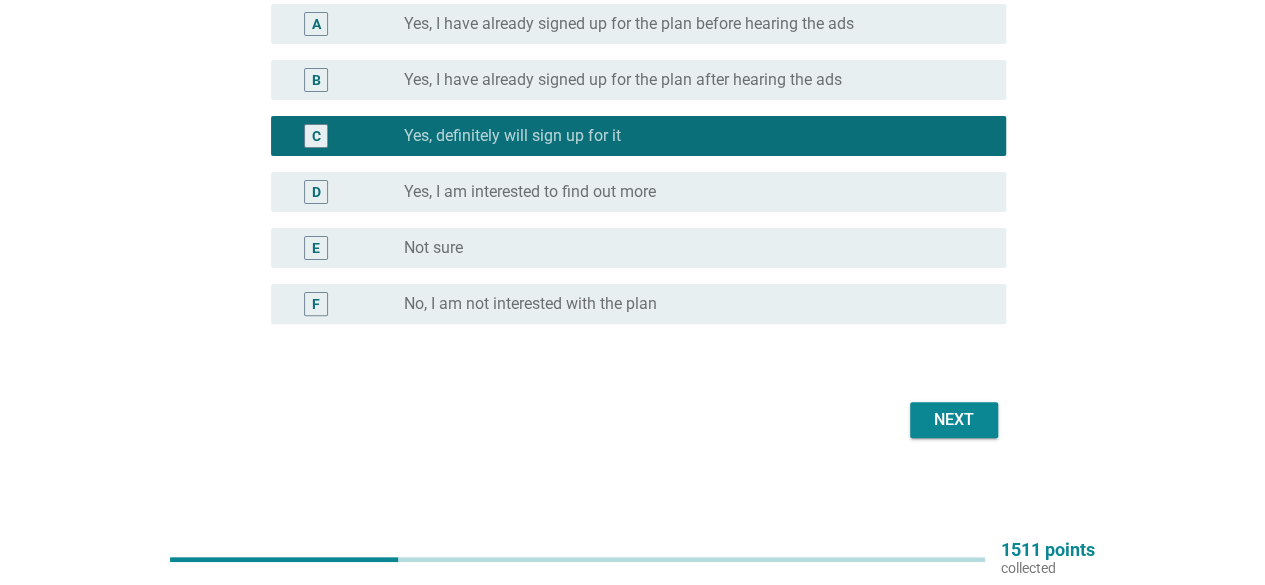 click on "D     radio_button_unchecked Yes, I am interested to find out more" at bounding box center (638, 192) 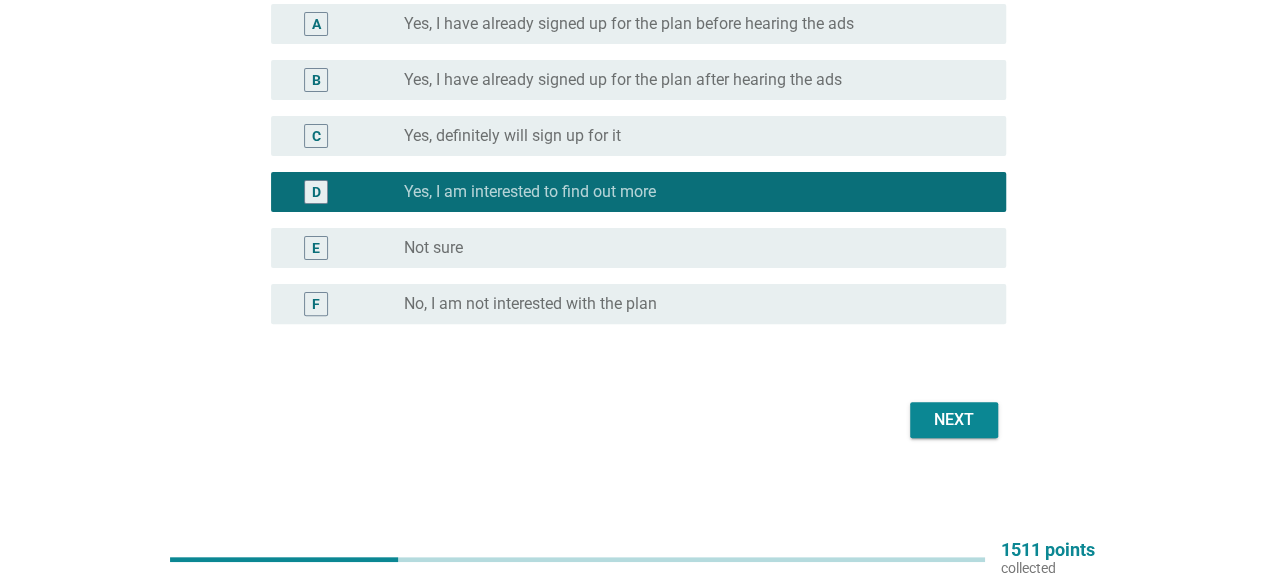 click on "Next" at bounding box center [632, 420] 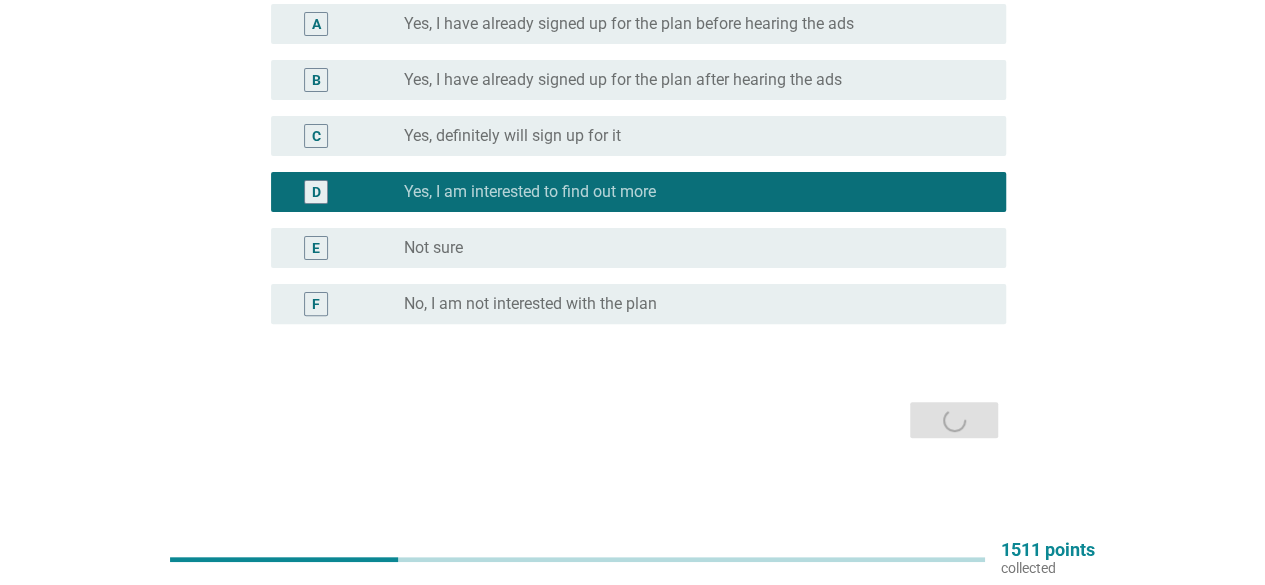 scroll, scrollTop: 0, scrollLeft: 0, axis: both 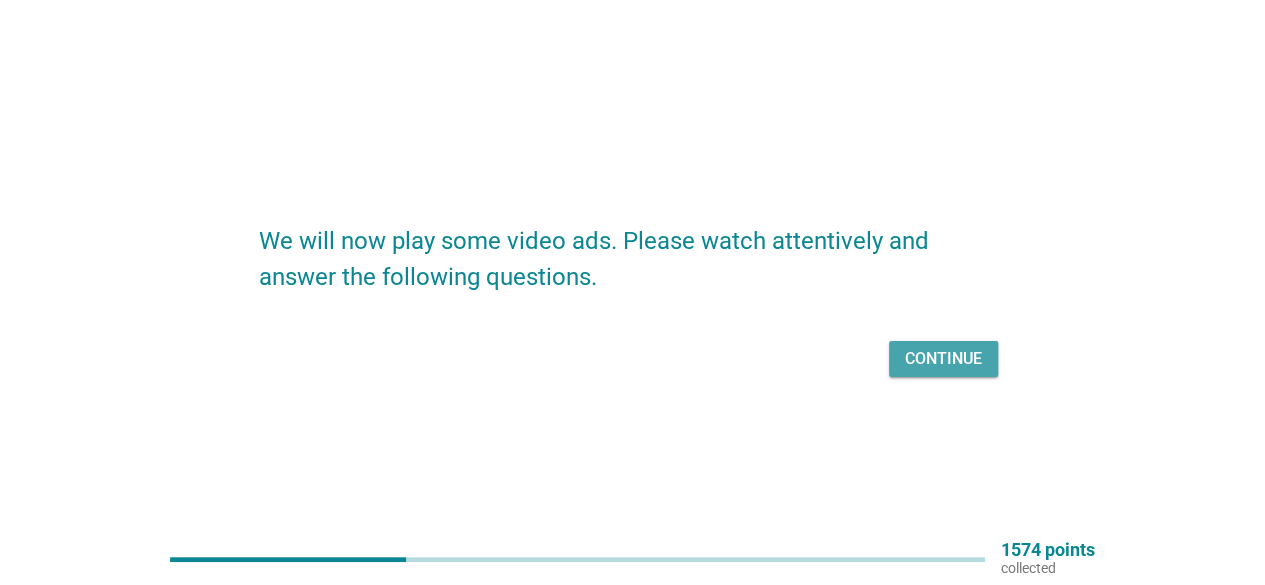 click on "Continue" at bounding box center [943, 359] 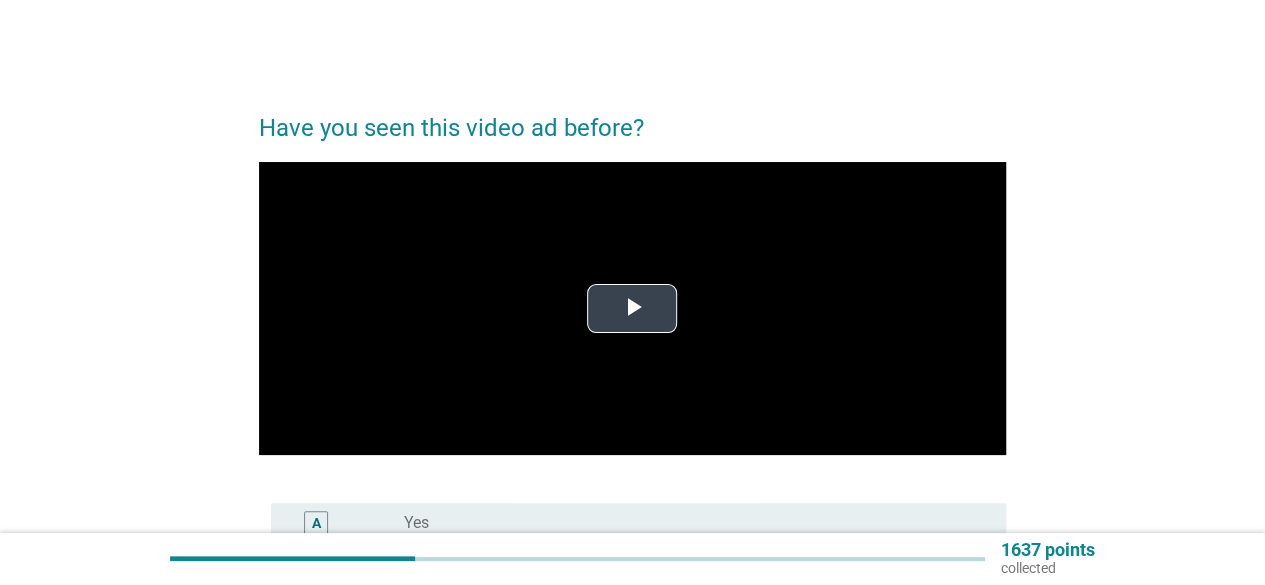 scroll, scrollTop: 275, scrollLeft: 0, axis: vertical 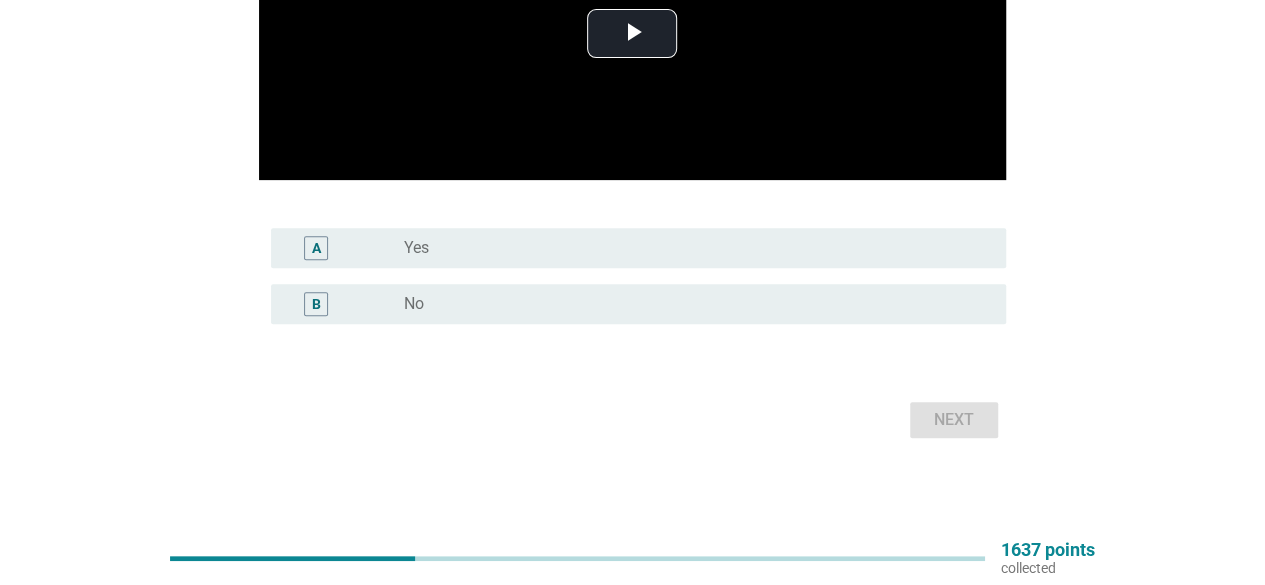 click on "radio_button_unchecked Yes" at bounding box center [689, 248] 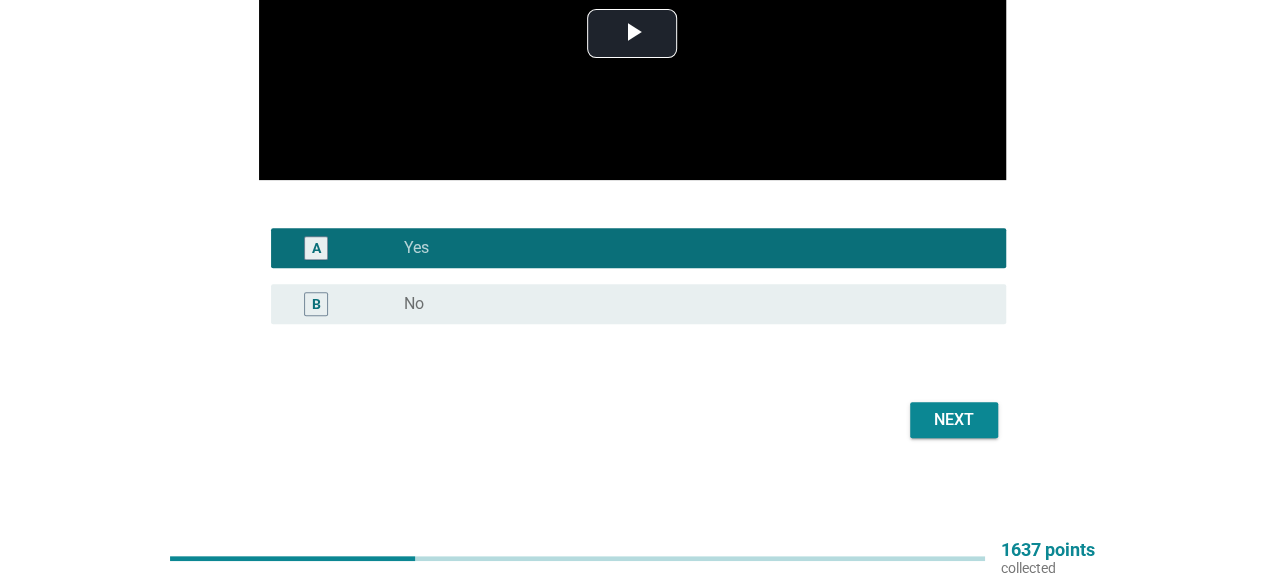 click on "Next" at bounding box center (954, 420) 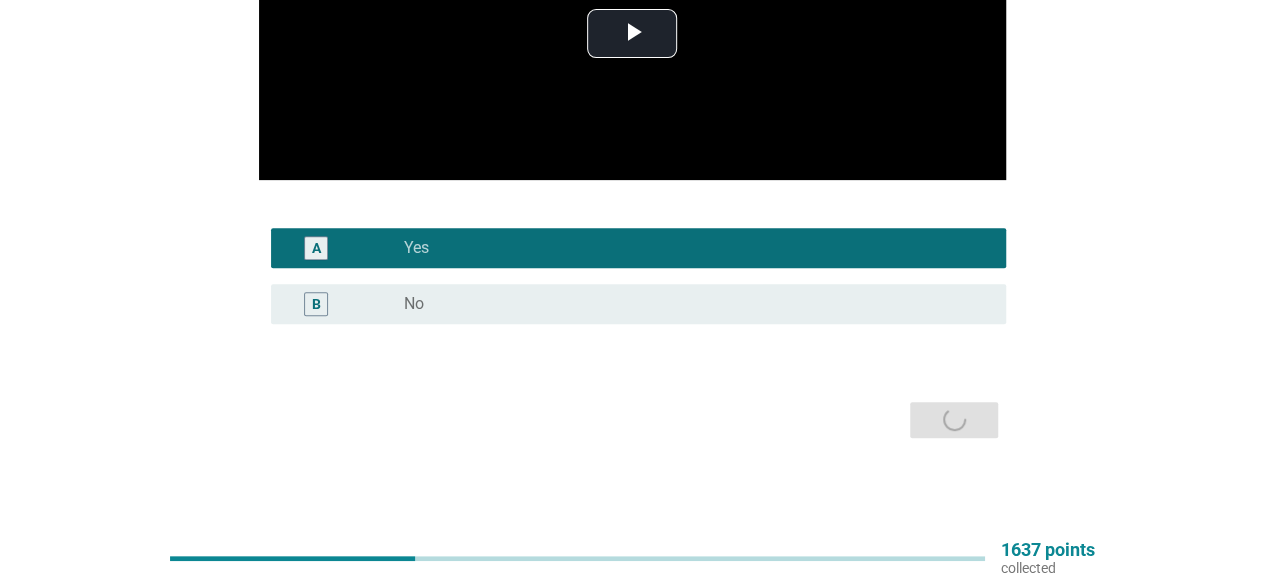 scroll, scrollTop: 0, scrollLeft: 0, axis: both 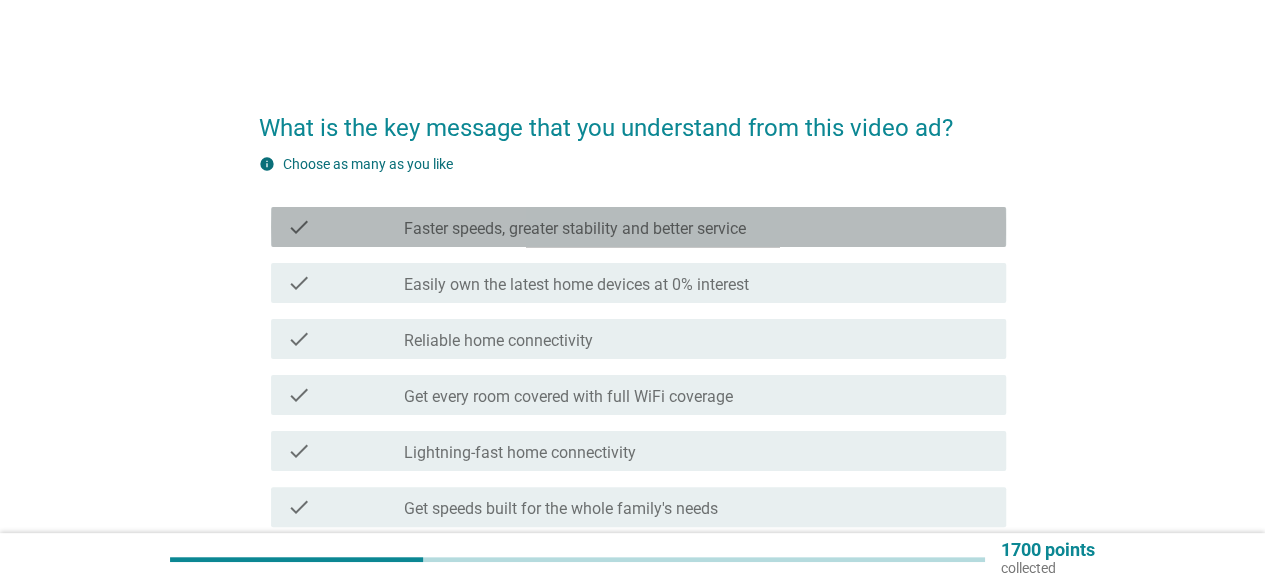 click on "Faster speeds, greater stability and better service" at bounding box center (575, 229) 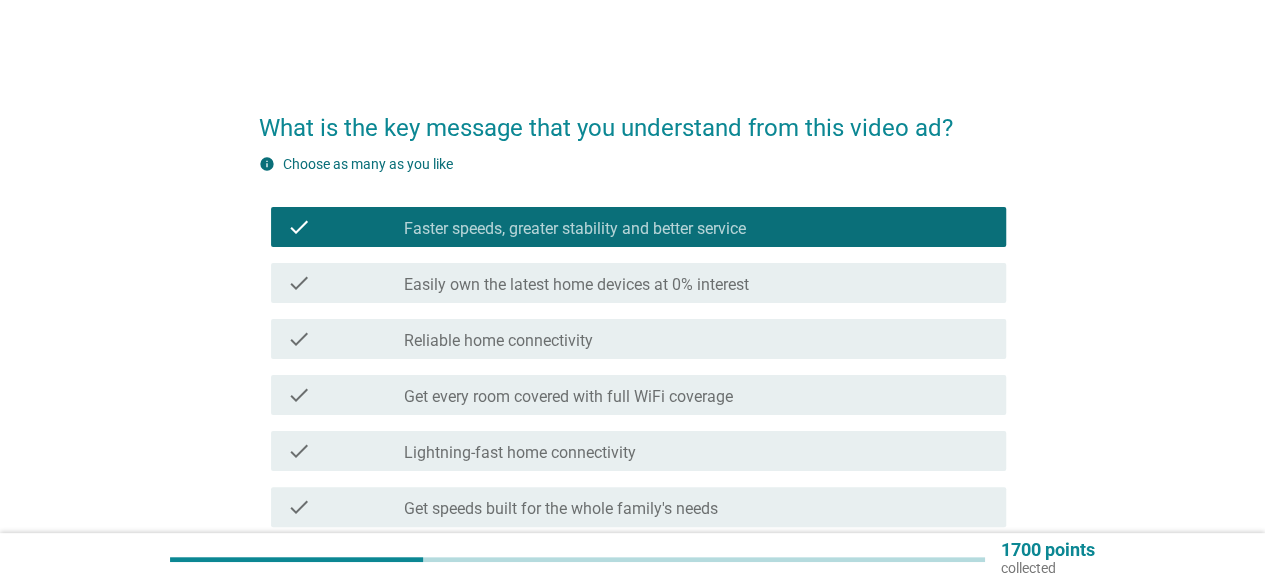 scroll, scrollTop: 200, scrollLeft: 0, axis: vertical 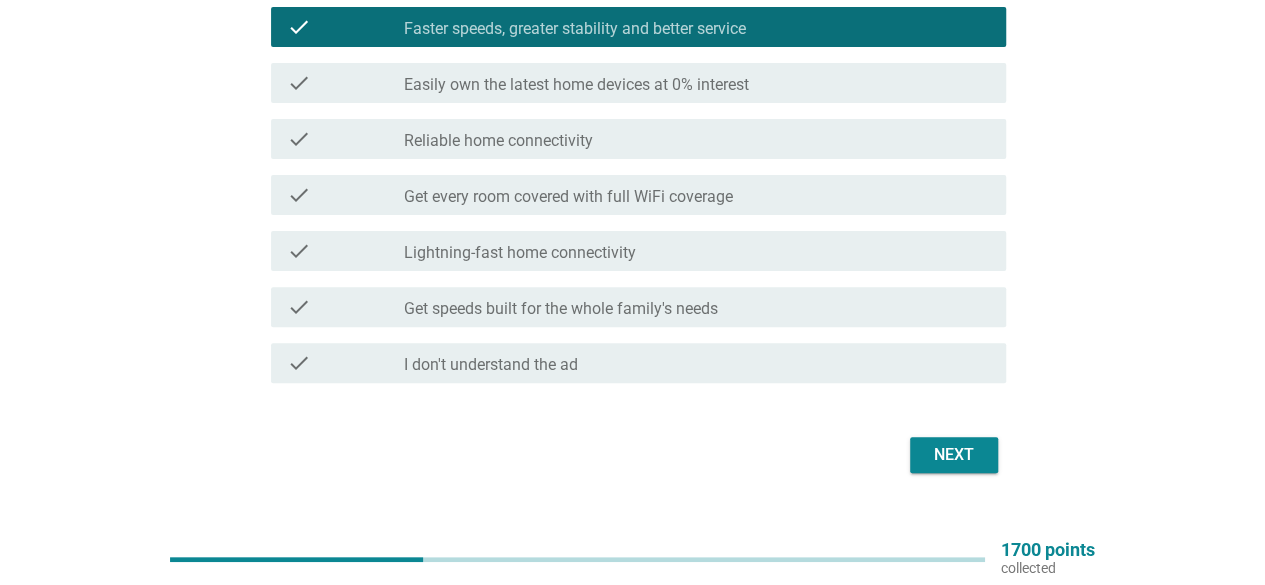 click on "check     check_box_outline_blank Lightning-fast home connectivity" at bounding box center [638, 251] 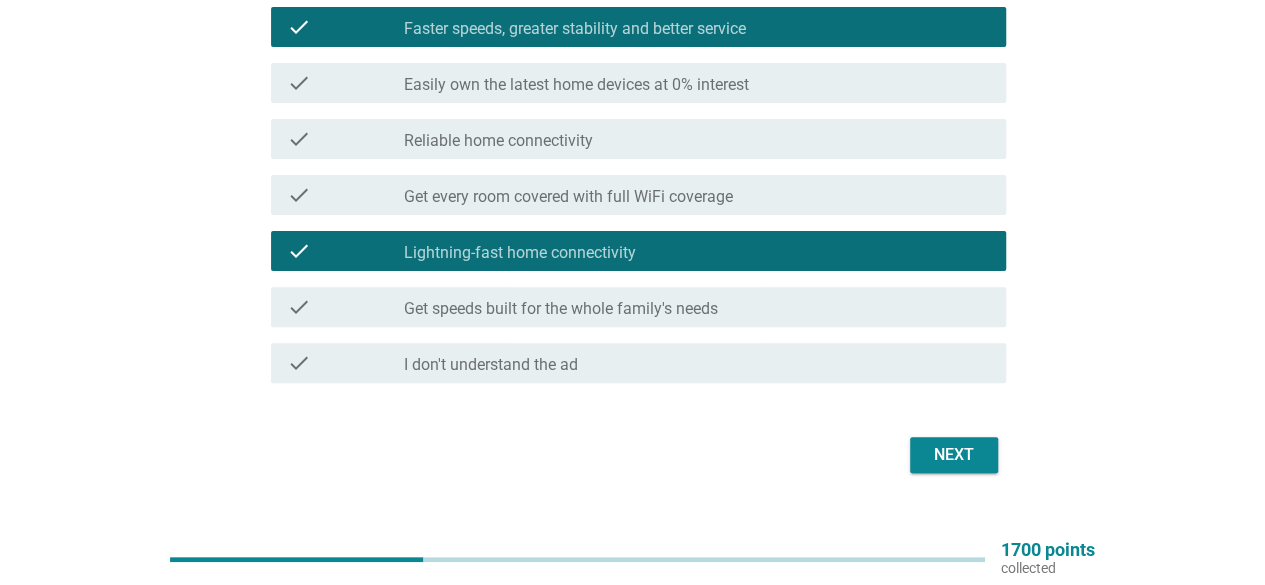 click on "Next" at bounding box center [954, 455] 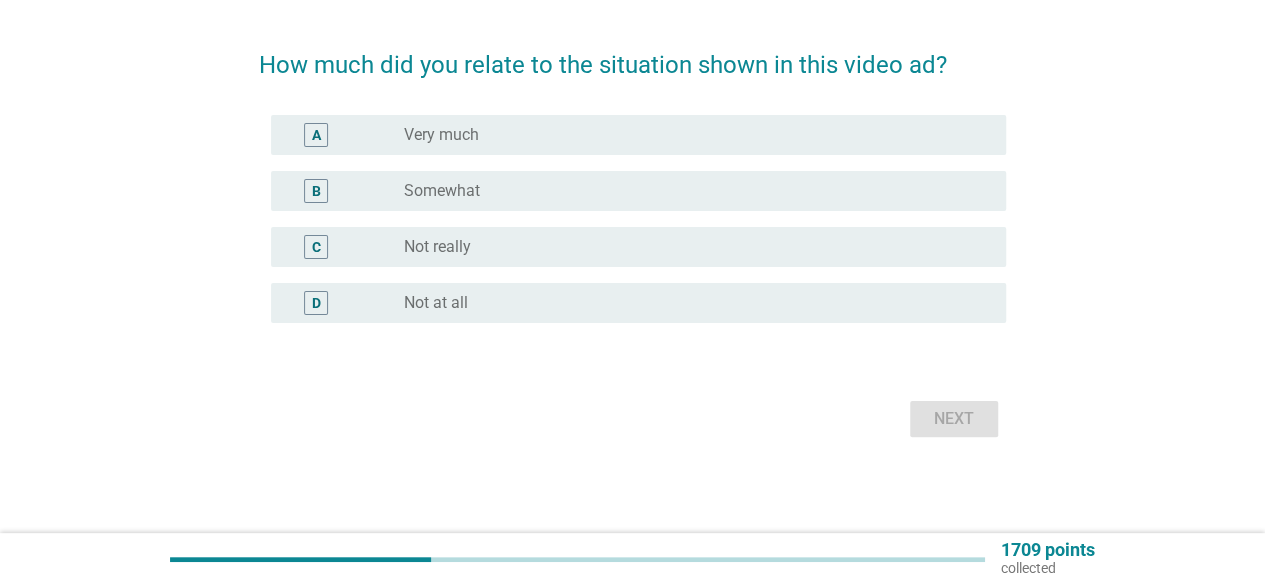 scroll, scrollTop: 0, scrollLeft: 0, axis: both 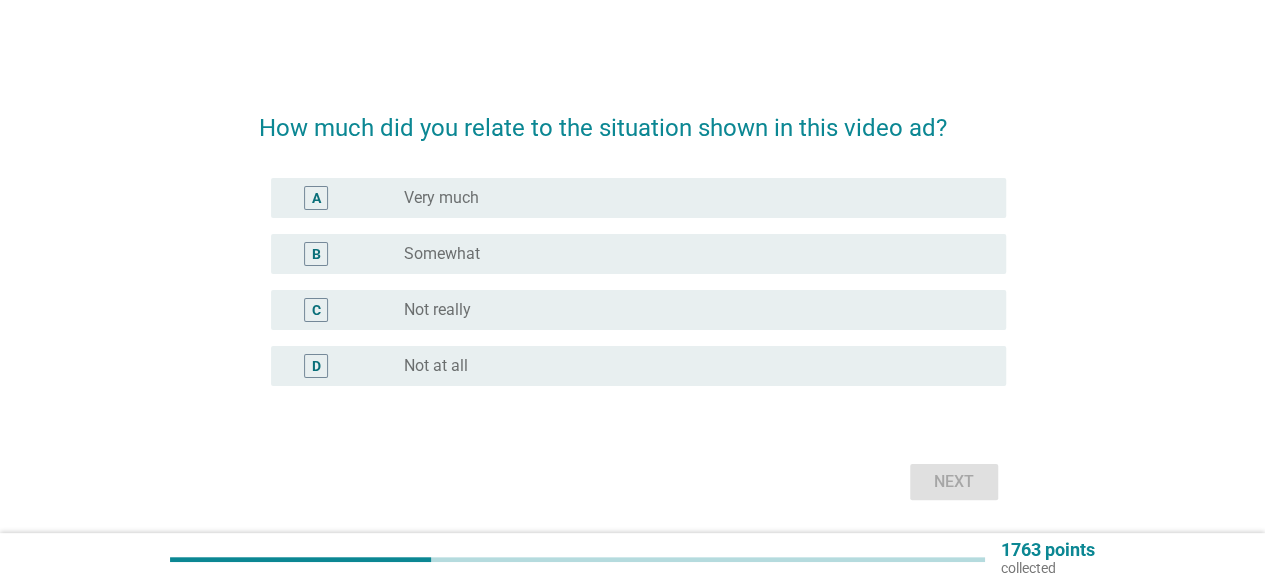 click on "Somewhat" at bounding box center (442, 254) 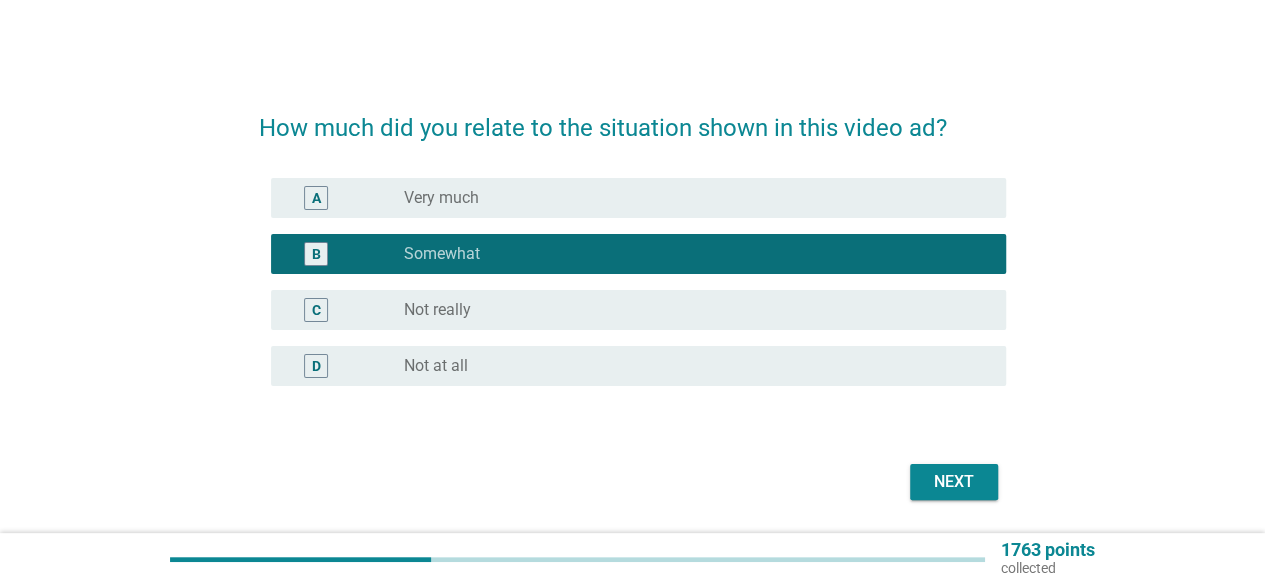 click on "Next" at bounding box center (954, 482) 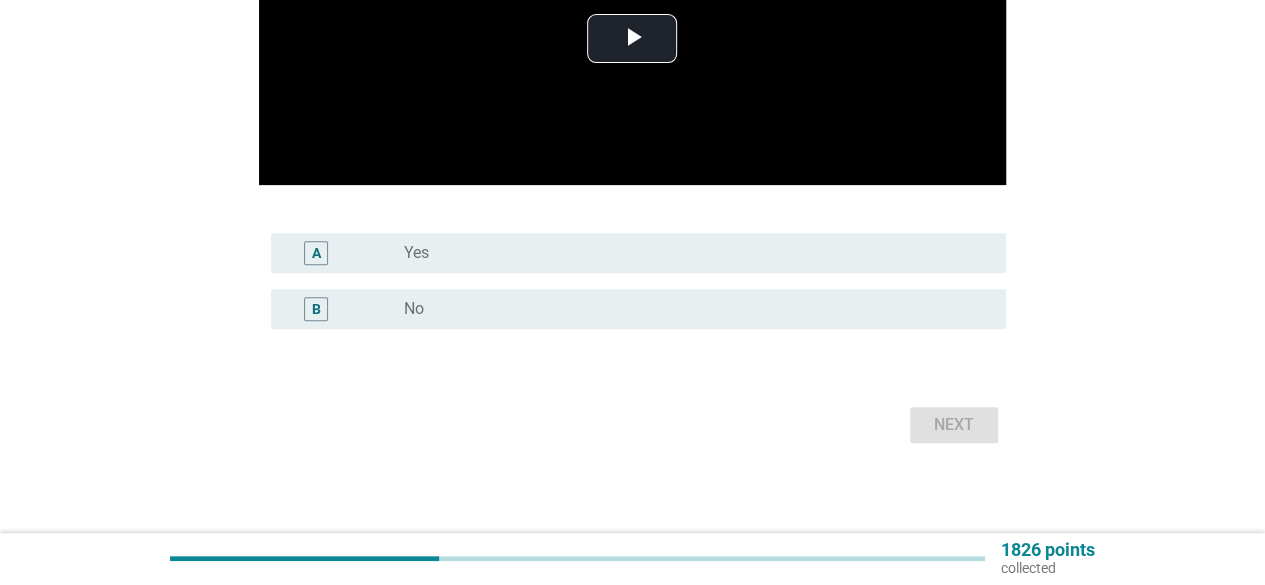 scroll, scrollTop: 275, scrollLeft: 0, axis: vertical 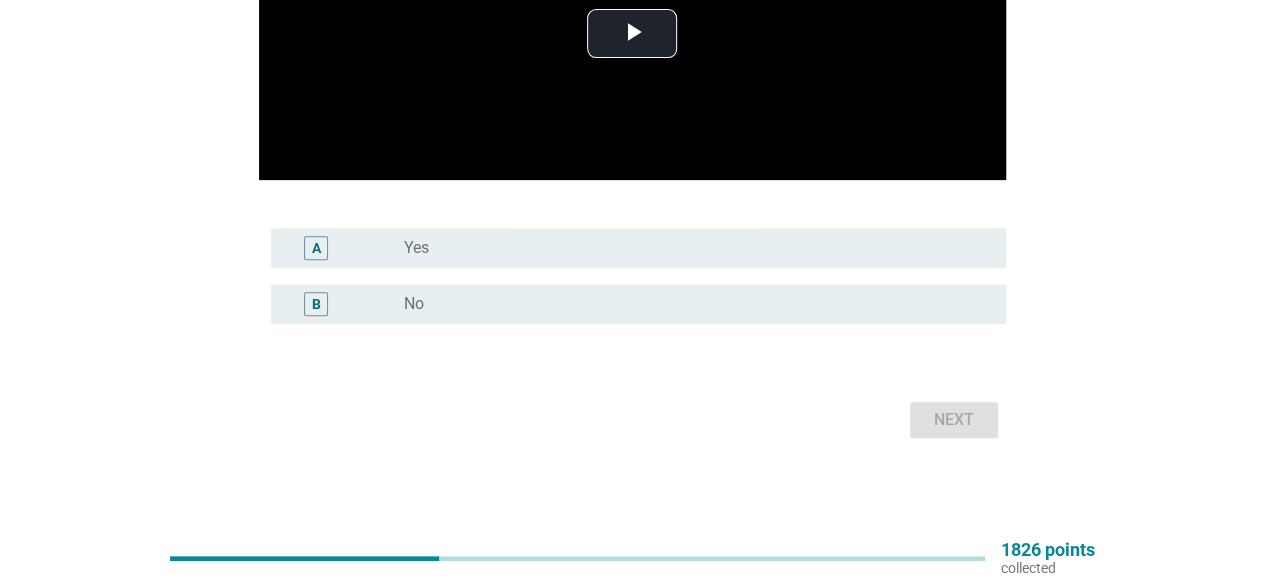click on "radio_button_unchecked Yes" at bounding box center (697, 248) 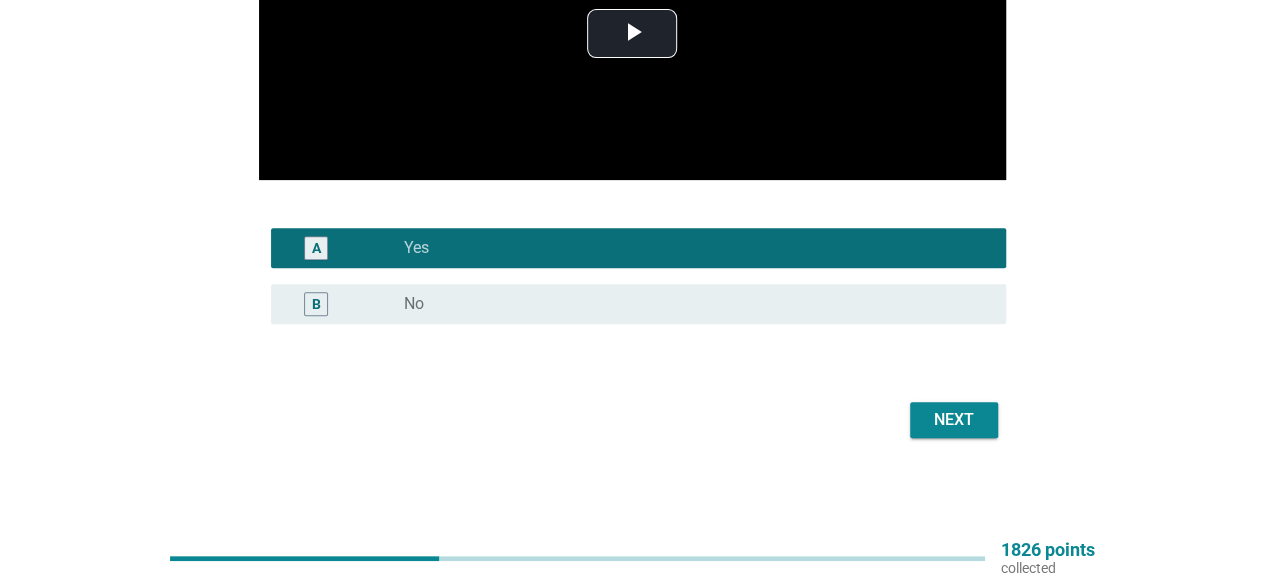 click on "Next" at bounding box center (954, 420) 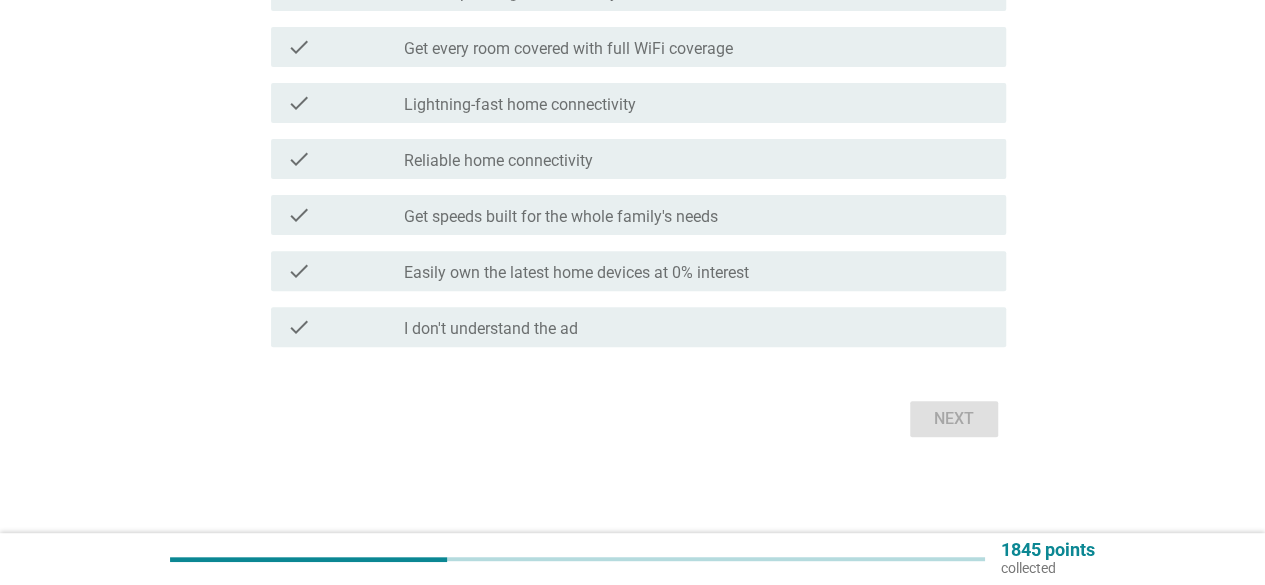 scroll, scrollTop: 0, scrollLeft: 0, axis: both 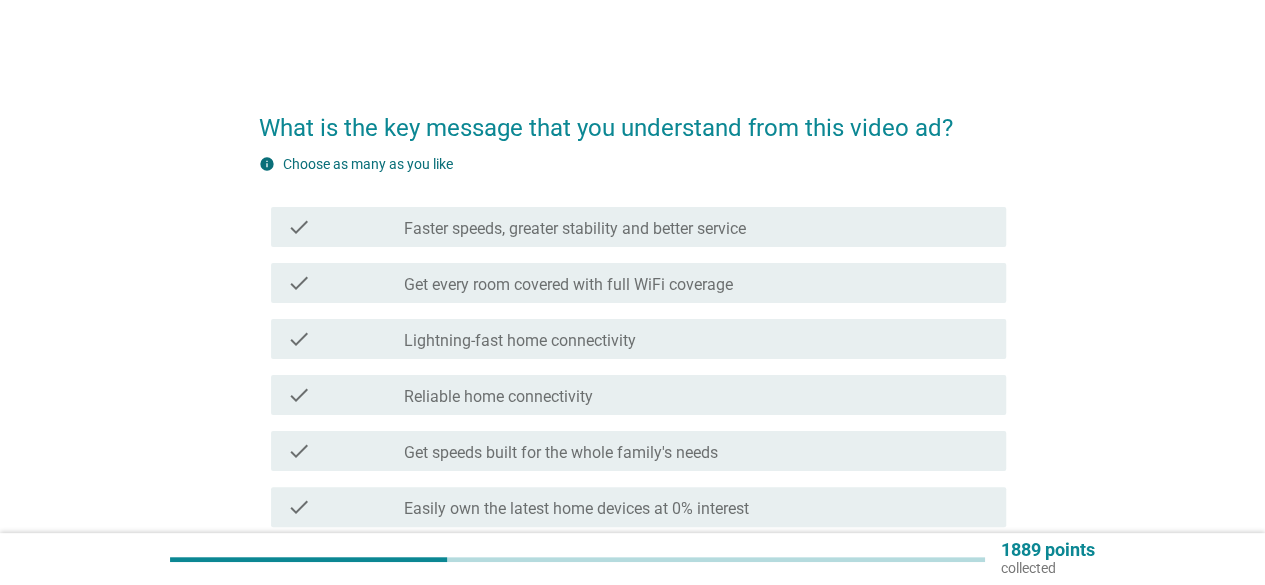 click on "Faster speeds, greater stability and better service" at bounding box center (575, 229) 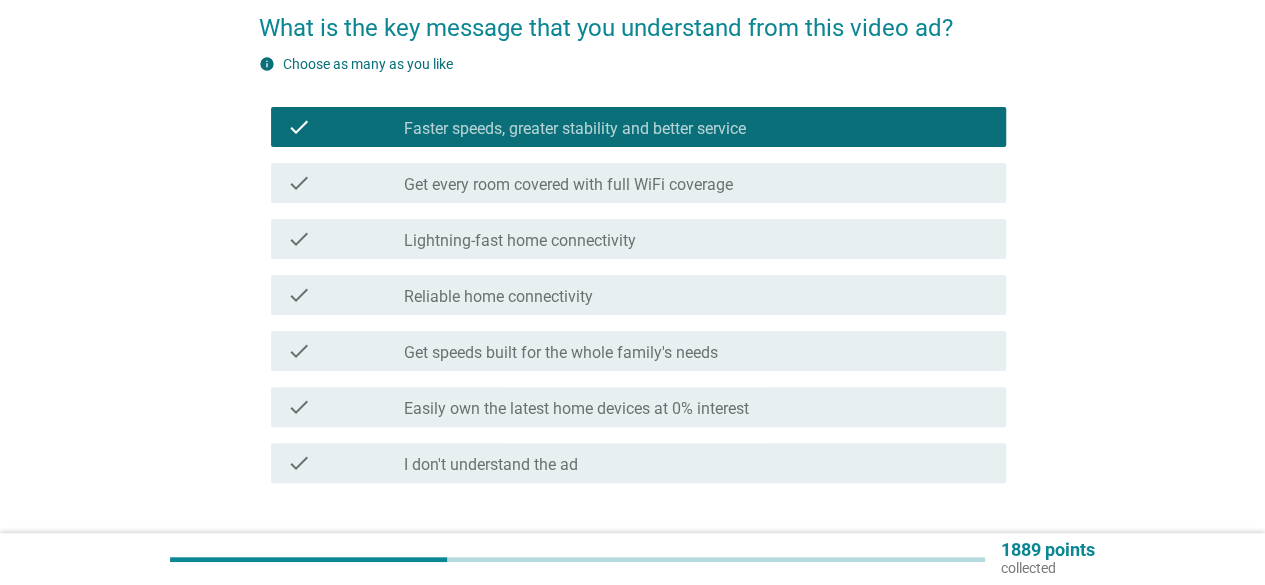click on "Reliable home connectivity" at bounding box center (498, 297) 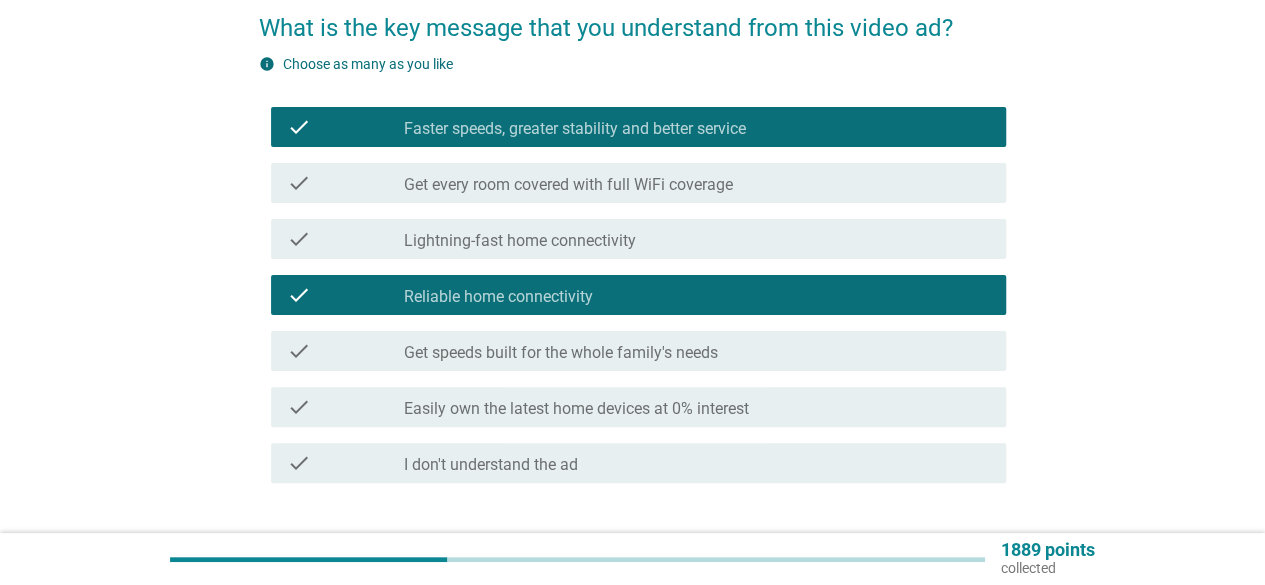 scroll, scrollTop: 236, scrollLeft: 0, axis: vertical 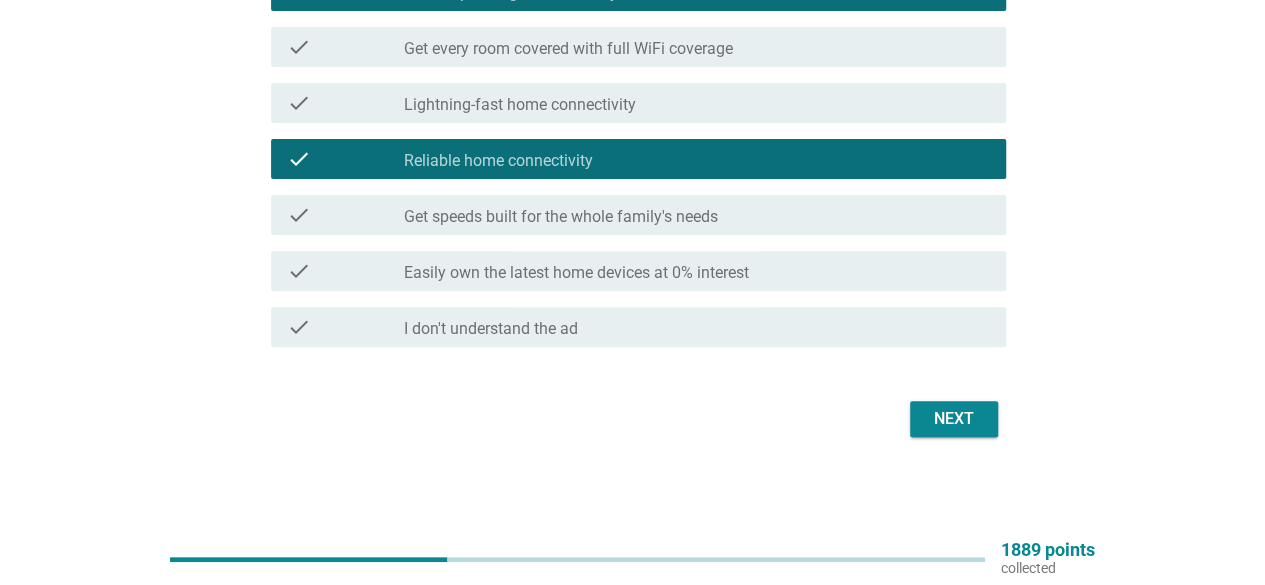 click on "Get speeds built for the whole family's needs" at bounding box center (561, 217) 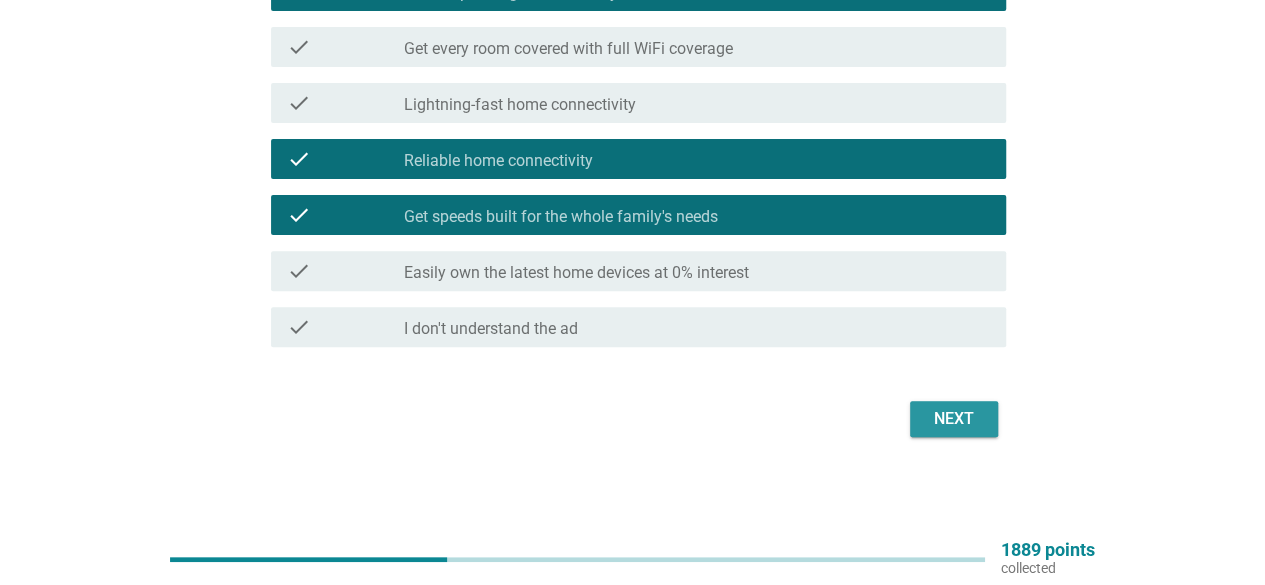 click on "Next" at bounding box center (954, 419) 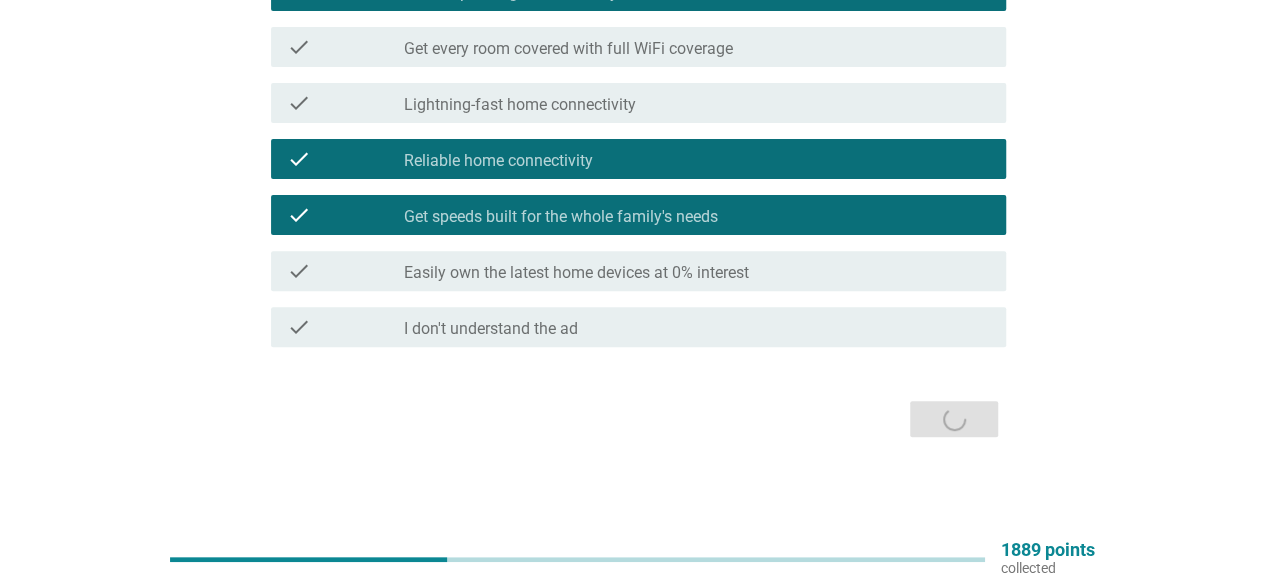 scroll, scrollTop: 0, scrollLeft: 0, axis: both 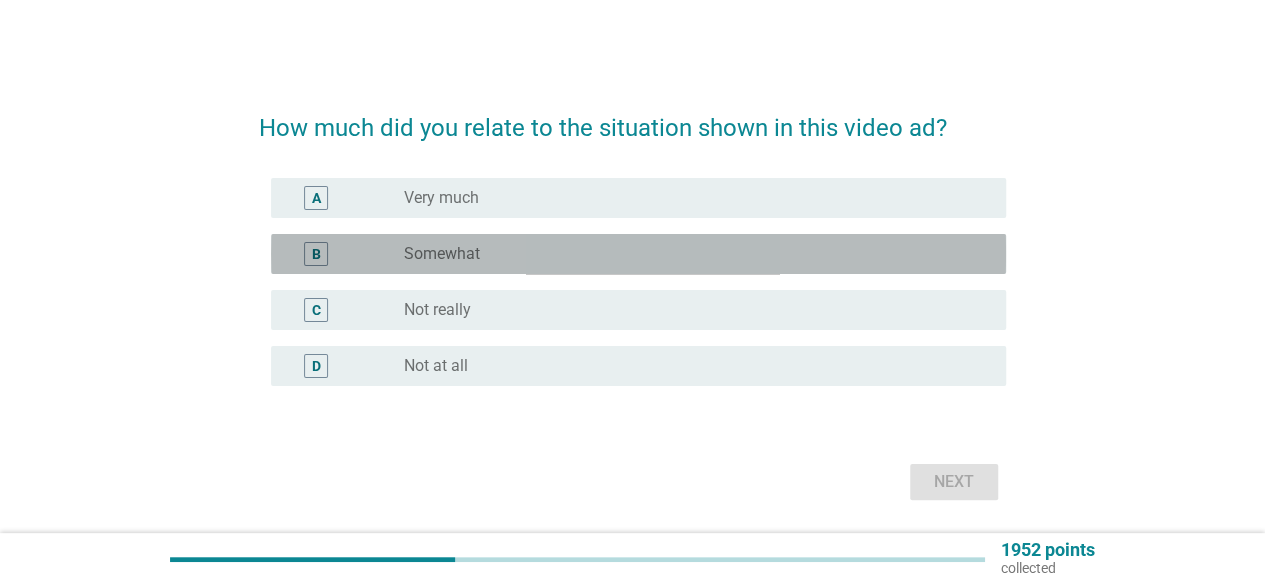 click on "radio_button_unchecked Somewhat" at bounding box center [689, 254] 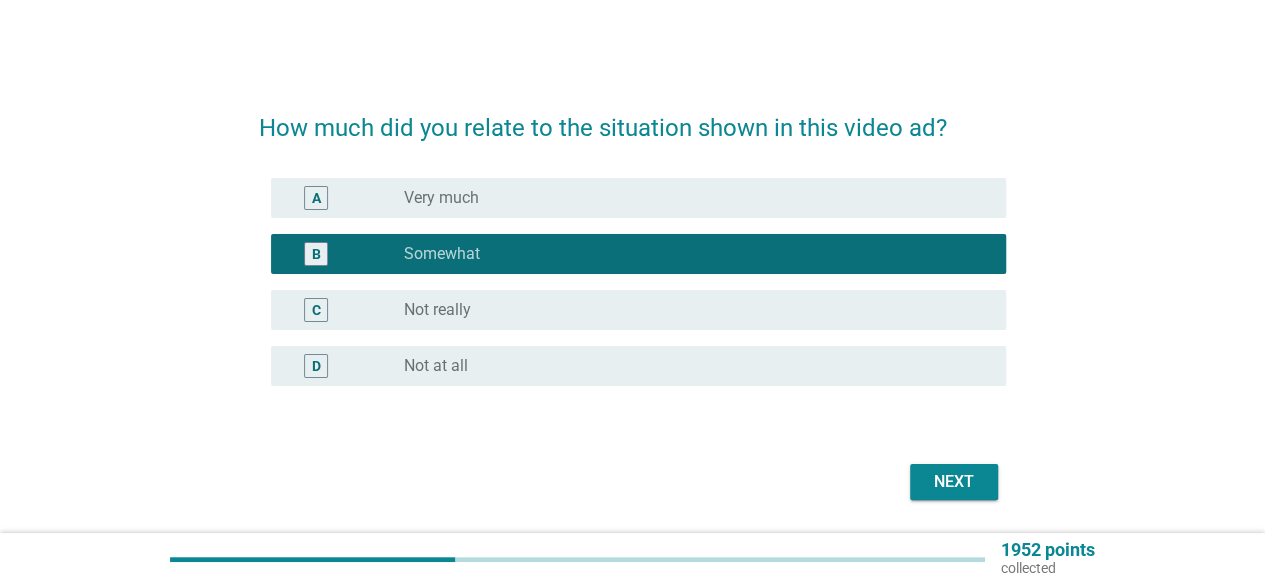 click on "Next" at bounding box center [954, 482] 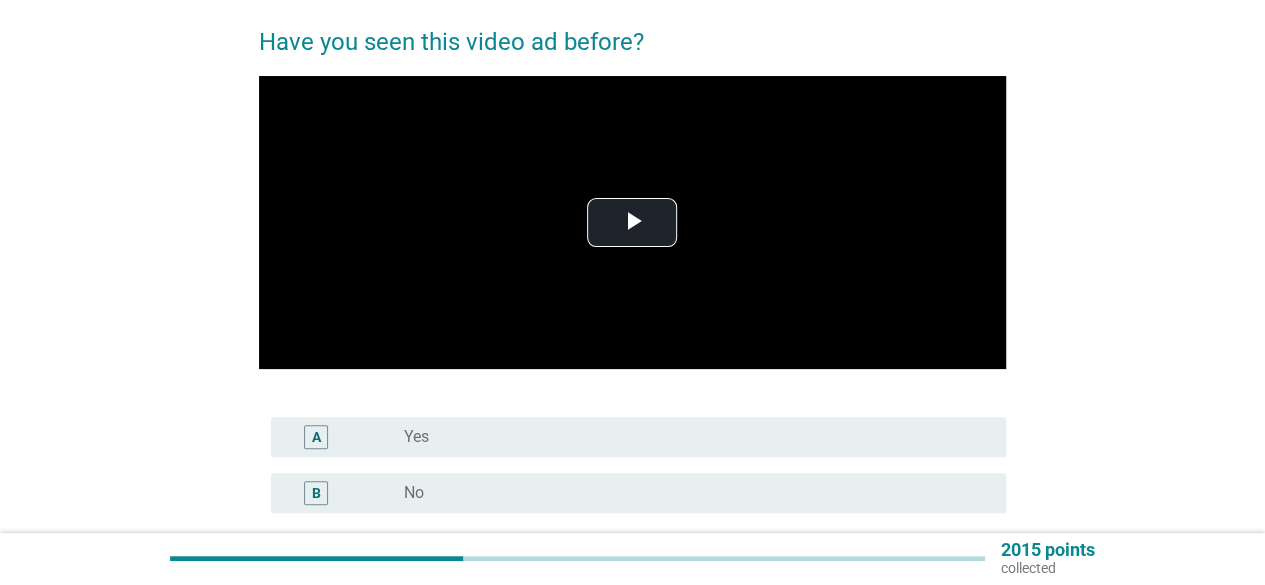 scroll, scrollTop: 200, scrollLeft: 0, axis: vertical 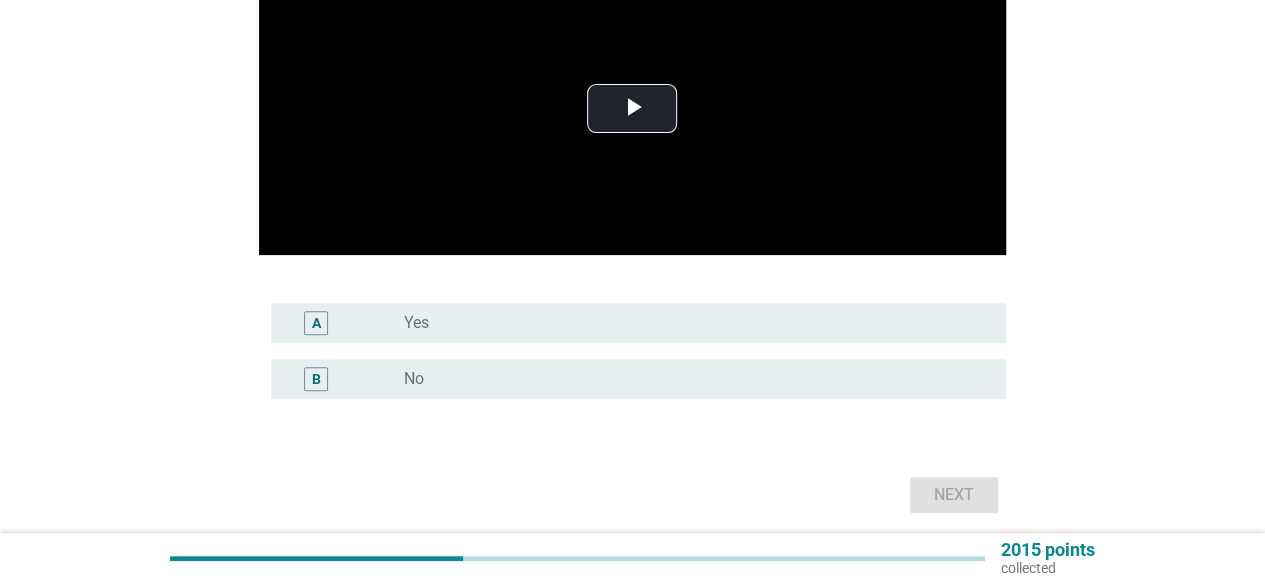 drag, startPoint x: 792, startPoint y: 350, endPoint x: 790, endPoint y: 333, distance: 17.117243 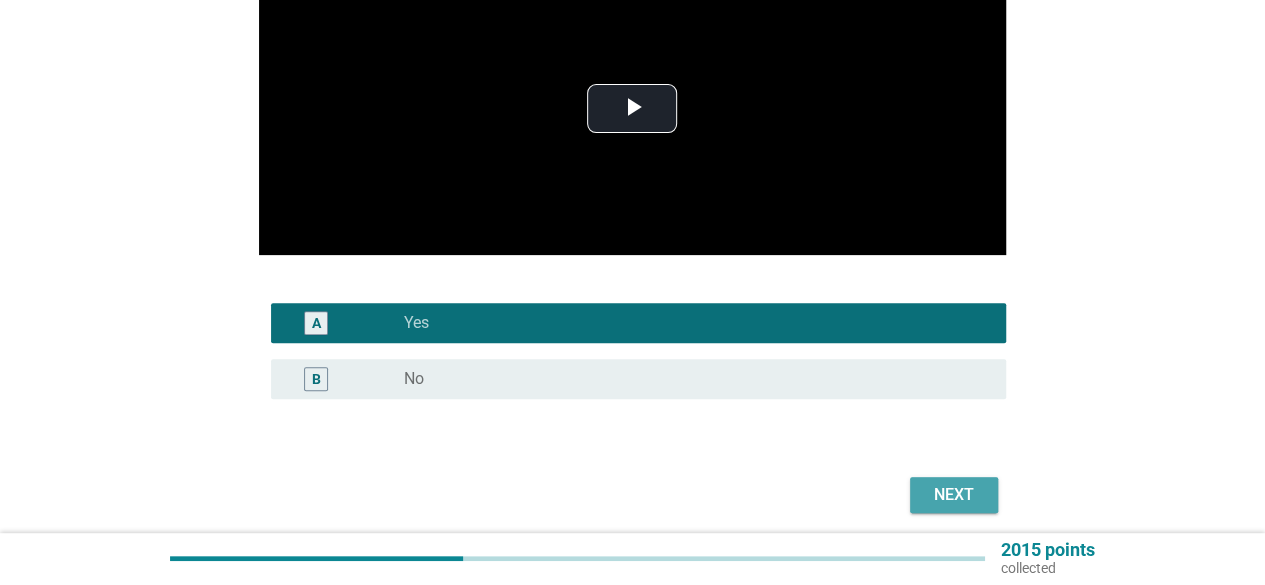 click on "Next" at bounding box center [954, 495] 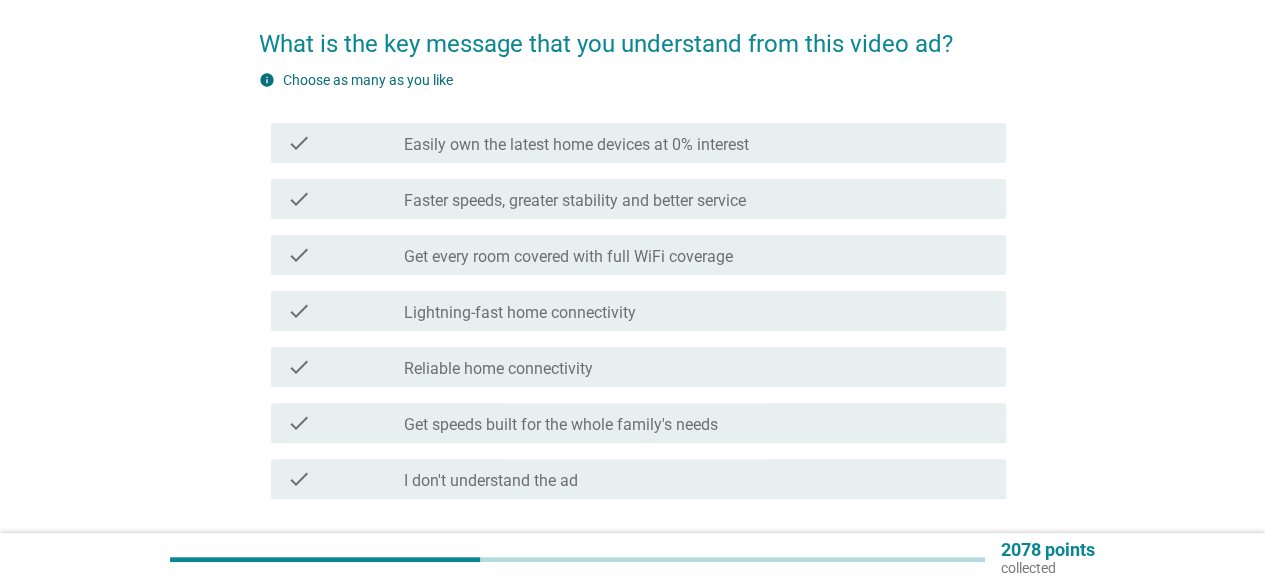 scroll, scrollTop: 200, scrollLeft: 0, axis: vertical 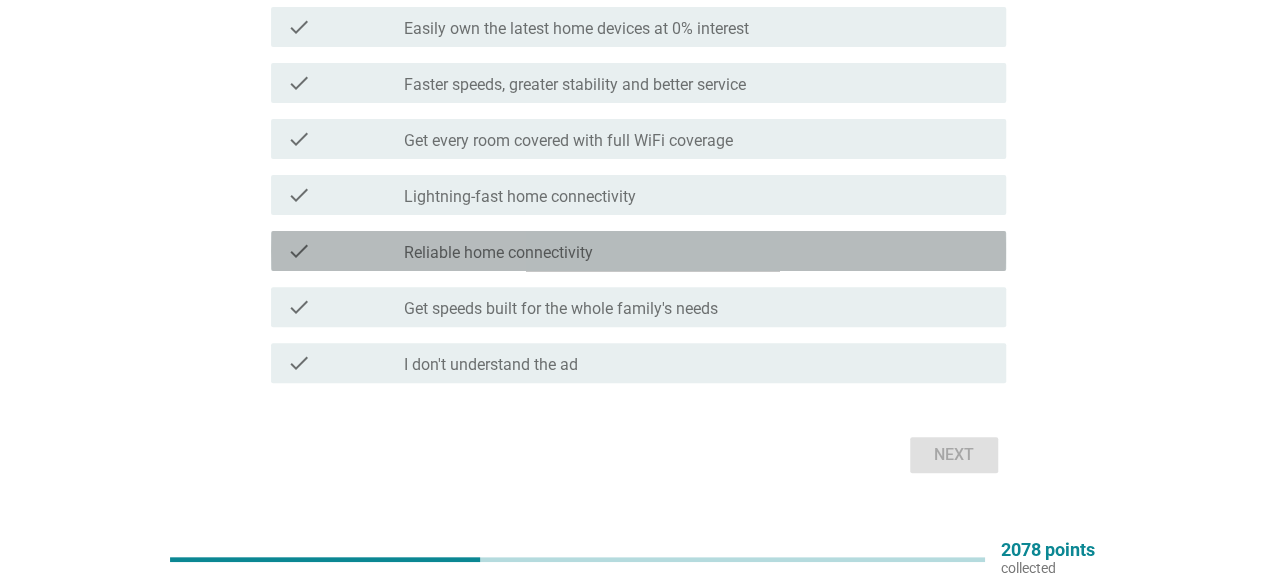 drag, startPoint x: 528, startPoint y: 242, endPoint x: 536, endPoint y: 304, distance: 62.514 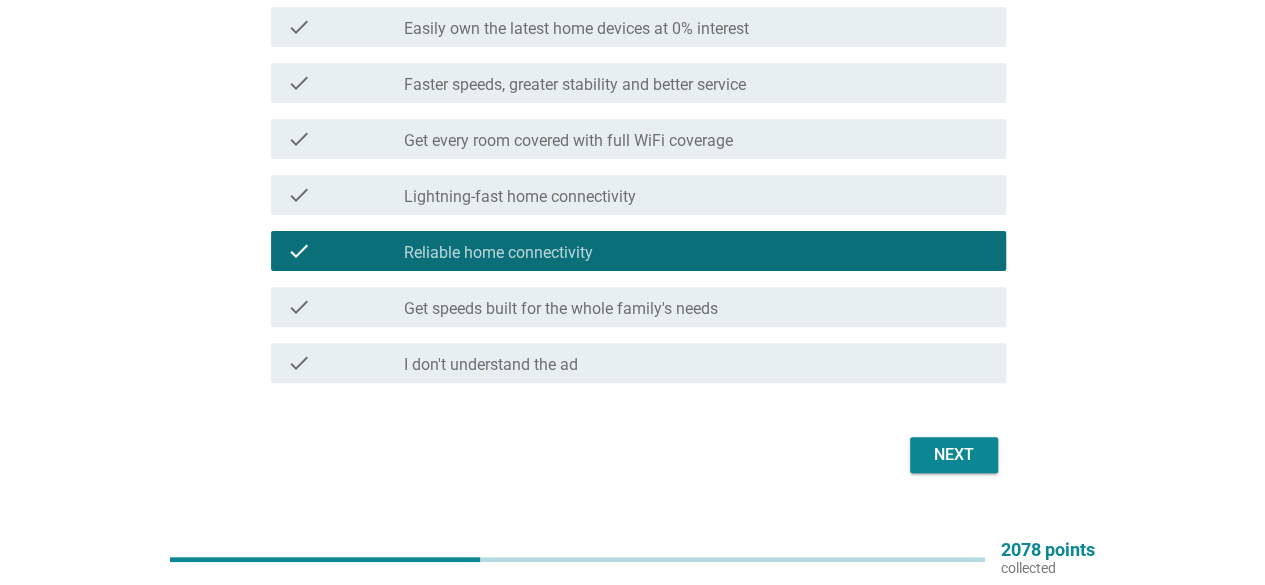 drag, startPoint x: 534, startPoint y: 305, endPoint x: 520, endPoint y: 200, distance: 105.92922 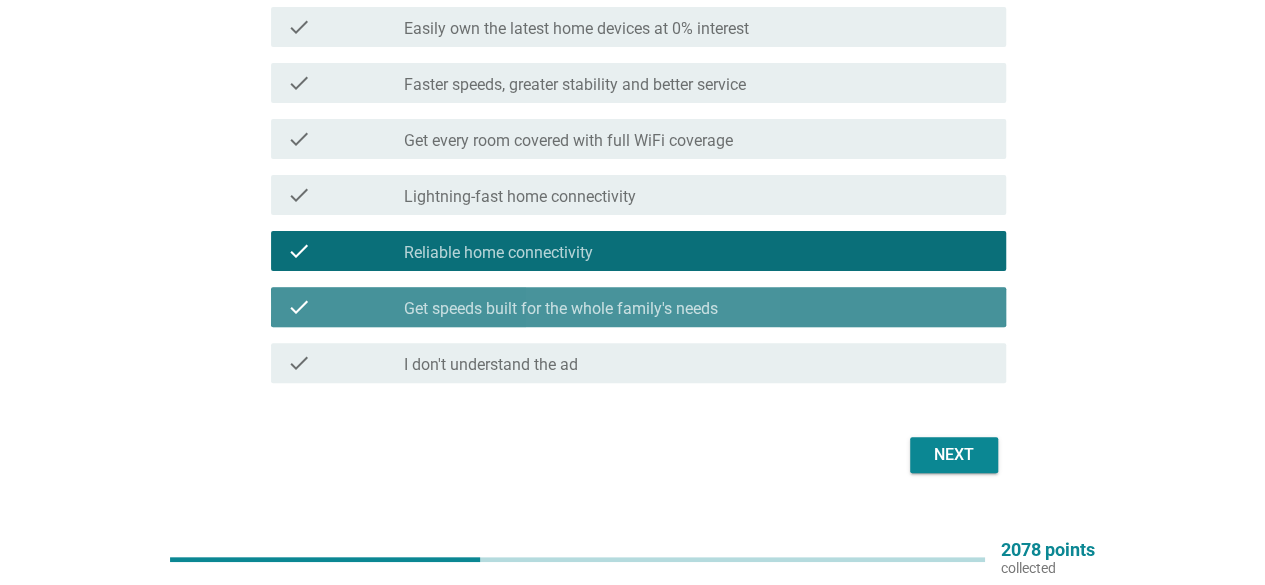 click on "check     check_box_outline_blank Lightning-fast home connectivity" at bounding box center [632, 195] 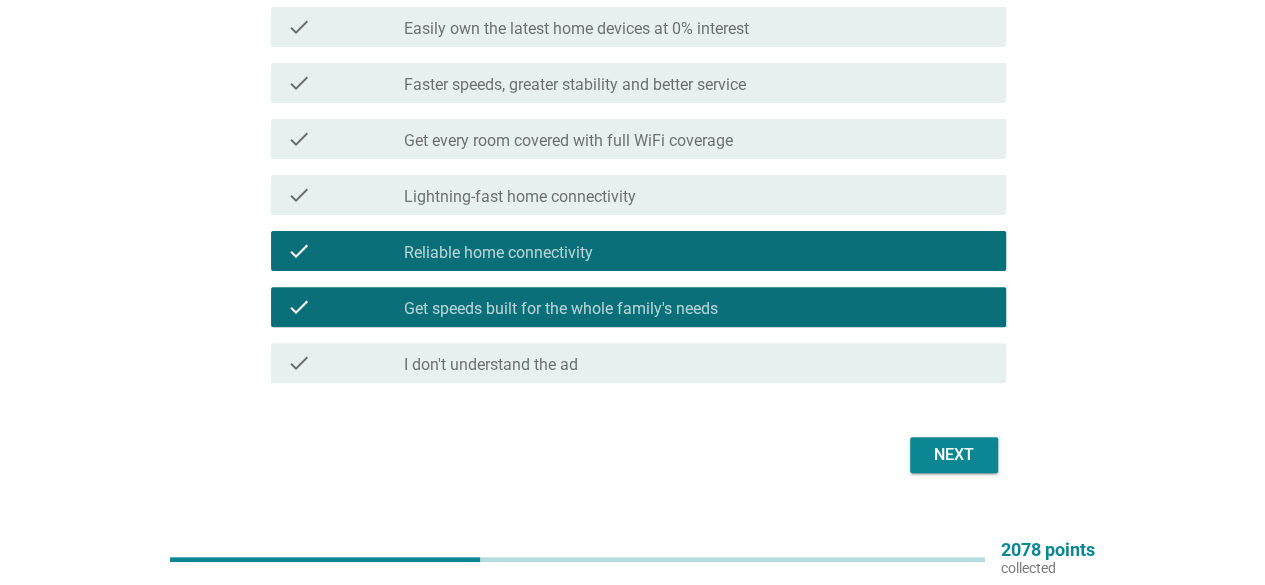 click on "check_box_outline_blank Lightning-fast home connectivity" at bounding box center (697, 195) 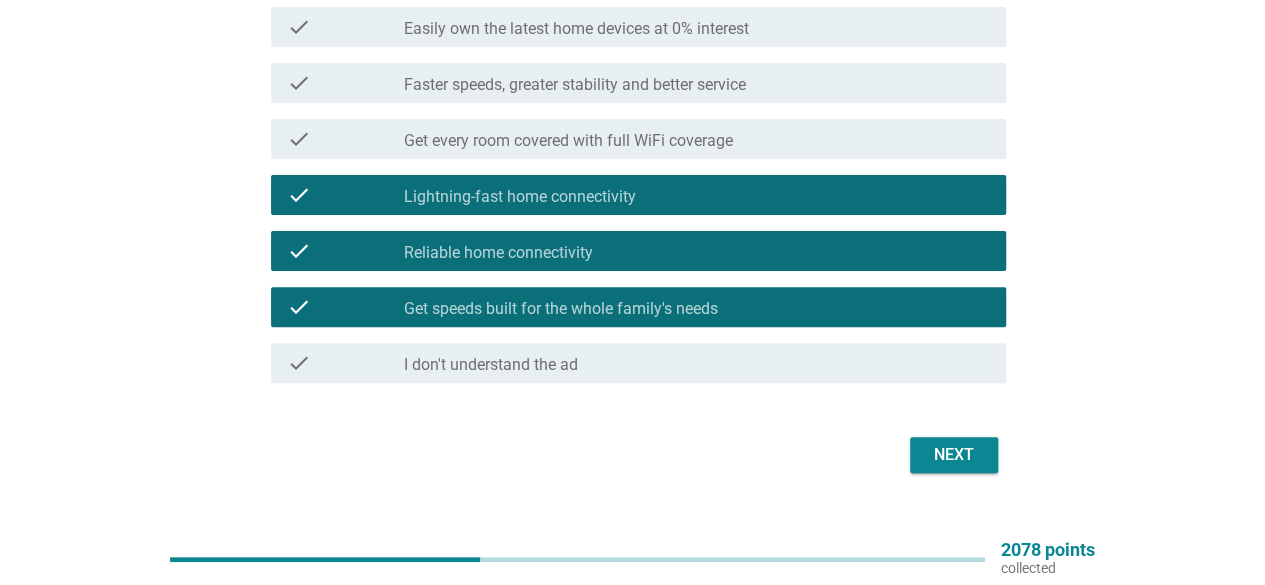 click on "Next" at bounding box center [632, 455] 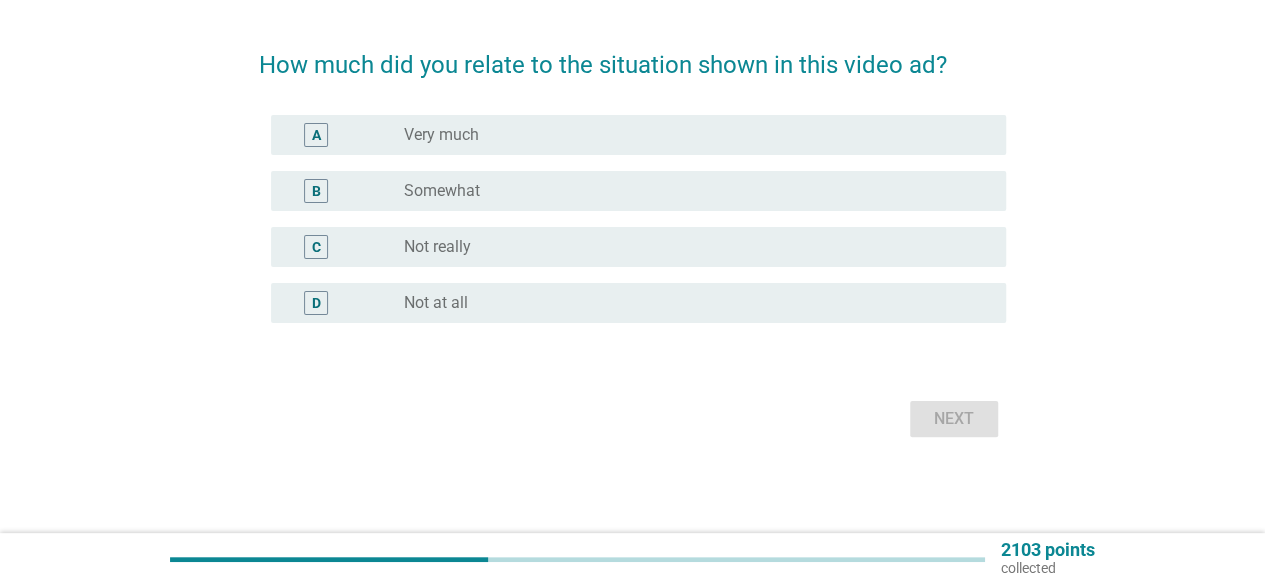 scroll, scrollTop: 0, scrollLeft: 0, axis: both 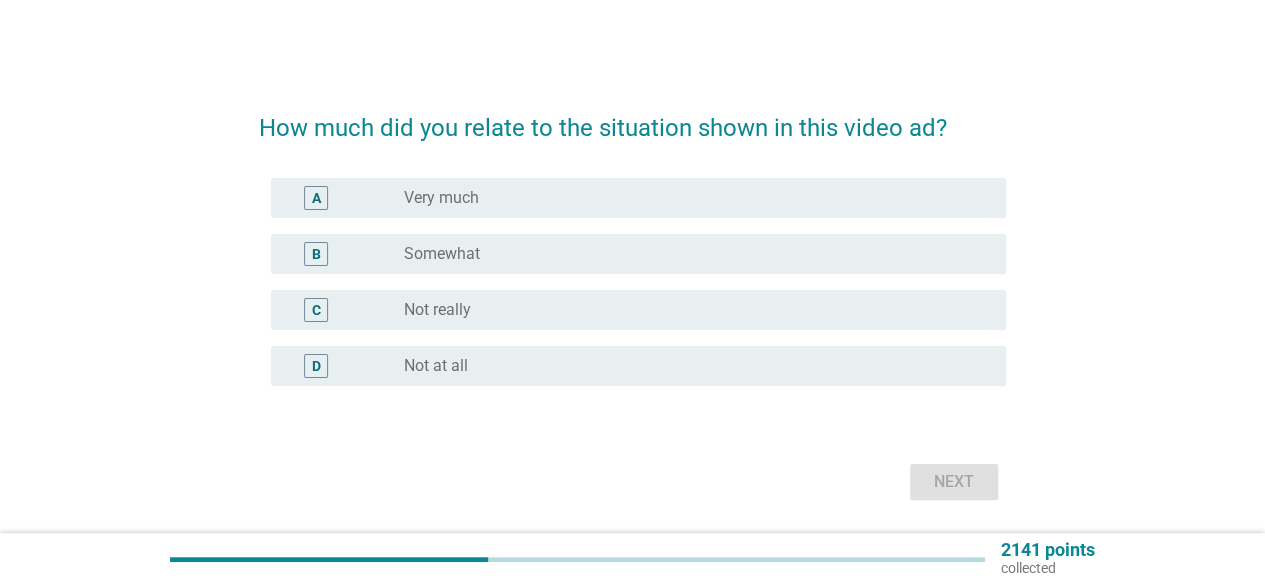 click on "radio_button_unchecked Somewhat" at bounding box center (689, 254) 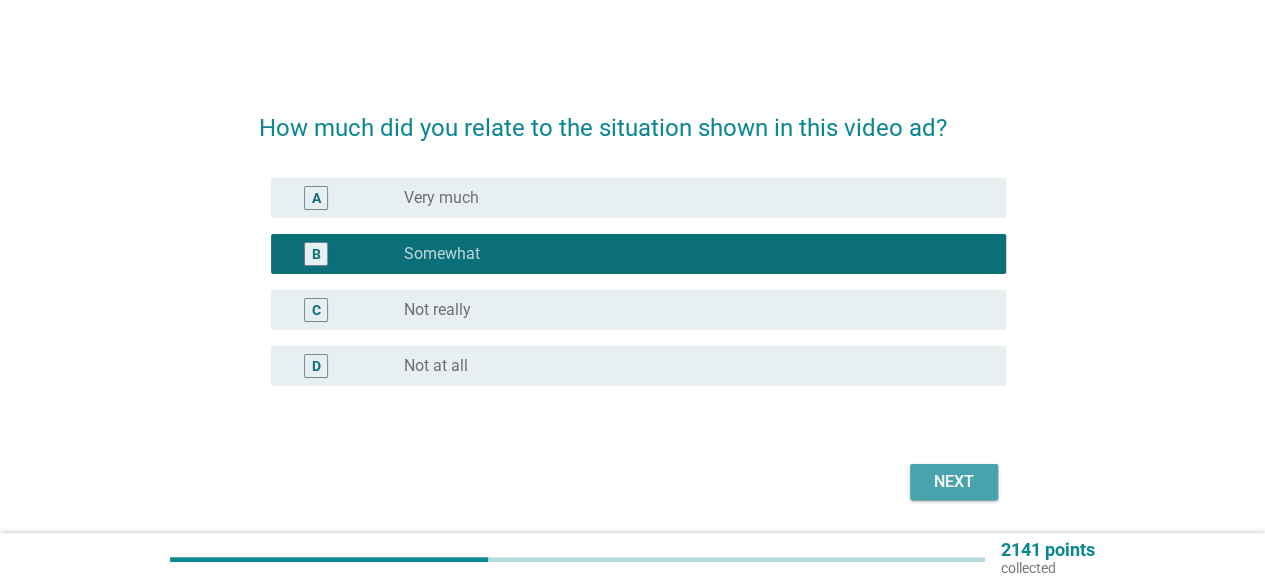 click on "Next" at bounding box center [954, 482] 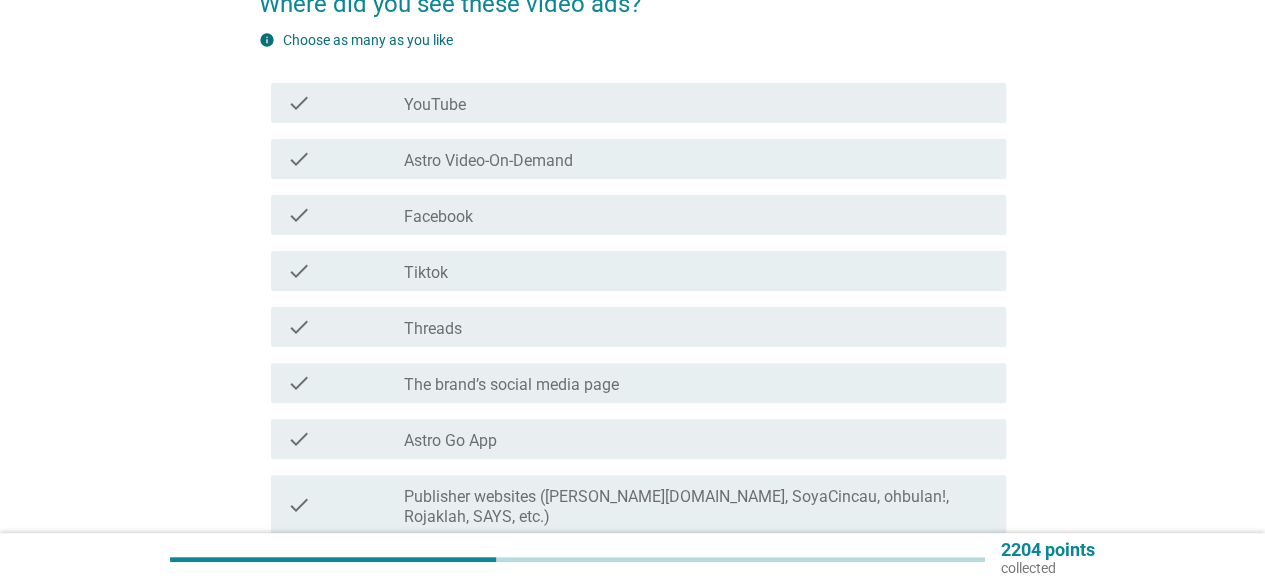 scroll, scrollTop: 100, scrollLeft: 0, axis: vertical 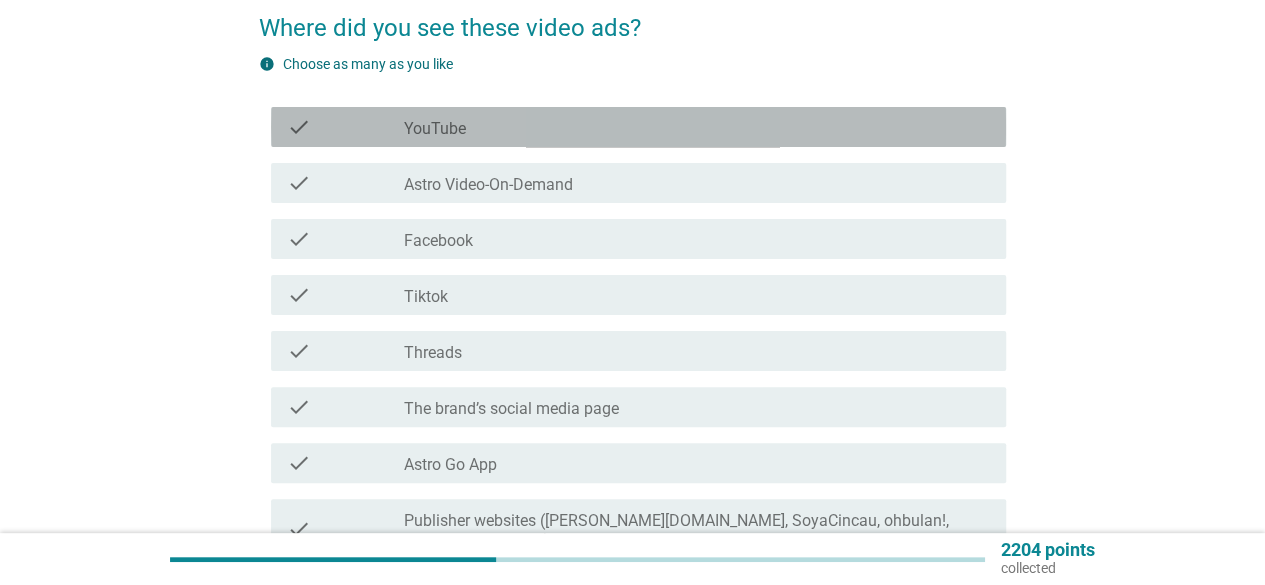 click on "check     check_box_outline_blank YouTube" at bounding box center (638, 127) 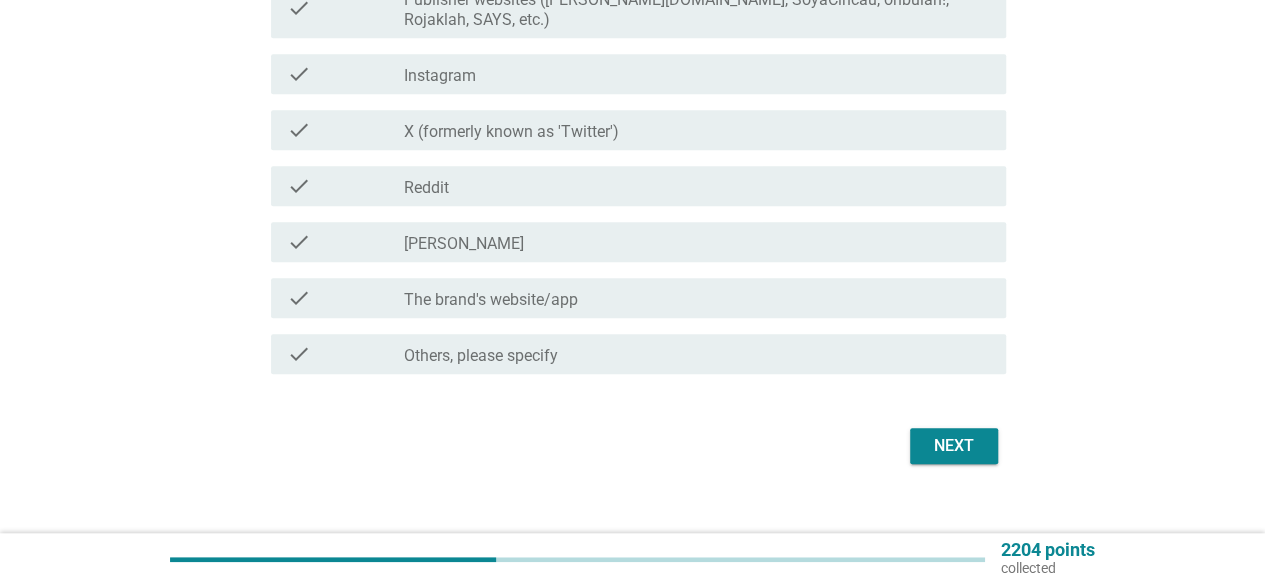 scroll, scrollTop: 628, scrollLeft: 0, axis: vertical 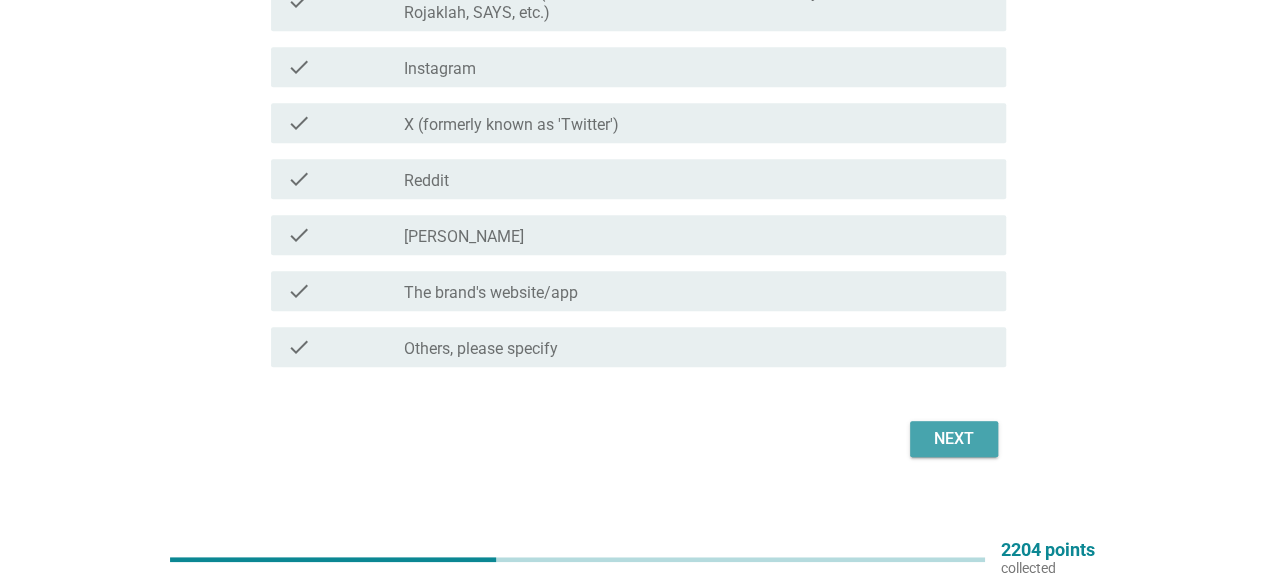 click on "Next" at bounding box center (954, 439) 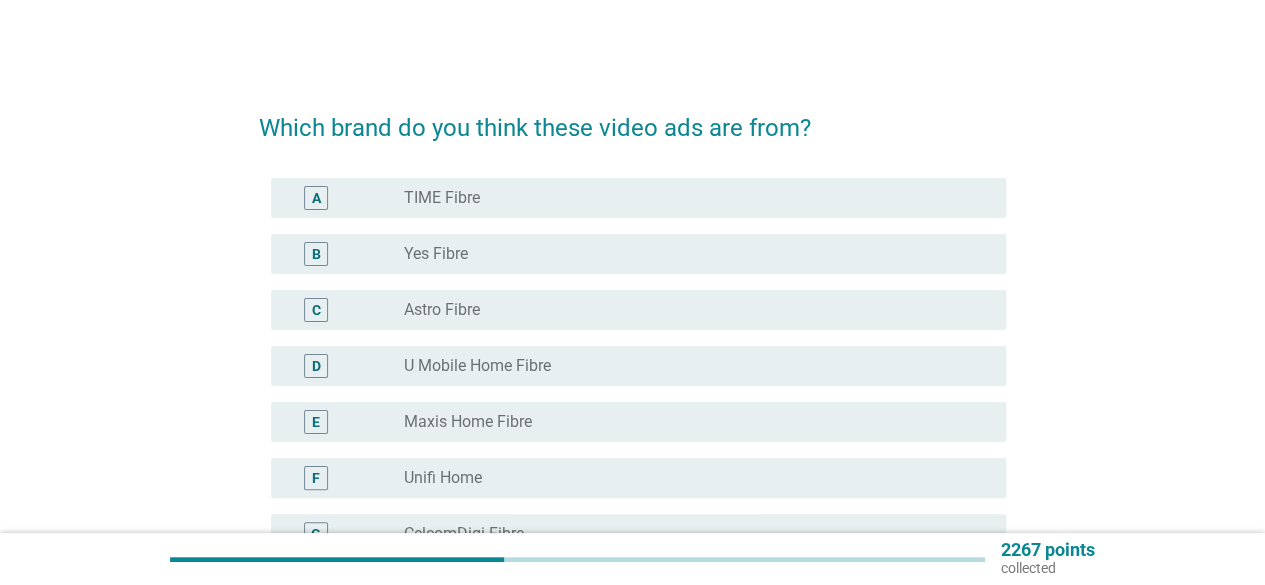 scroll, scrollTop: 200, scrollLeft: 0, axis: vertical 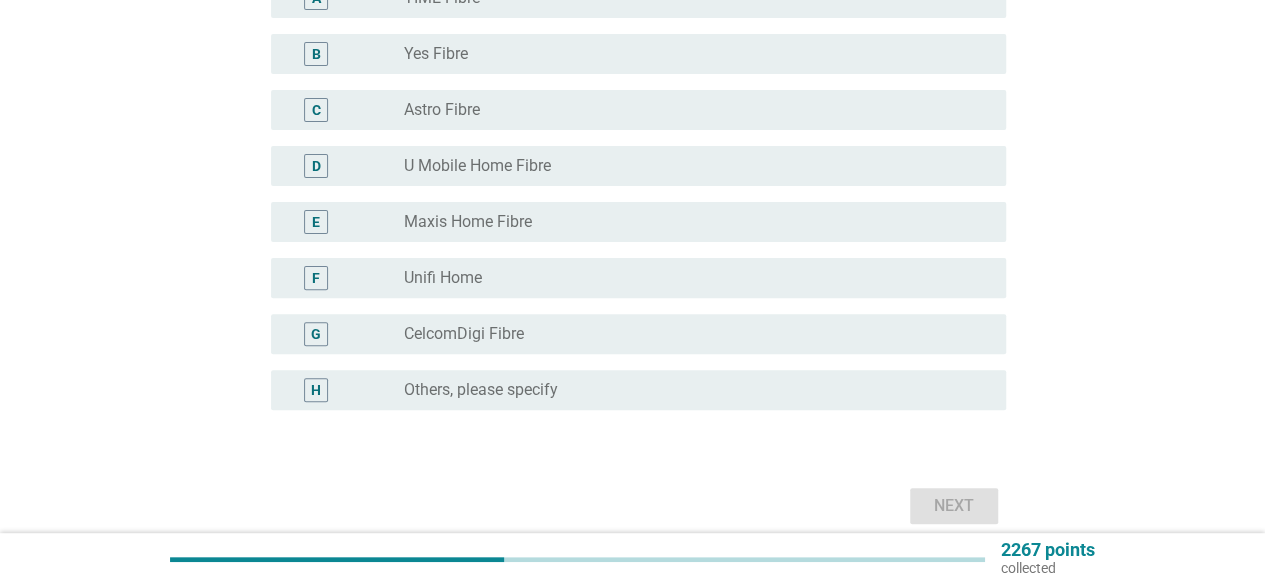 click on "radio_button_unchecked Maxis Home Fibre" at bounding box center (689, 222) 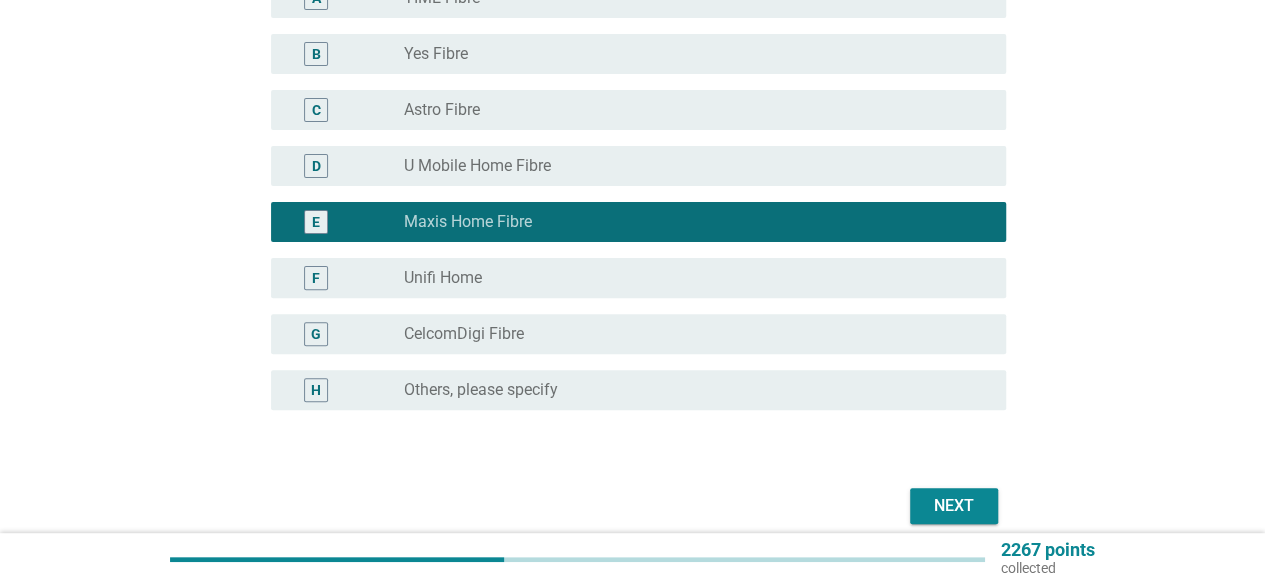 click on "C     radio_button_unchecked Astro Fibre" at bounding box center (638, 110) 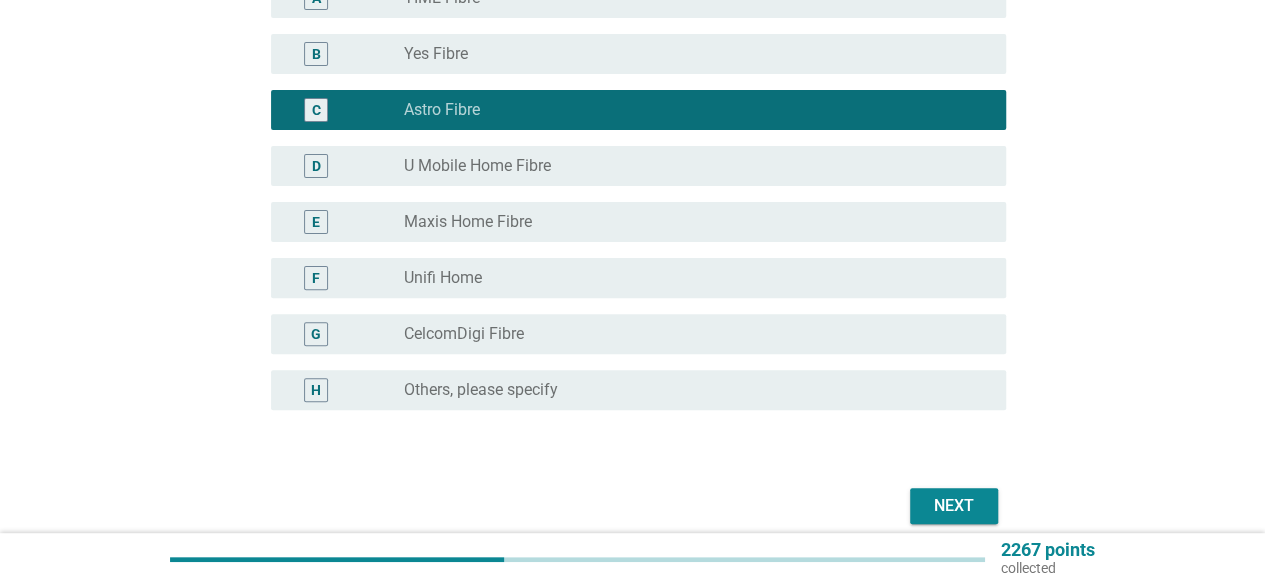 click on "radio_button_unchecked Maxis Home Fibre" at bounding box center (697, 222) 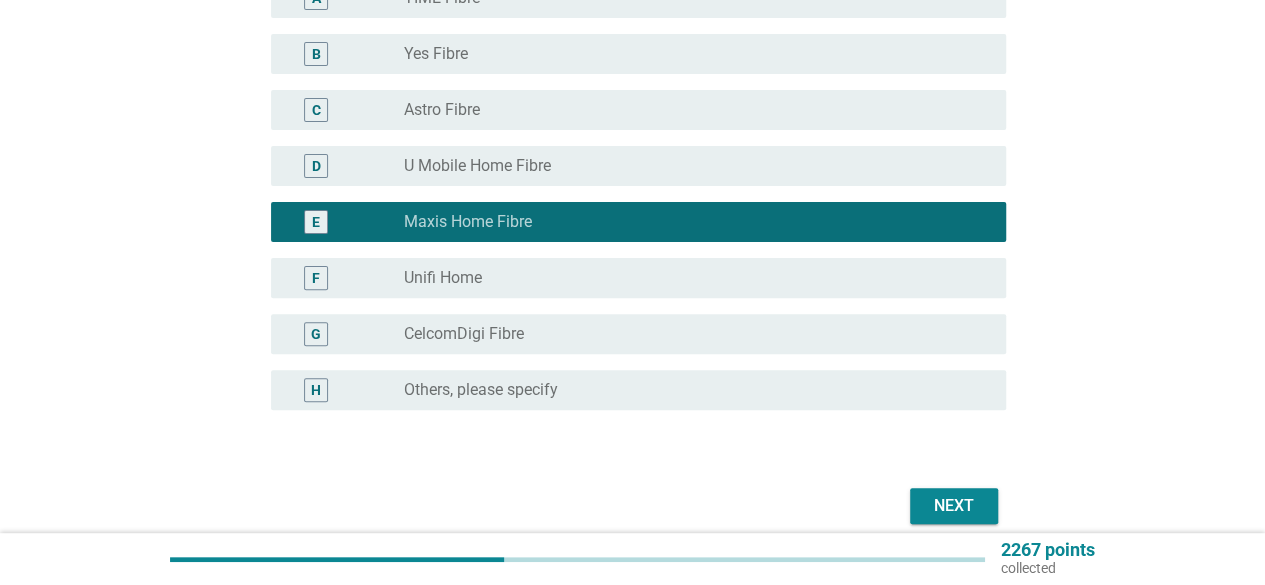 click on "Which brand do you think these video ads are from?     A     radio_button_unchecked TIME Fibre   B     radio_button_unchecked Yes Fibre   C     radio_button_unchecked Astro Fibre   D     radio_button_unchecked U Mobile Home Fibre   E     radio_button_checked Maxis Home Fibre   F     radio_button_unchecked Unifi Home   G     radio_button_unchecked CelcomDigi Fibre   H     radio_button_unchecked Others, please specify     Next" at bounding box center (632, 210) 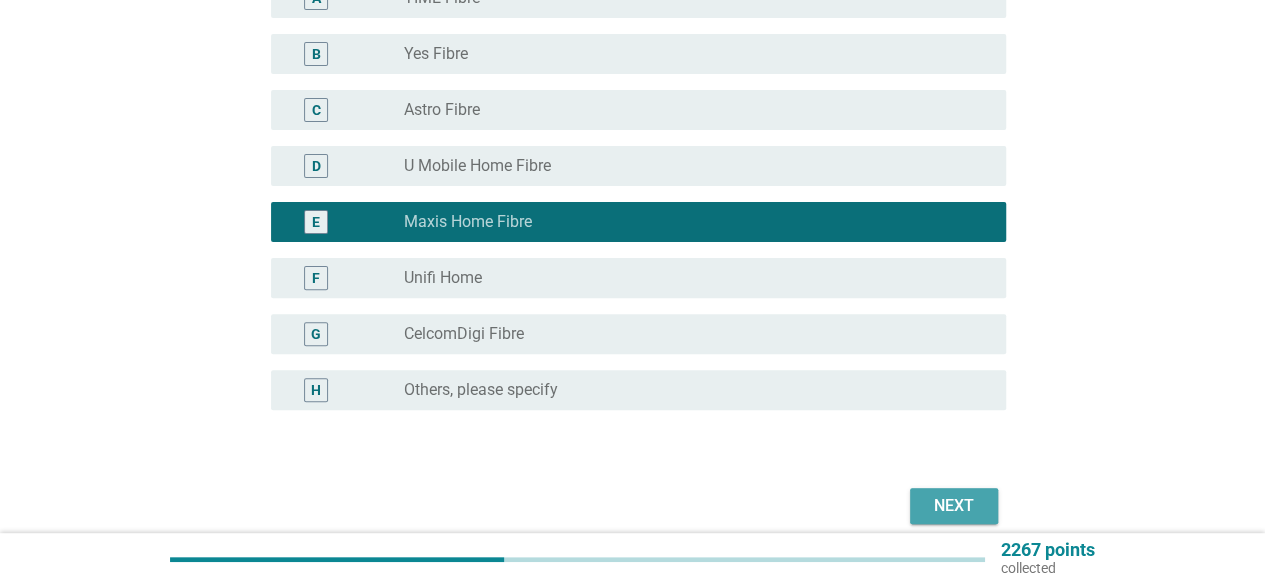 click on "Next" at bounding box center (954, 506) 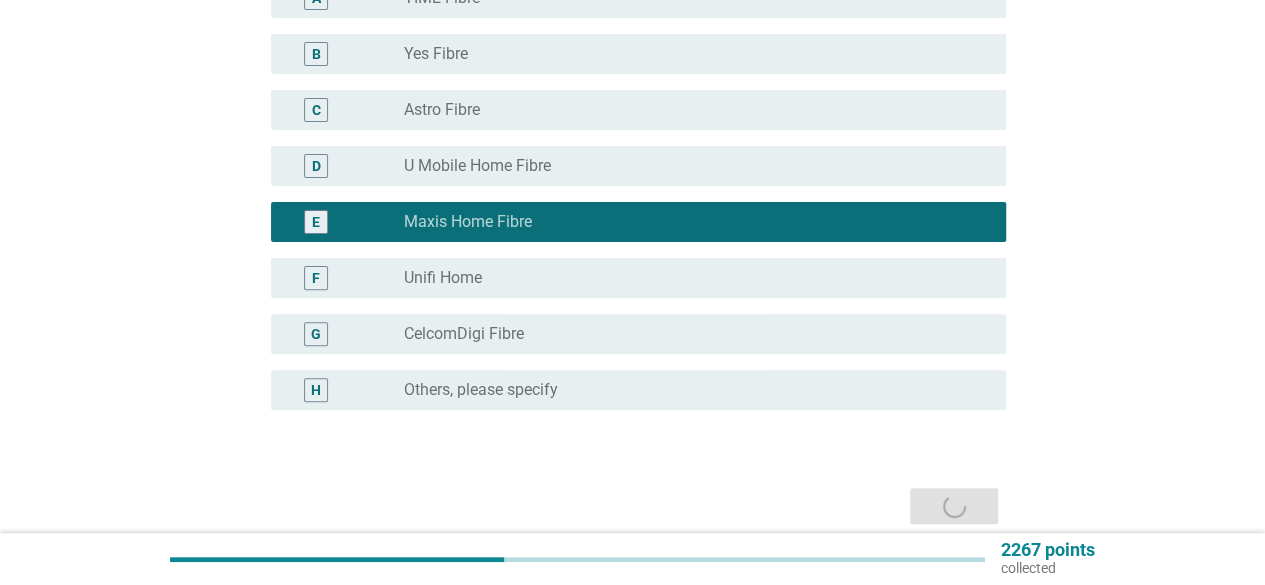 scroll, scrollTop: 0, scrollLeft: 0, axis: both 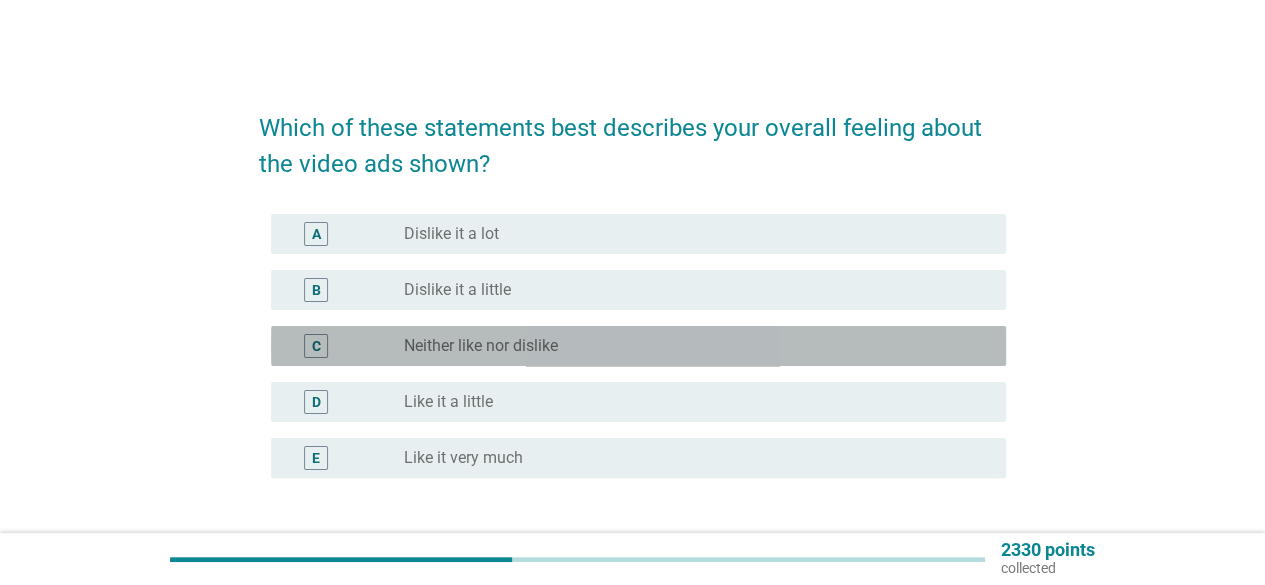 click on "C" at bounding box center [345, 346] 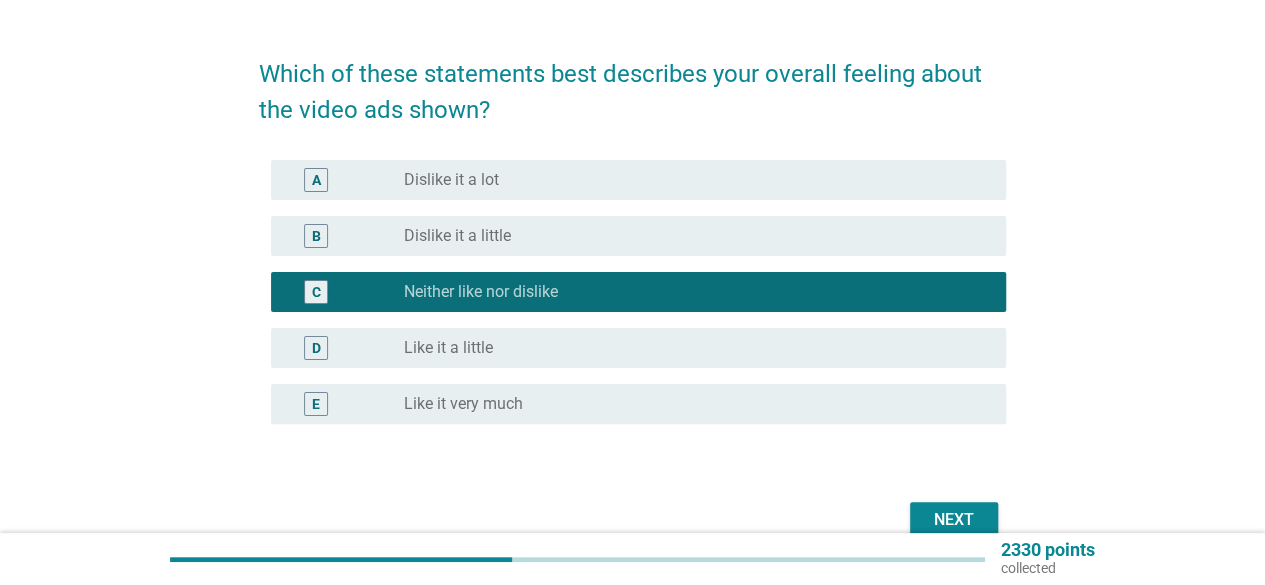 scroll, scrollTop: 100, scrollLeft: 0, axis: vertical 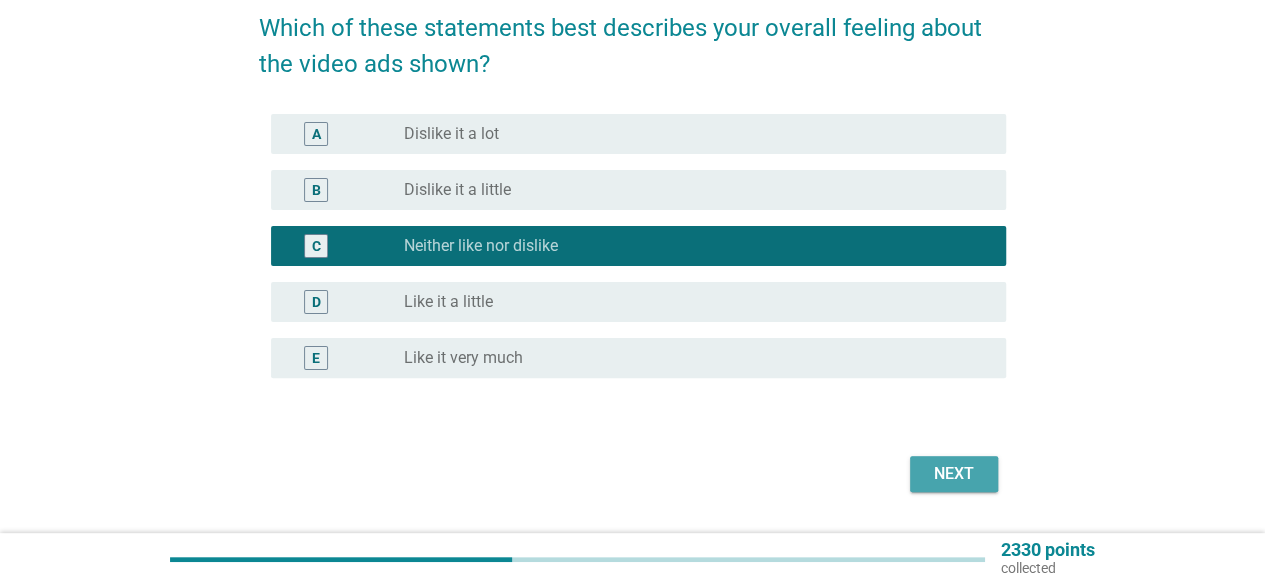 click on "Next" at bounding box center (954, 474) 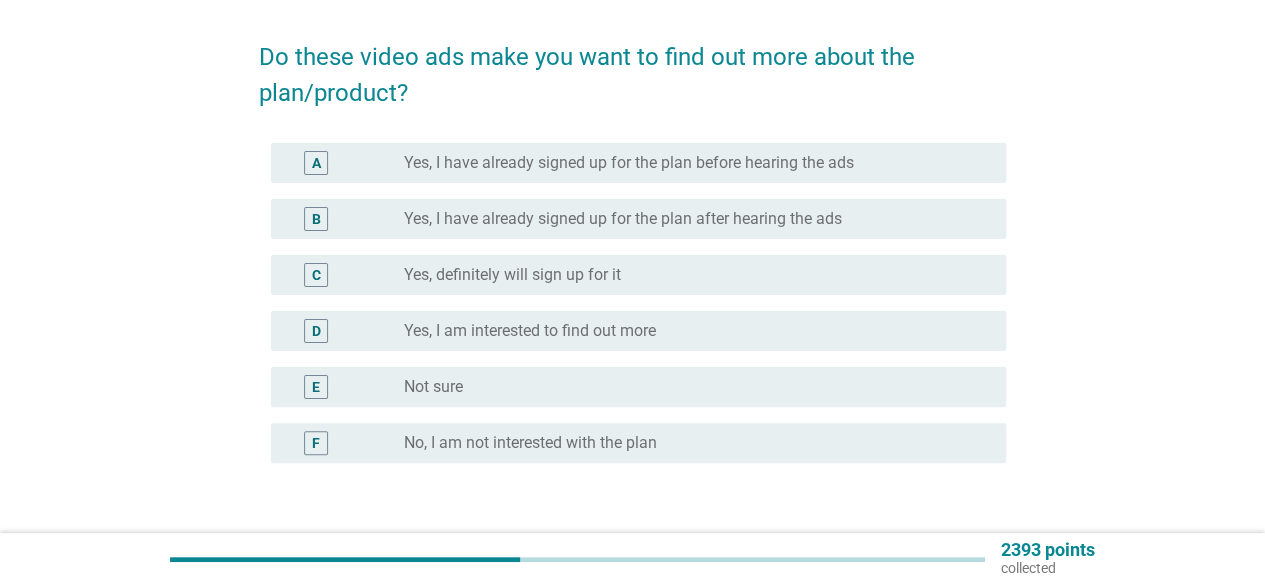 scroll, scrollTop: 100, scrollLeft: 0, axis: vertical 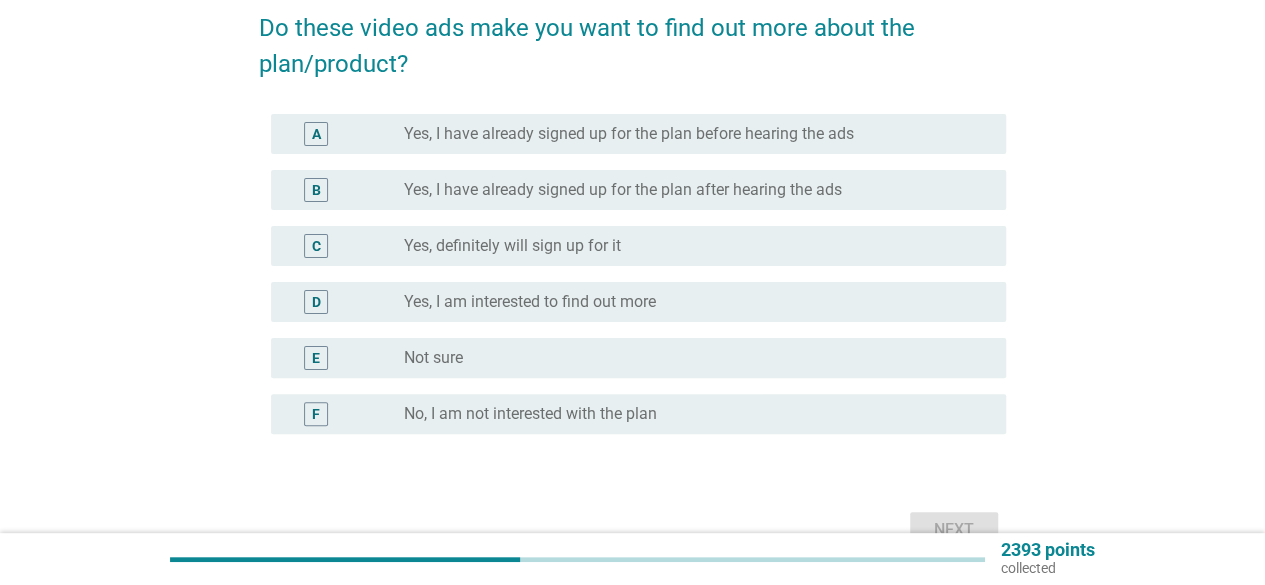click on "D     radio_button_unchecked Yes, I am interested to find out more" at bounding box center [632, 302] 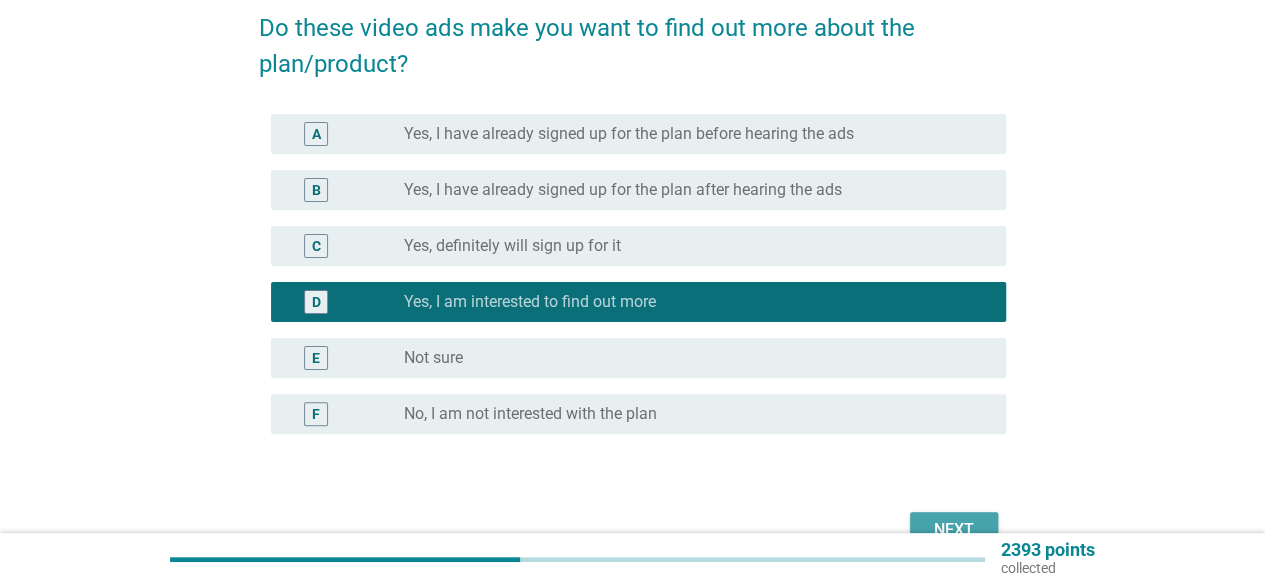 click on "Next" at bounding box center (954, 530) 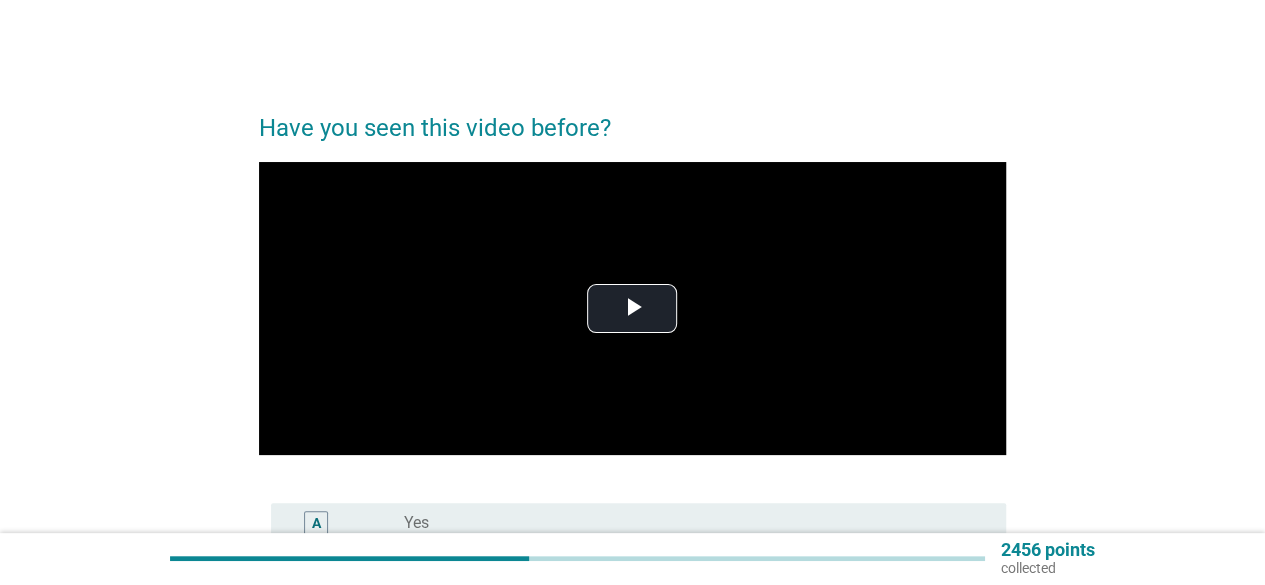 scroll, scrollTop: 200, scrollLeft: 0, axis: vertical 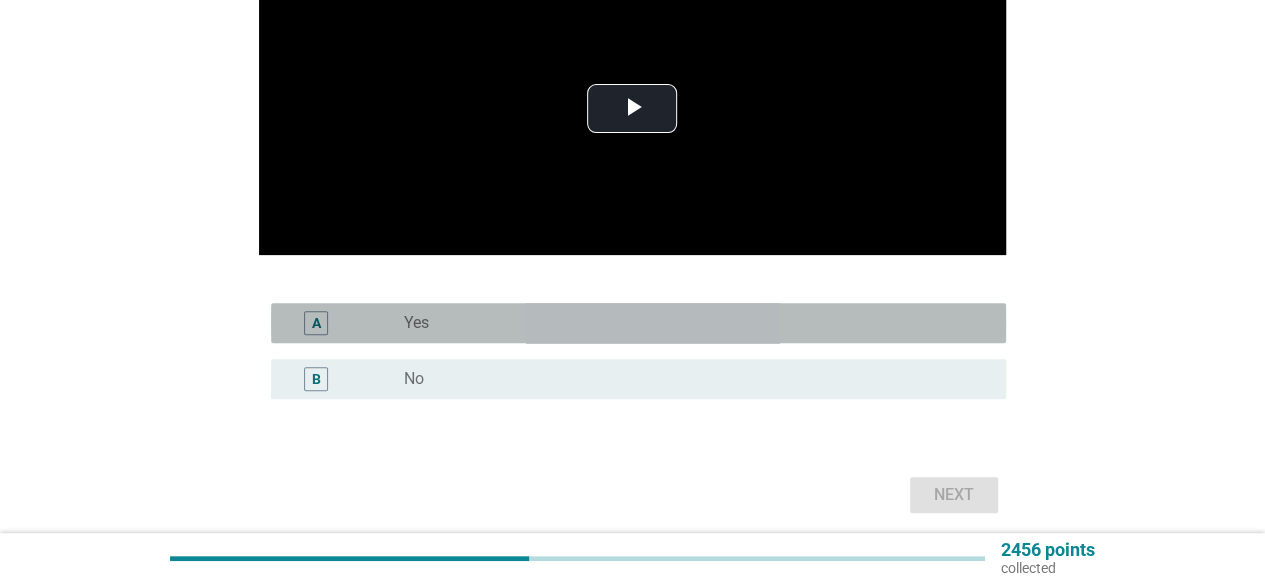 click on "A     radio_button_unchecked Yes" at bounding box center (638, 323) 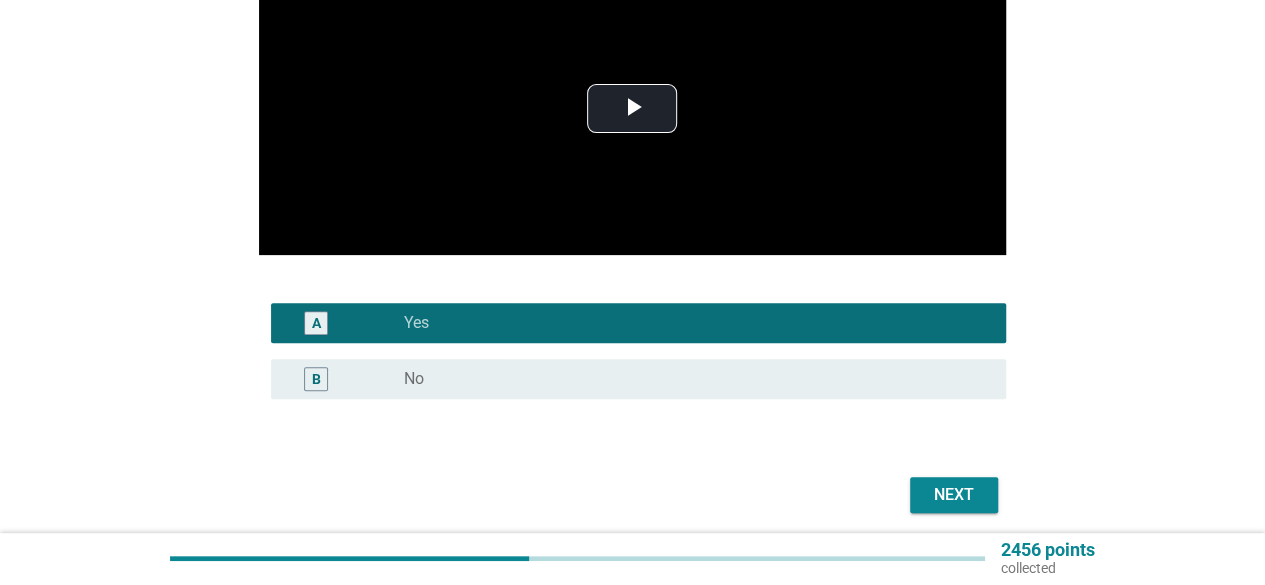 click on "Next" at bounding box center [632, 495] 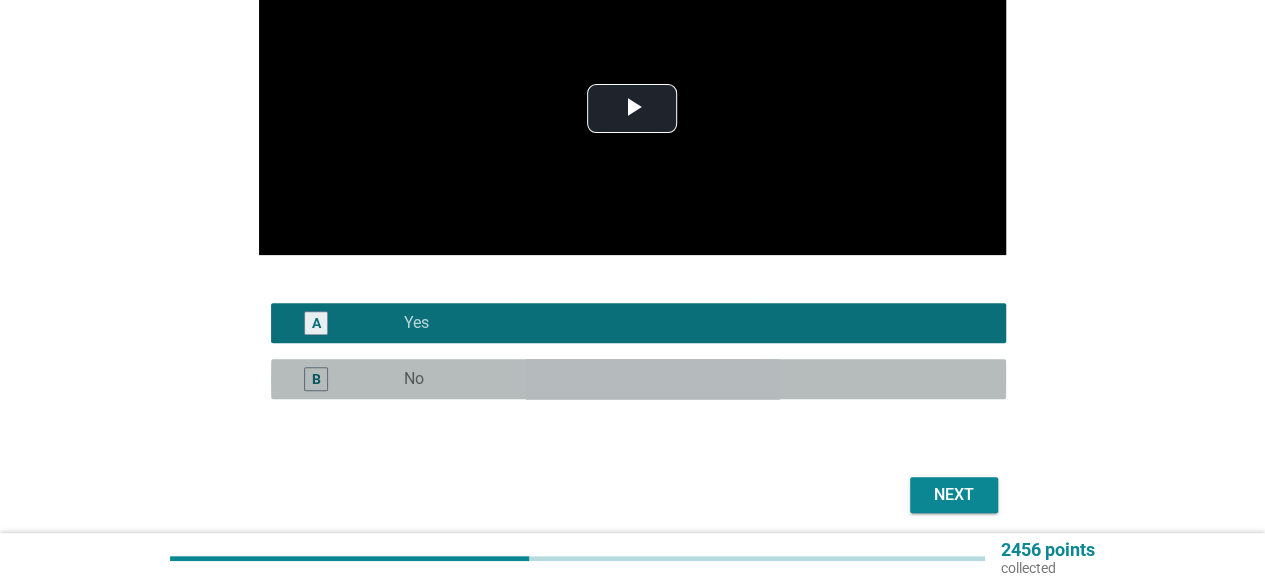 click on "radio_button_unchecked No" at bounding box center (689, 379) 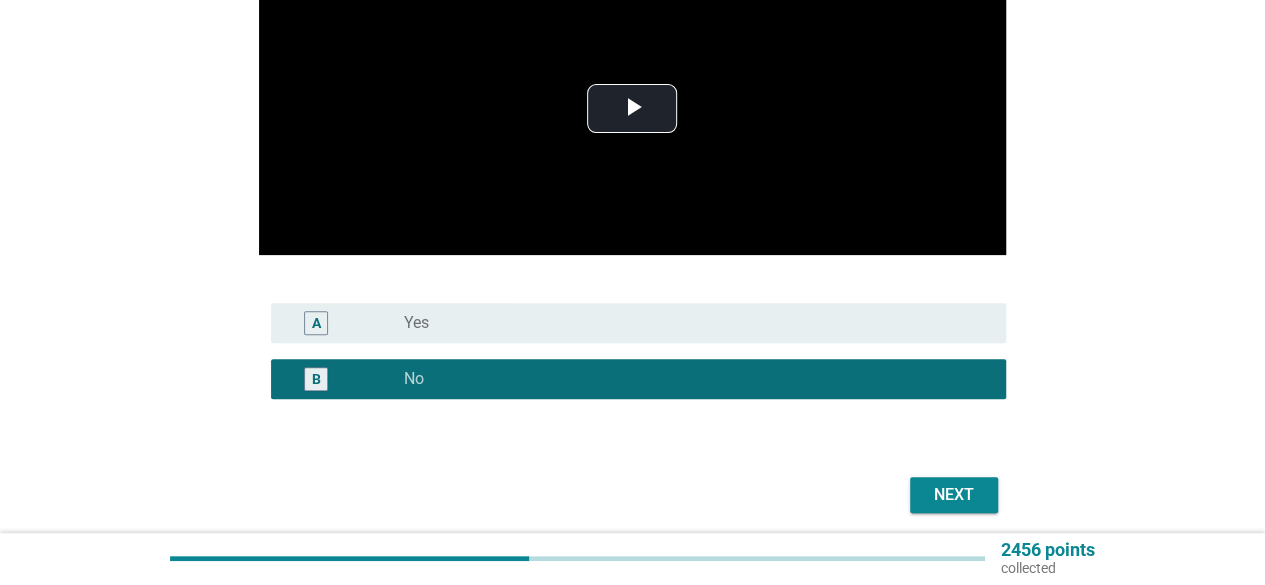 click on "Next" at bounding box center [632, 495] 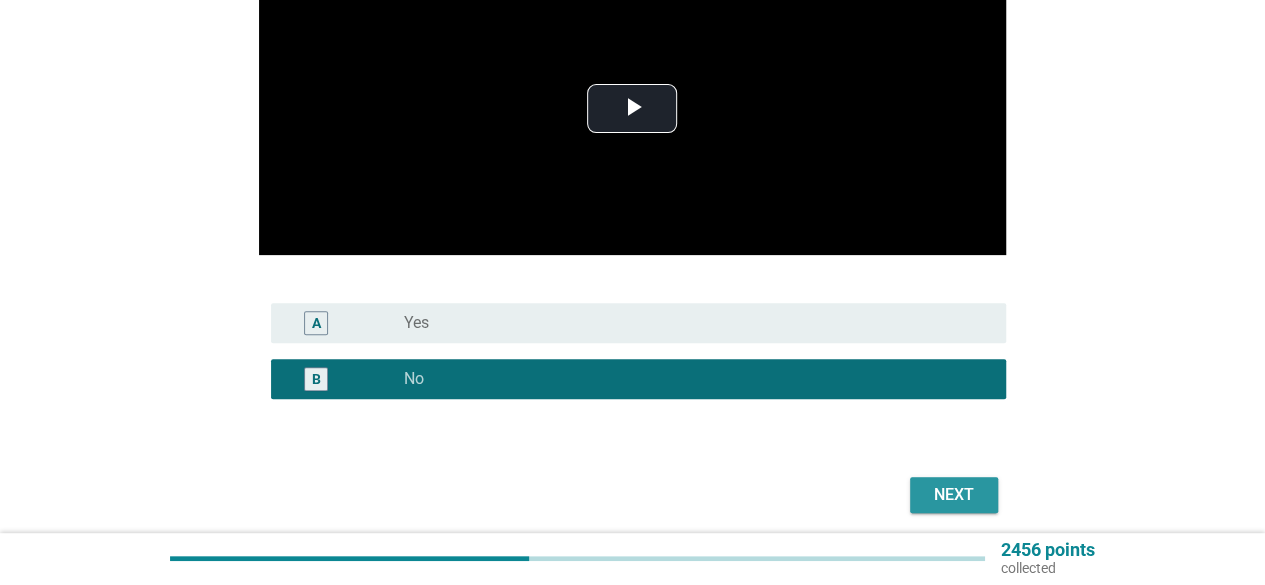 click on "Next" at bounding box center [954, 495] 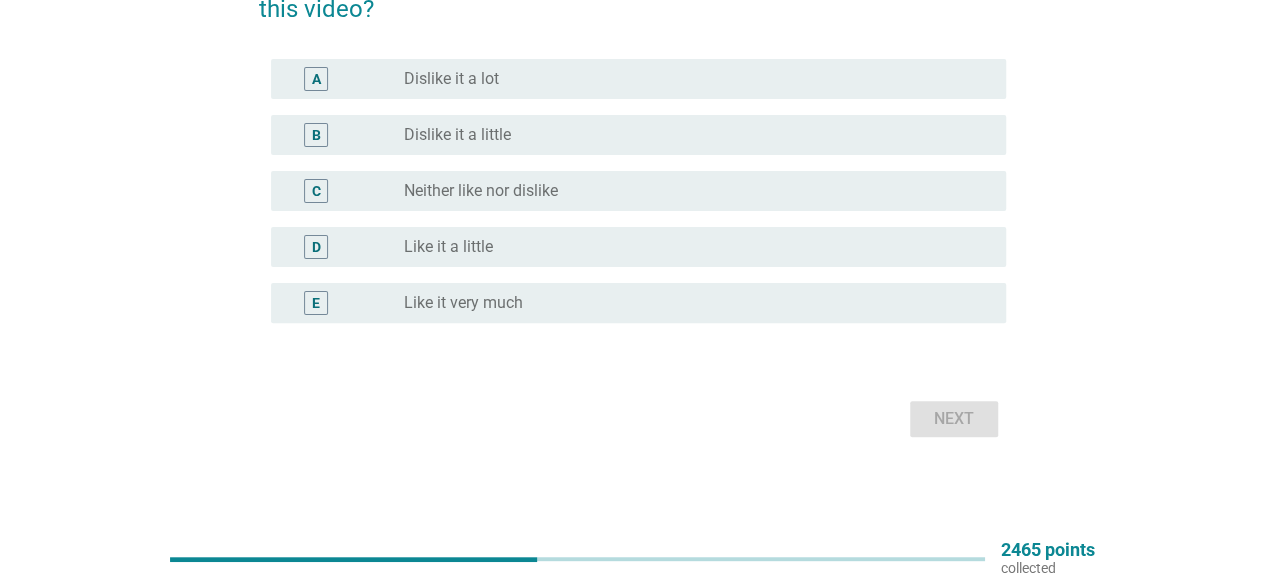 scroll, scrollTop: 0, scrollLeft: 0, axis: both 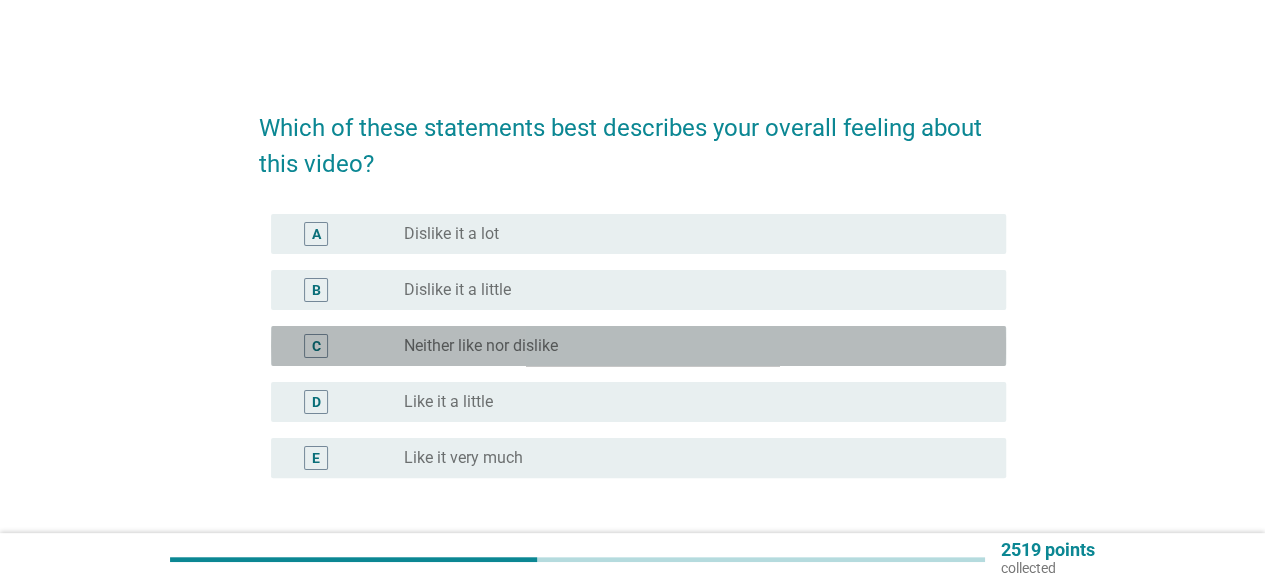 click on "radio_button_unchecked Neither like nor dislike" at bounding box center [689, 346] 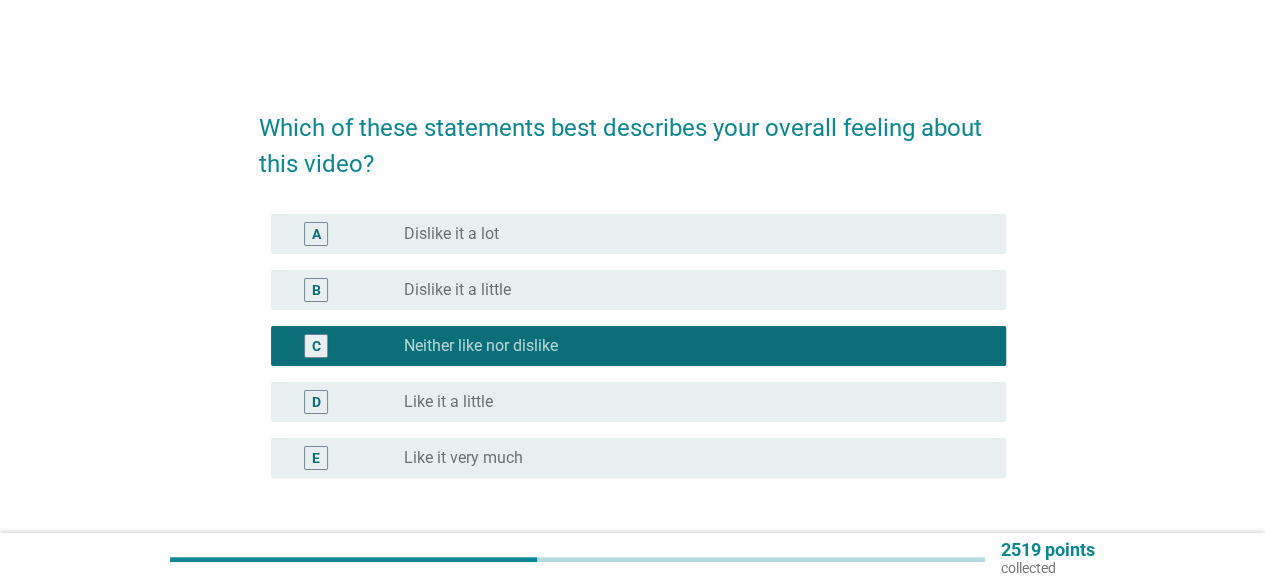 scroll, scrollTop: 154, scrollLeft: 0, axis: vertical 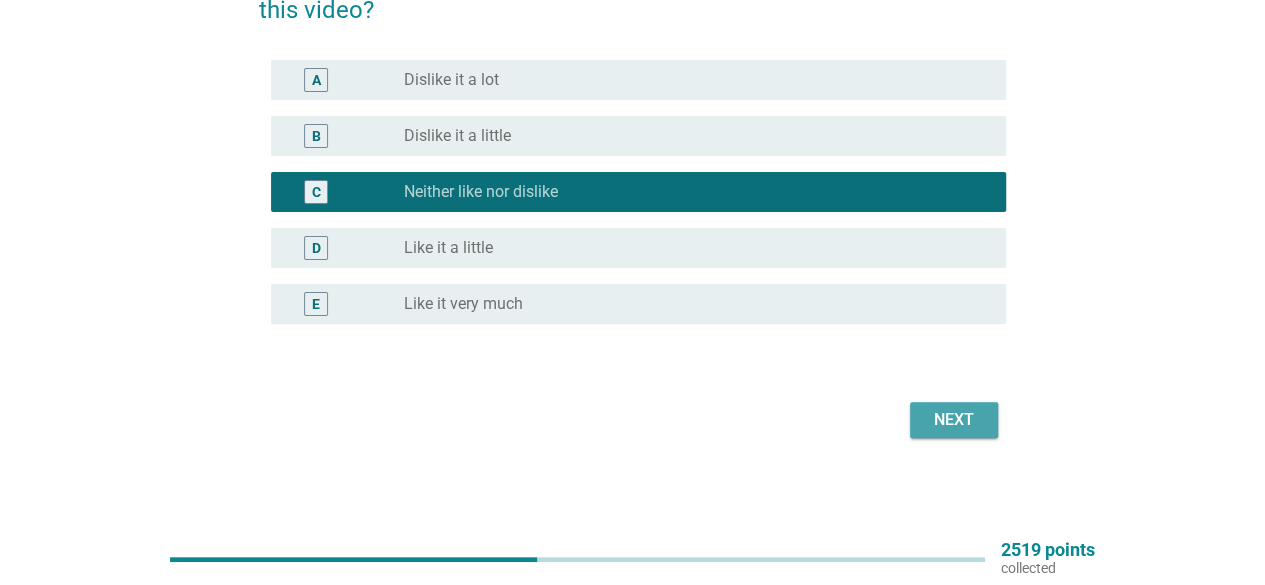 click on "Next" at bounding box center [954, 420] 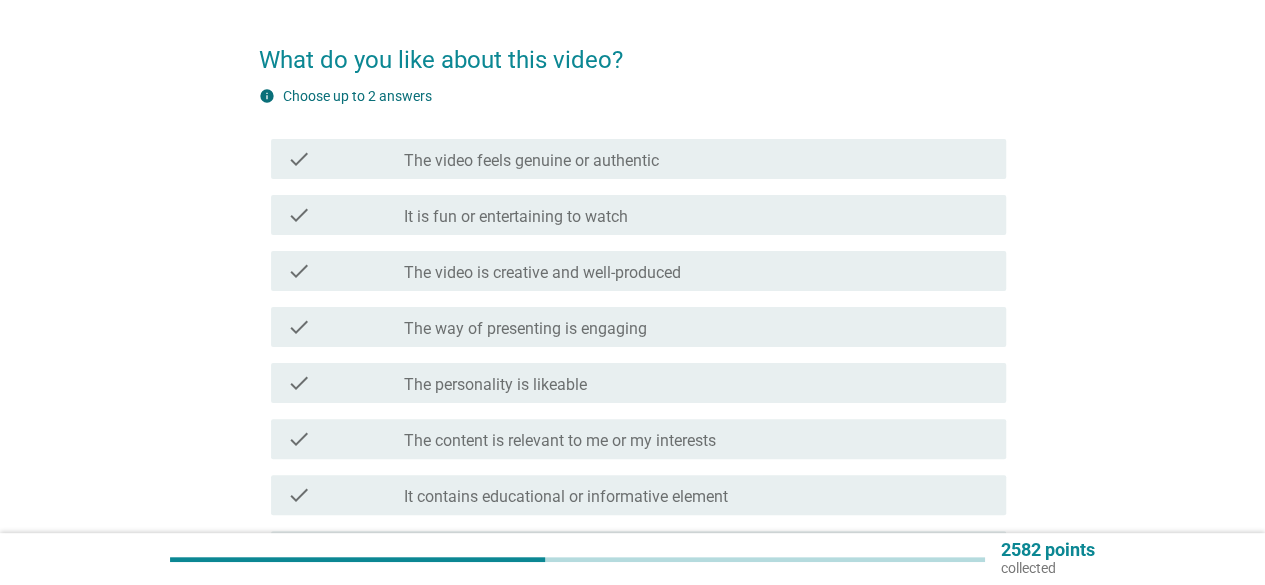 scroll, scrollTop: 100, scrollLeft: 0, axis: vertical 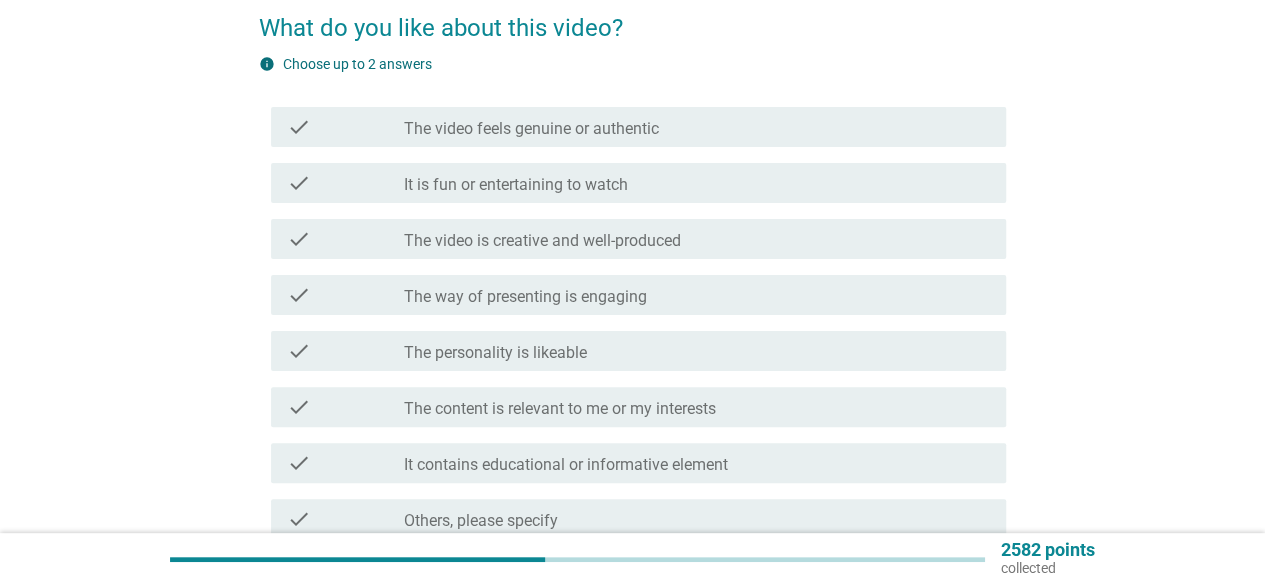click on "check     check_box_outline_blank The way of presenting is engaging" at bounding box center (638, 295) 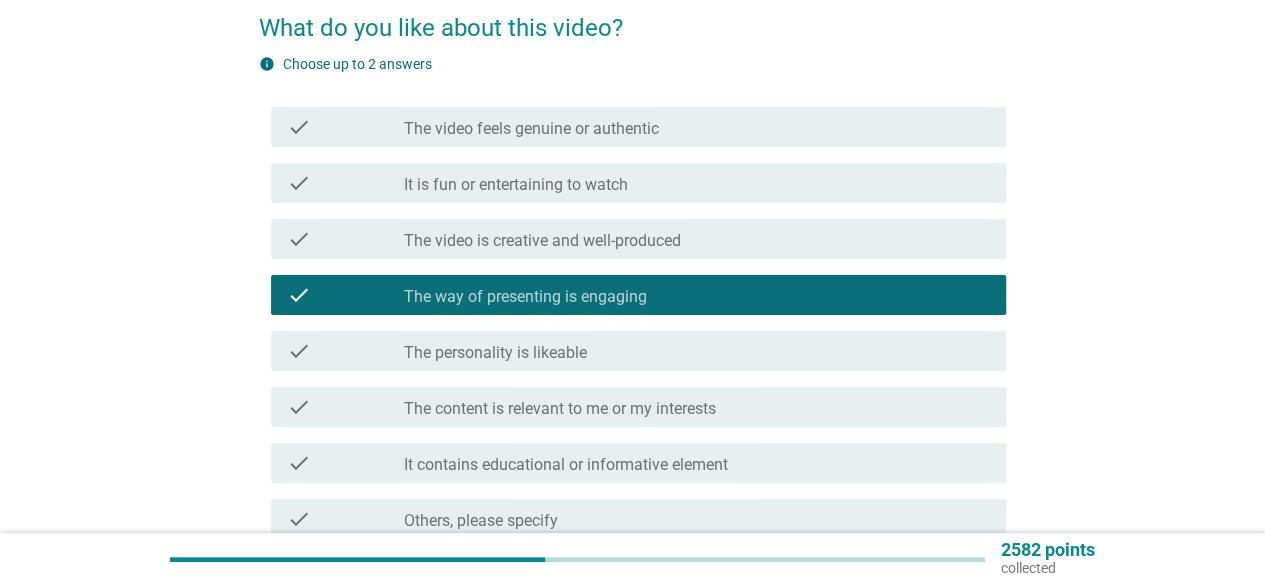 scroll, scrollTop: 300, scrollLeft: 0, axis: vertical 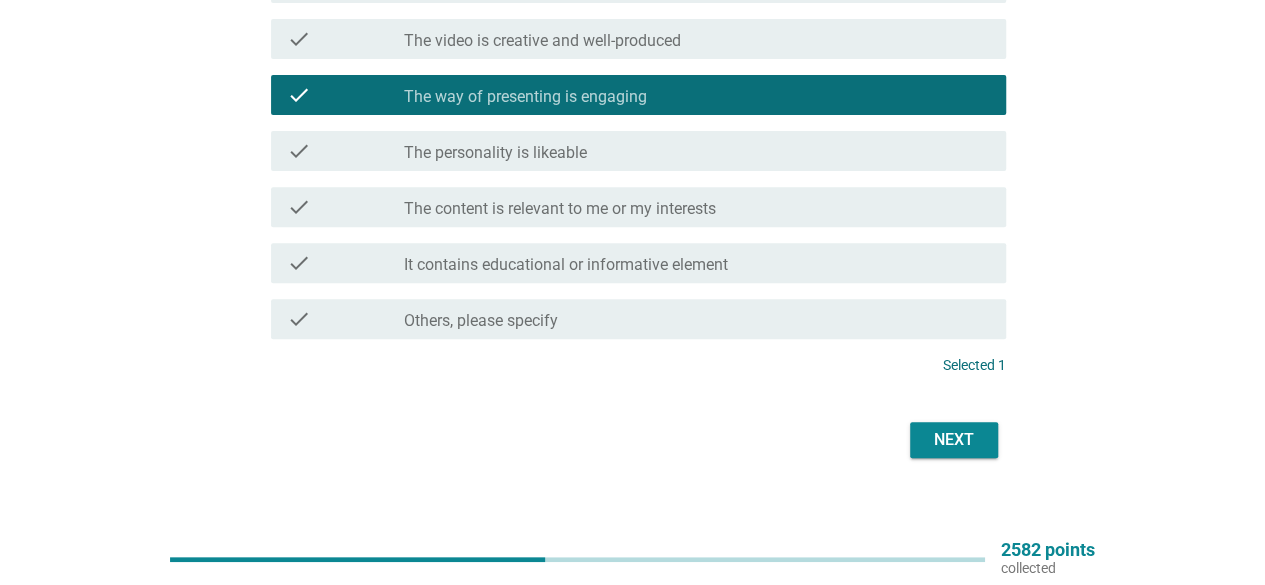 click on "It contains educational or informative element" at bounding box center [566, 265] 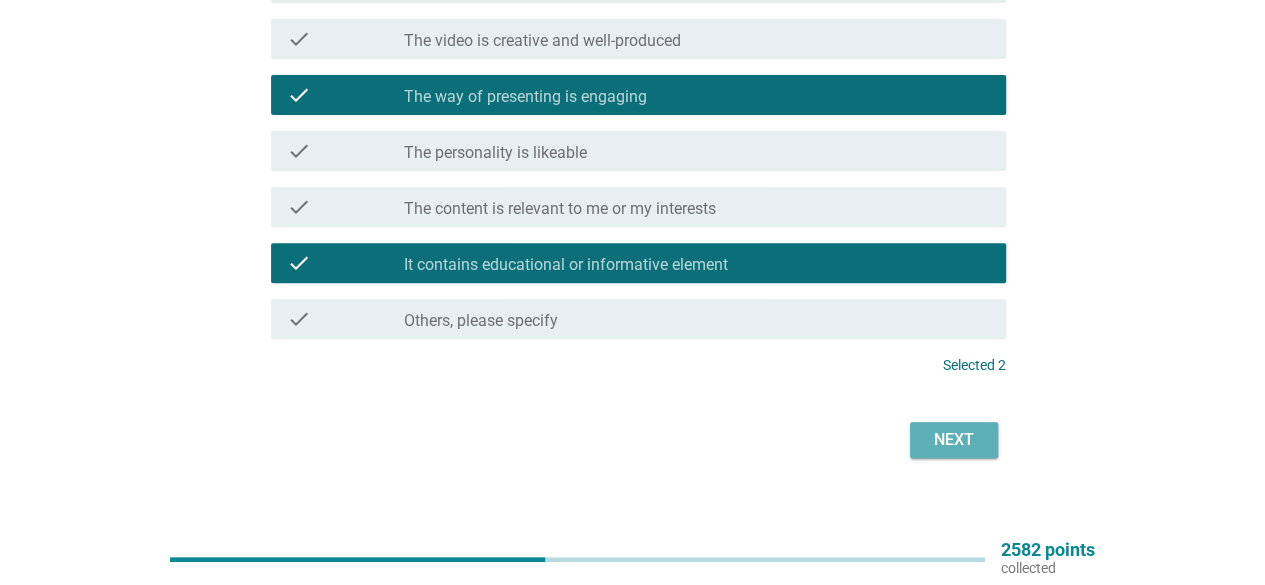 drag, startPoint x: 963, startPoint y: 432, endPoint x: 952, endPoint y: 437, distance: 12.083046 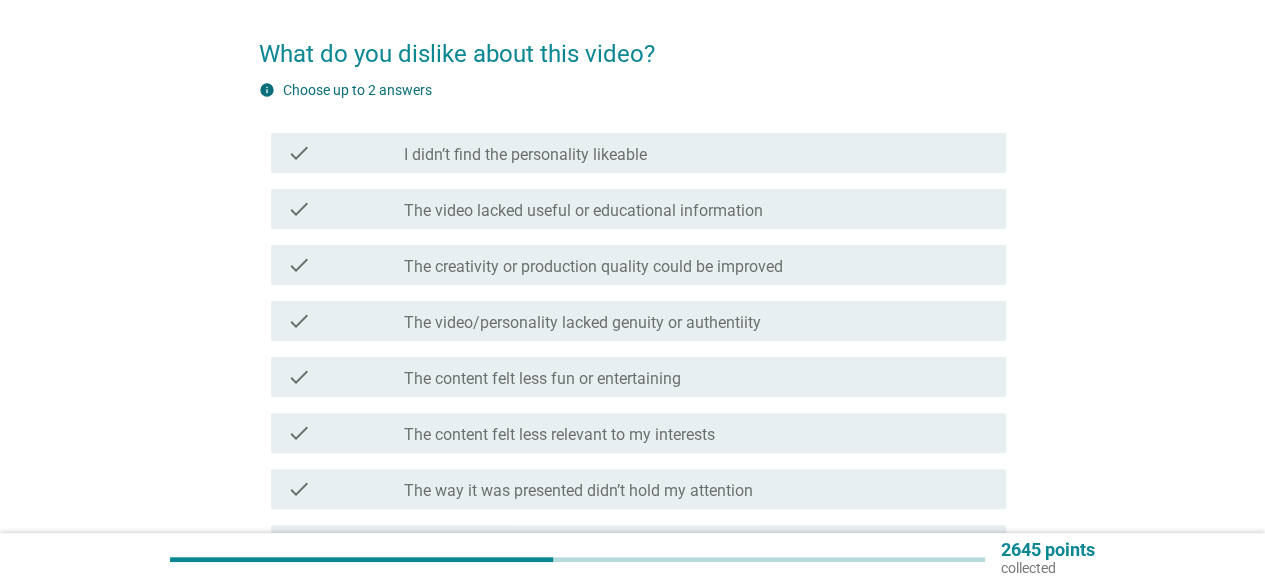 scroll, scrollTop: 100, scrollLeft: 0, axis: vertical 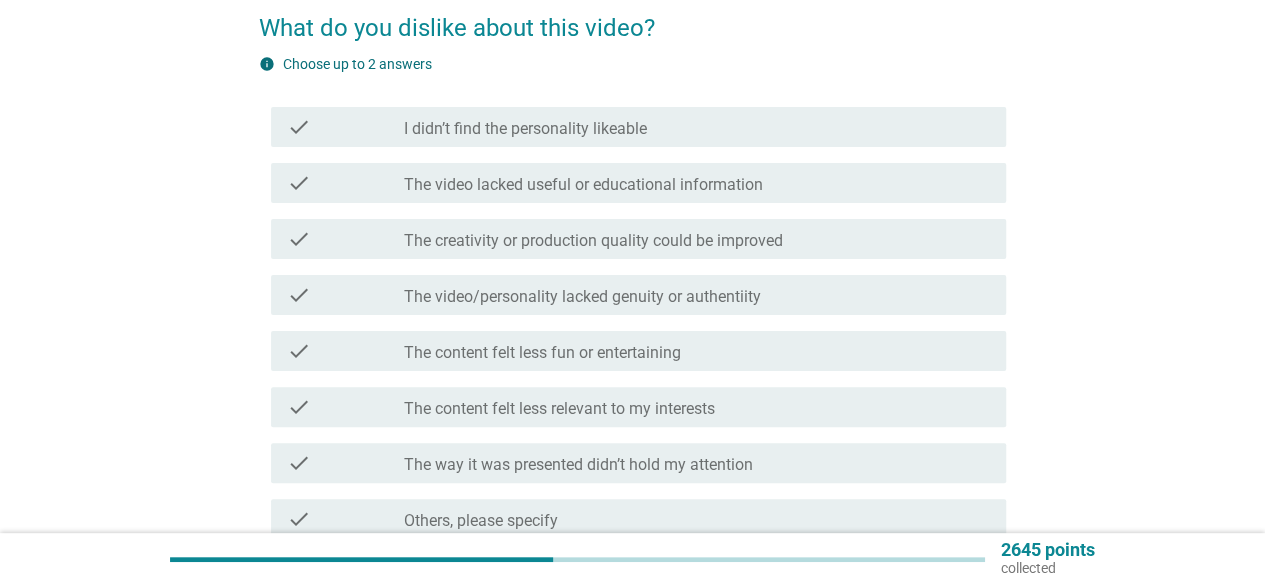 click on "The video lacked useful or educational information" at bounding box center (583, 185) 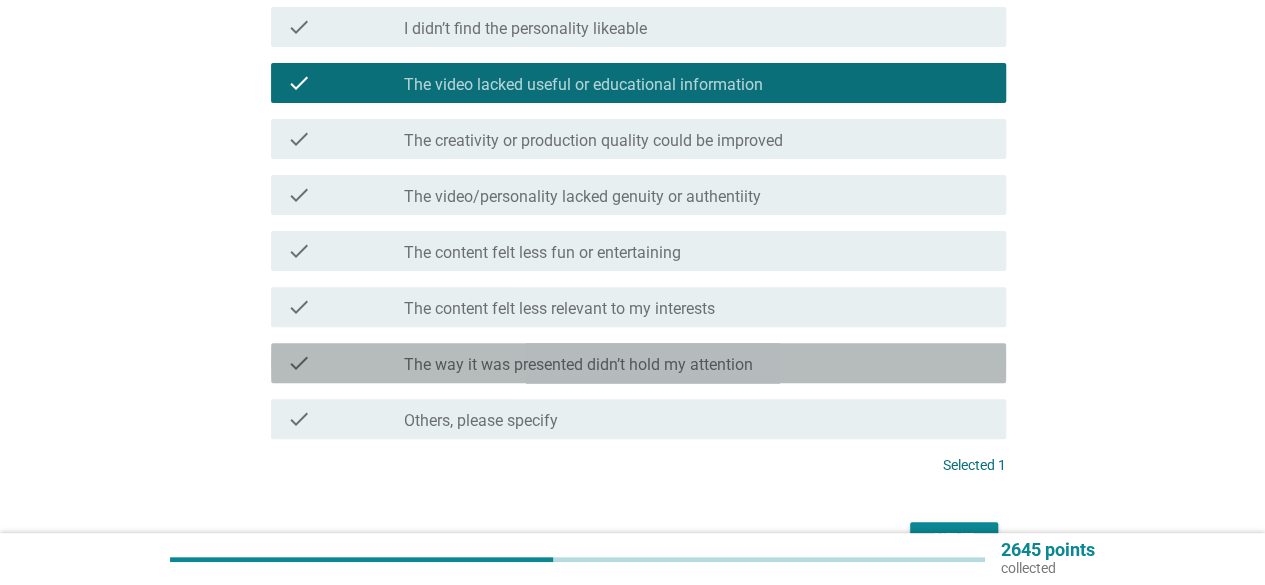 click on "The way it was presented didn’t hold my attention" at bounding box center (578, 365) 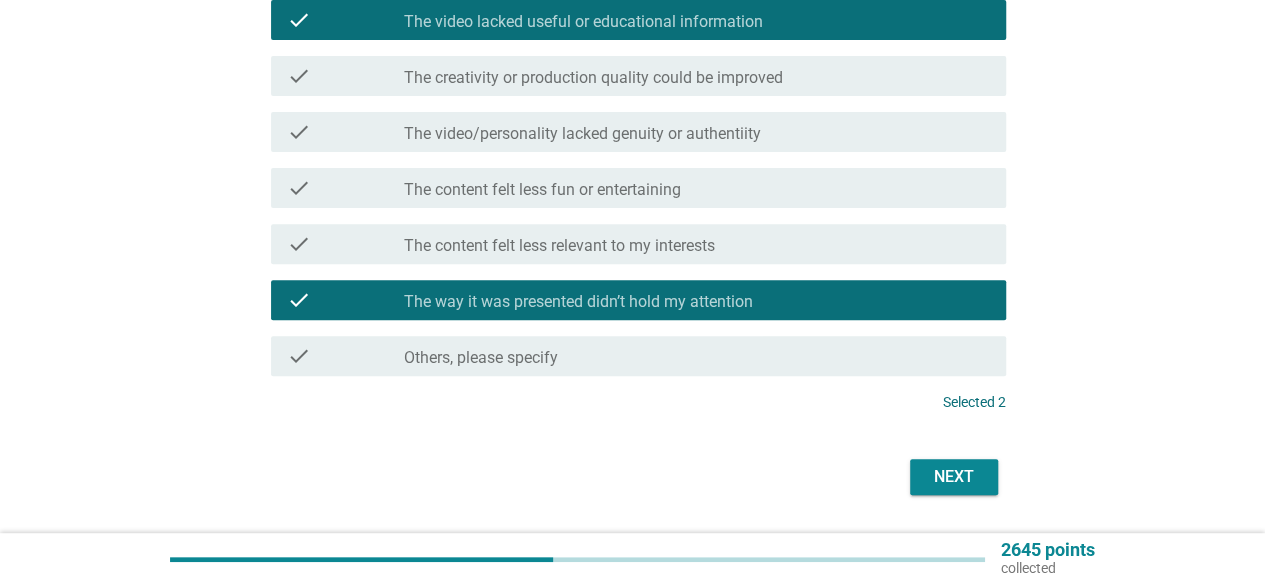 scroll, scrollTop: 320, scrollLeft: 0, axis: vertical 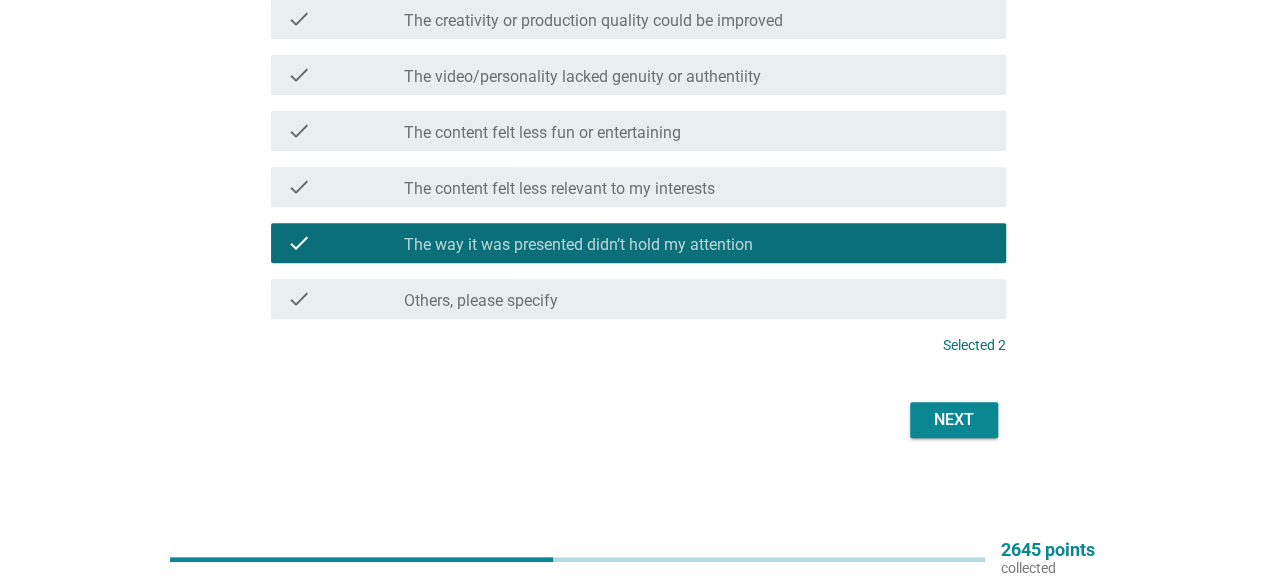 click on "Next" at bounding box center (632, 420) 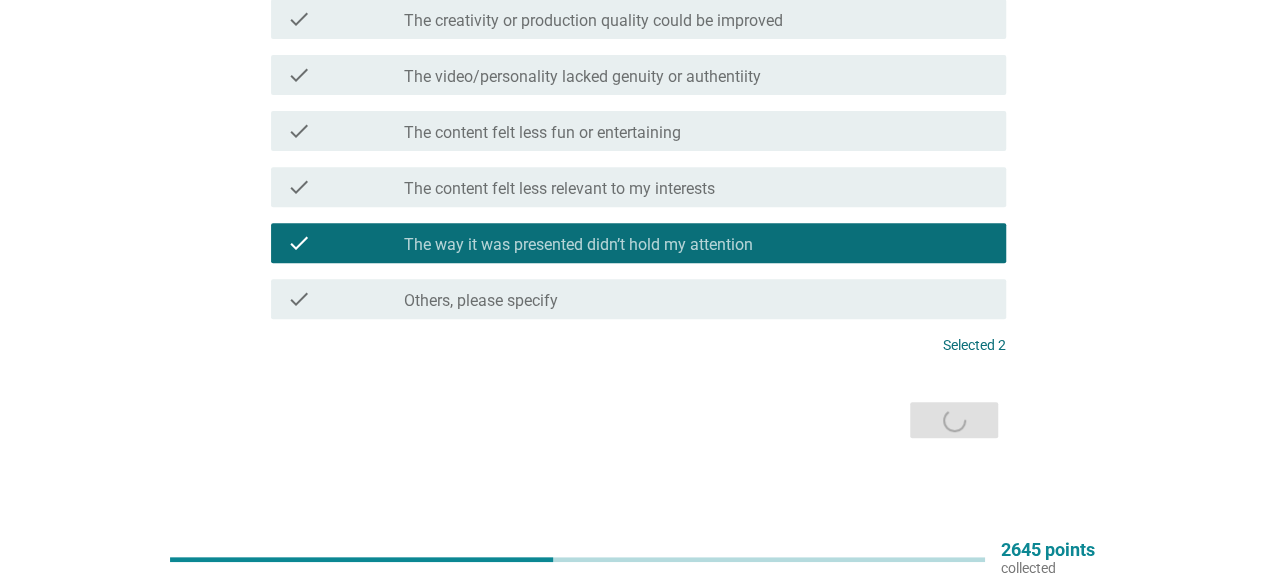 scroll, scrollTop: 0, scrollLeft: 0, axis: both 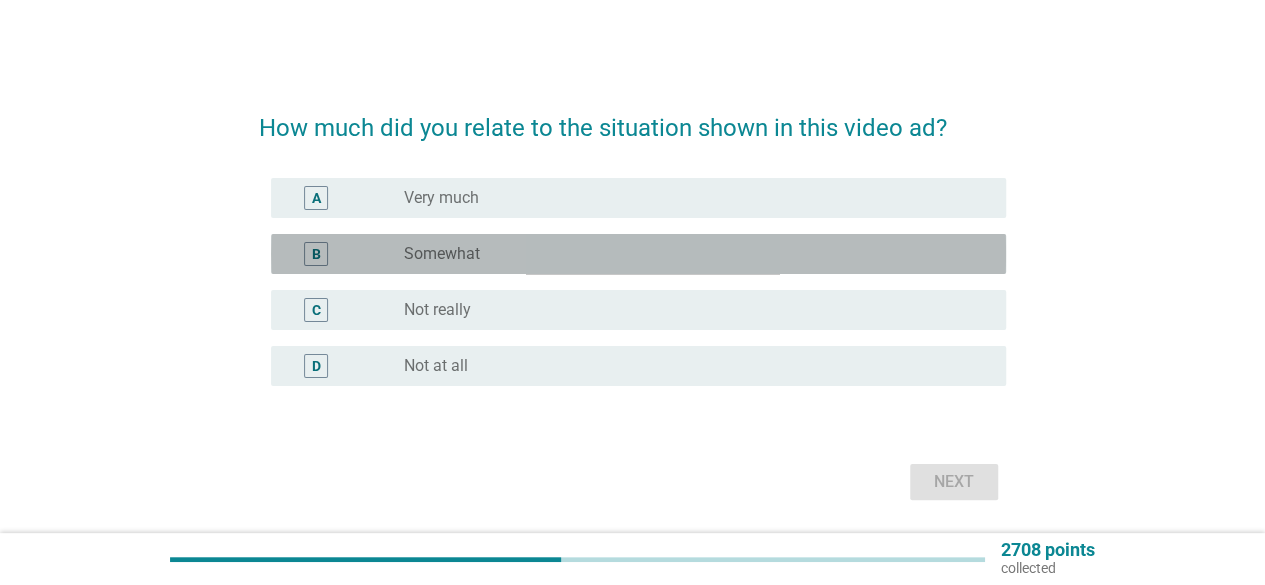 click on "B     radio_button_unchecked Somewhat" at bounding box center [638, 254] 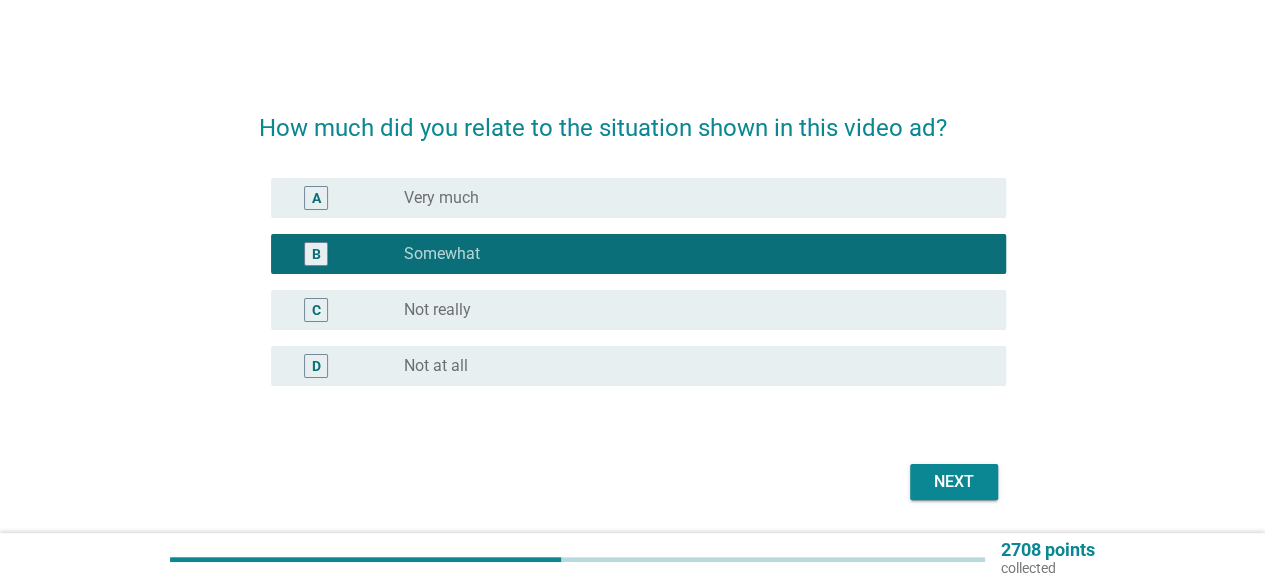 click on "Next" at bounding box center [954, 482] 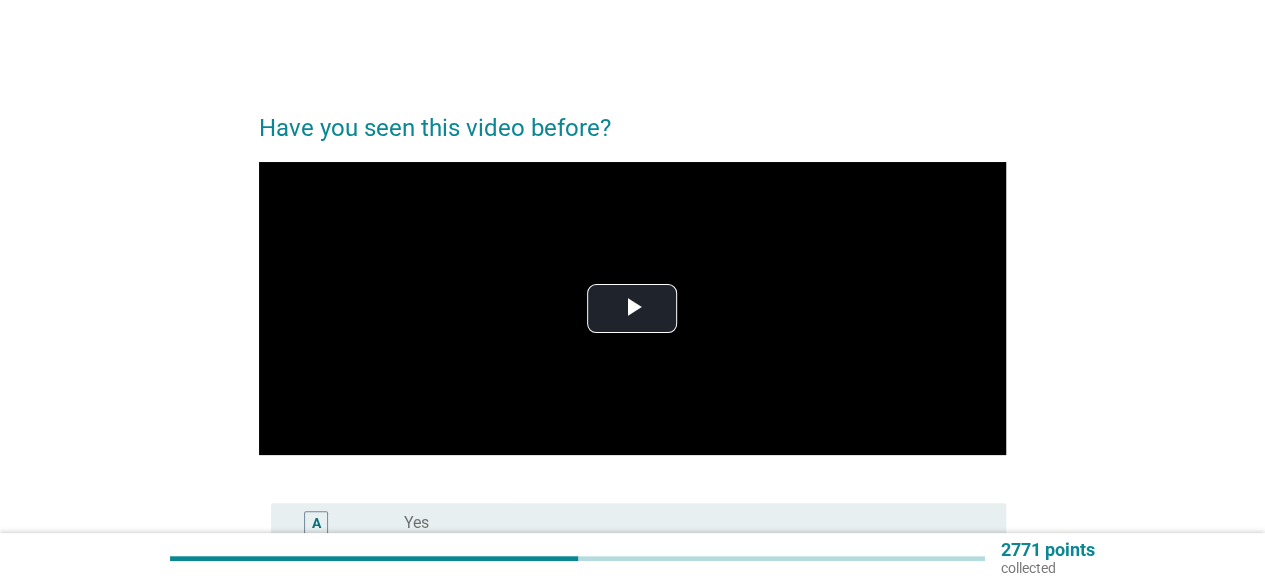scroll, scrollTop: 275, scrollLeft: 0, axis: vertical 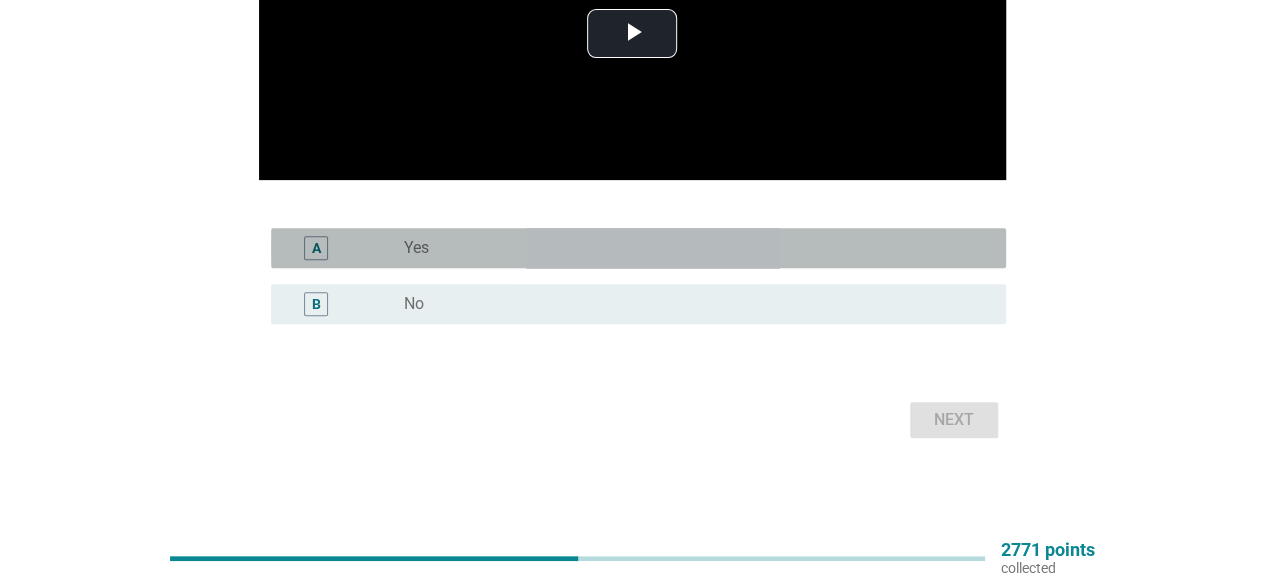 drag, startPoint x: 589, startPoint y: 252, endPoint x: 930, endPoint y: 407, distance: 374.57443 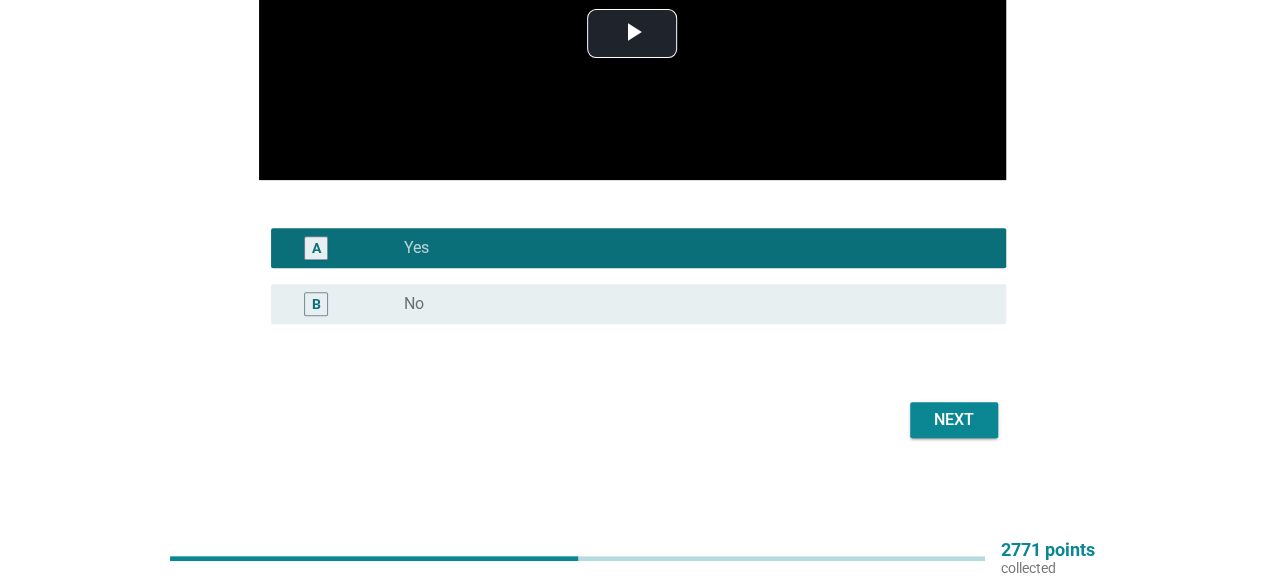 click on "Next" at bounding box center (954, 420) 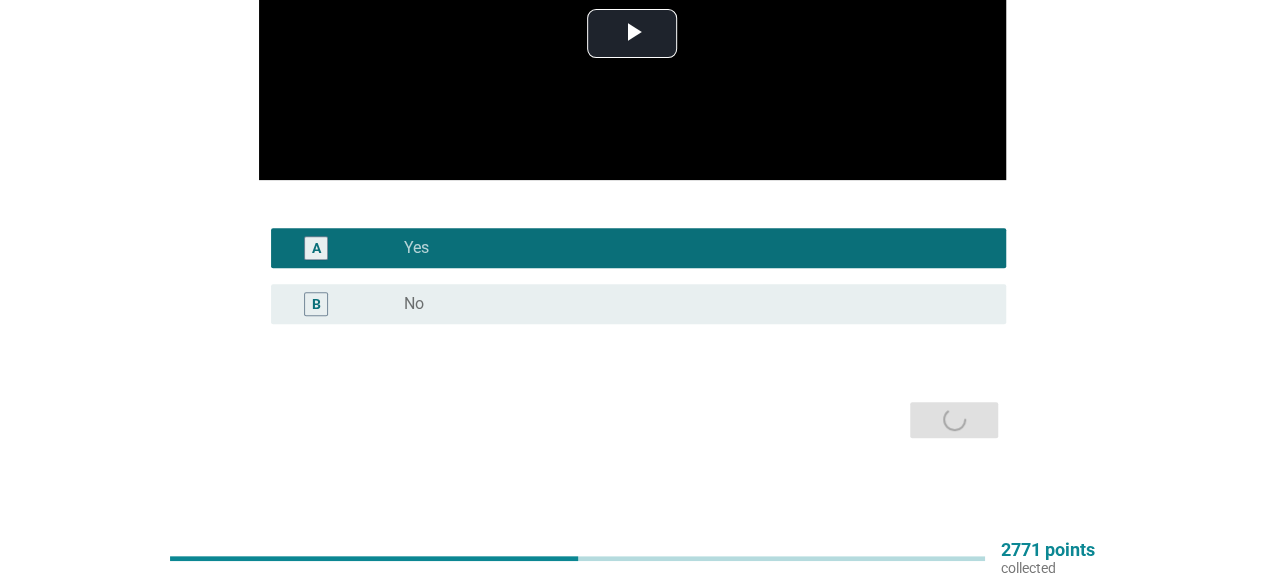 scroll, scrollTop: 0, scrollLeft: 0, axis: both 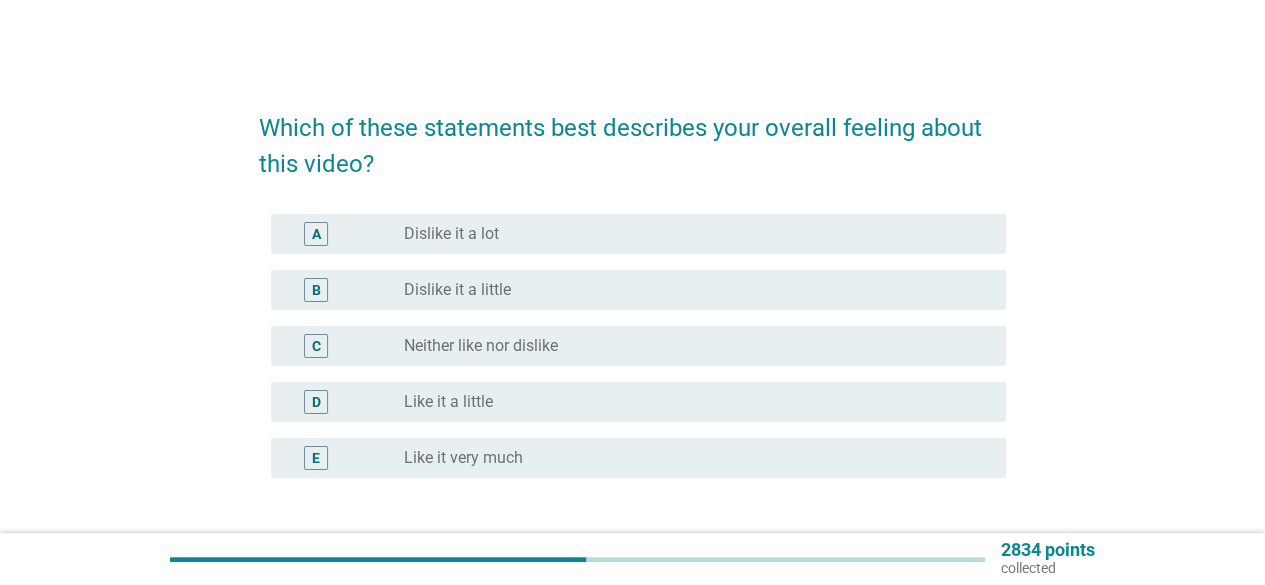 click on "C     radio_button_unchecked Neither like nor dislike" at bounding box center [632, 346] 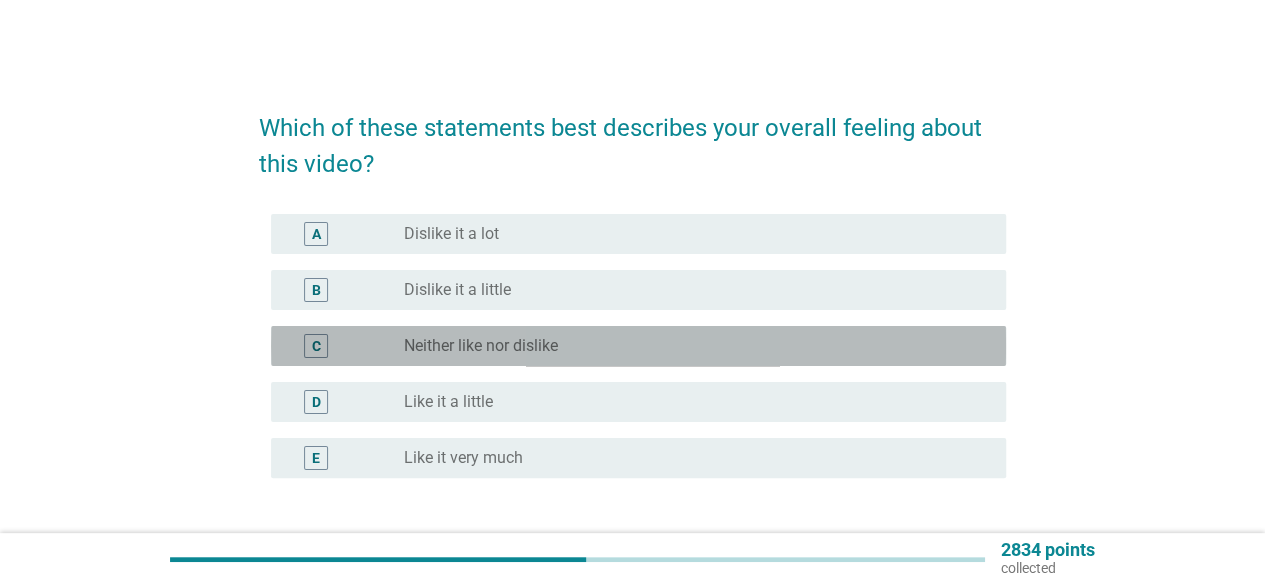 click on "C     radio_button_unchecked Neither like nor dislike" at bounding box center (638, 346) 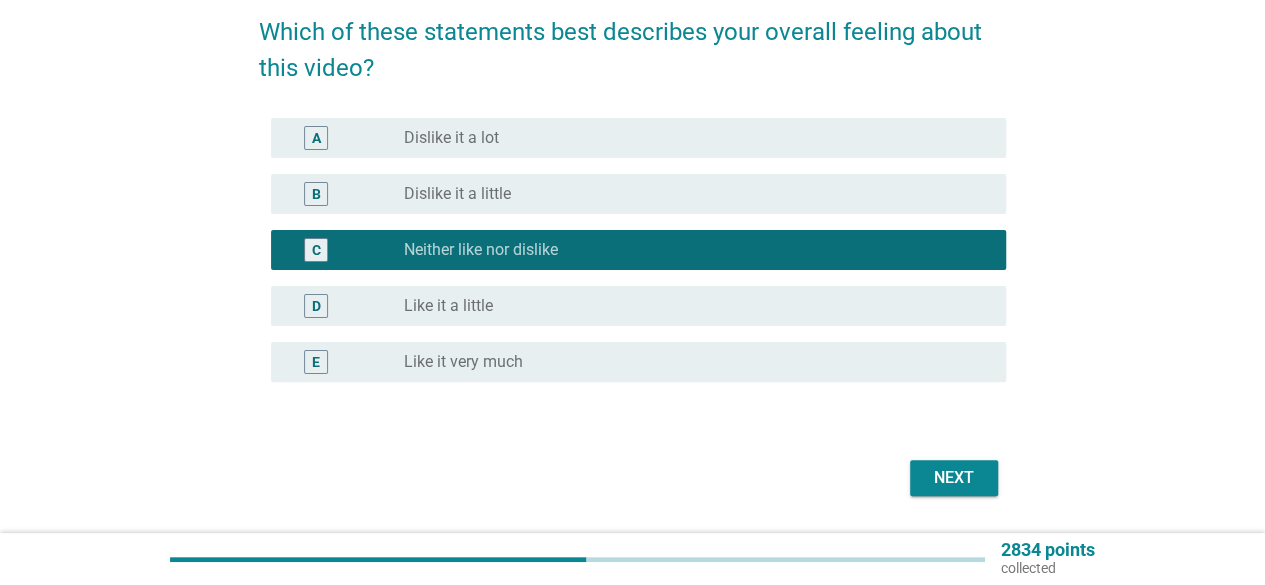 scroll, scrollTop: 154, scrollLeft: 0, axis: vertical 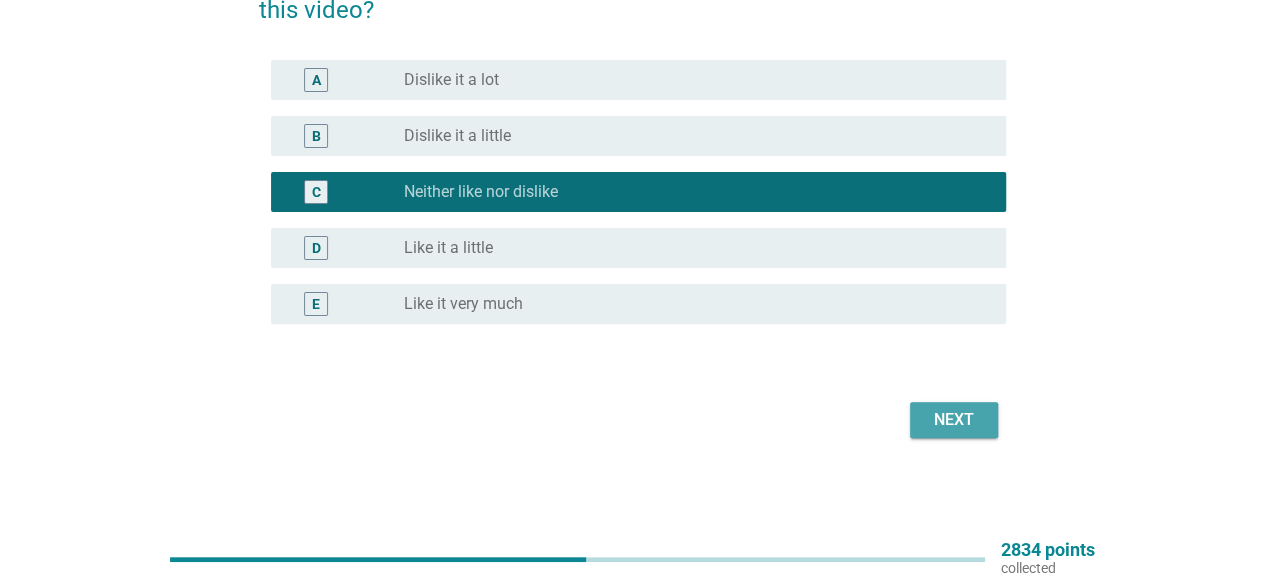 click on "Next" at bounding box center [954, 420] 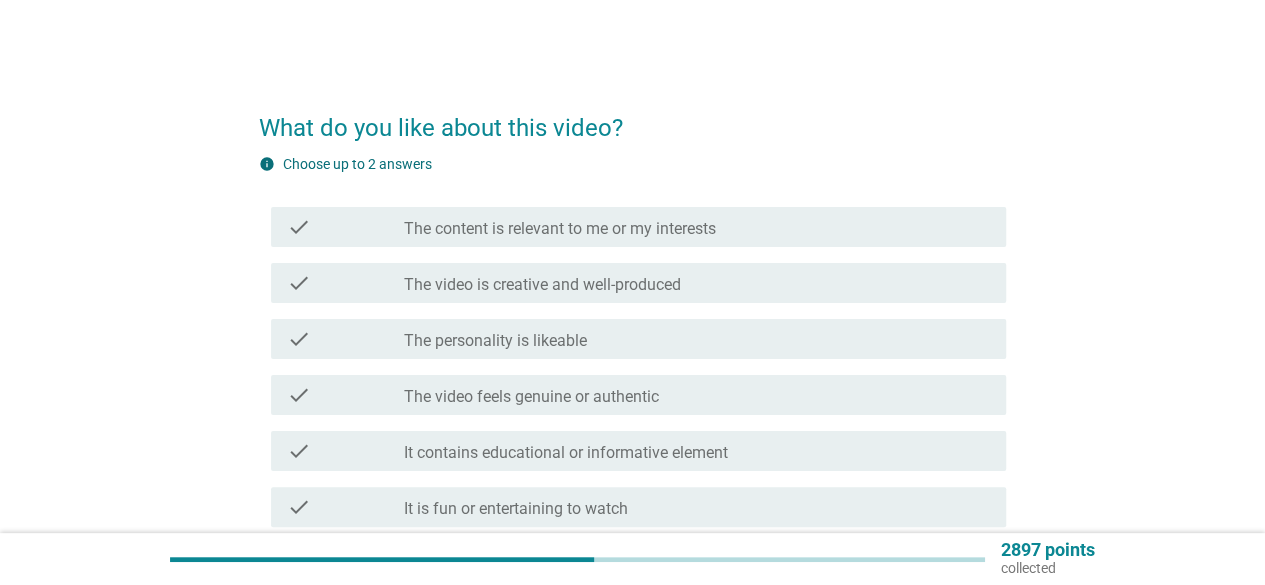 scroll, scrollTop: 100, scrollLeft: 0, axis: vertical 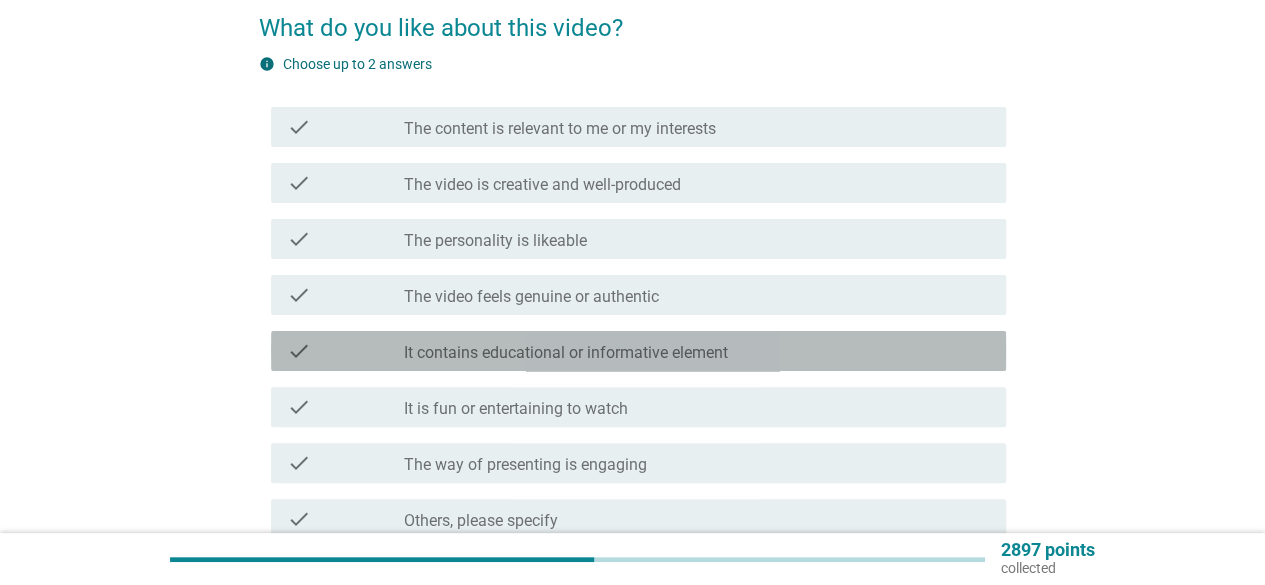 click on "It contains educational or informative element" at bounding box center [566, 353] 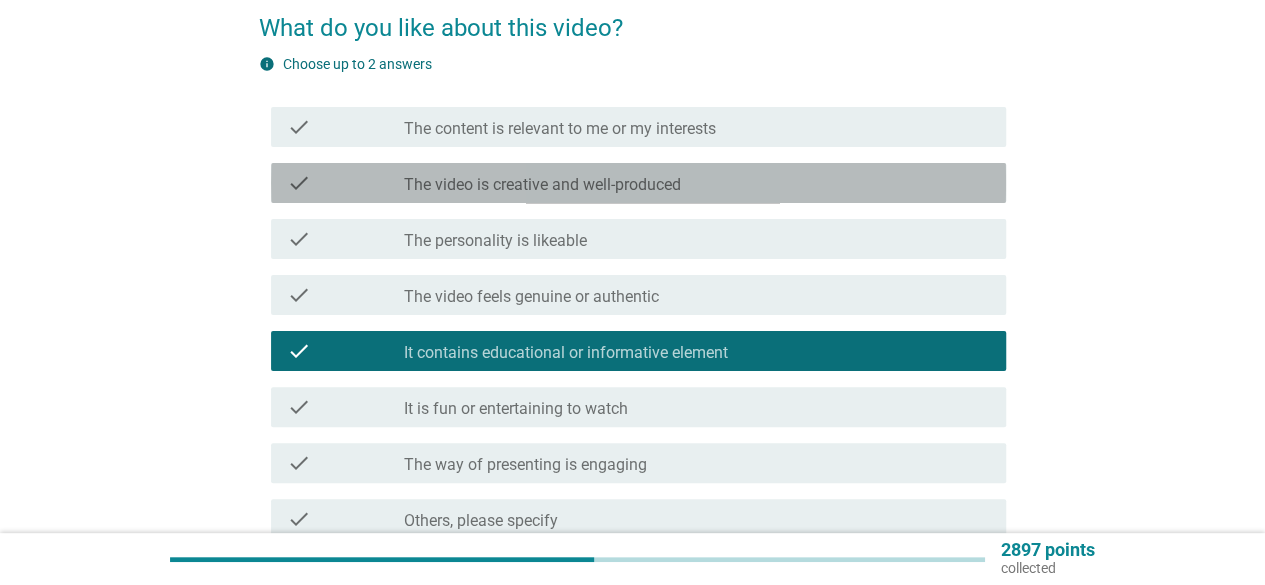 click on "check     check_box_outline_blank The video is creative and well-produced" at bounding box center [638, 183] 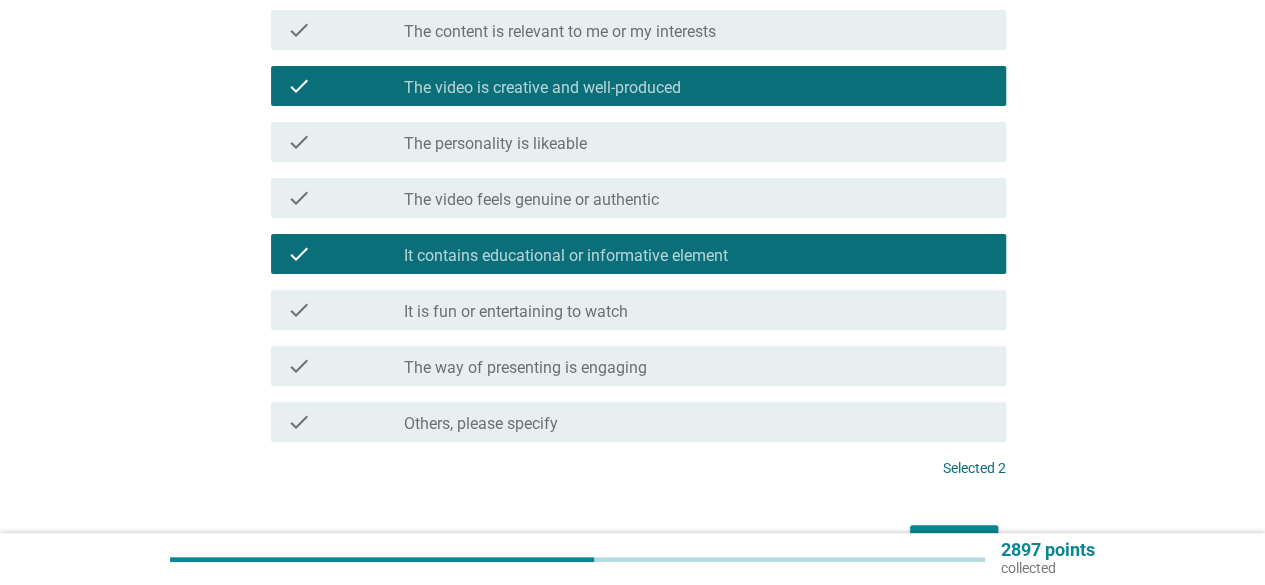 scroll, scrollTop: 320, scrollLeft: 0, axis: vertical 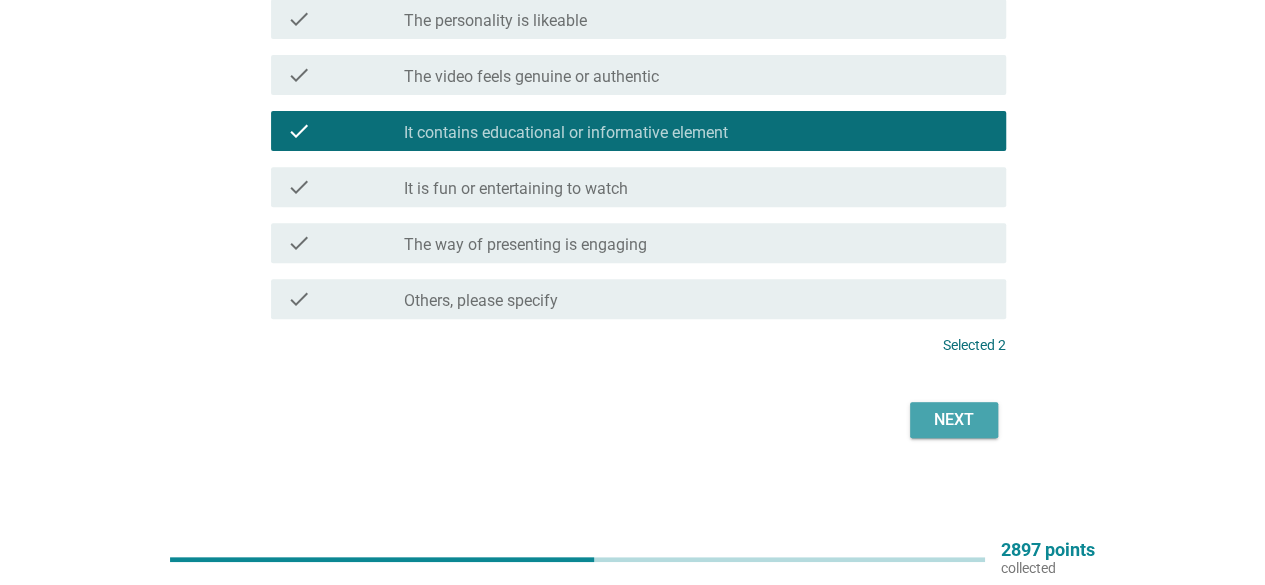 click on "Next" at bounding box center [954, 420] 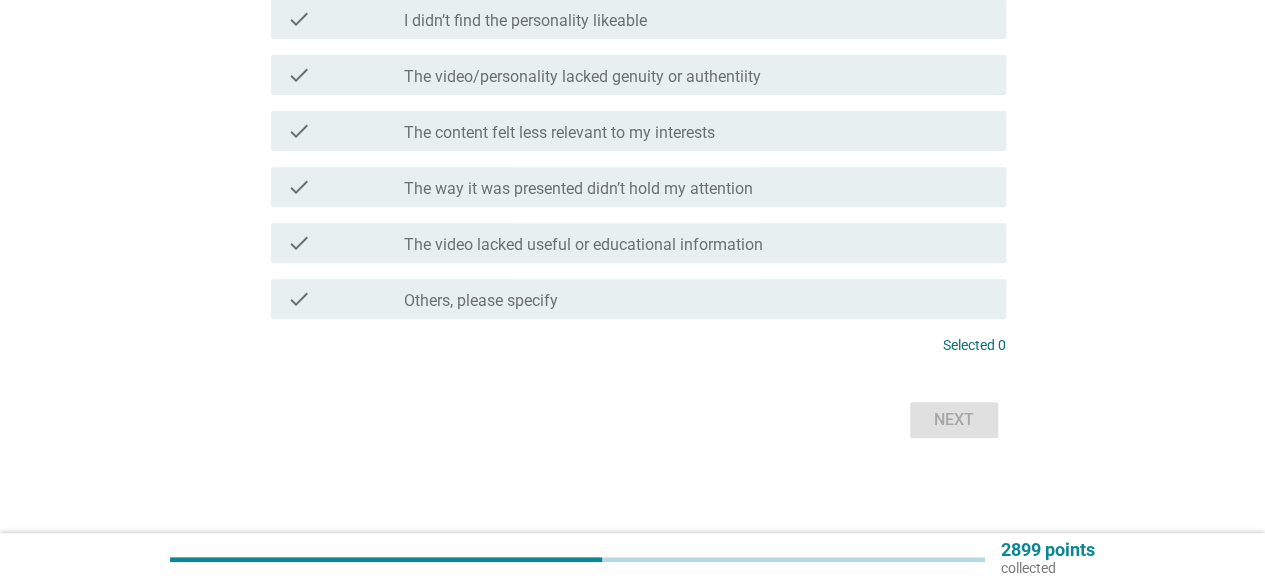 scroll, scrollTop: 0, scrollLeft: 0, axis: both 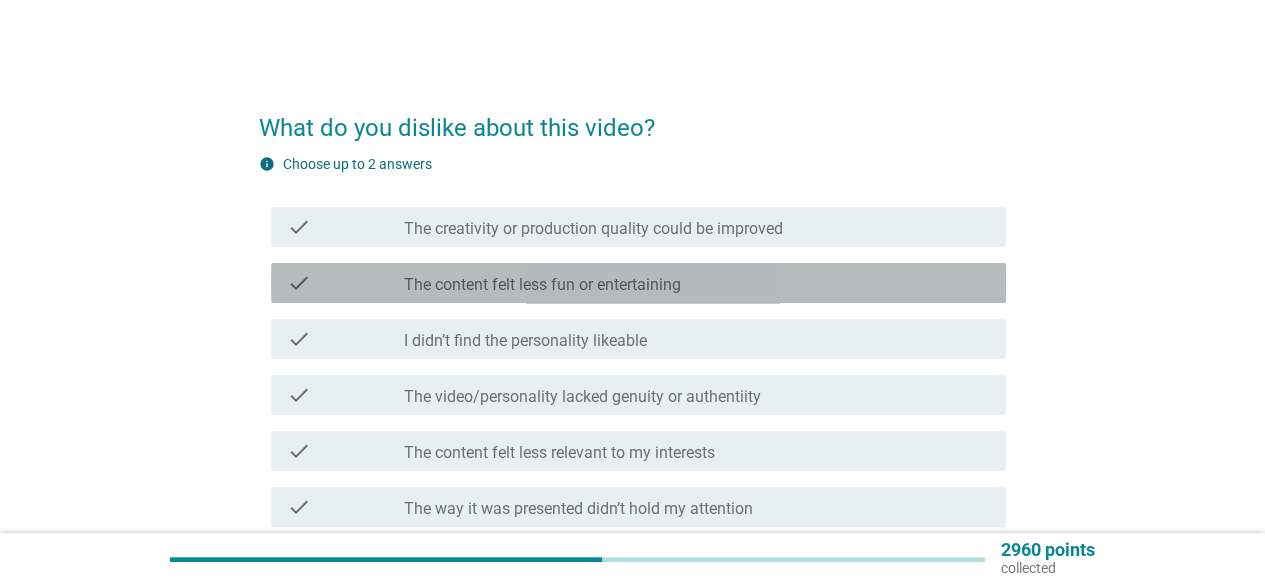 click on "check_box_outline_blank The content felt less fun or entertaining" at bounding box center [697, 283] 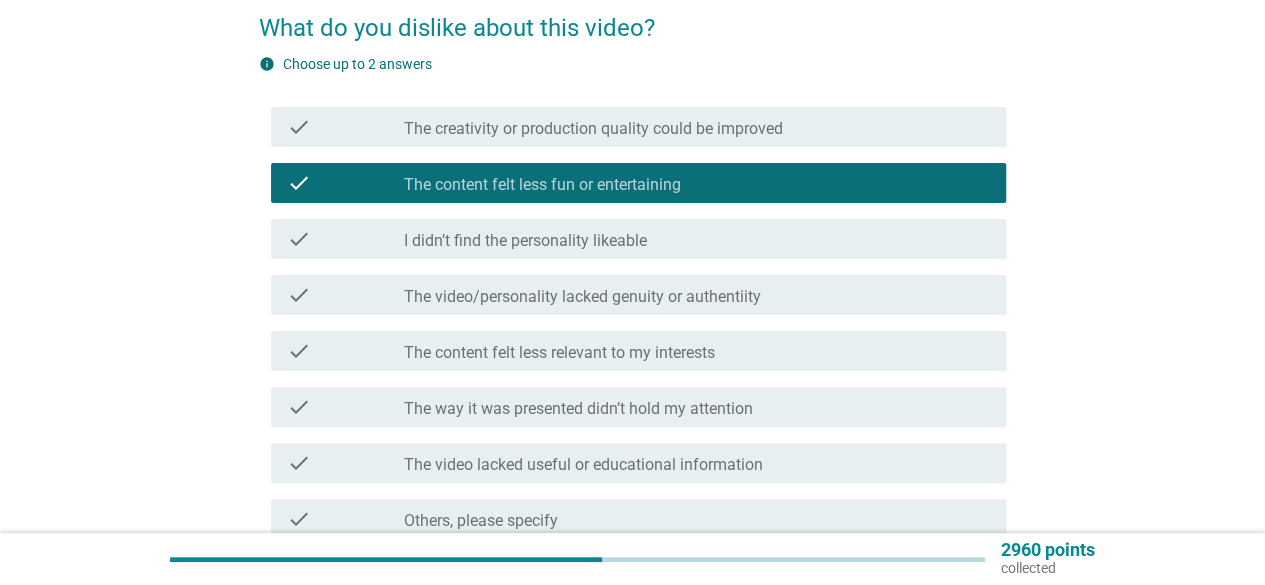 scroll, scrollTop: 200, scrollLeft: 0, axis: vertical 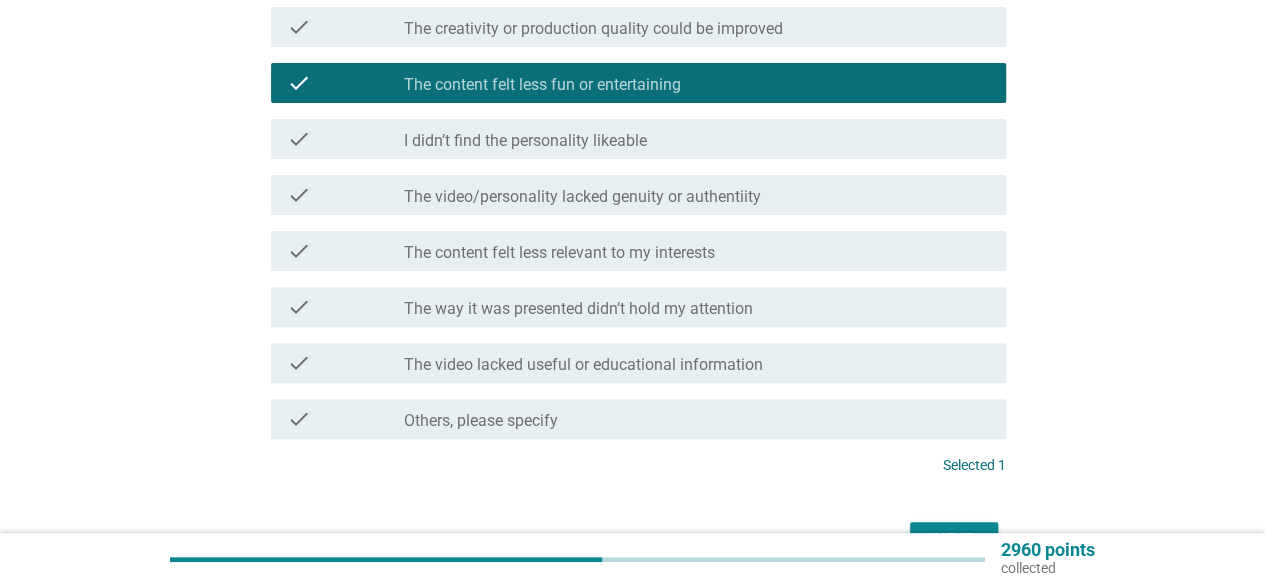 click on "check_box_outline_blank The video lacked useful or educational information" at bounding box center [697, 363] 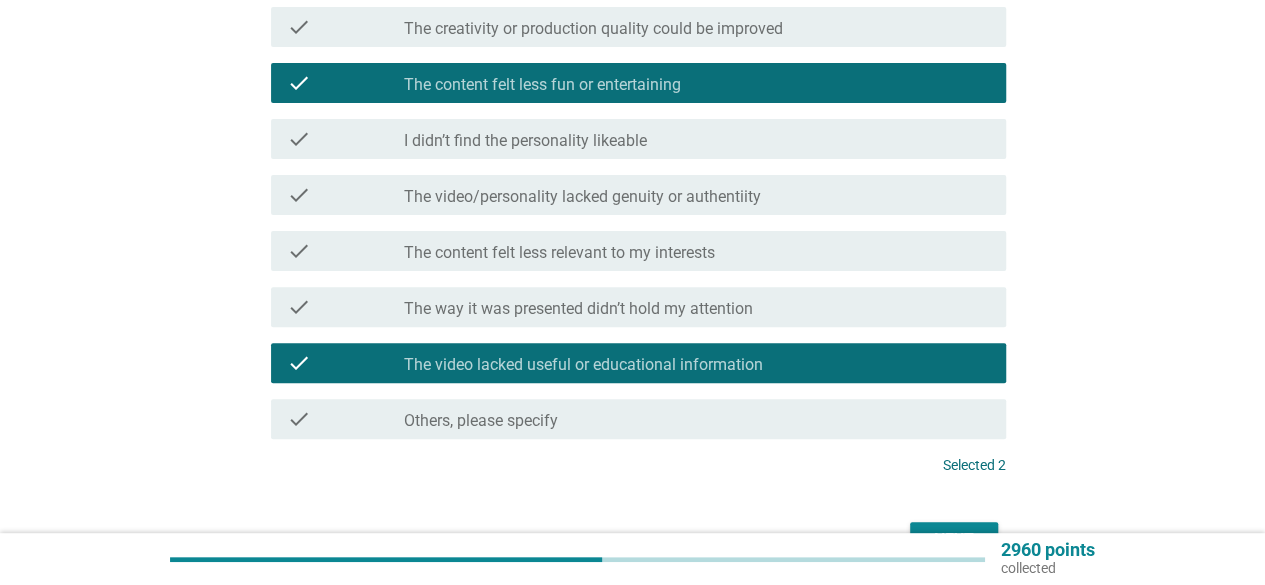 click on "The way it was presented didn’t hold my attention" at bounding box center [578, 309] 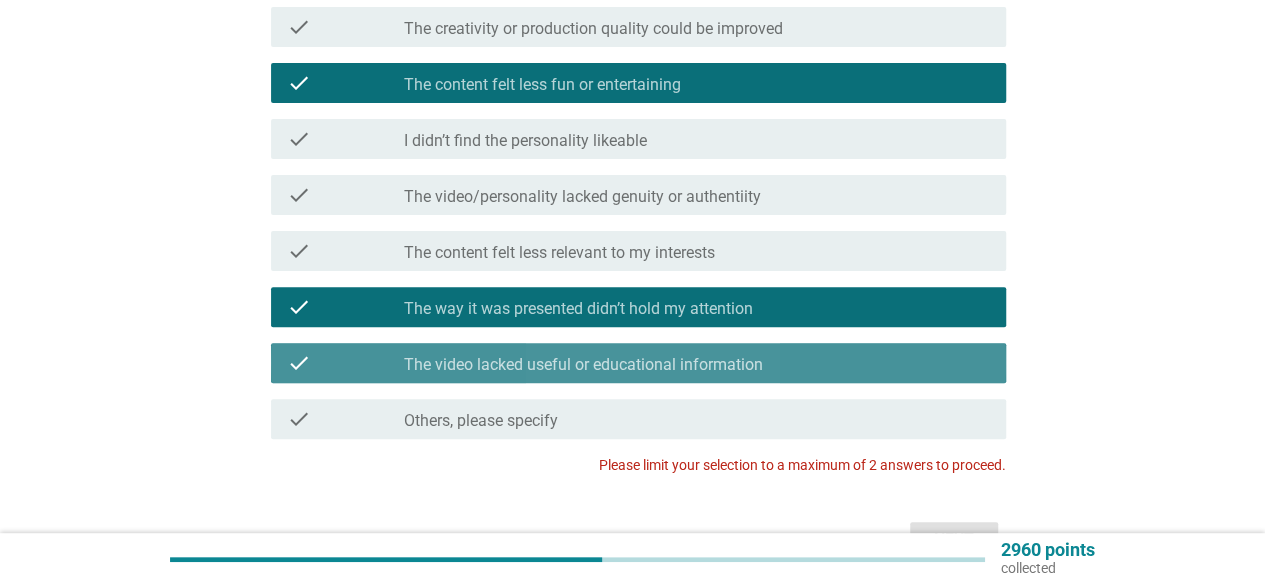 click on "The video lacked useful or educational information" at bounding box center (583, 365) 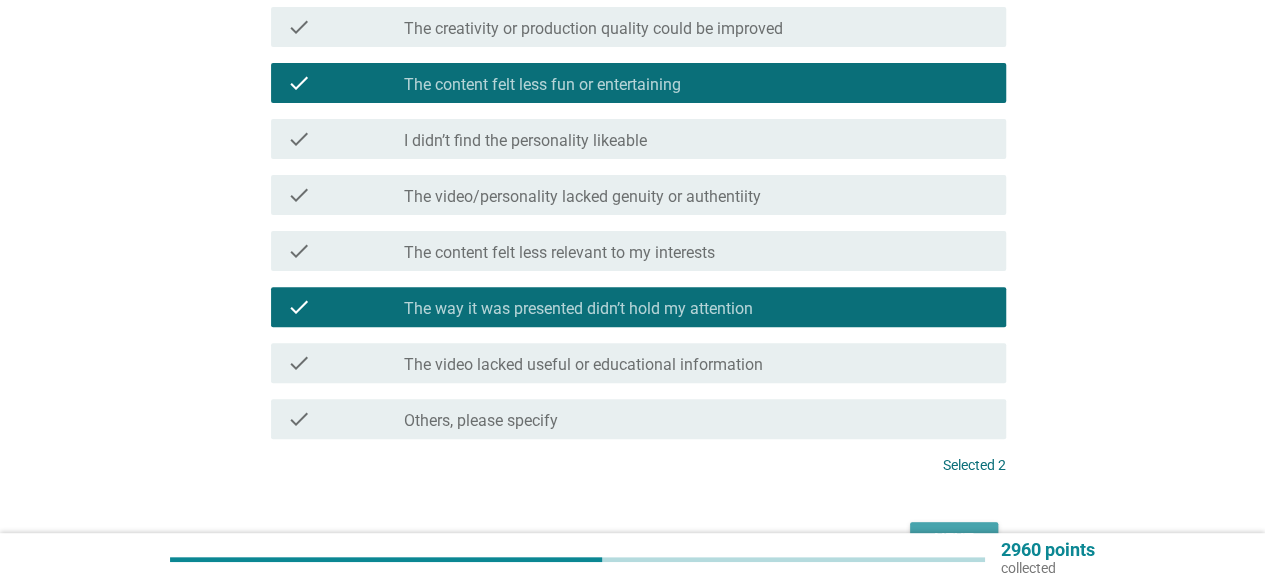 click on "Next" at bounding box center (954, 540) 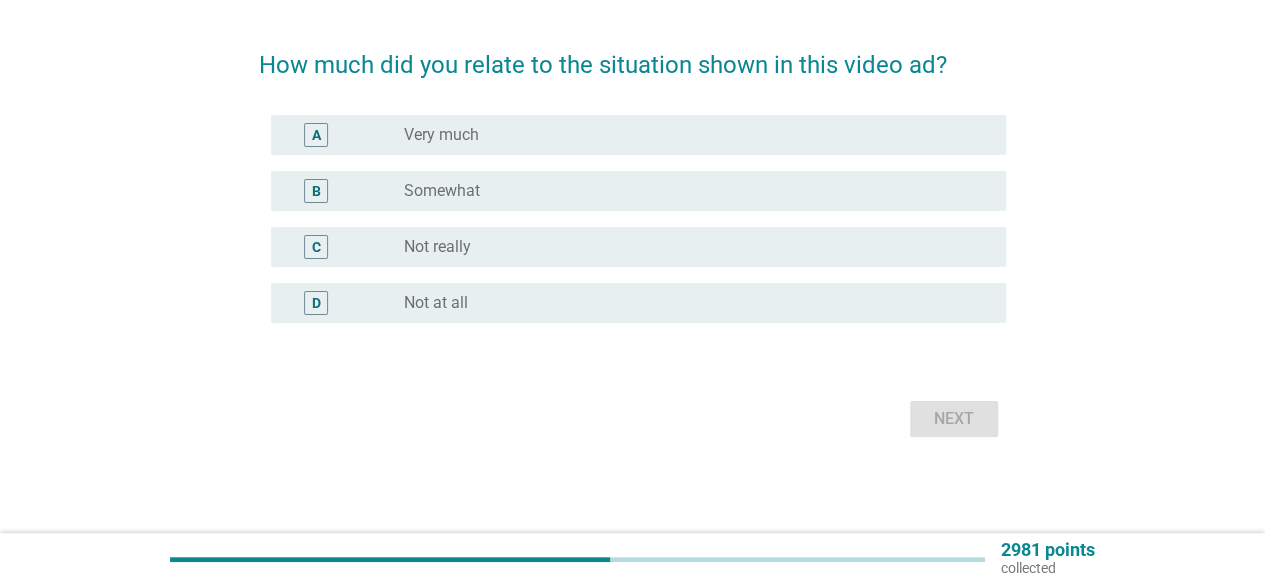 scroll, scrollTop: 0, scrollLeft: 0, axis: both 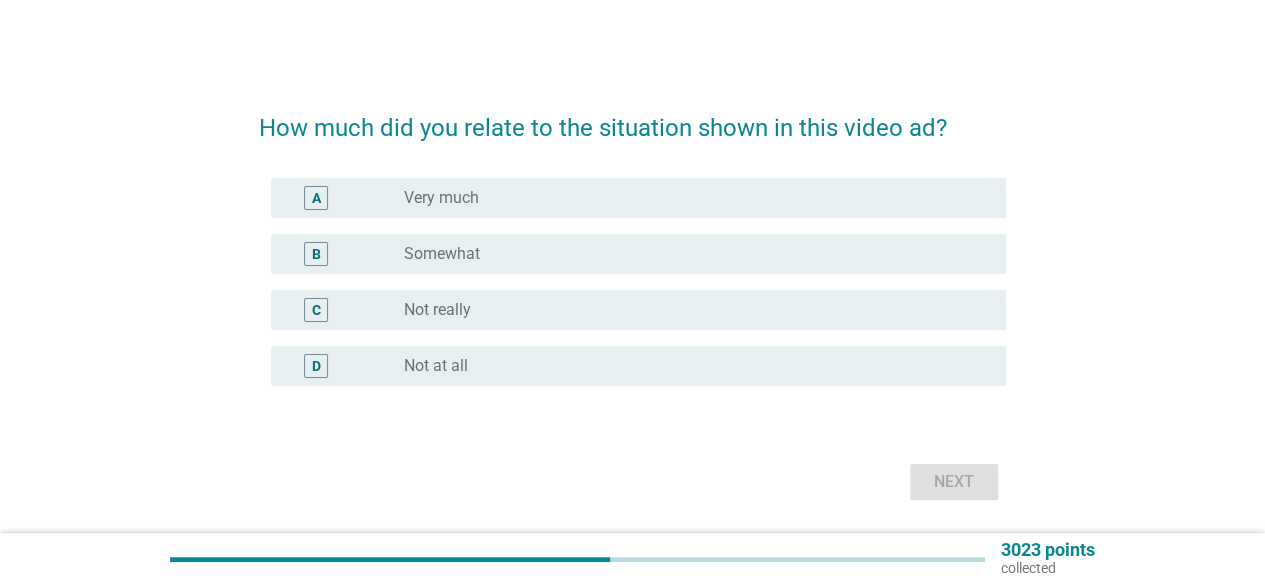 click on "radio_button_unchecked Somewhat" at bounding box center [689, 254] 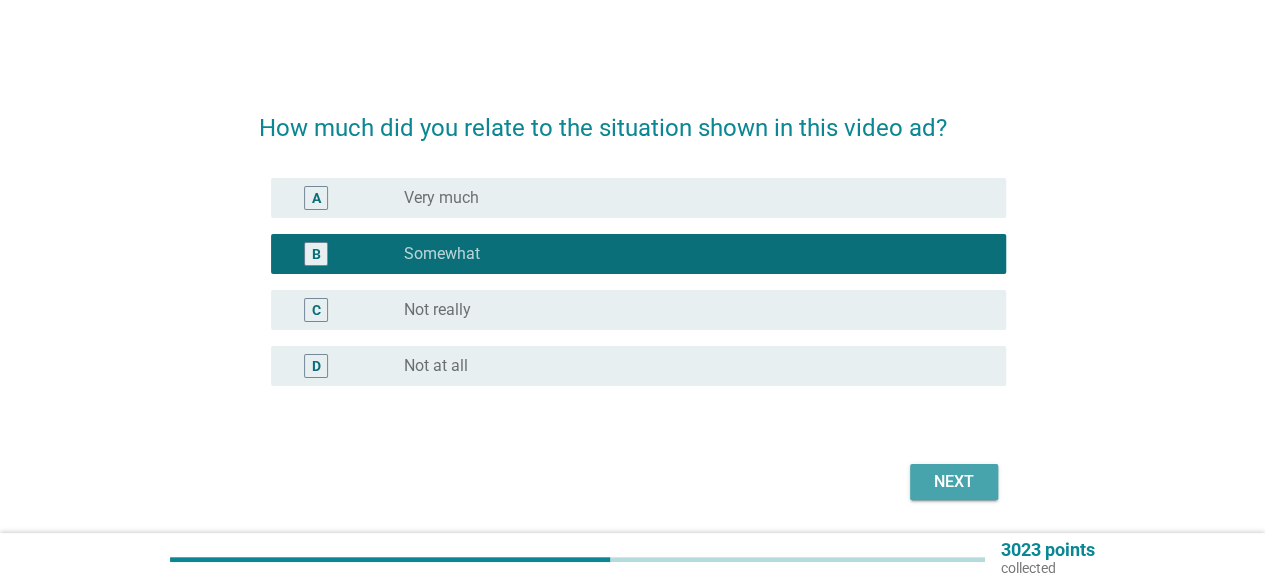 click on "Next" at bounding box center (954, 482) 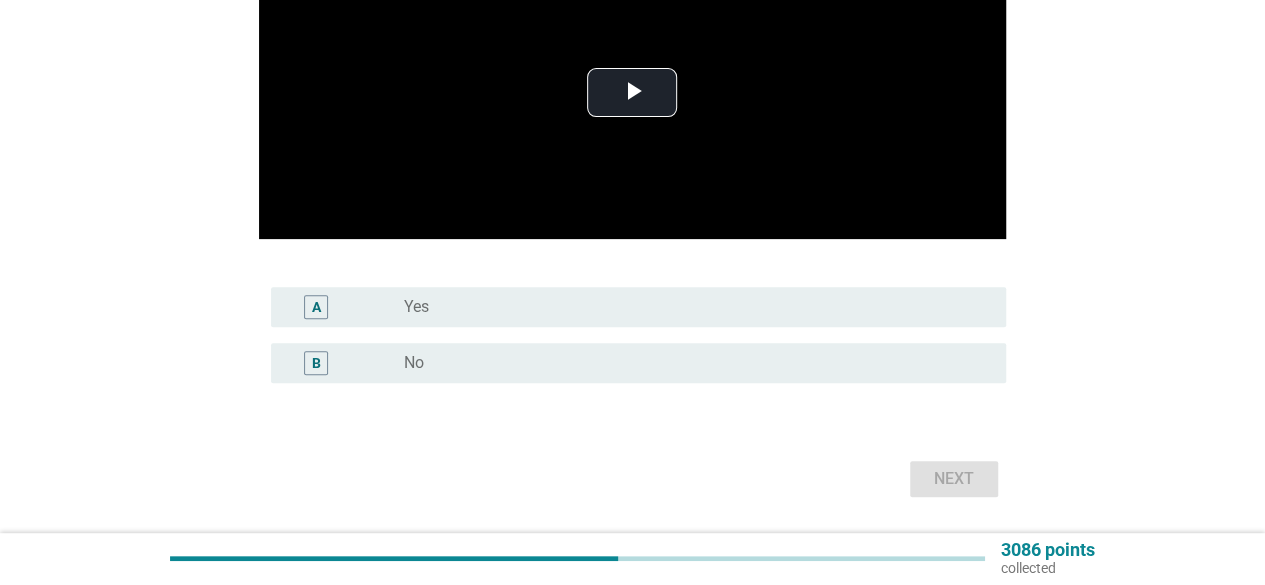 scroll, scrollTop: 275, scrollLeft: 0, axis: vertical 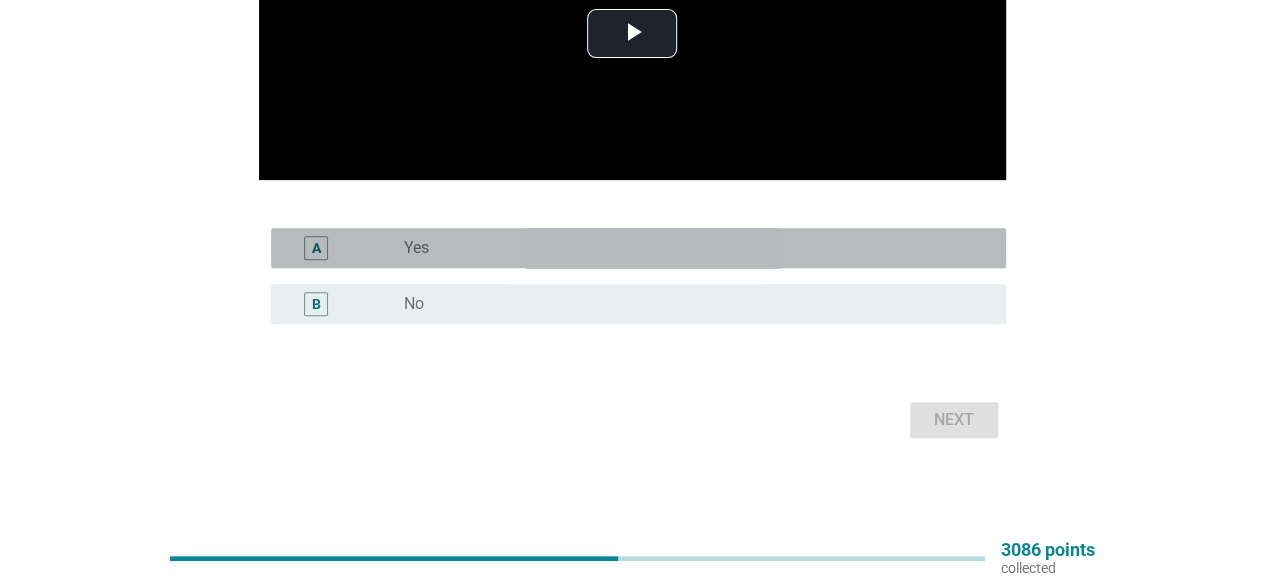 click on "A     radio_button_unchecked Yes" at bounding box center (638, 248) 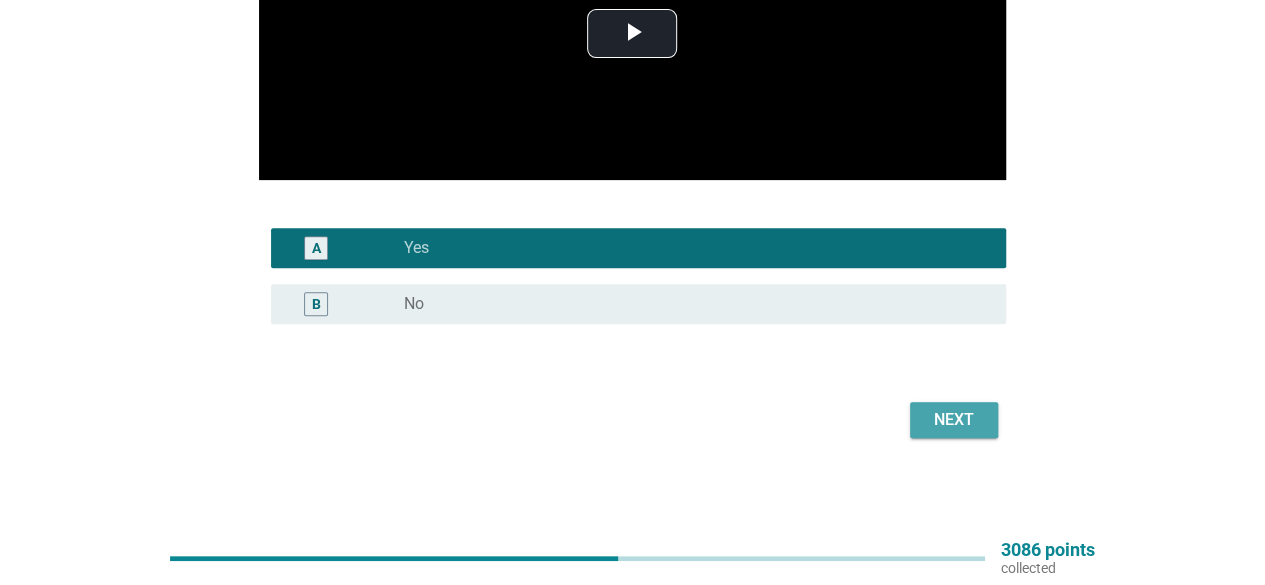 click on "Next" at bounding box center [954, 420] 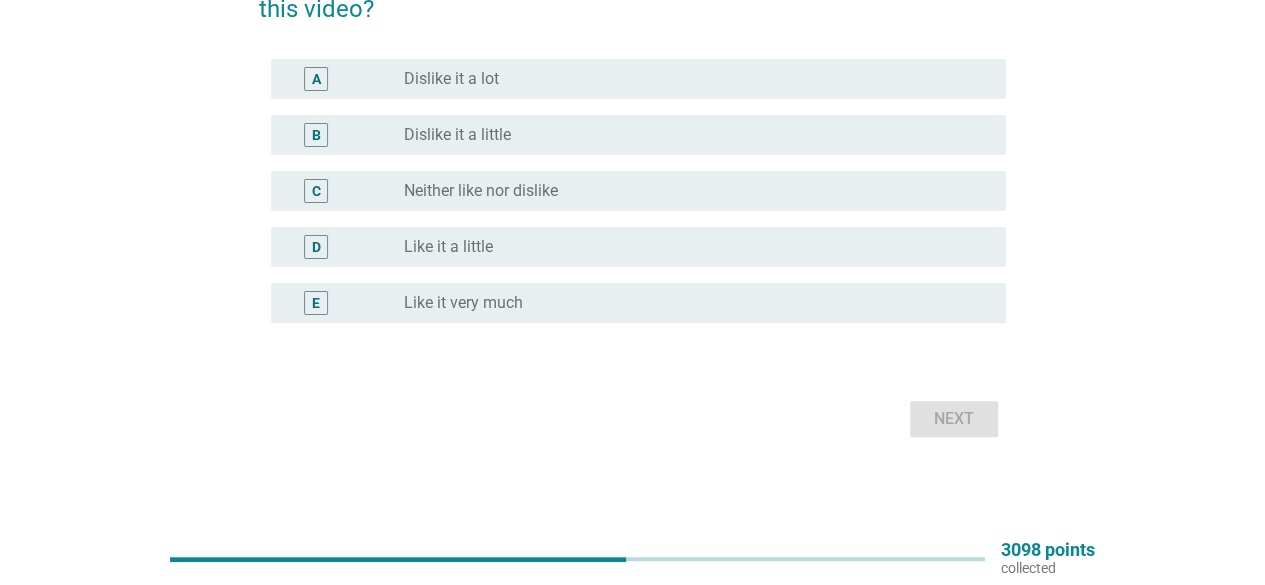 scroll, scrollTop: 0, scrollLeft: 0, axis: both 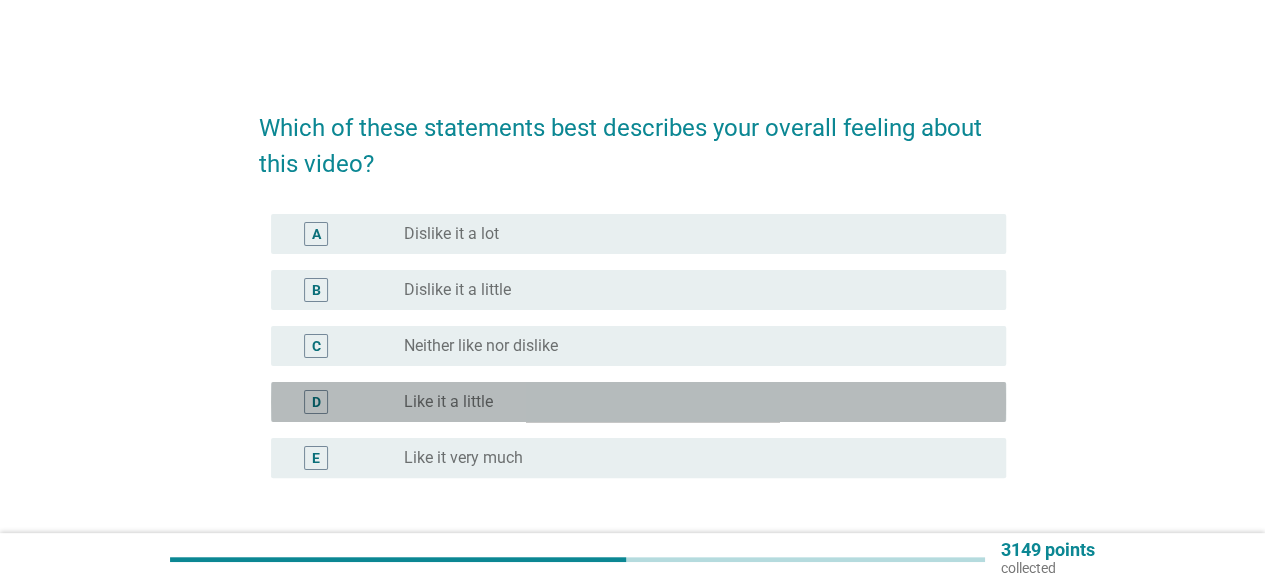 click on "radio_button_unchecked Like it a little" at bounding box center [689, 402] 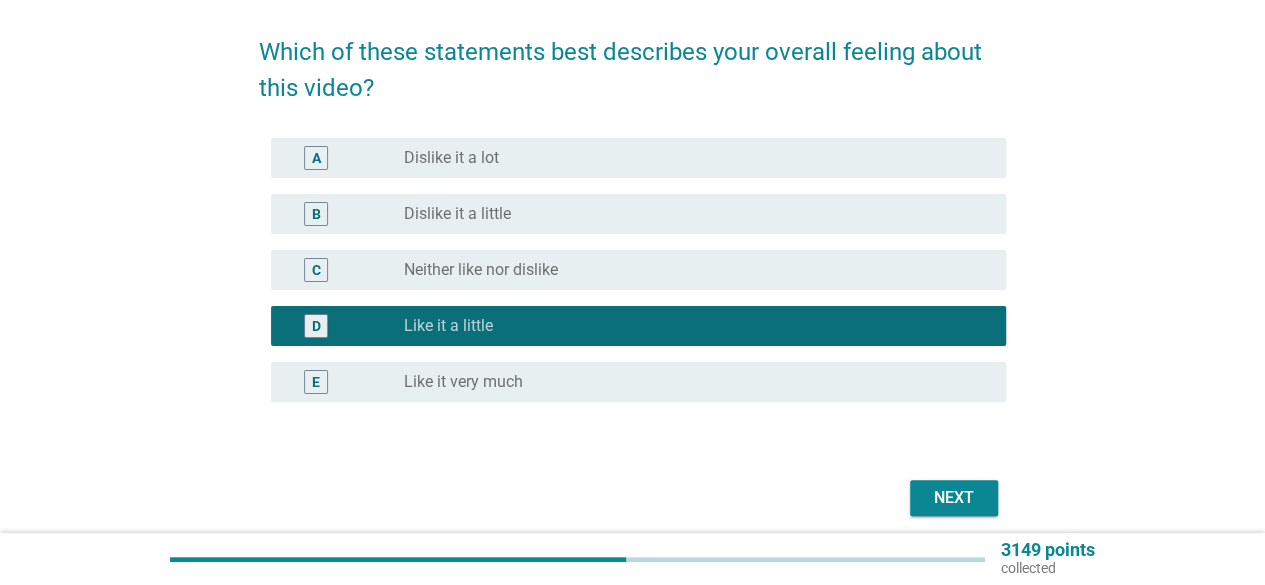 scroll, scrollTop: 154, scrollLeft: 0, axis: vertical 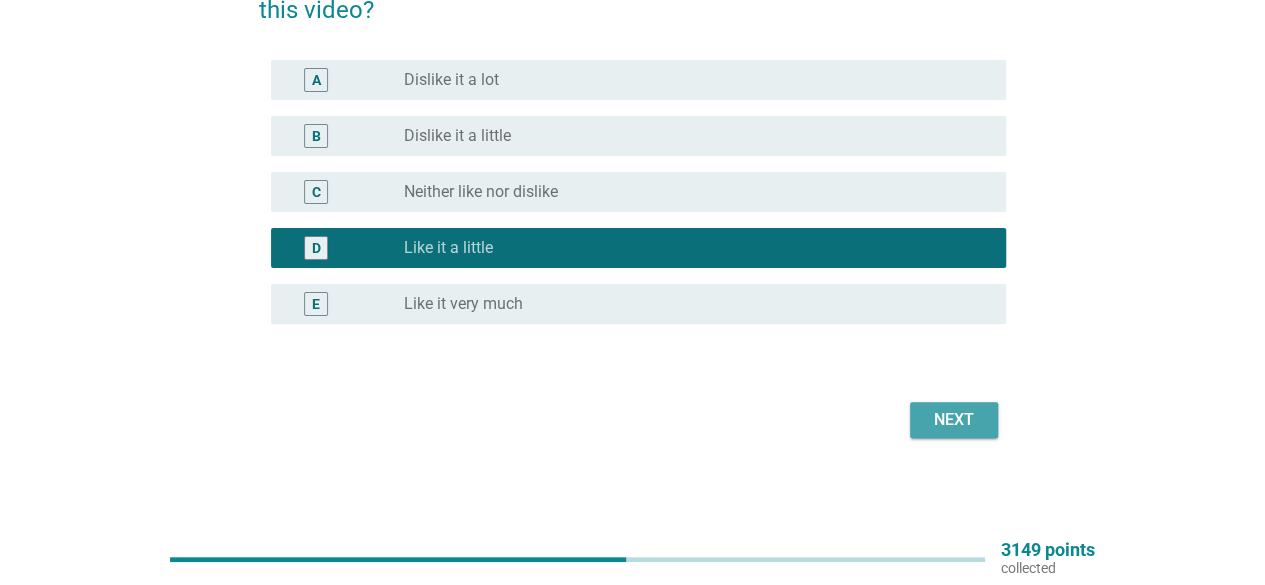 click on "Next" at bounding box center [954, 420] 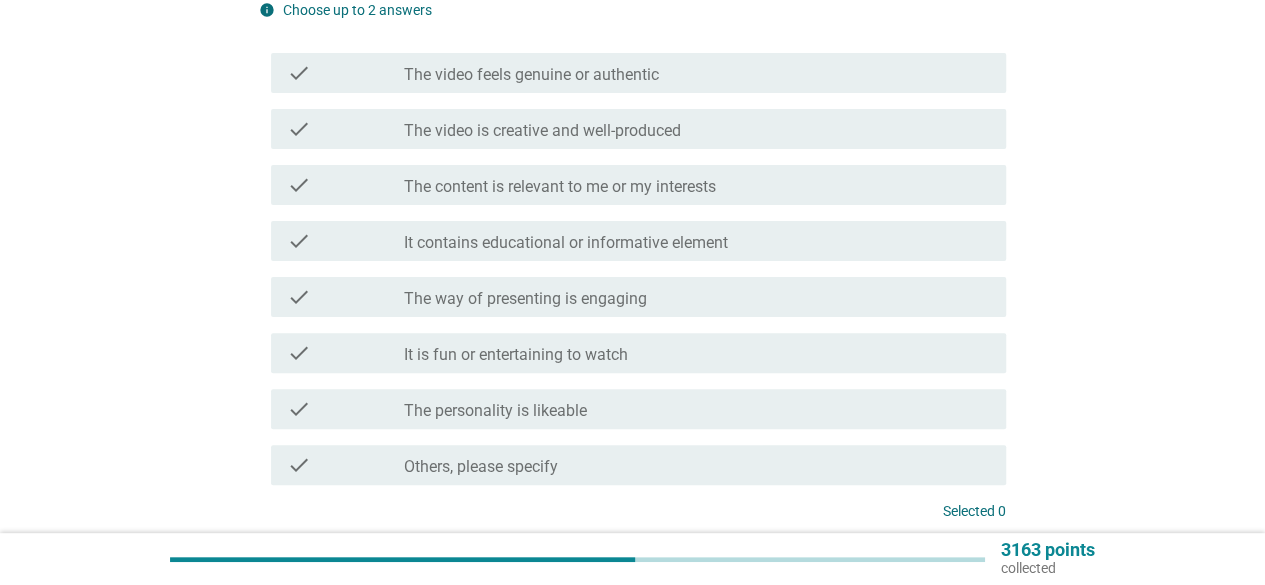 scroll, scrollTop: 0, scrollLeft: 0, axis: both 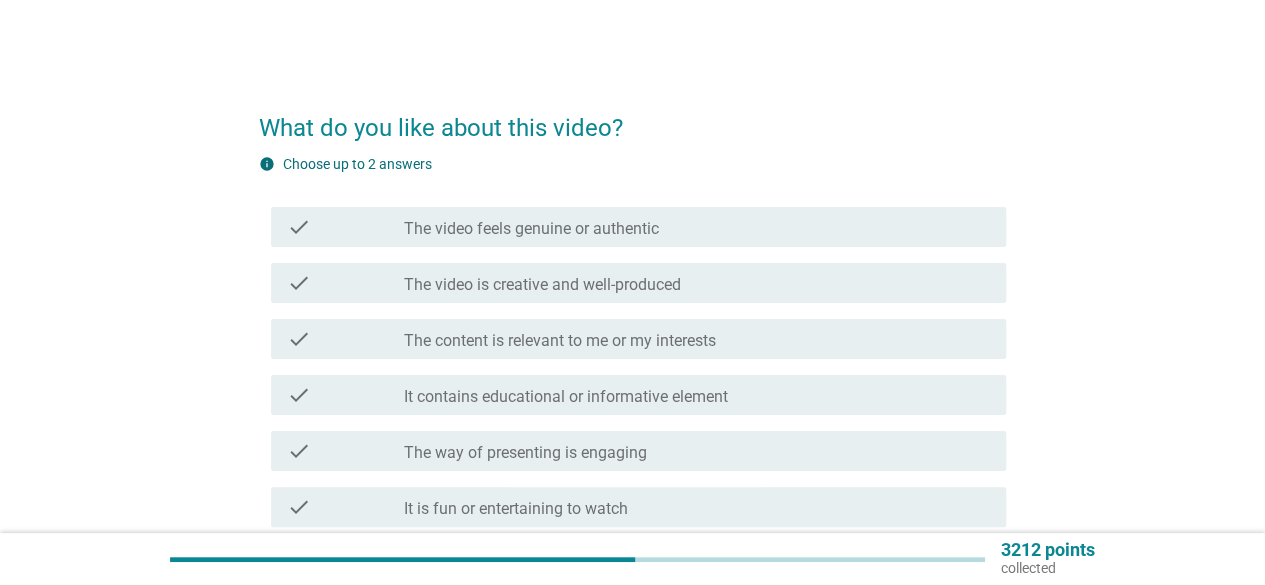 click on "check_box_outline_blank It contains educational or informative element" at bounding box center [697, 395] 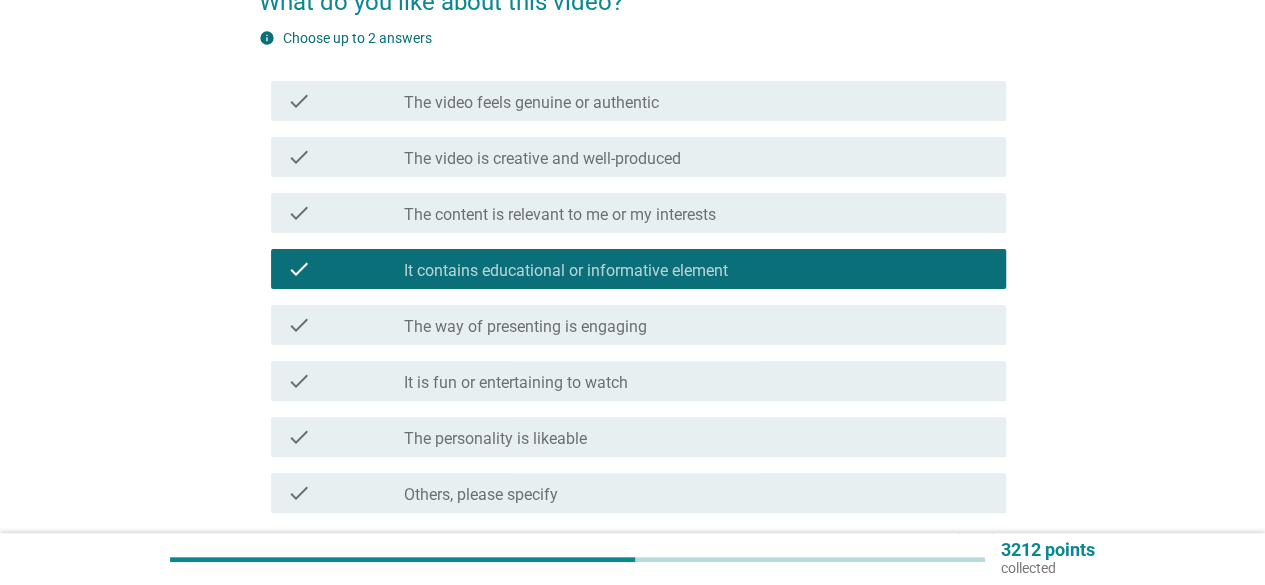 scroll, scrollTop: 200, scrollLeft: 0, axis: vertical 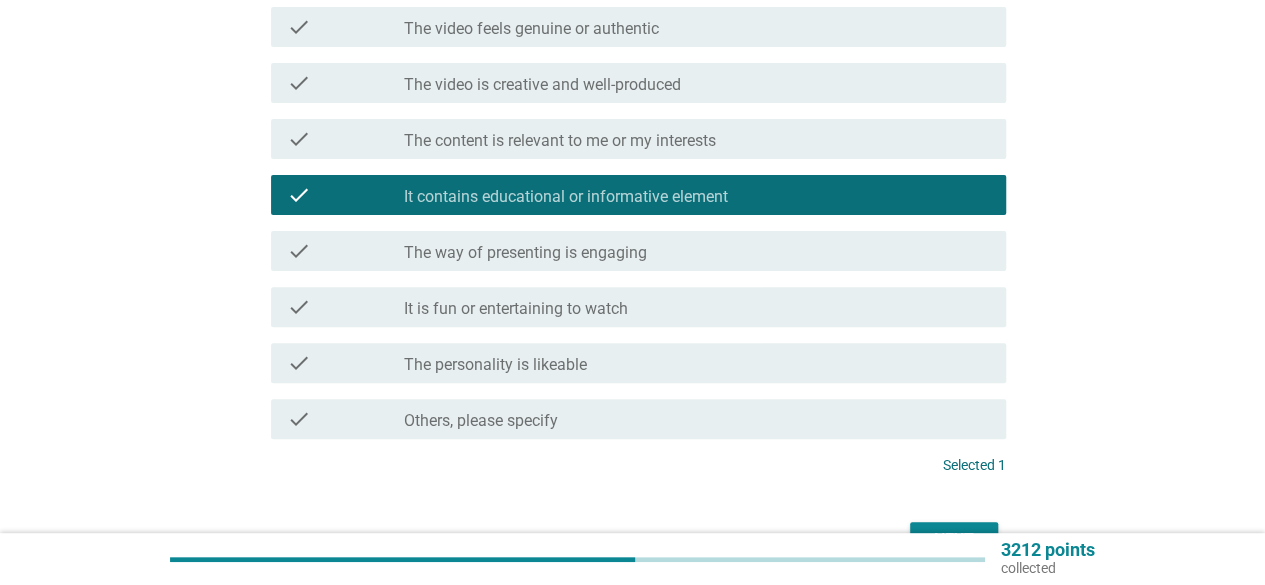 click on "check     check_box_outline_blank The way of presenting is engaging" at bounding box center (638, 251) 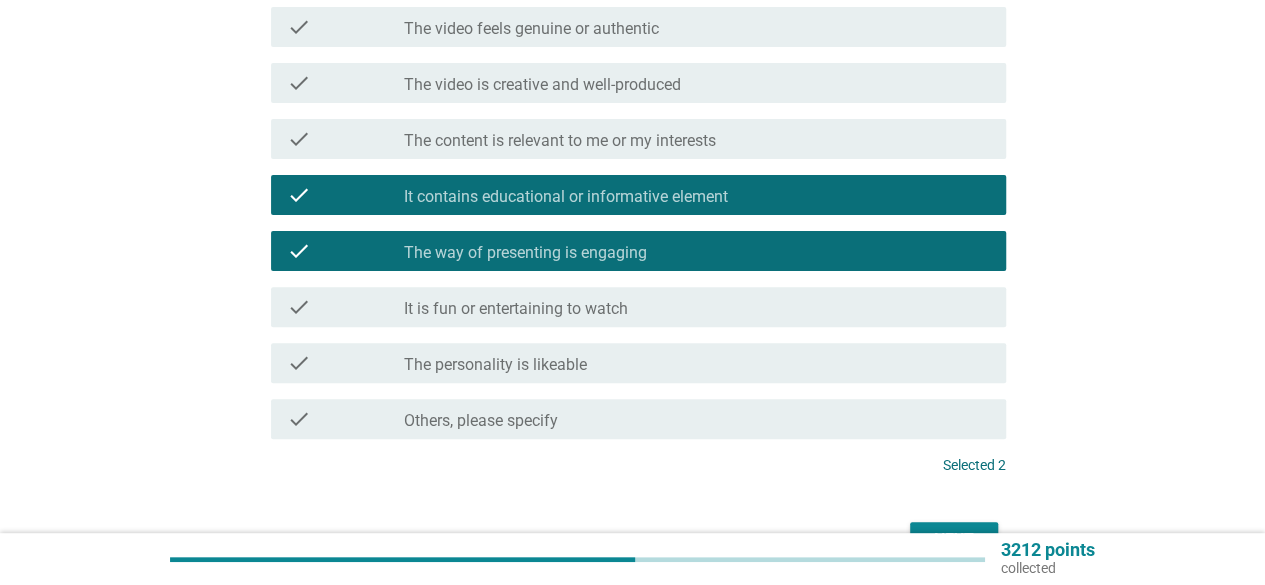 scroll, scrollTop: 320, scrollLeft: 0, axis: vertical 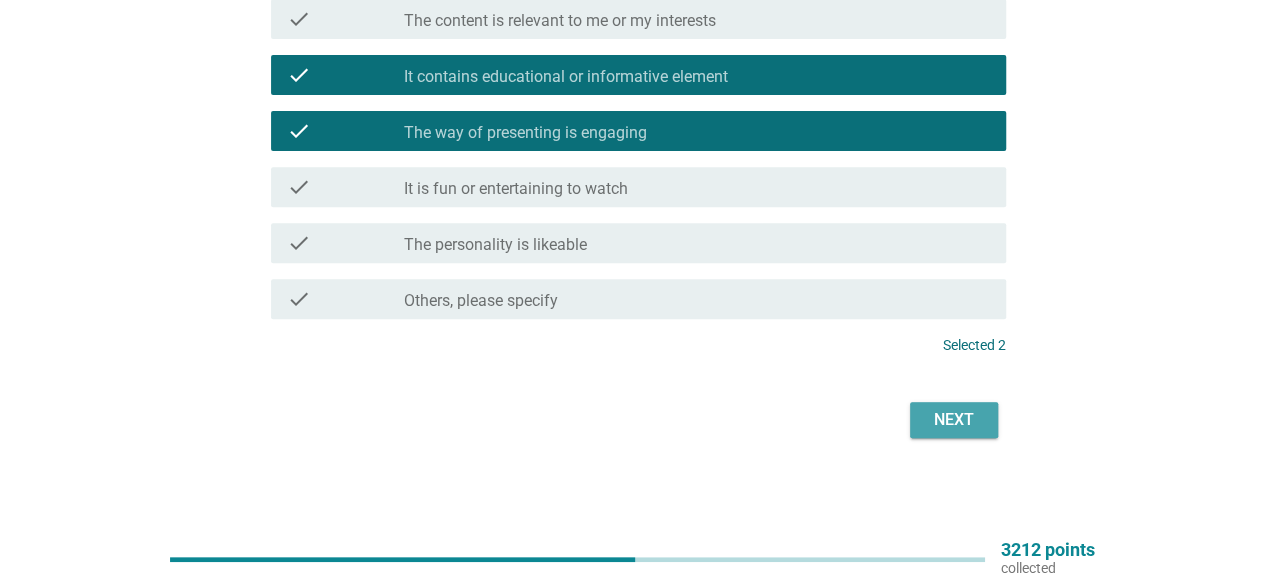 click on "Next" at bounding box center [954, 420] 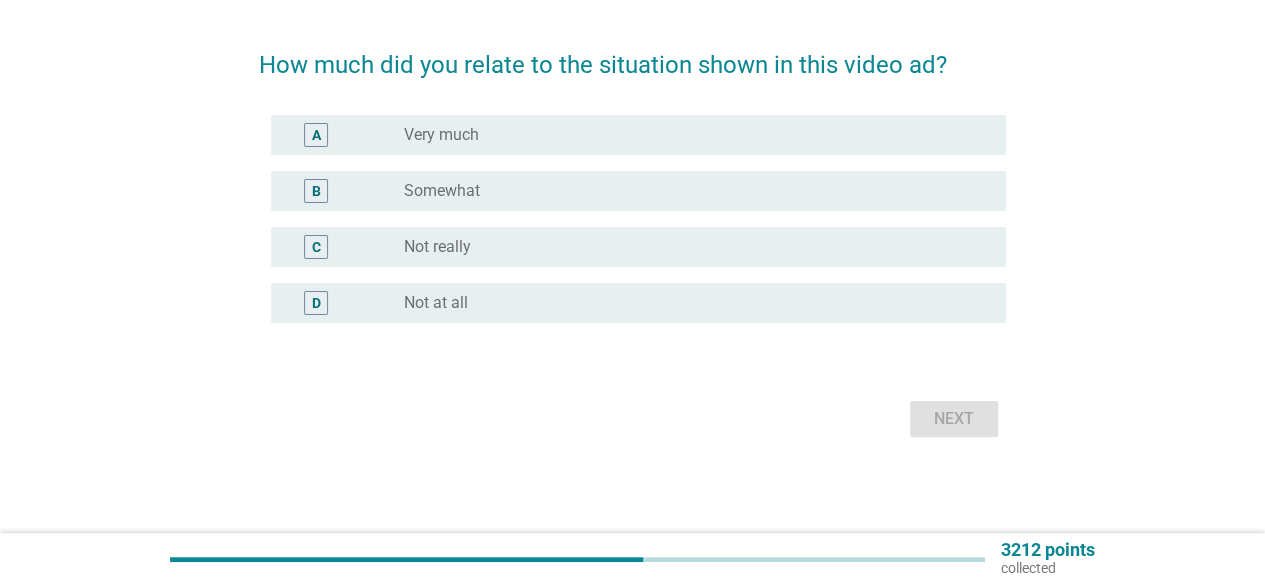 scroll, scrollTop: 0, scrollLeft: 0, axis: both 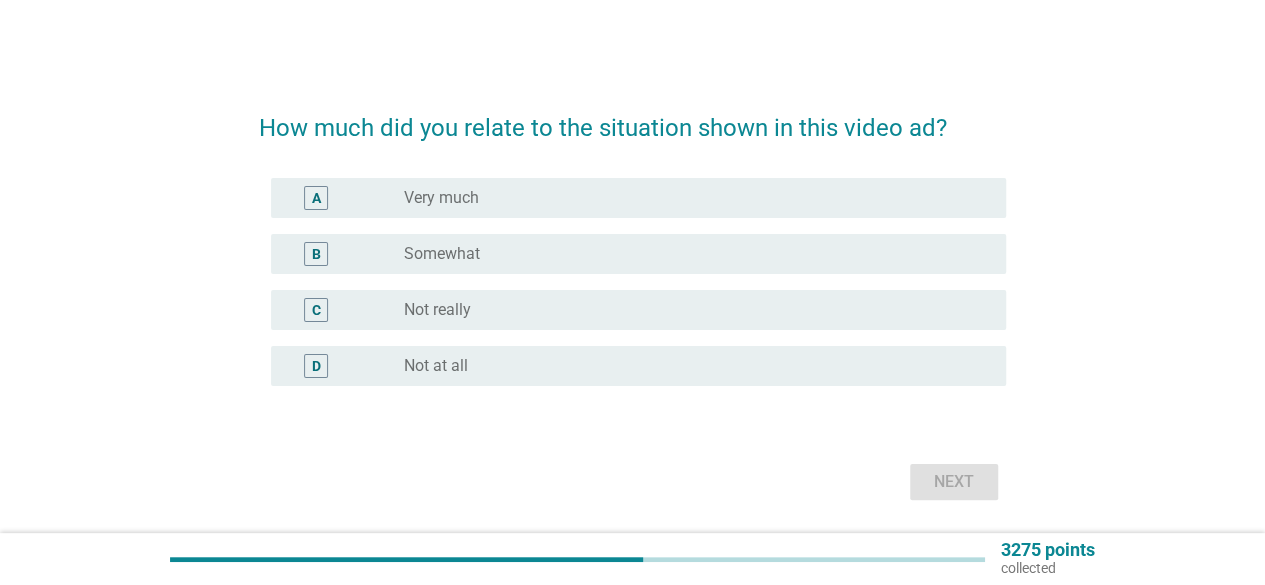 click on "B     radio_button_unchecked Somewhat" at bounding box center (638, 254) 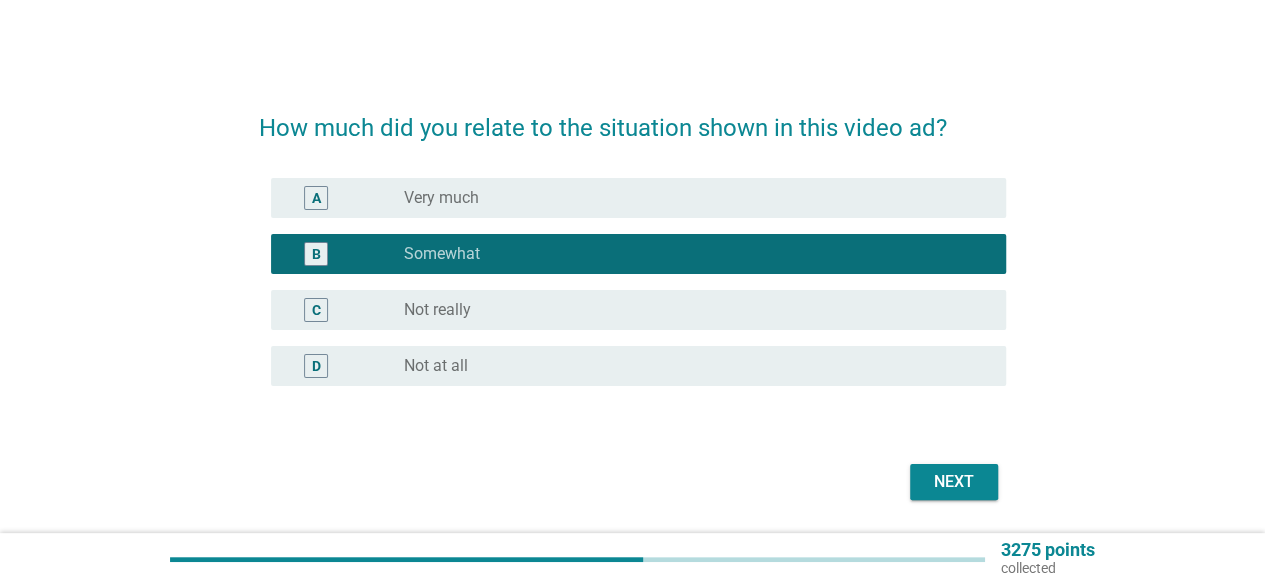 click on "Next" at bounding box center (954, 482) 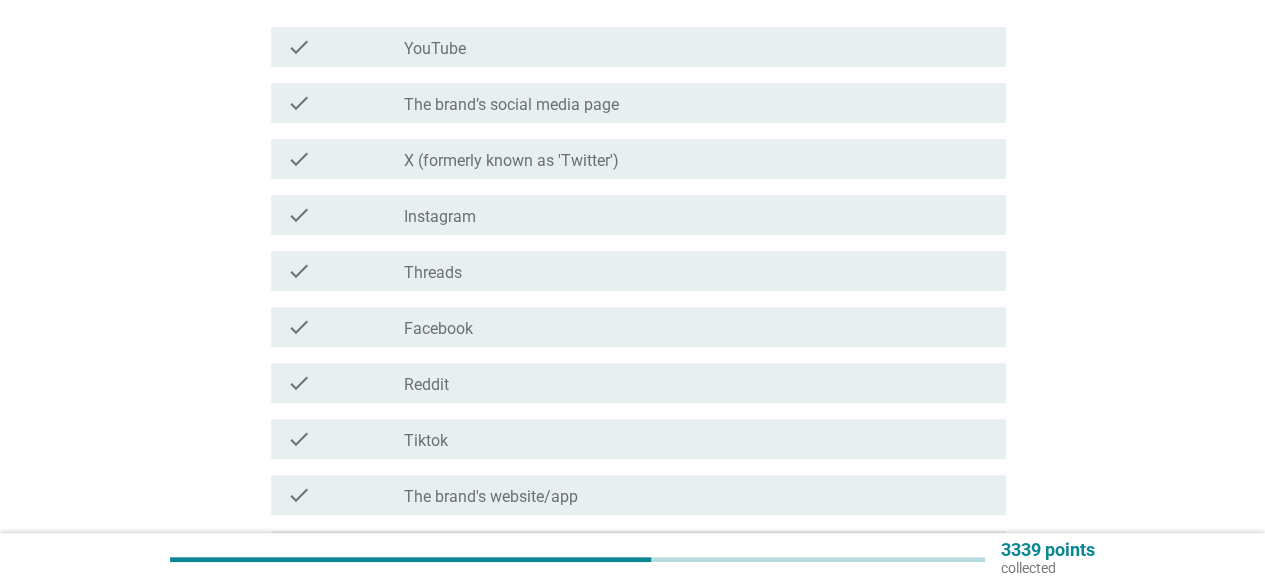 scroll, scrollTop: 200, scrollLeft: 0, axis: vertical 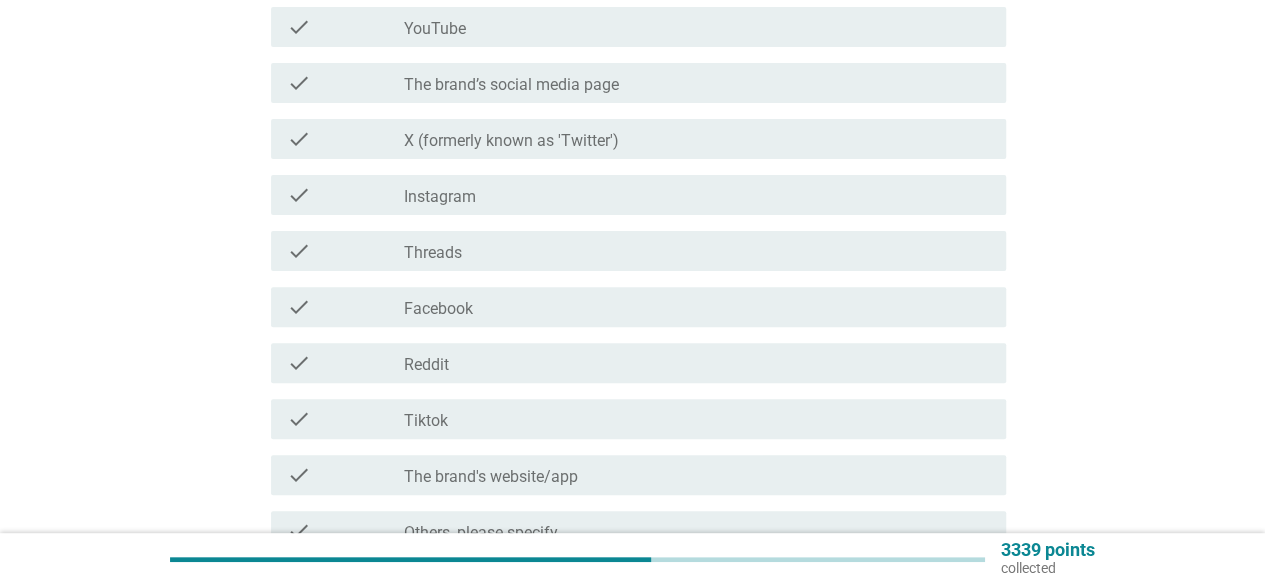 click on "check_box_outline_blank Instagram" at bounding box center [697, 195] 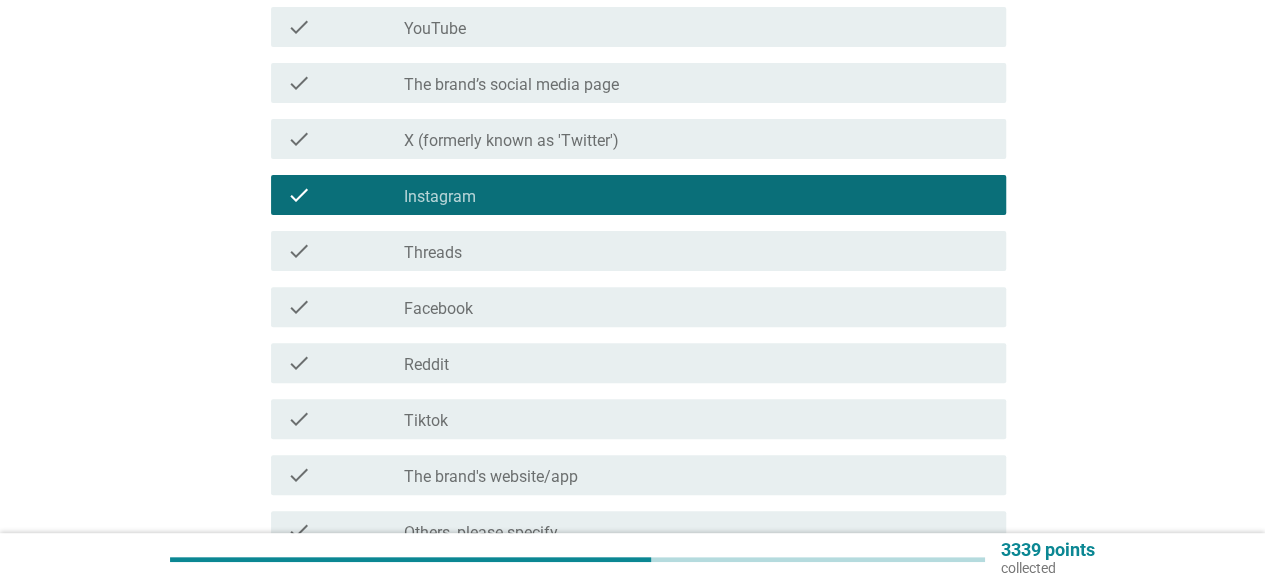 scroll, scrollTop: 404, scrollLeft: 0, axis: vertical 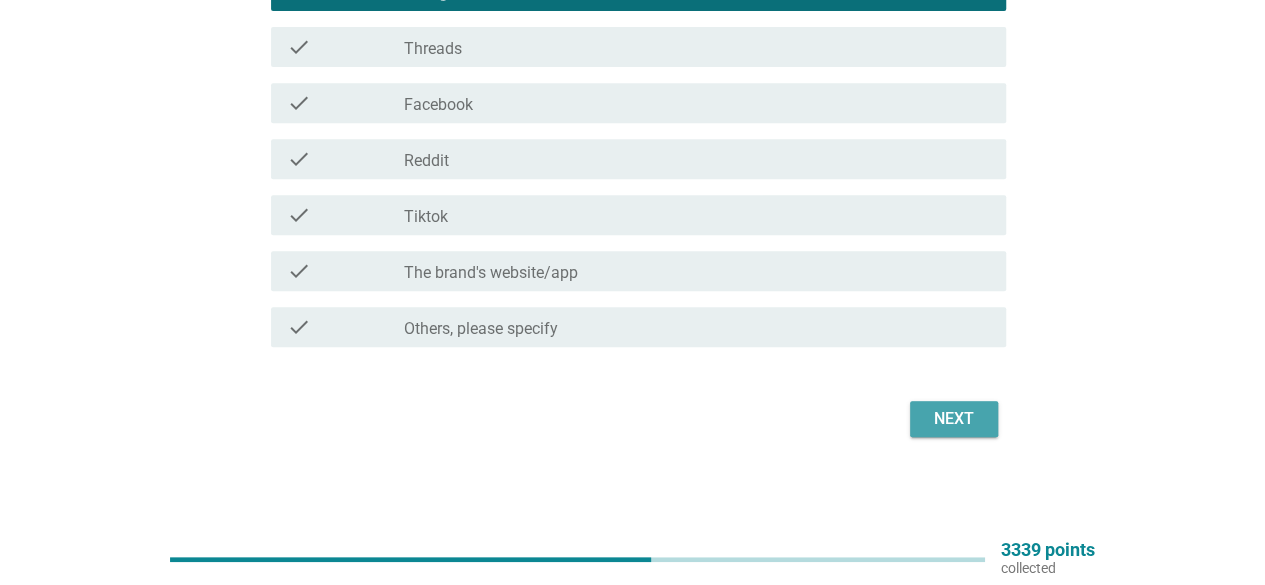 click on "Next" at bounding box center (954, 419) 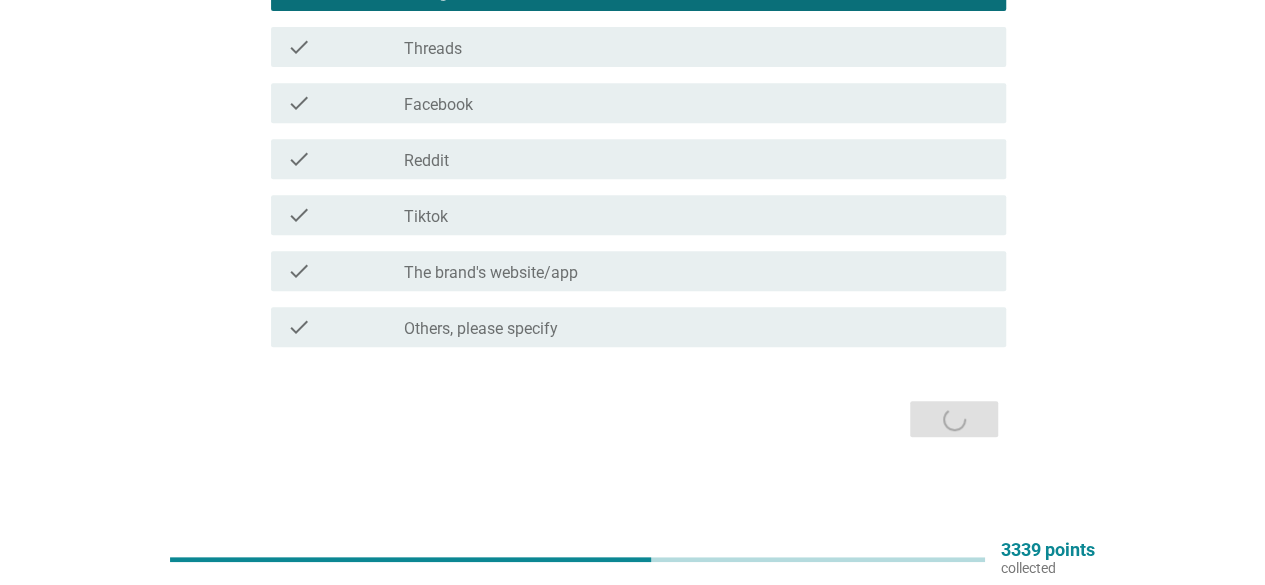 scroll, scrollTop: 0, scrollLeft: 0, axis: both 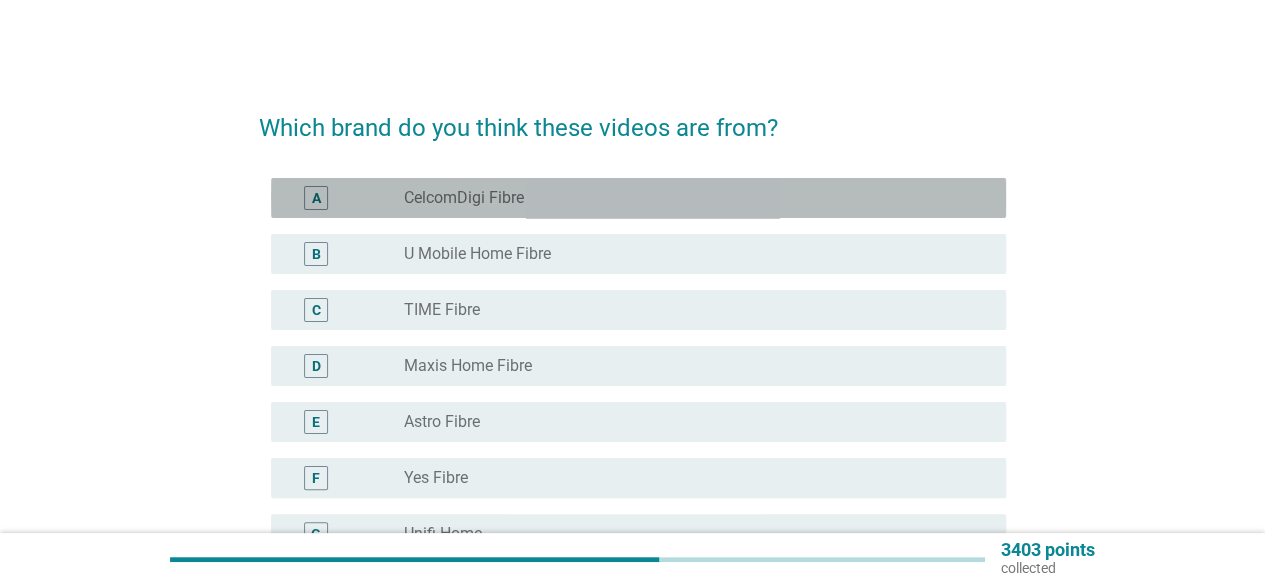 click on "radio_button_unchecked CelcomDigi Fibre" at bounding box center (689, 198) 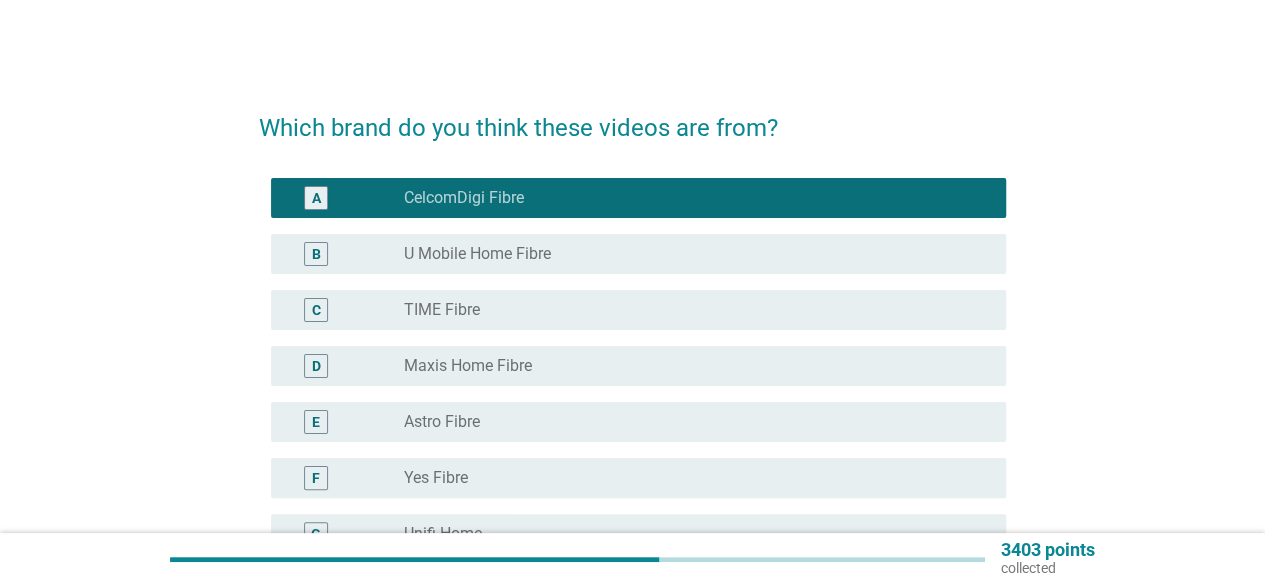 scroll, scrollTop: 286, scrollLeft: 0, axis: vertical 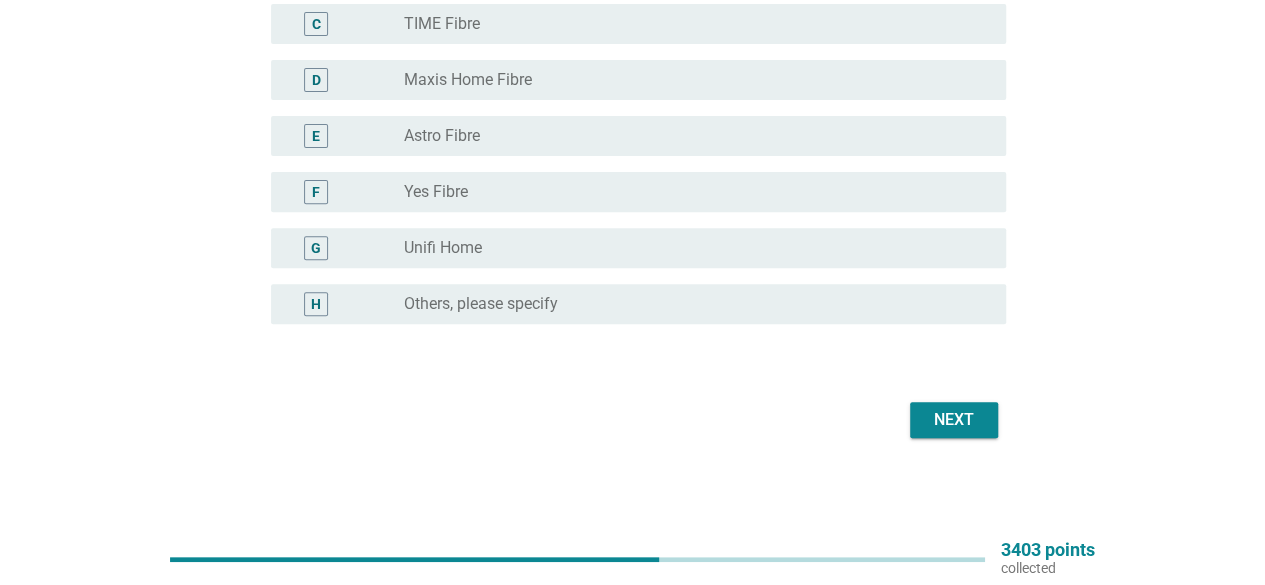 click on "Next" at bounding box center (954, 420) 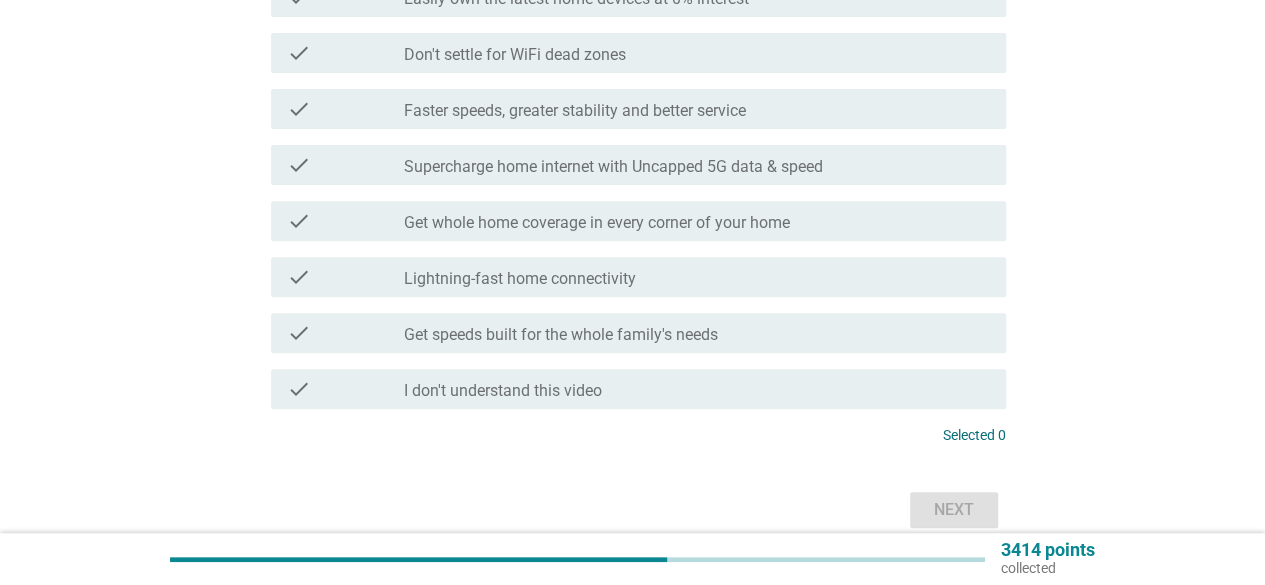 scroll, scrollTop: 0, scrollLeft: 0, axis: both 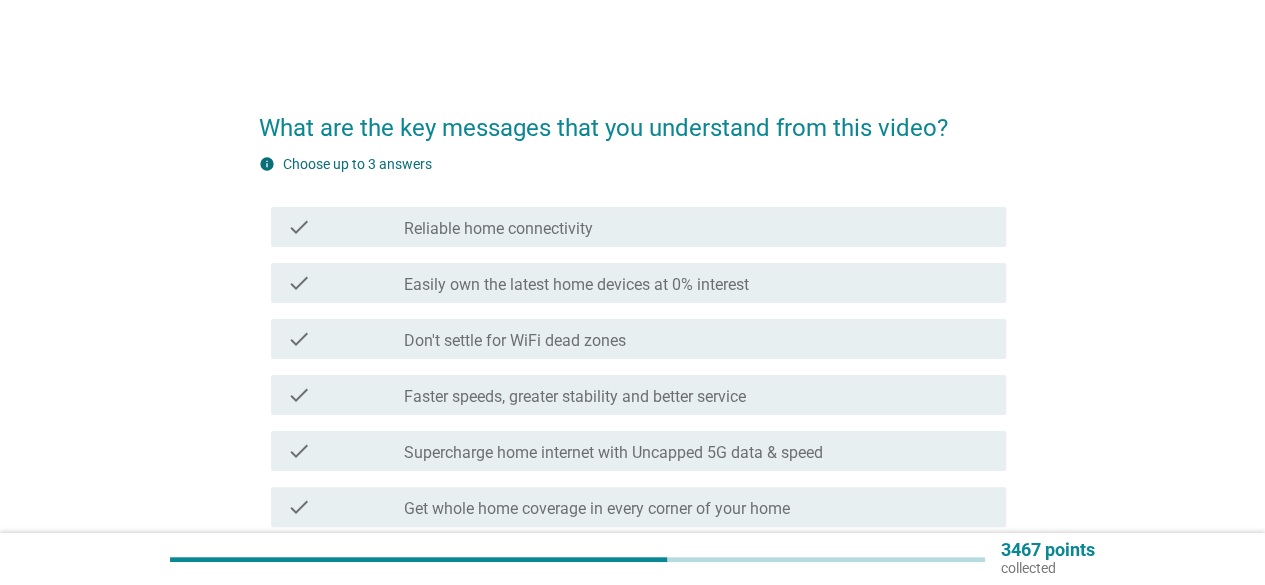 click on "check_box_outline_blank Don't settle for WiFi dead zones" at bounding box center [697, 339] 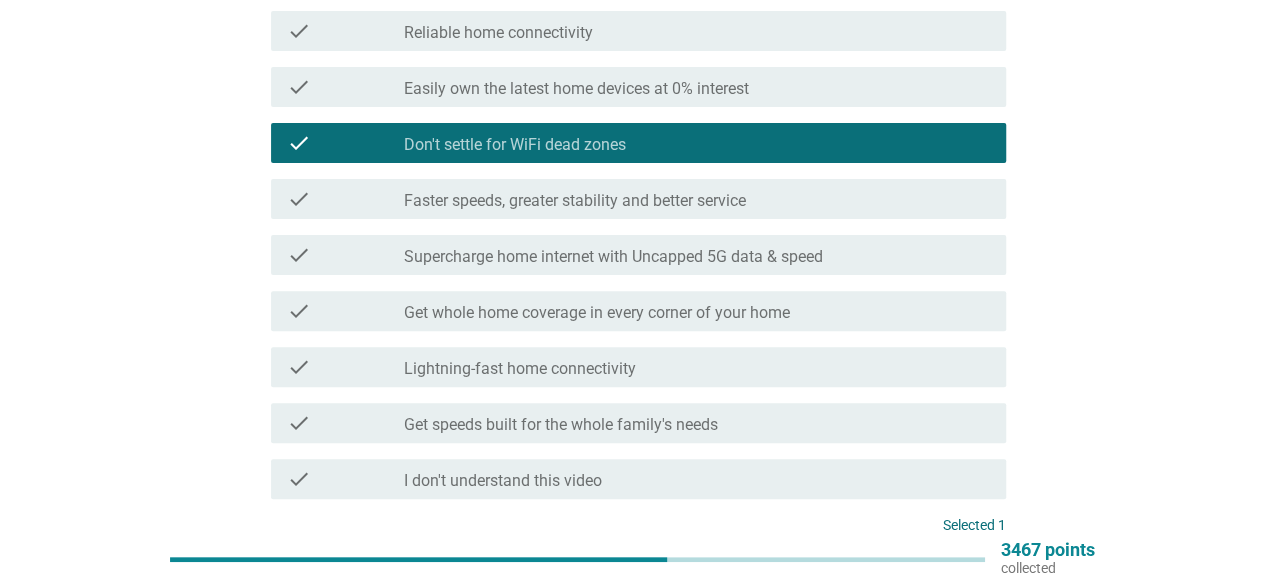 scroll, scrollTop: 0, scrollLeft: 0, axis: both 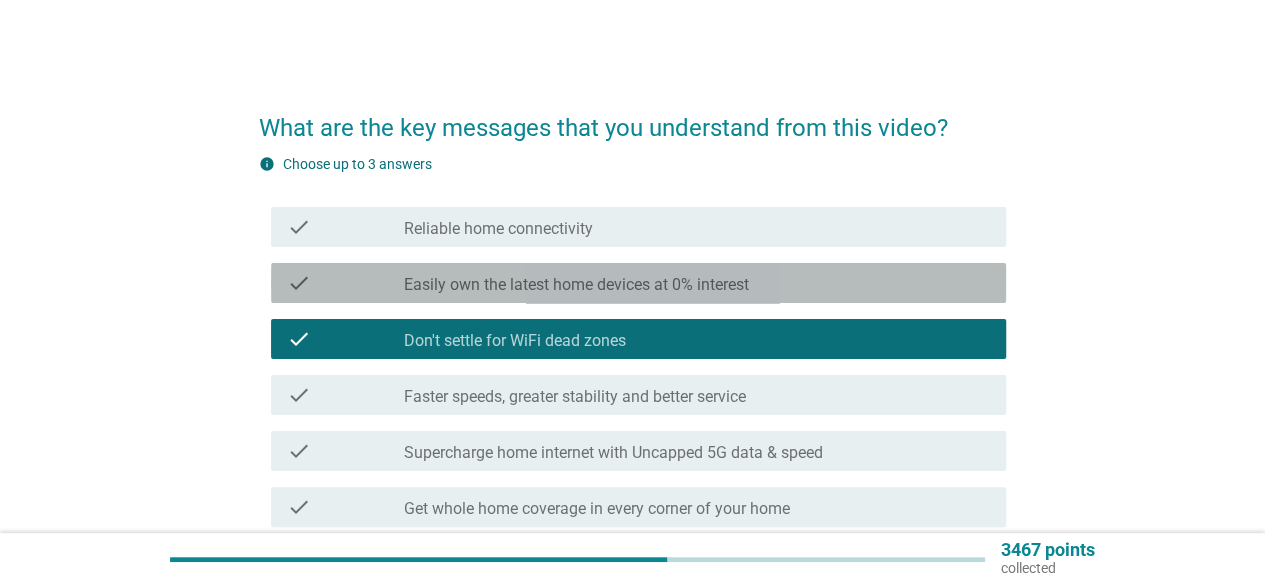 click on "check     check_box_outline_blank Easily own the latest home devices at 0% interest" at bounding box center (638, 283) 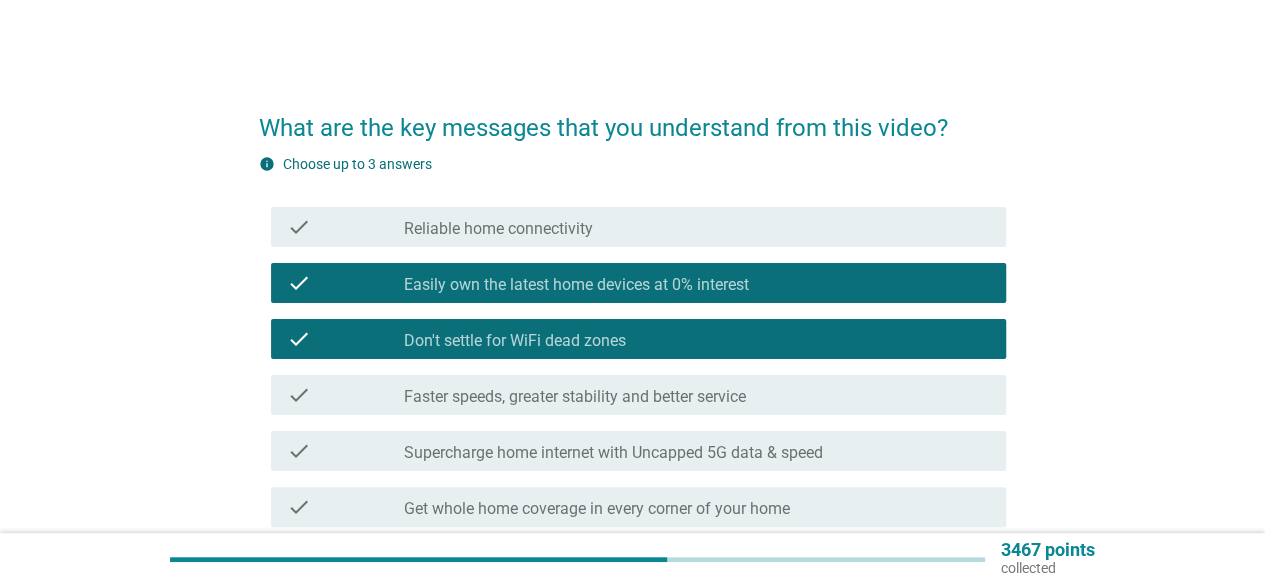 click on "check     check_box_outline_blank Don't settle for WiFi dead zones" at bounding box center [632, 339] 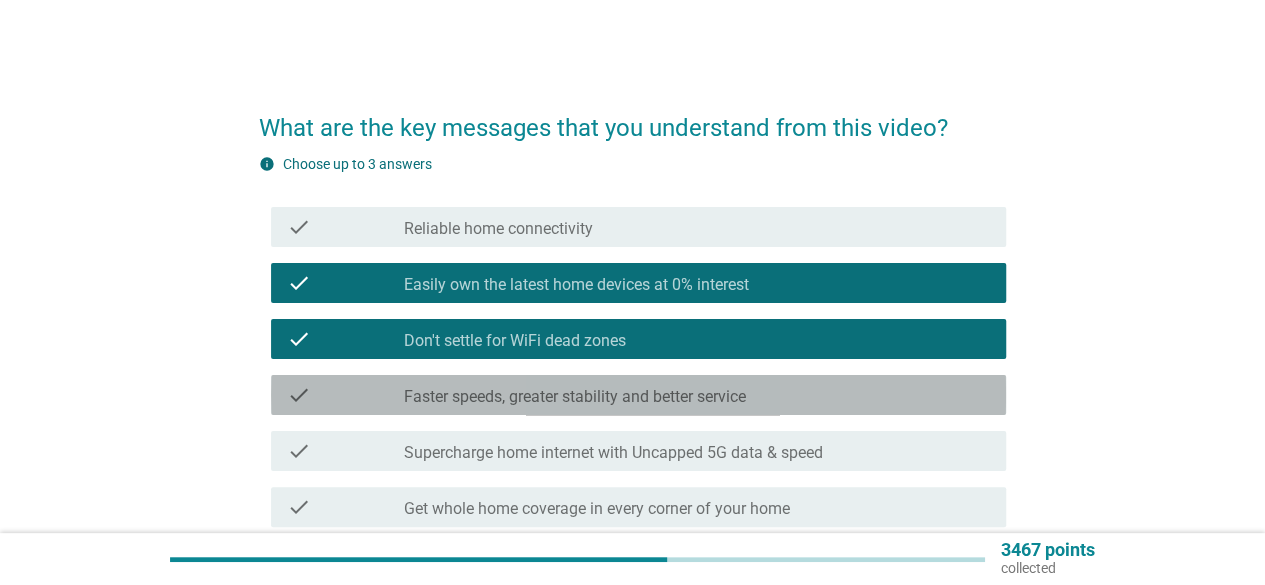 click on "Faster speeds, greater stability and better service" at bounding box center [575, 397] 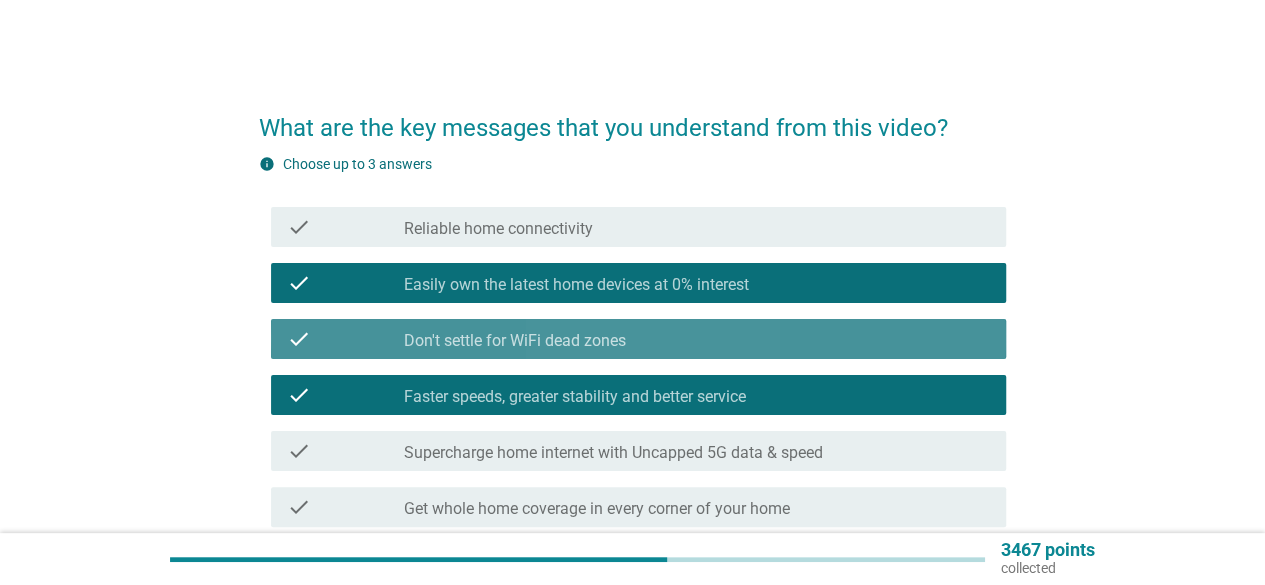 click on "check_box_outline_blank Don't settle for WiFi dead zones" at bounding box center (697, 339) 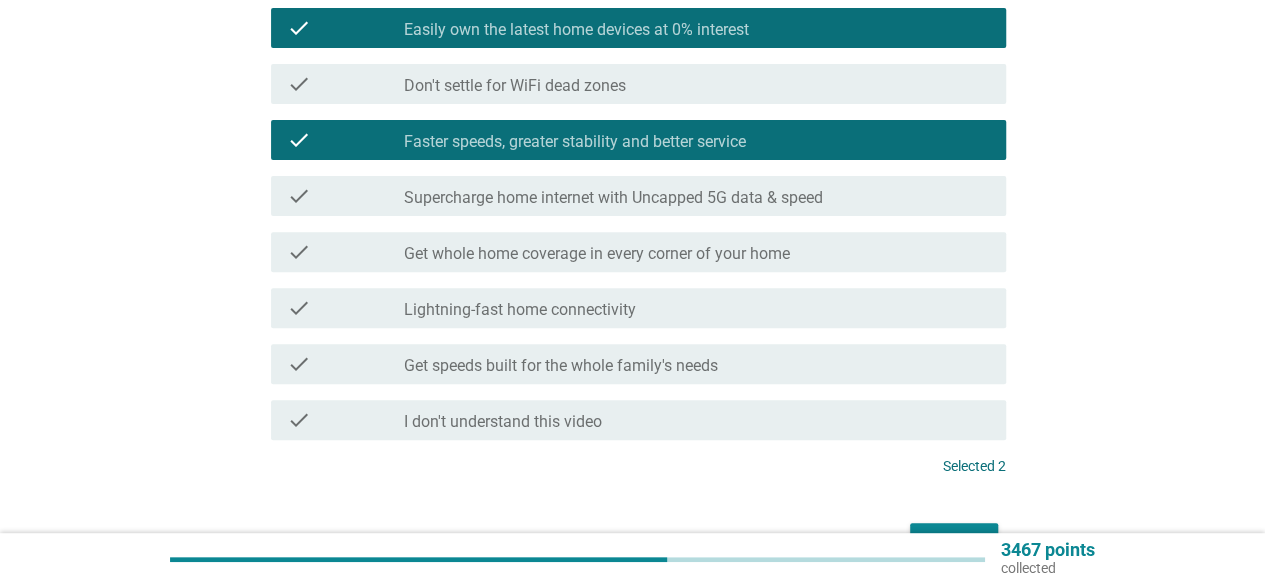 scroll, scrollTop: 376, scrollLeft: 0, axis: vertical 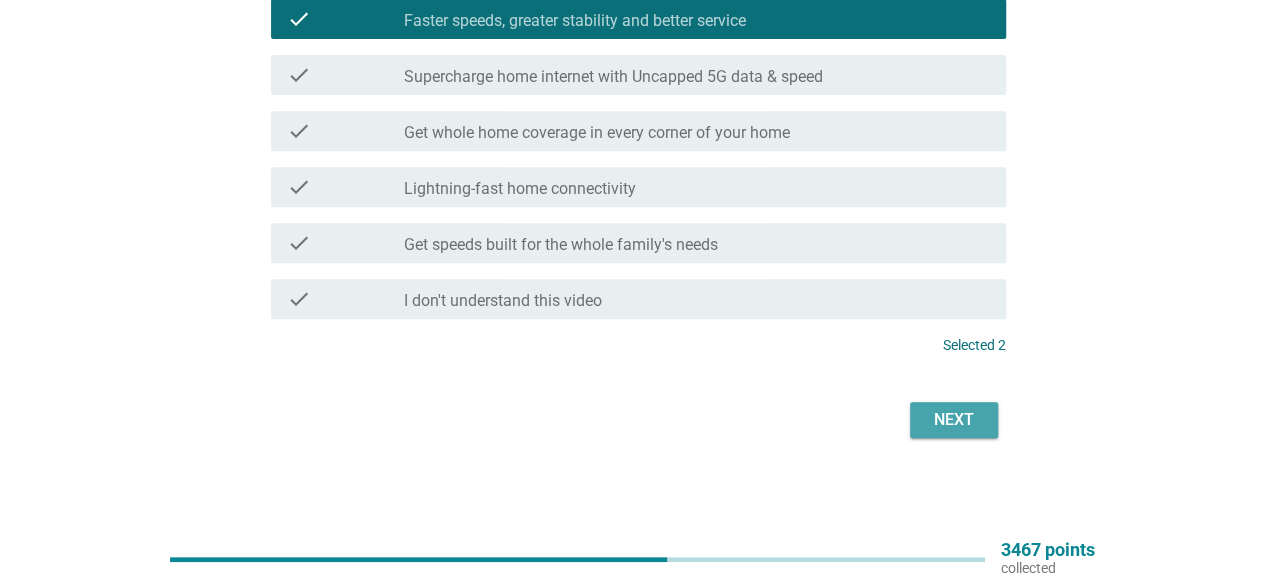 click on "Next" at bounding box center (954, 420) 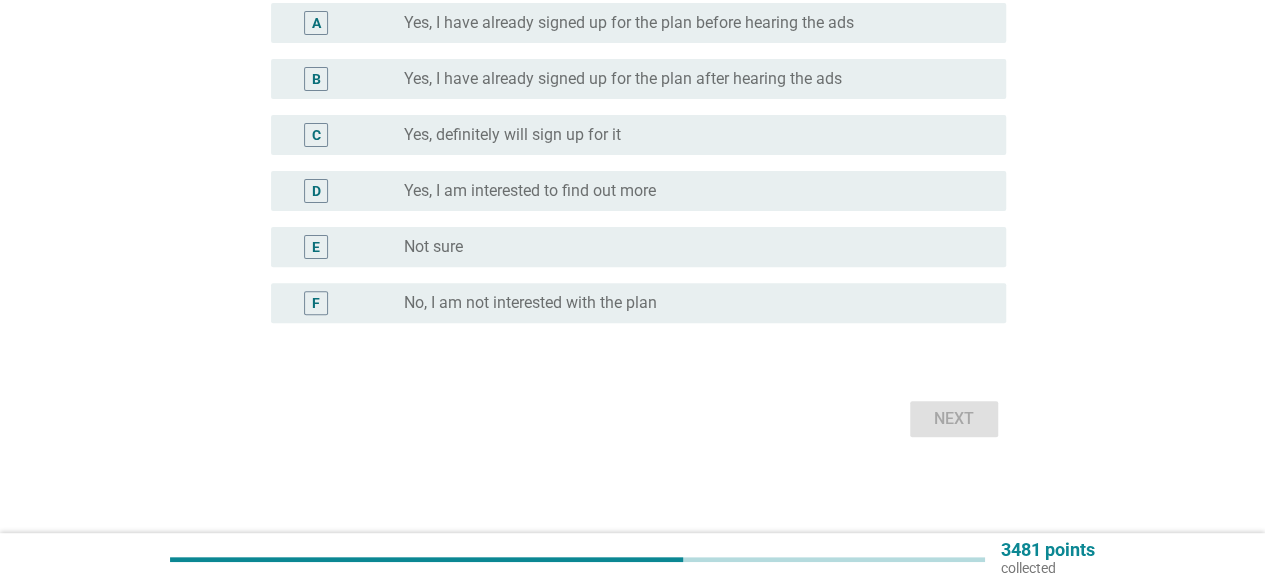 scroll, scrollTop: 0, scrollLeft: 0, axis: both 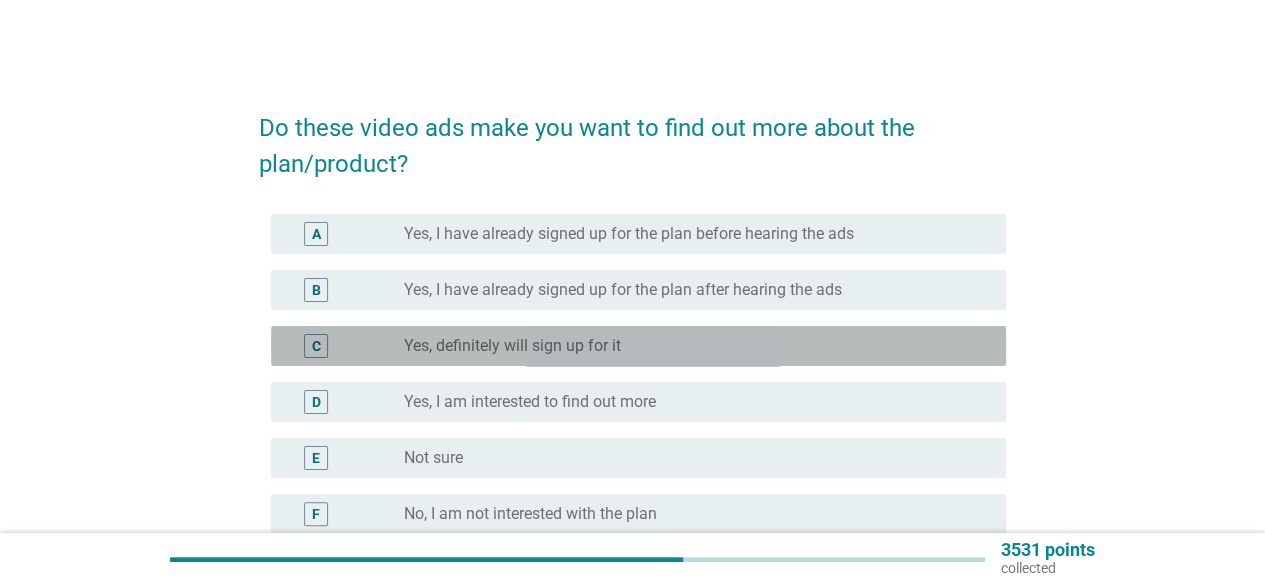 click on "Yes, definitely will sign up for it" at bounding box center [512, 346] 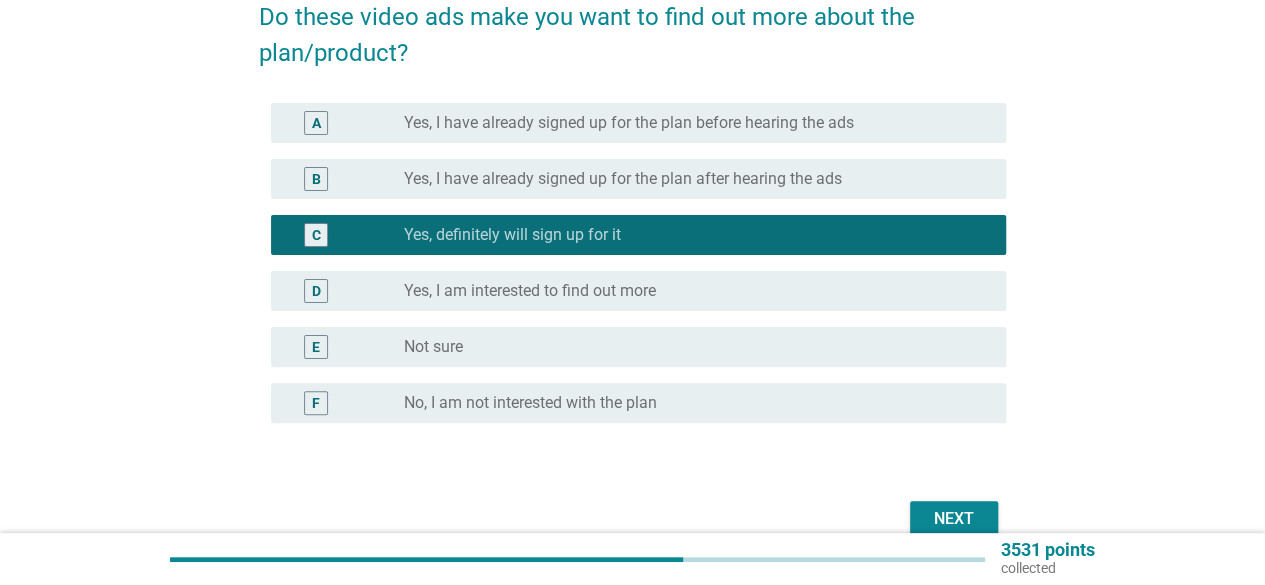 scroll, scrollTop: 210, scrollLeft: 0, axis: vertical 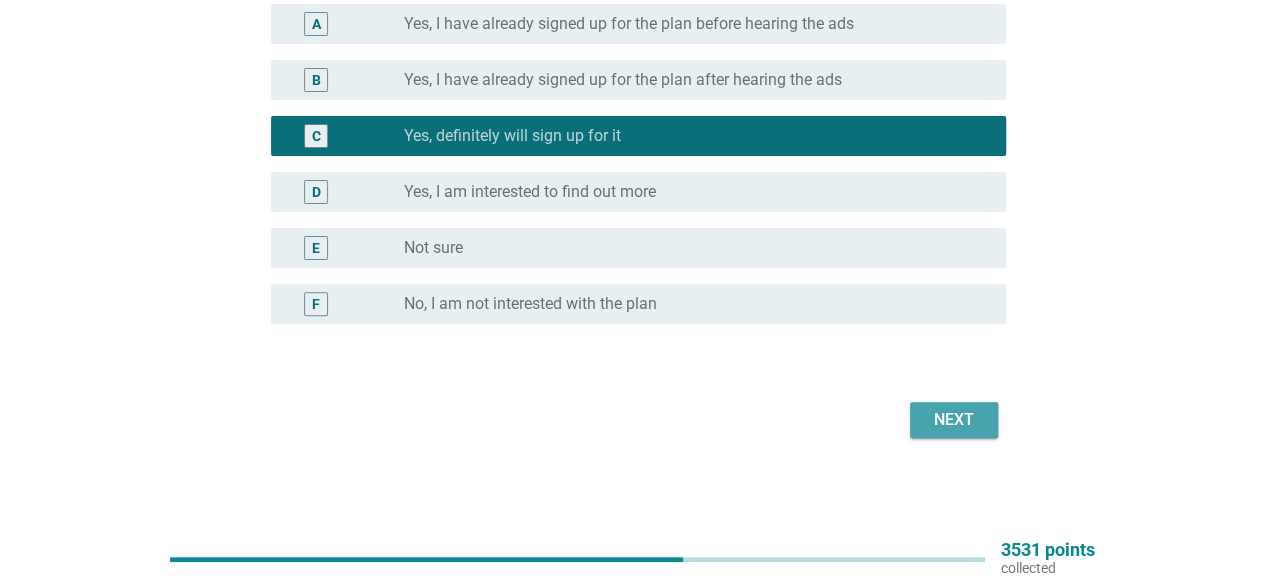 click on "Next" at bounding box center (954, 420) 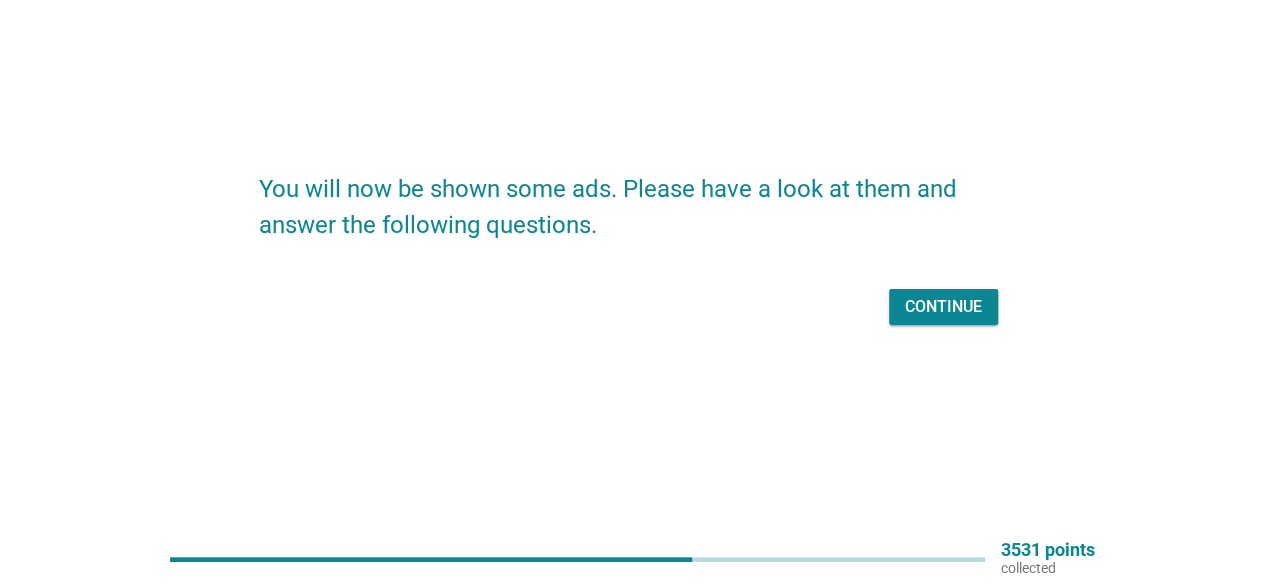 scroll, scrollTop: 0, scrollLeft: 0, axis: both 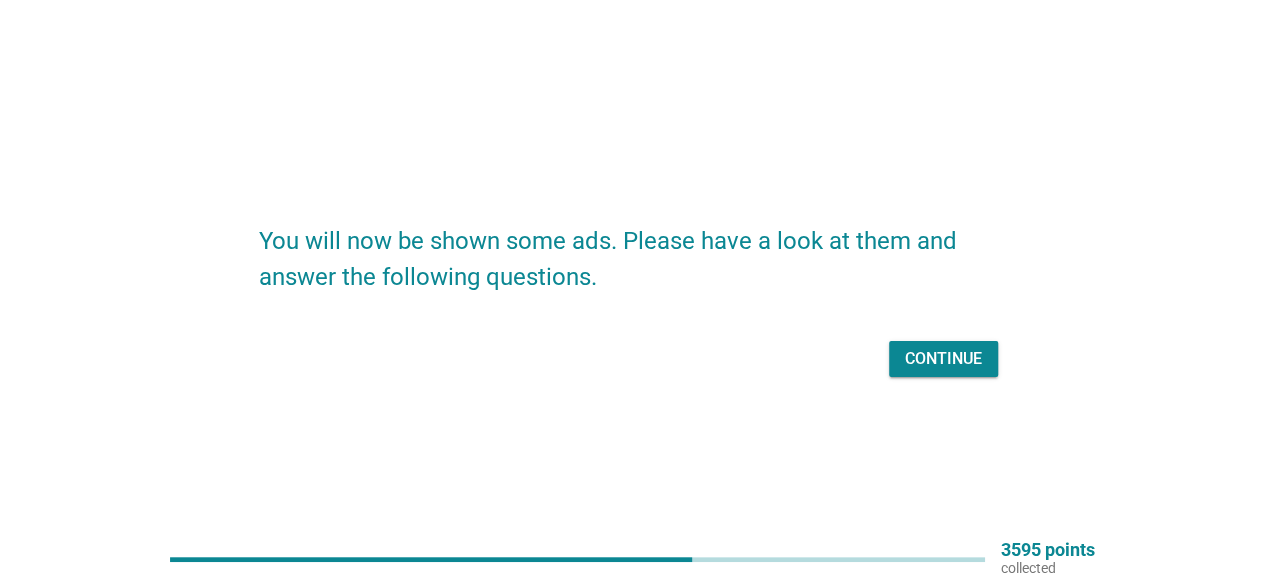 click on "Continue" at bounding box center (943, 359) 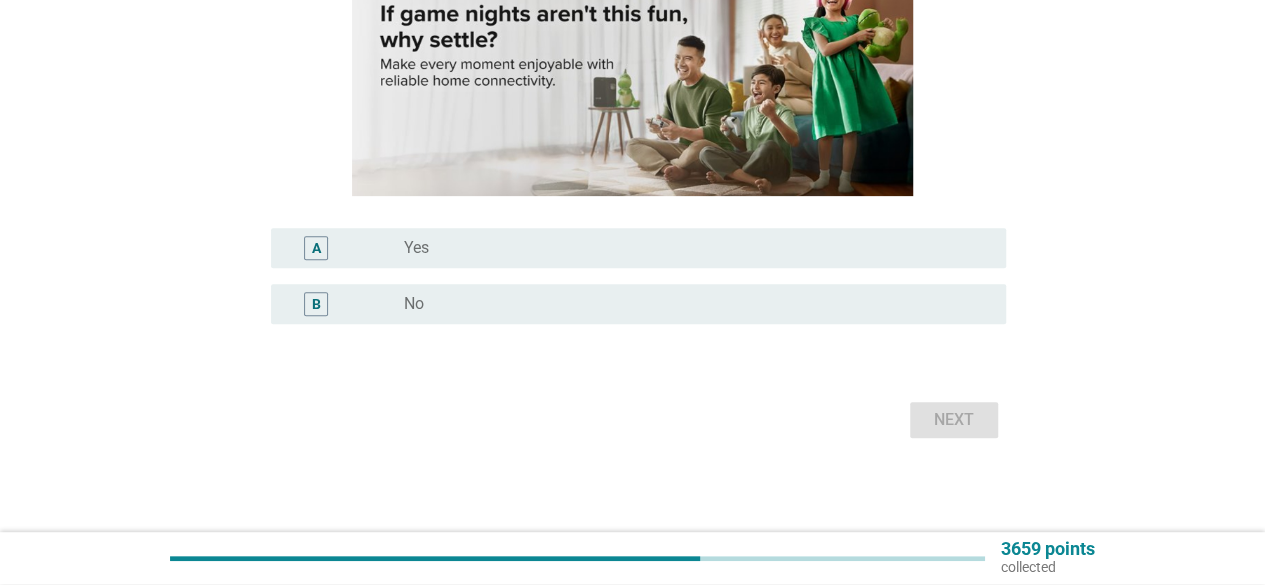scroll, scrollTop: 259, scrollLeft: 0, axis: vertical 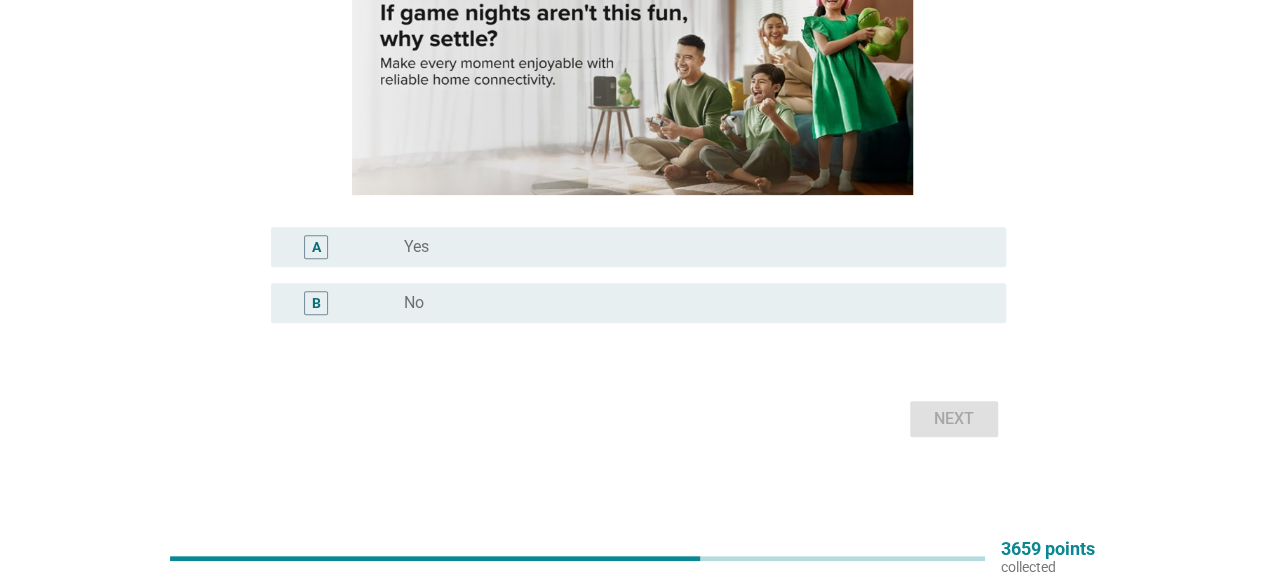 click on "radio_button_unchecked Yes" at bounding box center (697, 247) 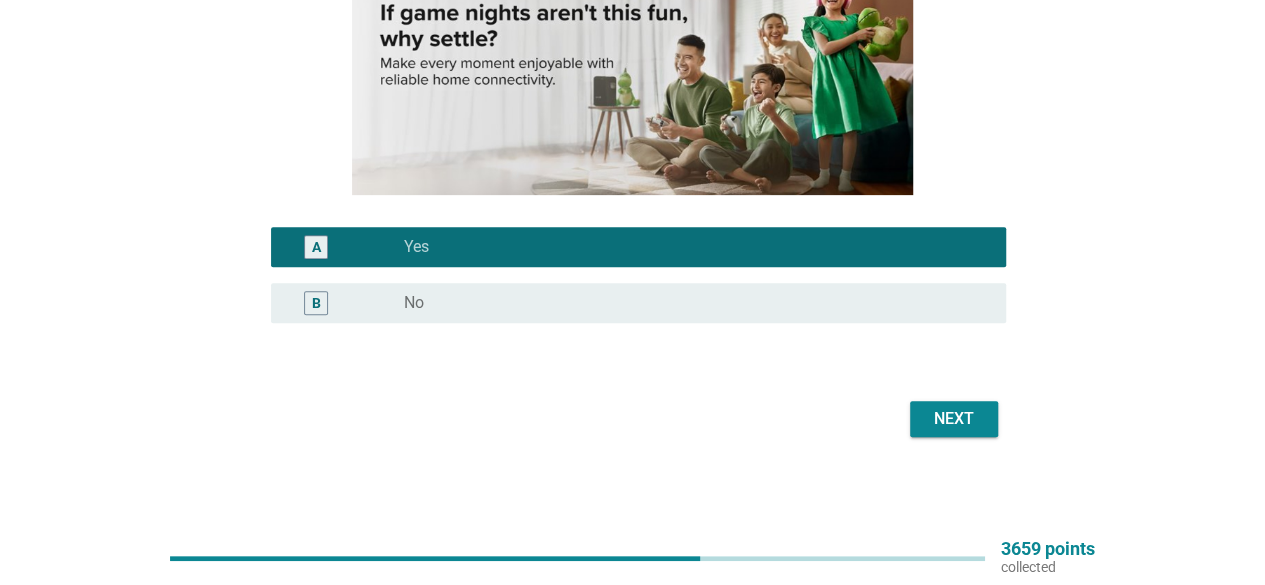 click on "Next" at bounding box center (954, 419) 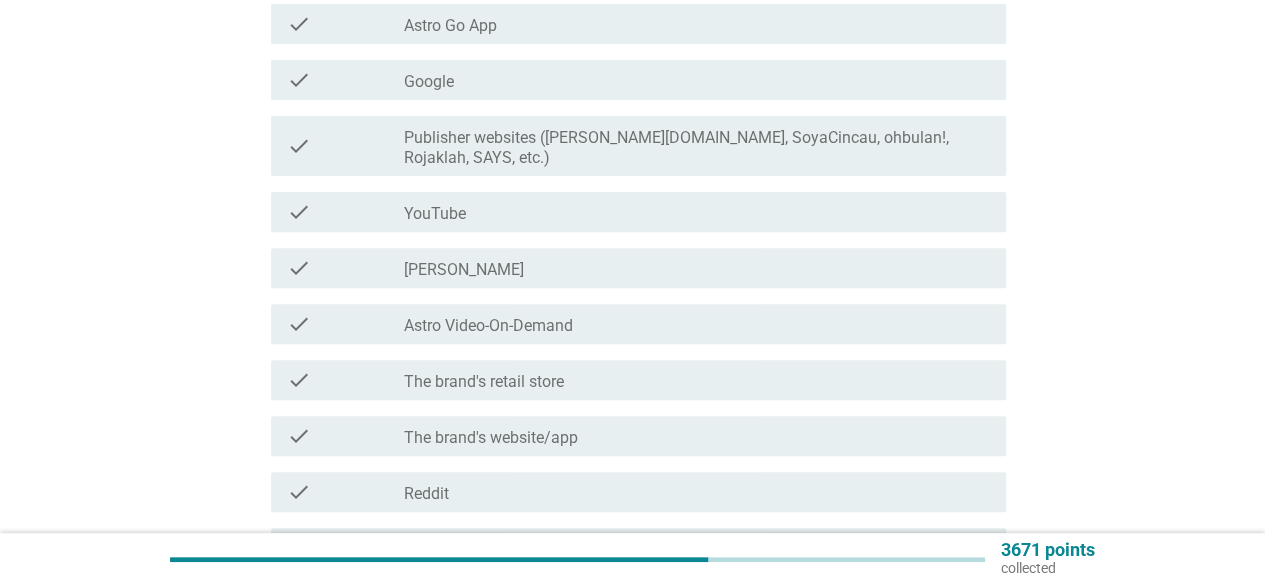 scroll, scrollTop: 0, scrollLeft: 0, axis: both 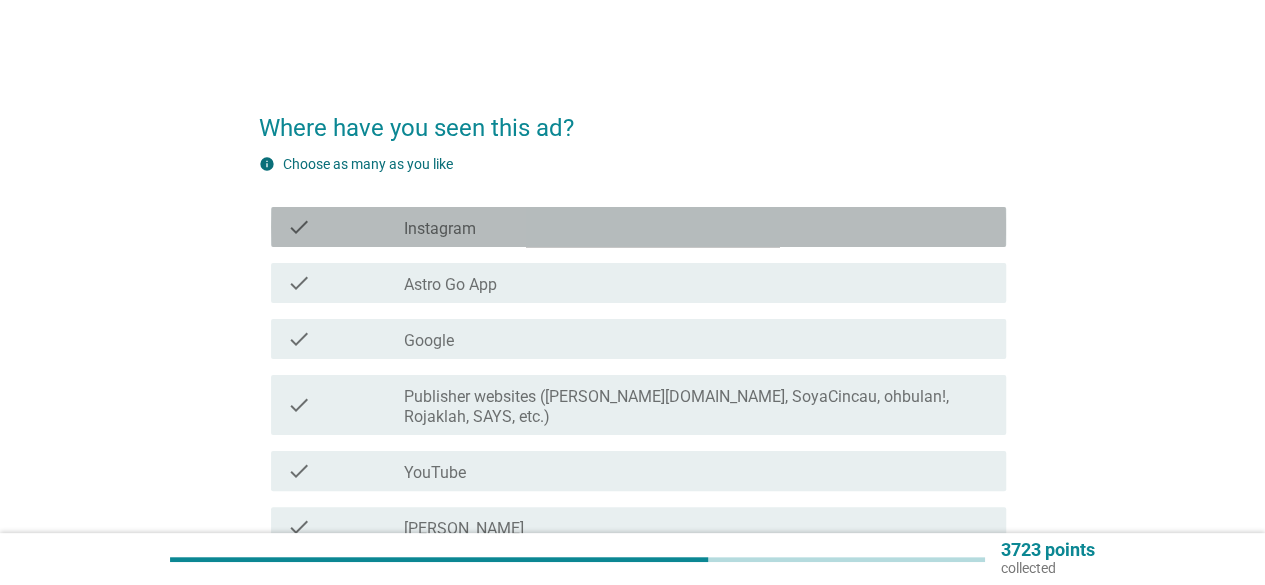click on "Instagram" at bounding box center (440, 229) 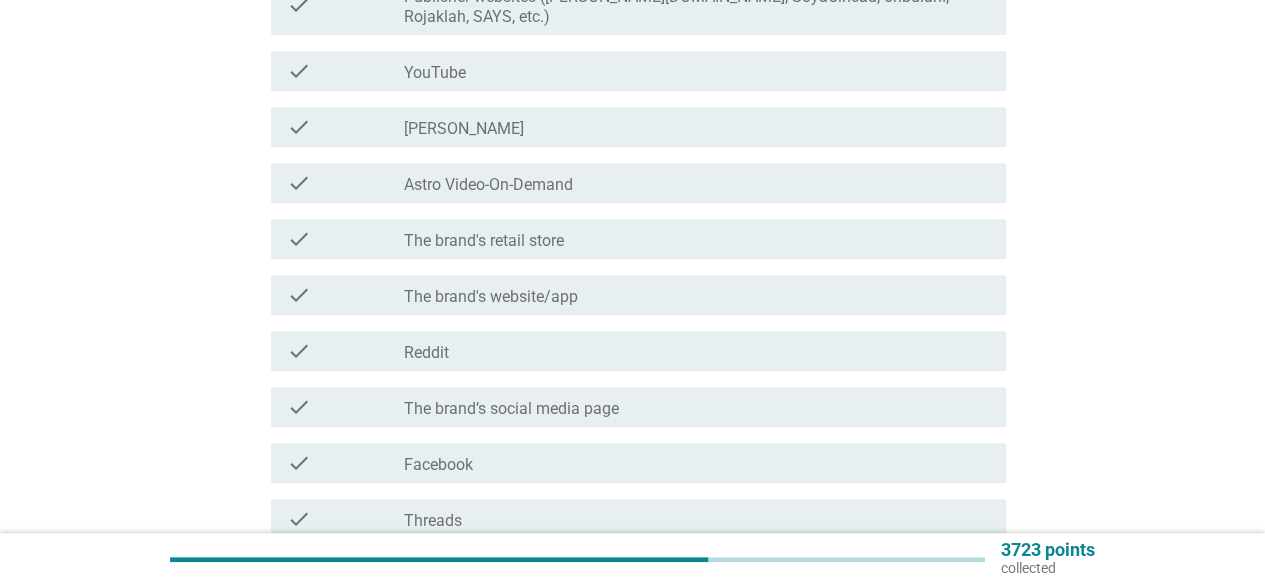 scroll, scrollTop: 700, scrollLeft: 0, axis: vertical 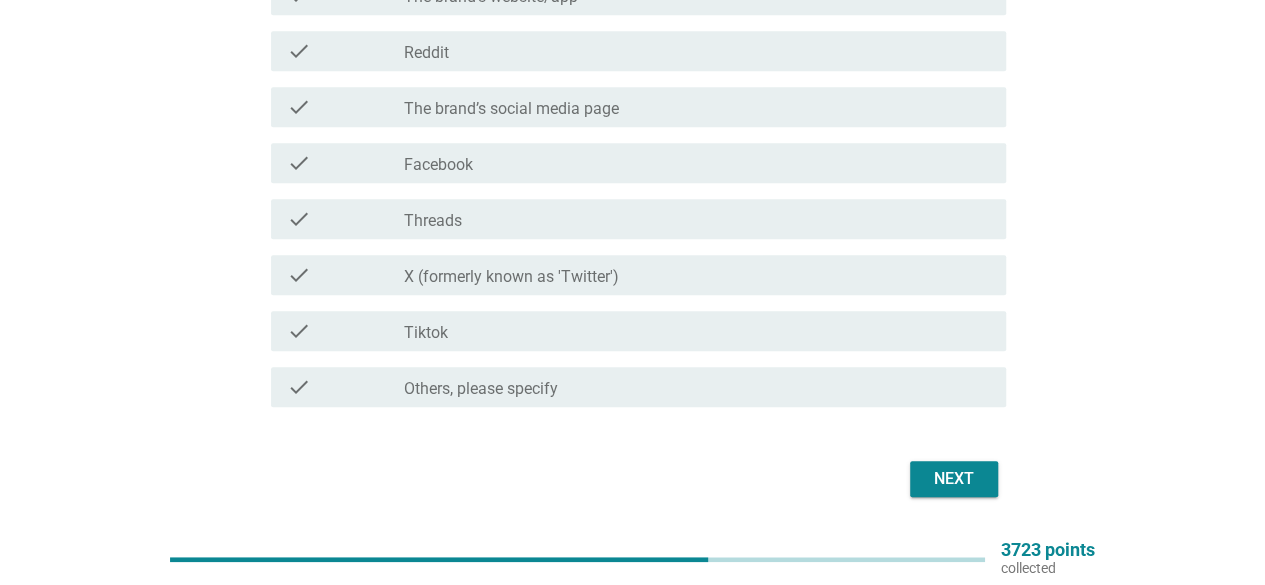 click on "Where have you seen this ad?     info   Choose as many as you like   check     check_box Instagram   check     check_box_outline_blank Astro Go App   check     check_box_outline_blank Google   check     check_box_outline_blank Publisher websites (e.g. [DOMAIN_NAME], SoyaCincau, ohbulan!, [PERSON_NAME], SAYS, etc.)   check     check_box_outline_blank YouTube   check     check_box_outline_blank [PERSON_NAME] Shu   check     check_box_outline_blank Astro Video-On-Demand   check     check_box_outline_blank The brand's retail store   check     check_box_outline_blank The brand's website/app   check     check_box_outline_blank Reddit   check     check_box_outline_blank The brand’s social media page   check     check_box_outline_blank Facebook   check     check_box_outline_blank Threads   check     check_box_outline_blank X (formerly known as 'Twitter')   check     check_box_outline_blank Tiktok   check     check_box_outline_blank Others, please specify       Next" at bounding box center (632, -54) 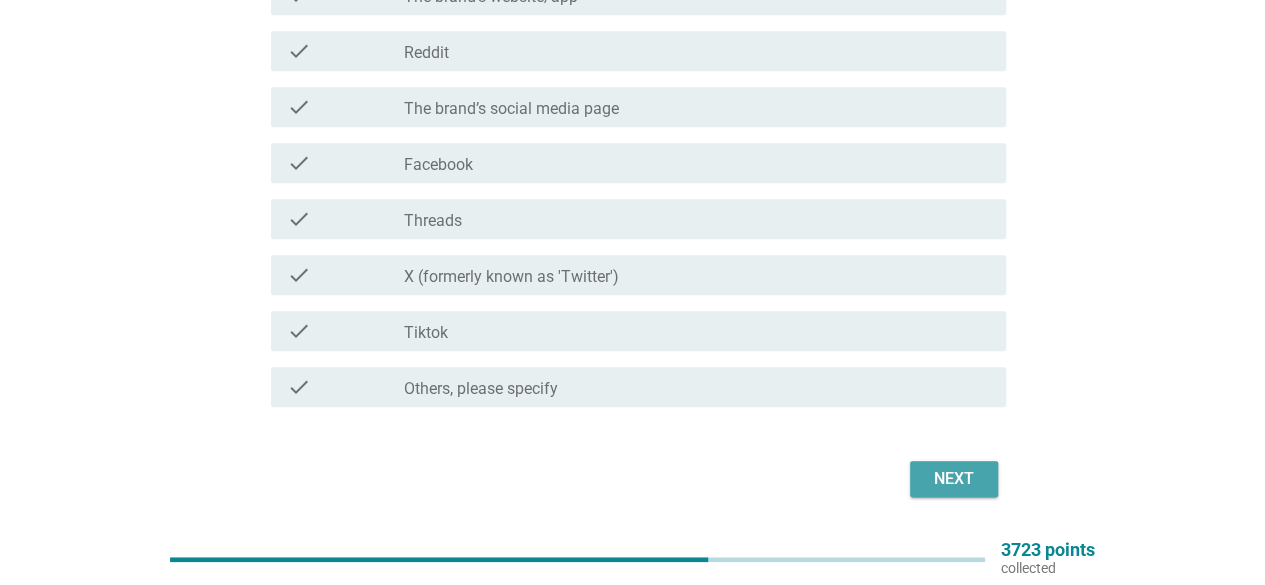 click on "Next" at bounding box center (954, 479) 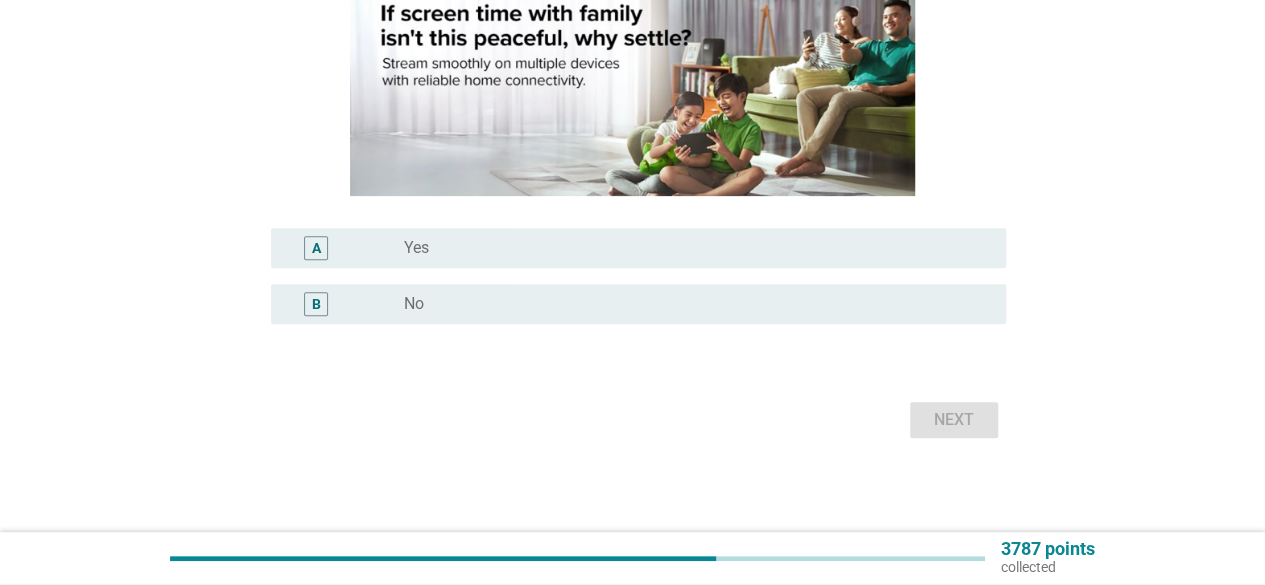 scroll, scrollTop: 259, scrollLeft: 0, axis: vertical 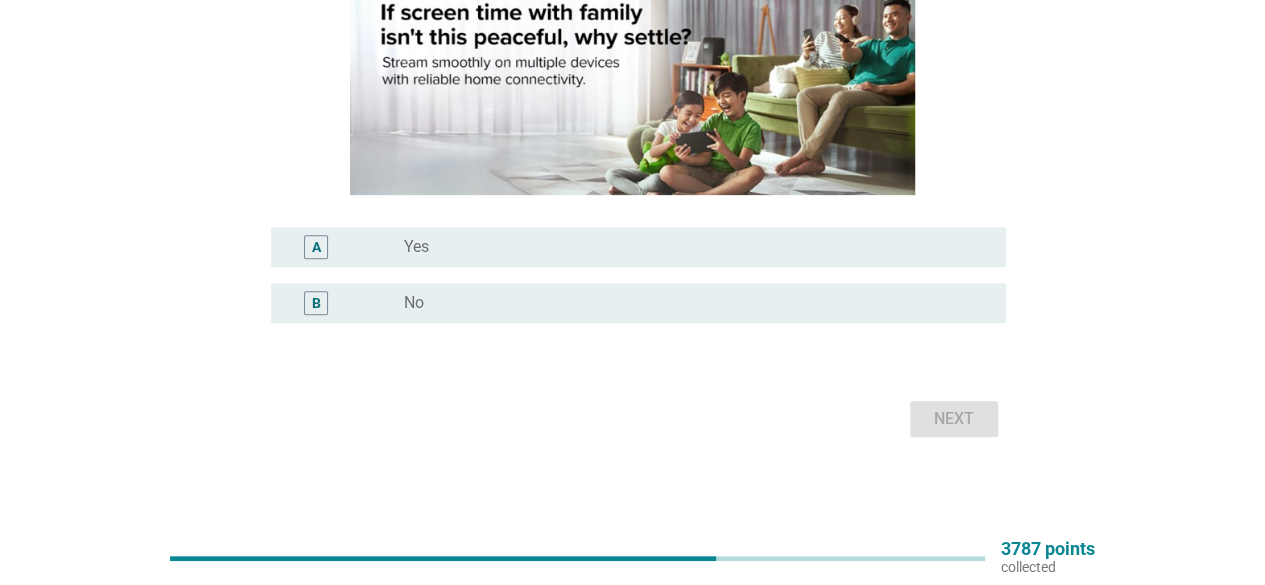 click on "radio_button_unchecked Yes" at bounding box center [689, 247] 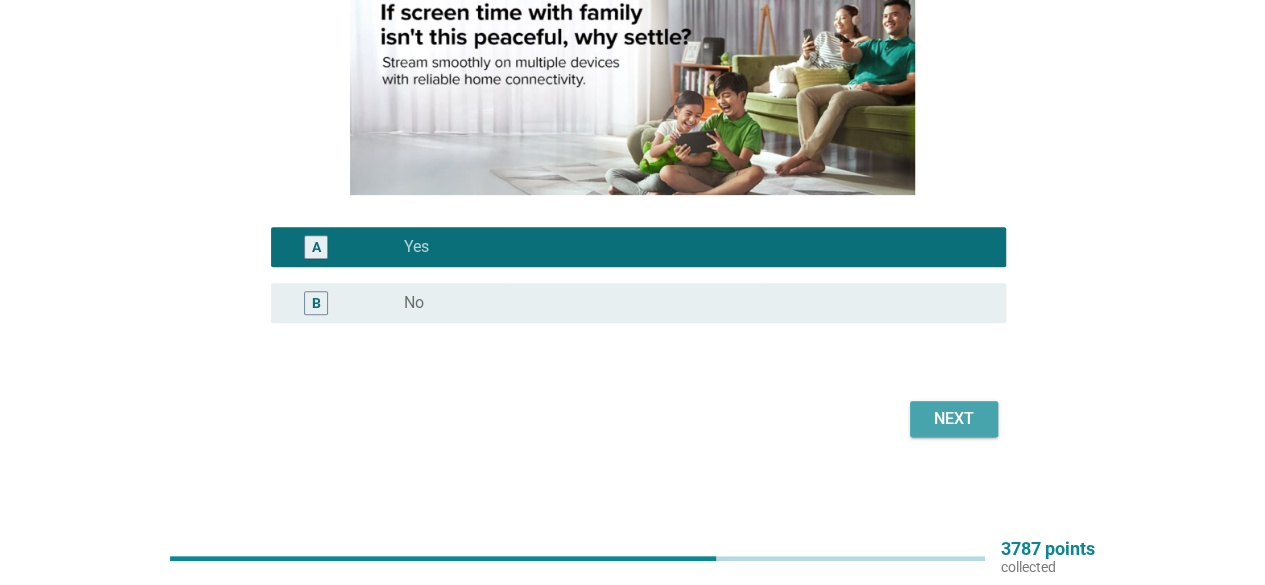click on "Next" at bounding box center [954, 419] 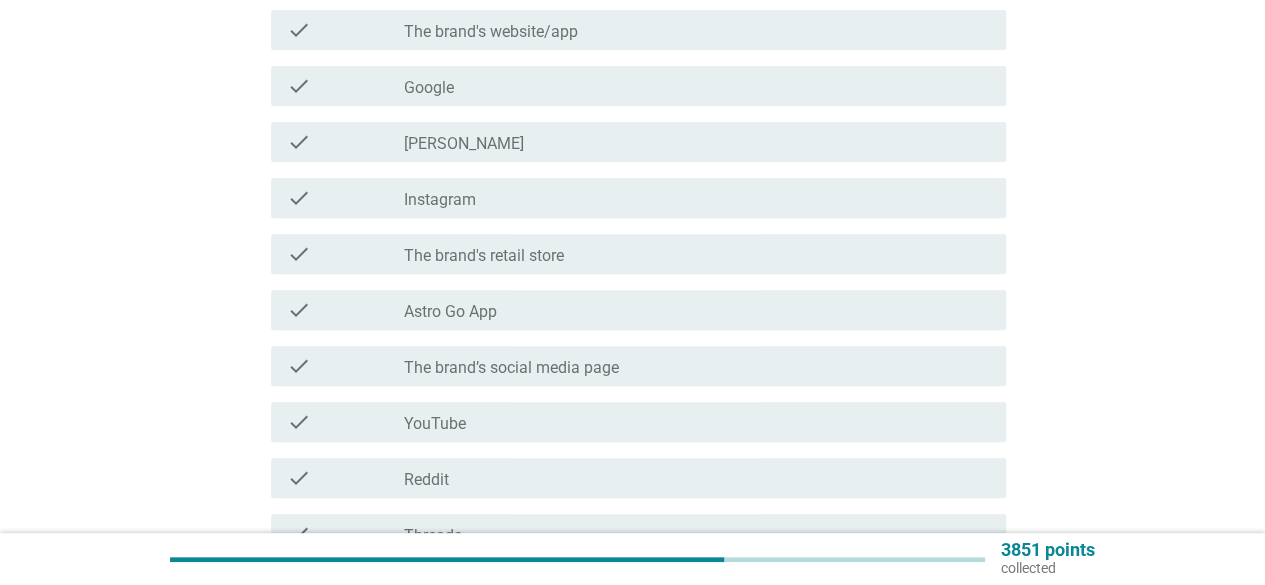 scroll, scrollTop: 300, scrollLeft: 0, axis: vertical 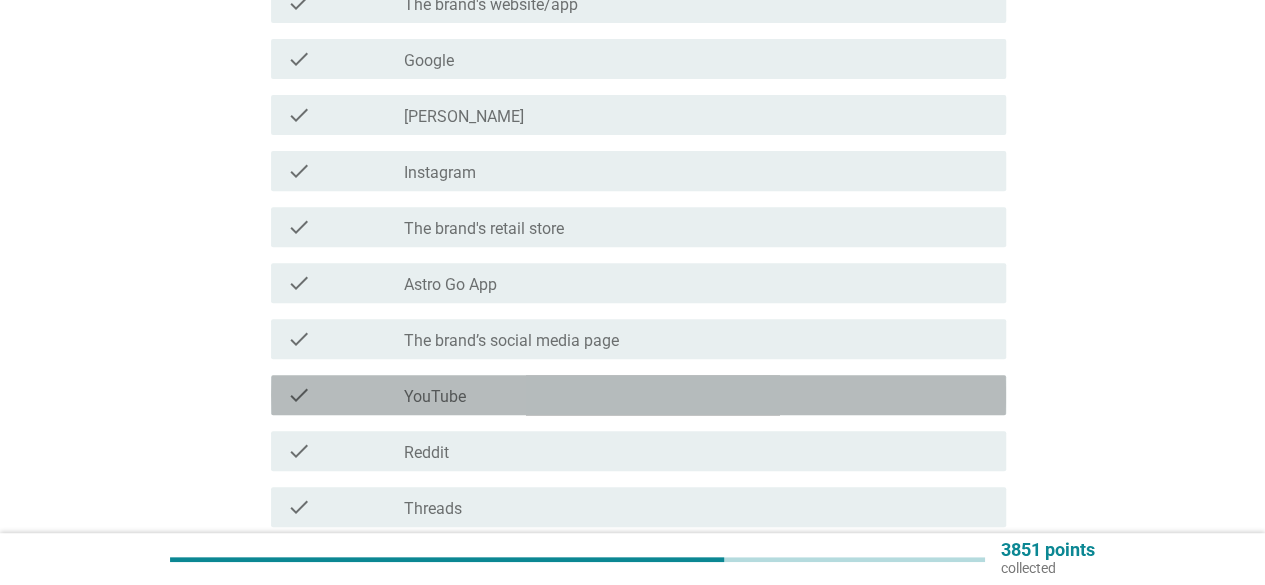 click on "check     check_box_outline_blank YouTube" at bounding box center (638, 395) 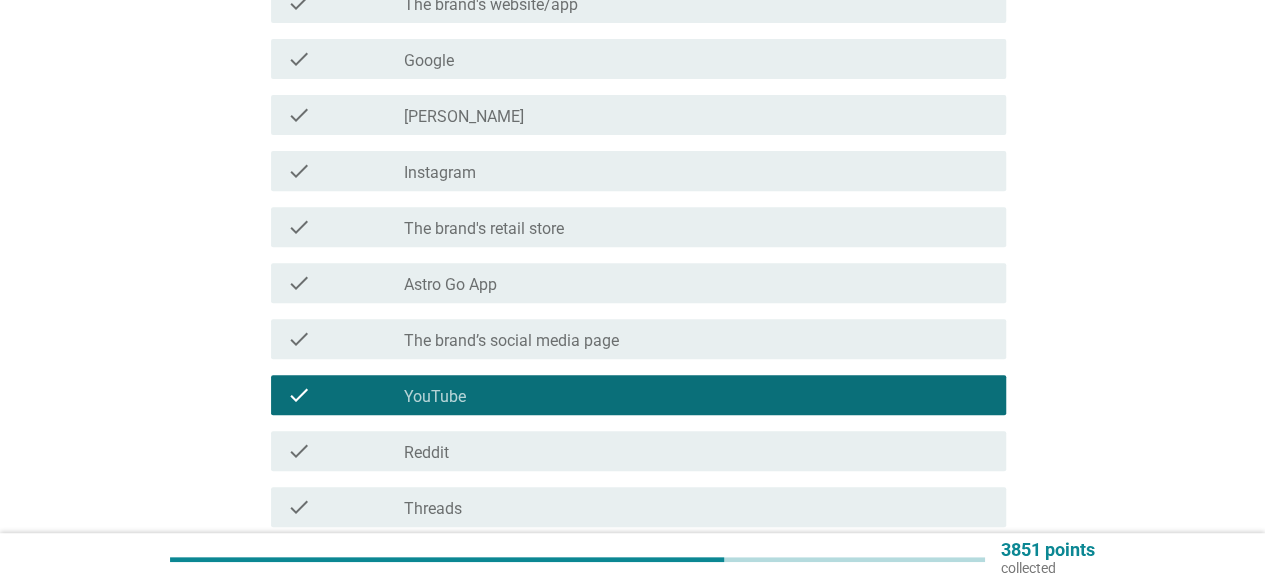 click on "check_box_outline_blank Google" at bounding box center [697, 59] 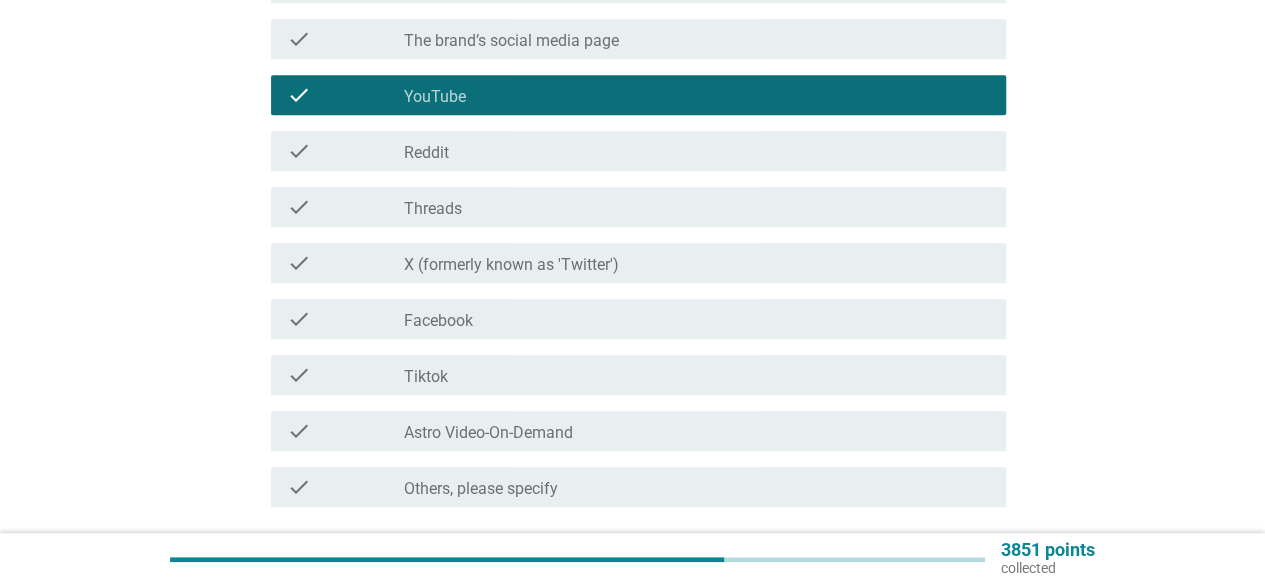 scroll, scrollTop: 740, scrollLeft: 0, axis: vertical 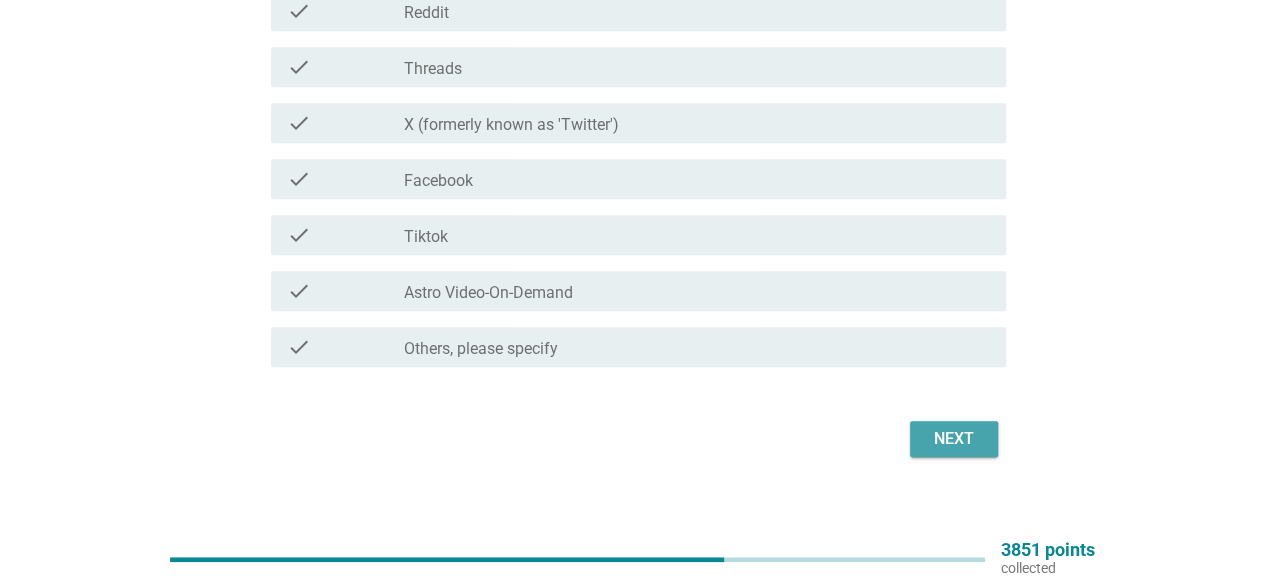 click on "Next" at bounding box center (954, 439) 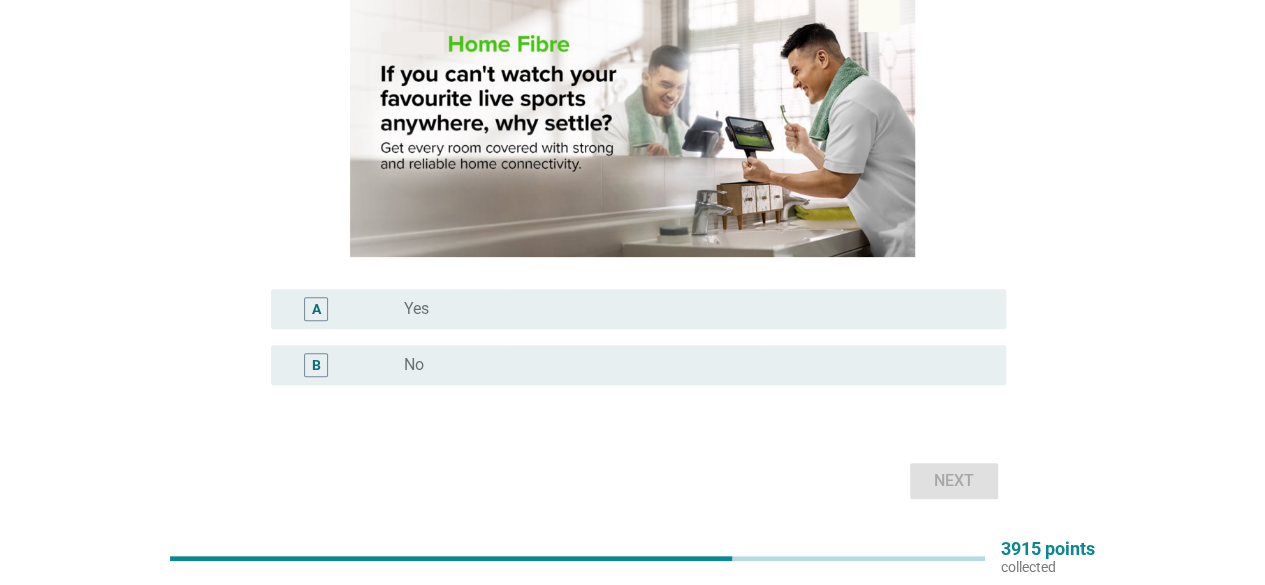 scroll, scrollTop: 259, scrollLeft: 0, axis: vertical 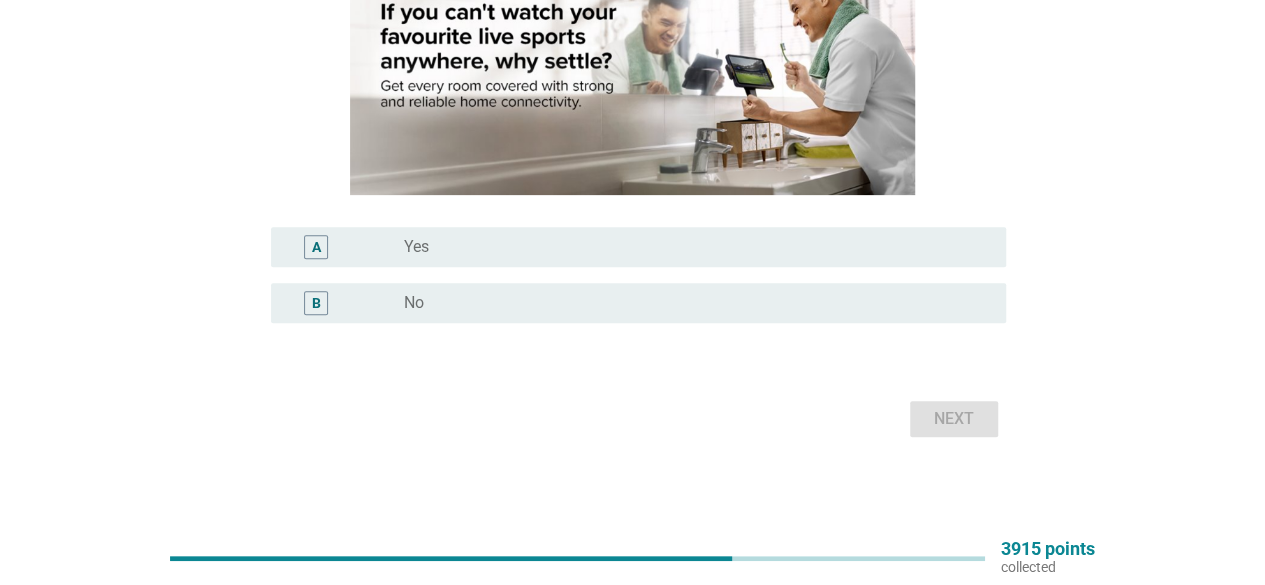 drag, startPoint x: 720, startPoint y: 211, endPoint x: 728, endPoint y: 223, distance: 14.422205 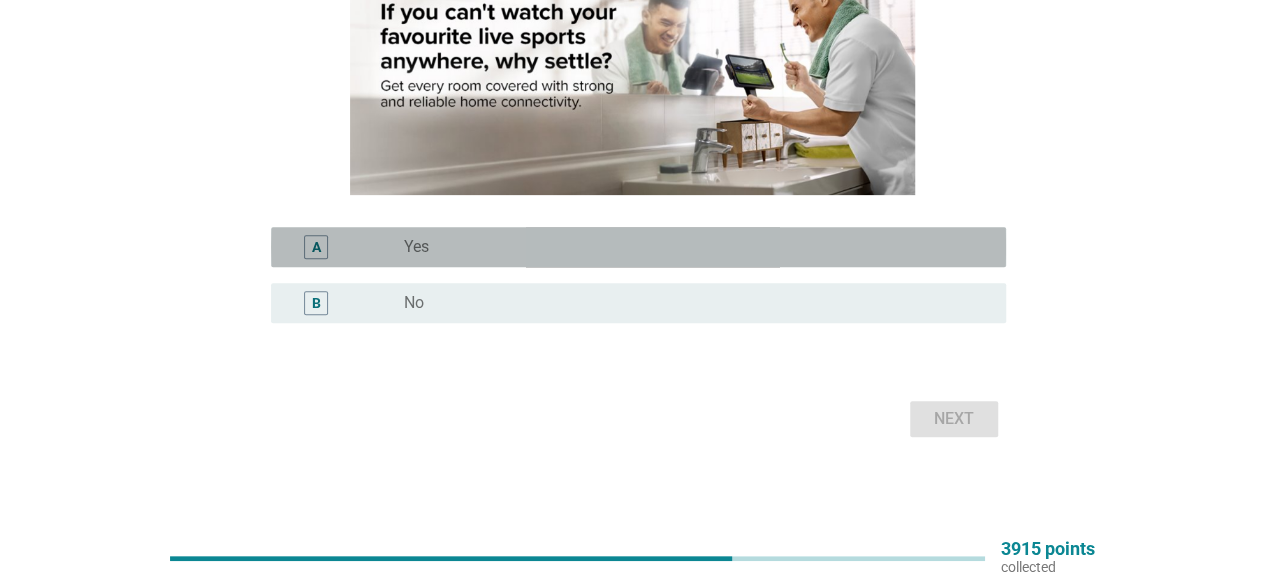 click on "radio_button_unchecked Yes" at bounding box center (697, 247) 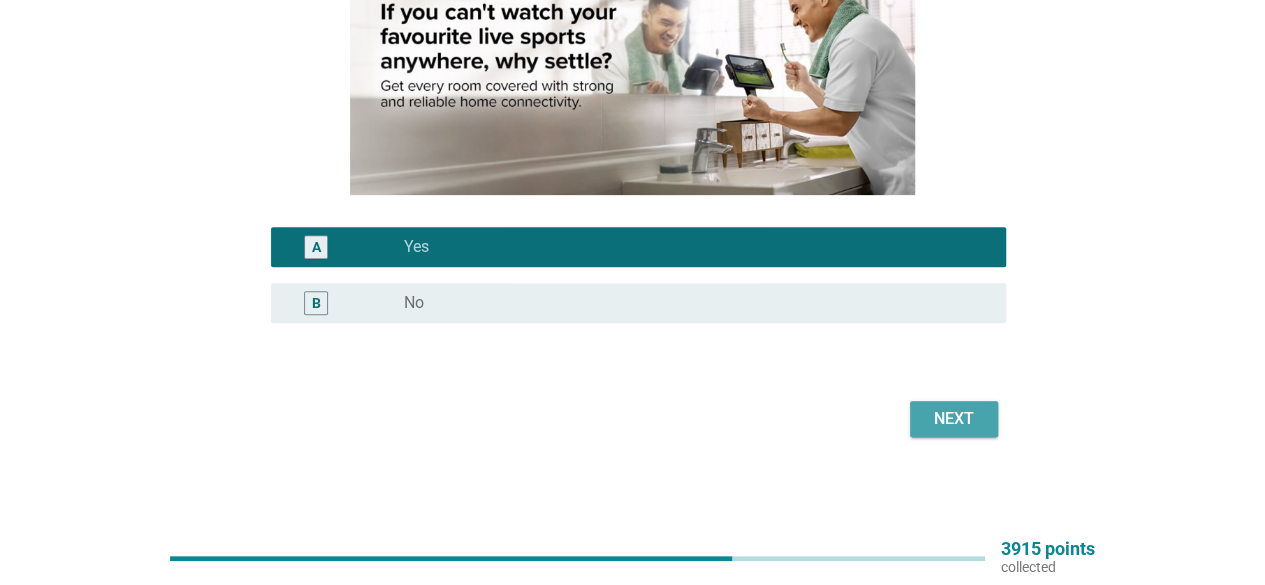 click on "Next" at bounding box center [954, 419] 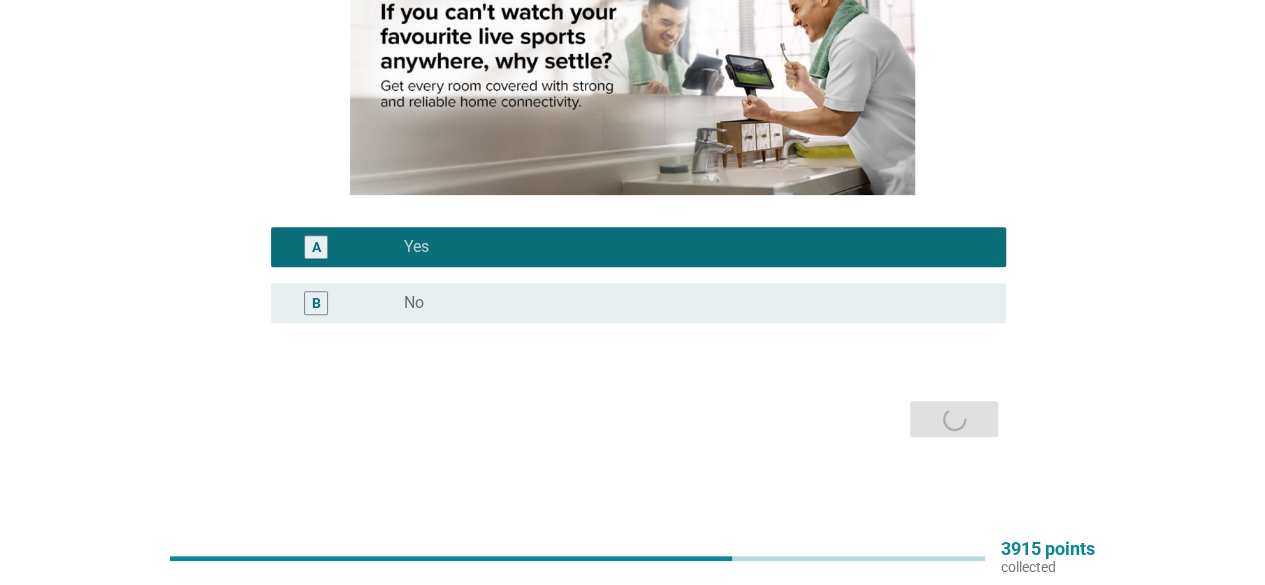 scroll, scrollTop: 0, scrollLeft: 0, axis: both 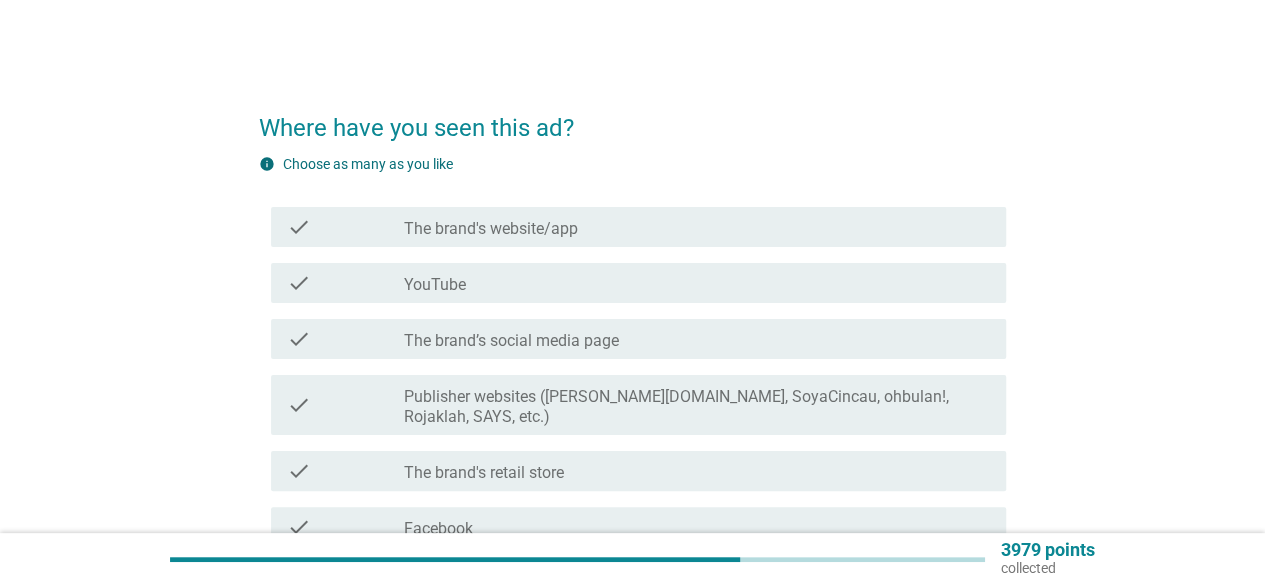 click on "check_box_outline_blank YouTube" at bounding box center [697, 283] 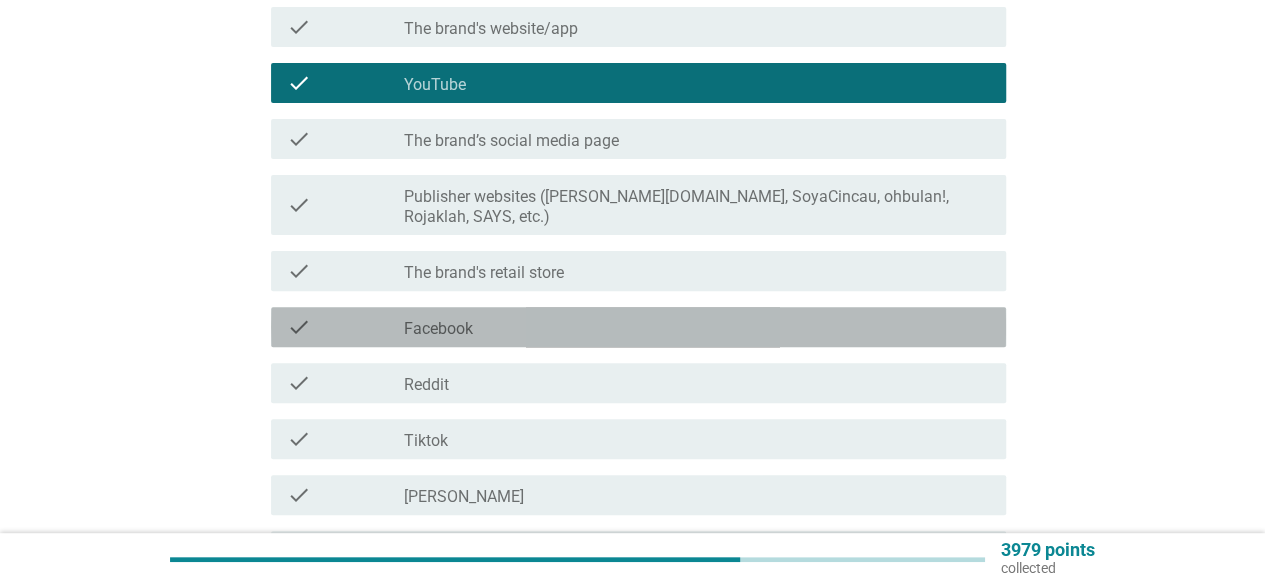 click on "check_box_outline_blank Facebook" at bounding box center (697, 327) 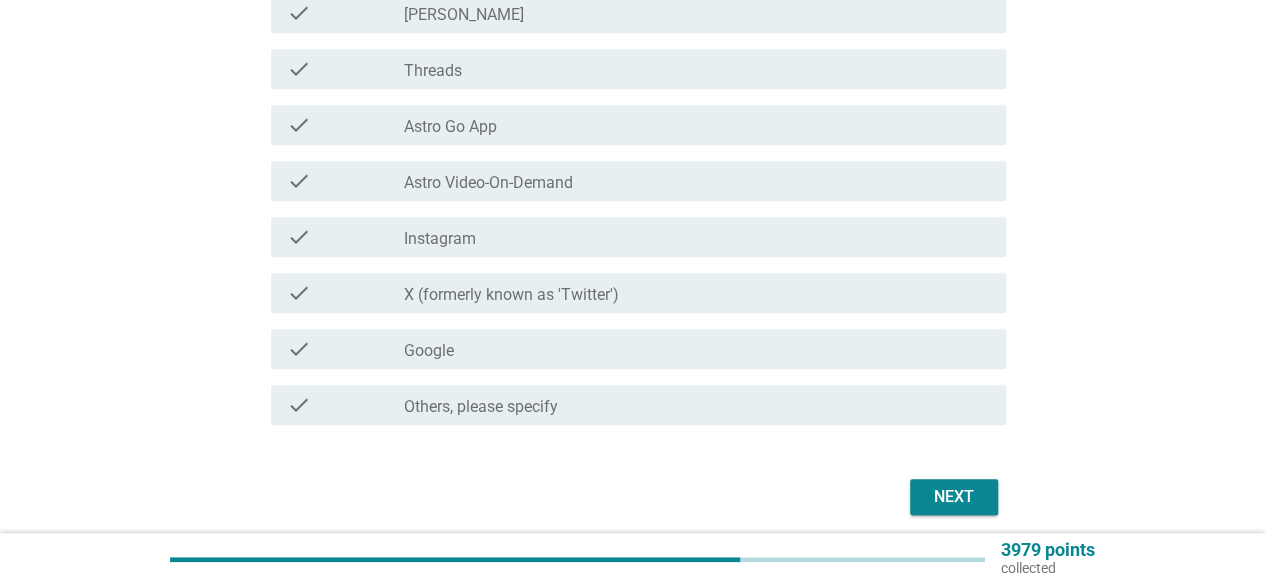 scroll, scrollTop: 740, scrollLeft: 0, axis: vertical 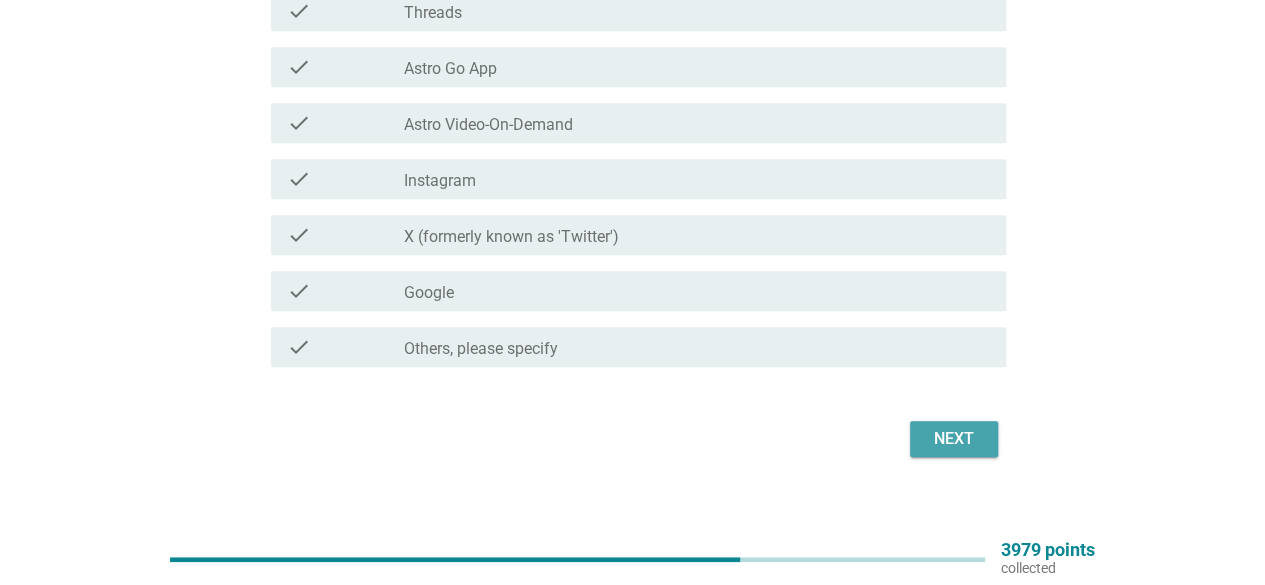 click on "Next" at bounding box center [954, 439] 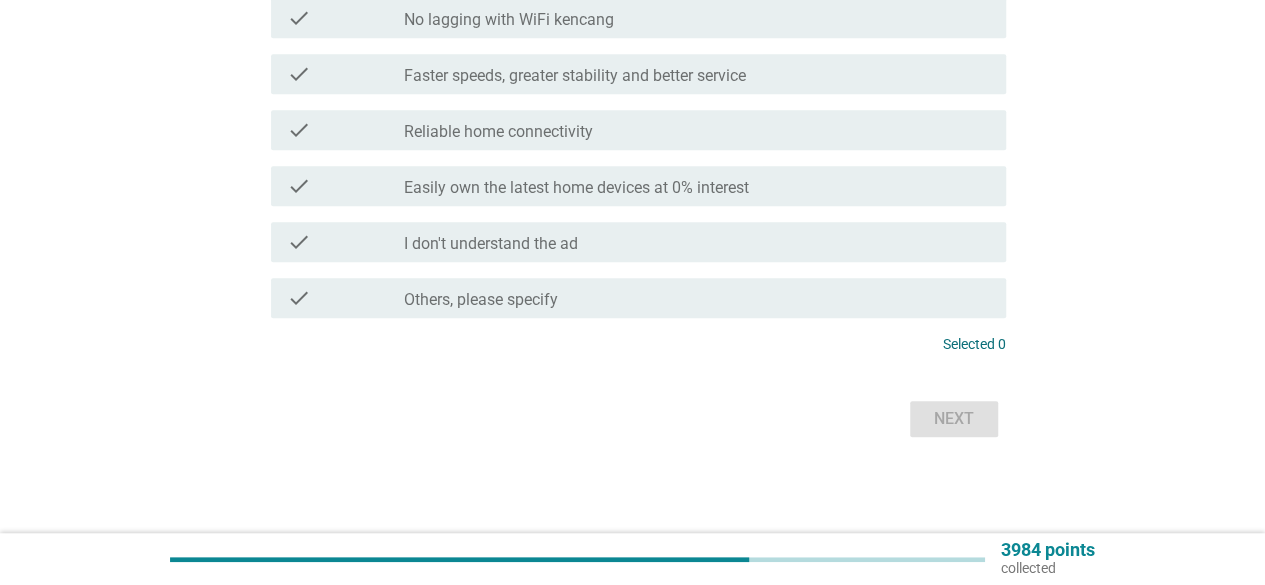scroll, scrollTop: 0, scrollLeft: 0, axis: both 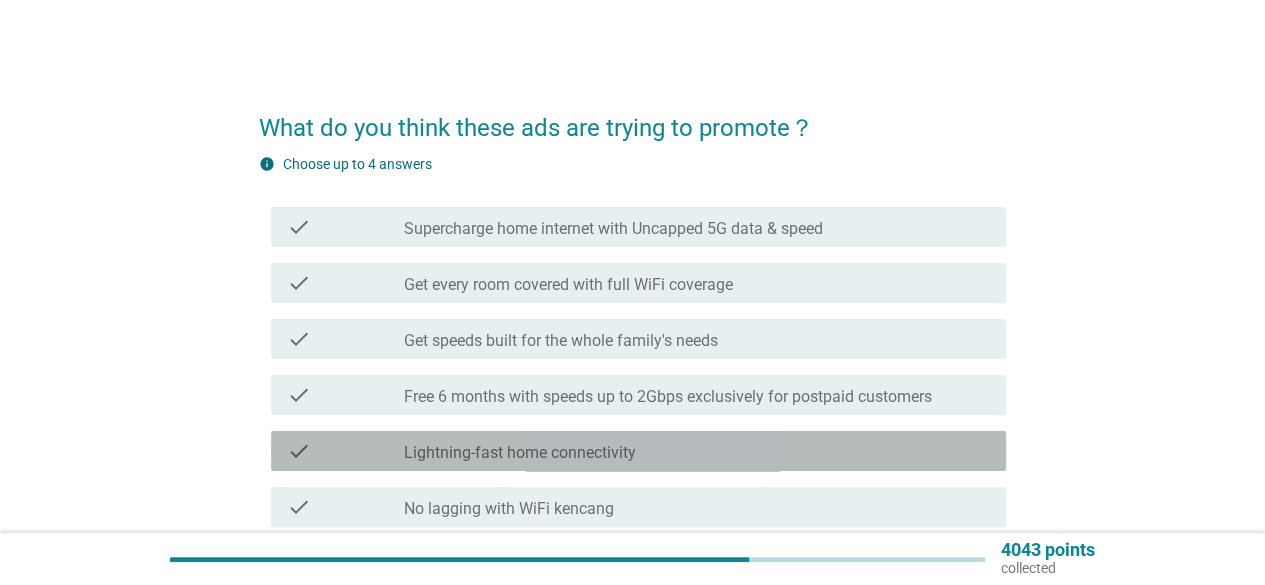 click on "check_box_outline_blank Lightning-fast home connectivity" at bounding box center [697, 451] 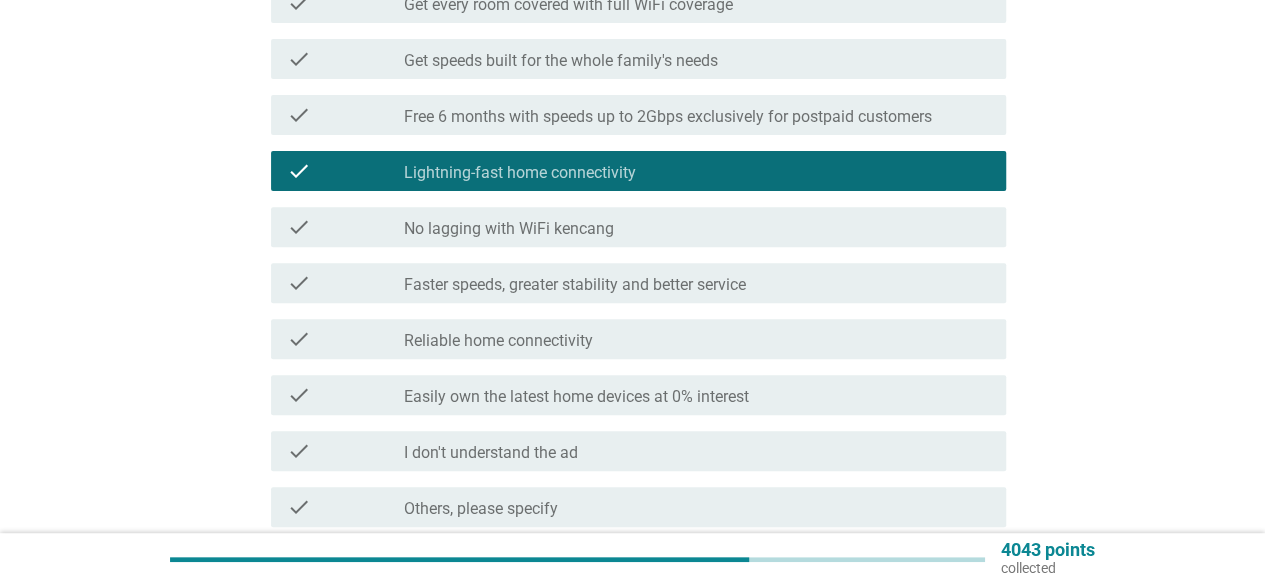 scroll, scrollTop: 400, scrollLeft: 0, axis: vertical 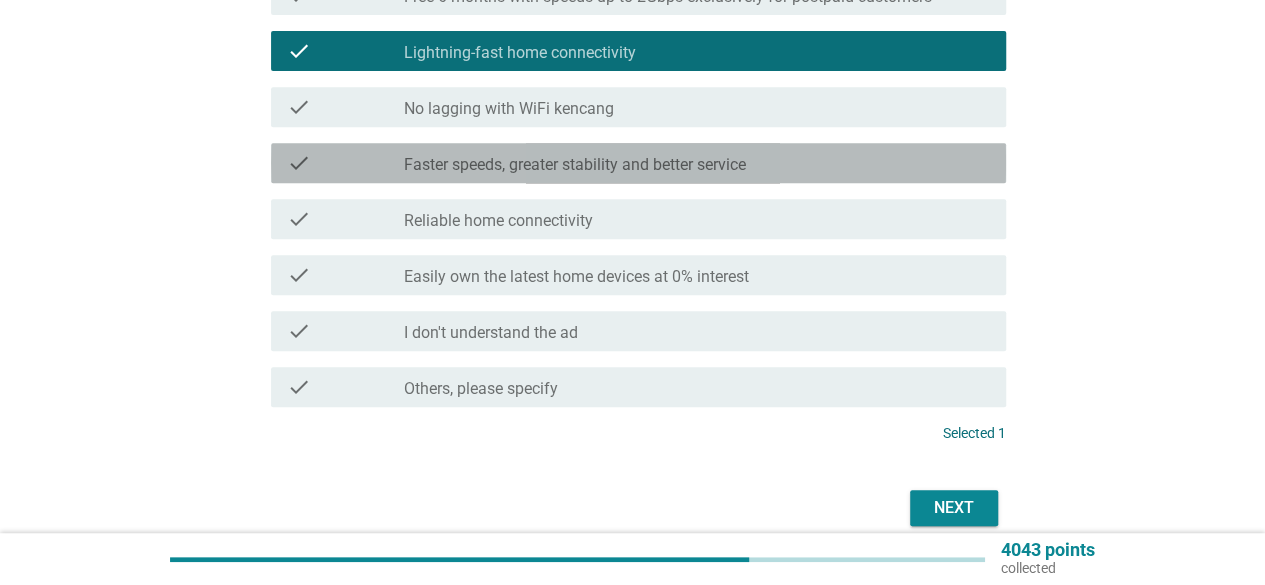 click on "check     check_box_outline_blank Faster speeds, greater stability and better service" at bounding box center (638, 163) 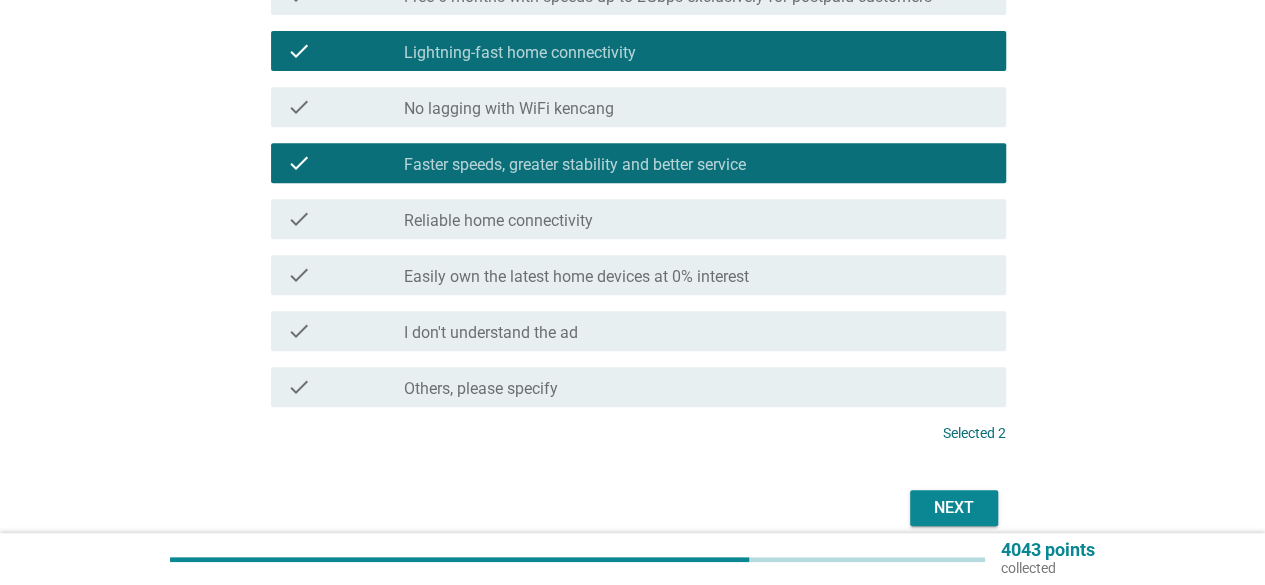 click on "What do you think these ads are trying to promote？     info   Choose up to 4 answers   check     check_box_outline_blank Supercharge home internet with Uncapped 5G data & speed   check     check_box_outline_blank Get every room covered with full WiFi coverage   check     check_box_outline_blank Get speeds built for the whole family's needs   check     check_box_outline_blank Free 6 months with speeds up to 2Gbps exclusively for postpaid customers   check     check_box_outline_blank Lightning-fast home connectivity   check     check_box_outline_blank No lagging with WiFi kencang   check     check_box_outline_blank Faster speeds, greater stability and better service   check     check_box_outline_blank Reliable home connectivity   check     check_box_outline_blank Easily own the latest home devices at 0% interest   check     check_box_outline_blank I don't understand the ad   check     check_box Others, please specify
Selected 2
Next" at bounding box center [632, 111] 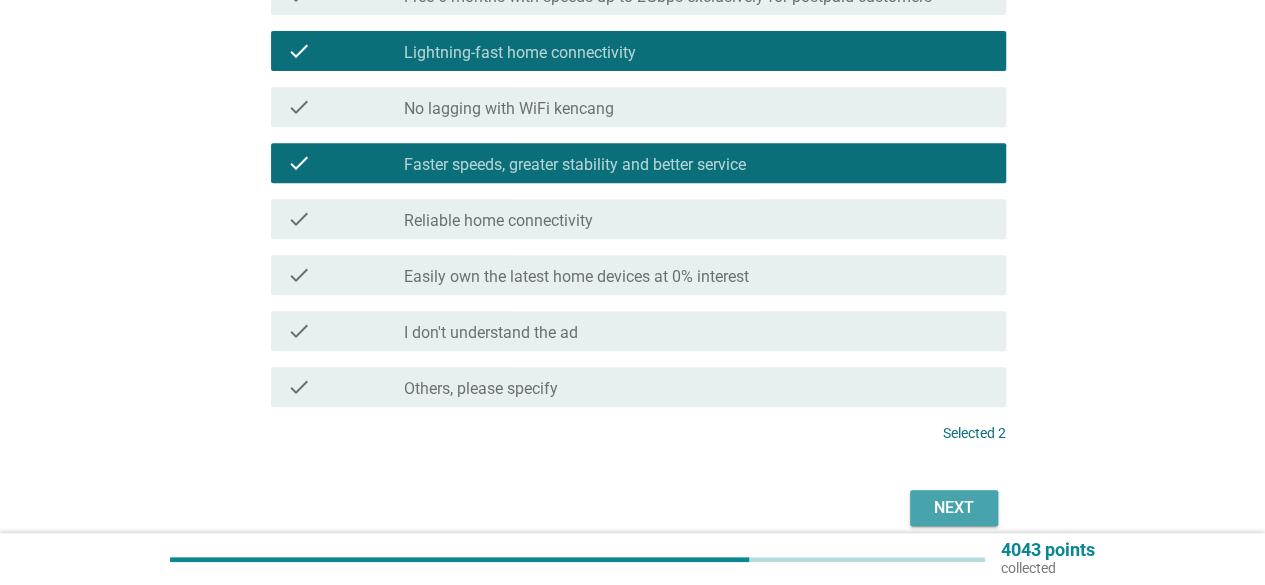 click on "Next" at bounding box center [954, 508] 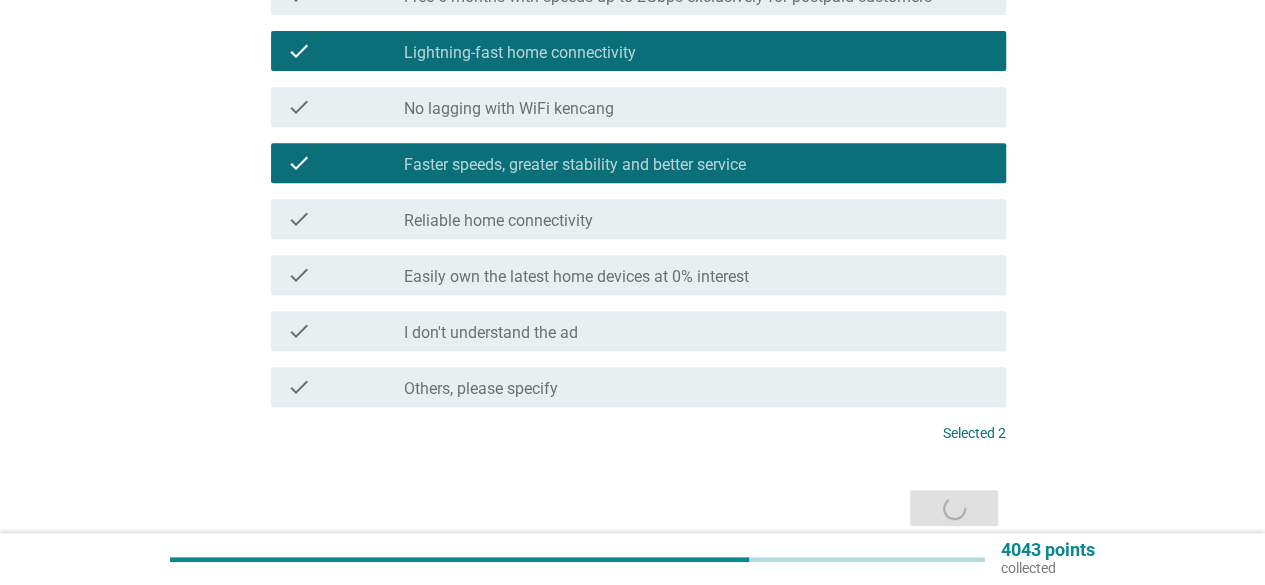 scroll, scrollTop: 0, scrollLeft: 0, axis: both 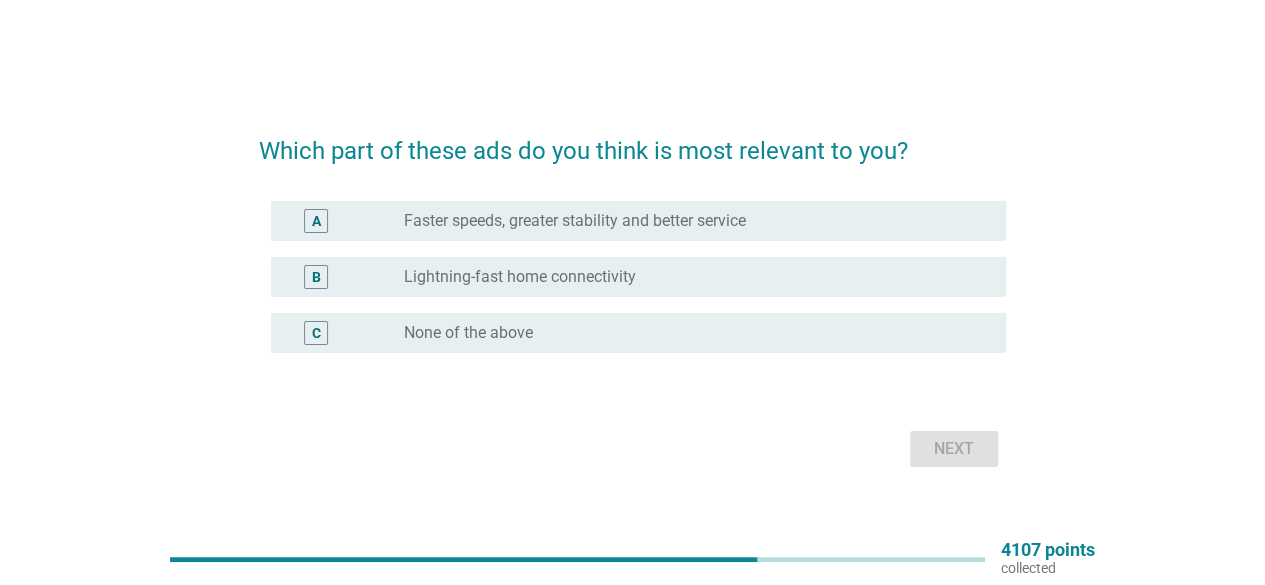 click on "Faster speeds, greater stability and better service" at bounding box center [575, 221] 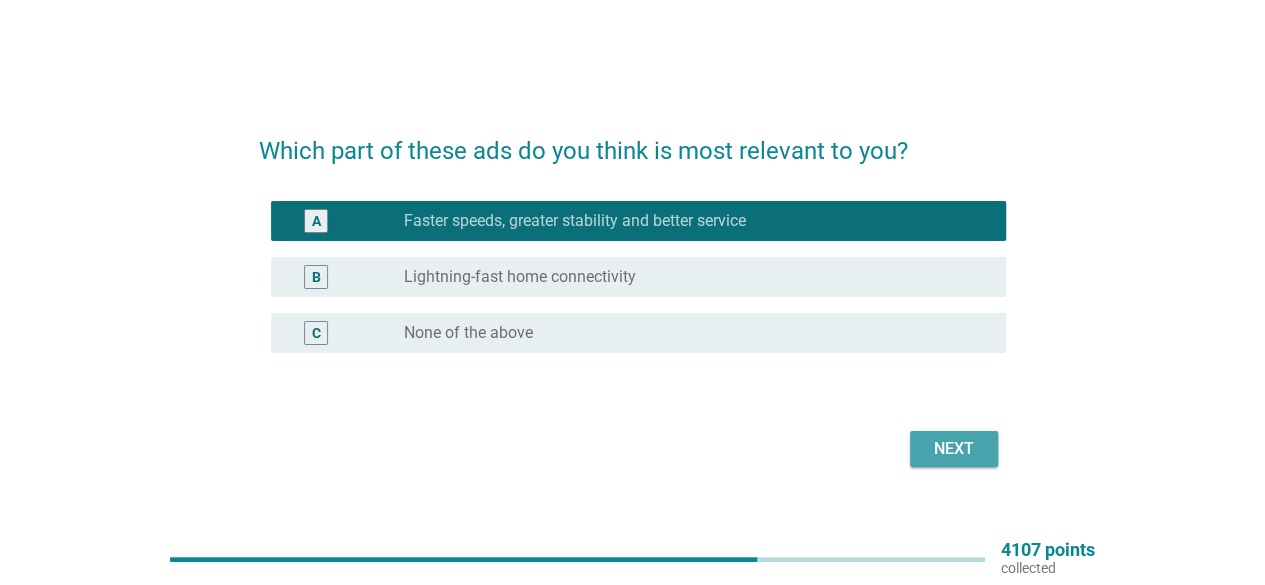 click on "Next" at bounding box center (954, 449) 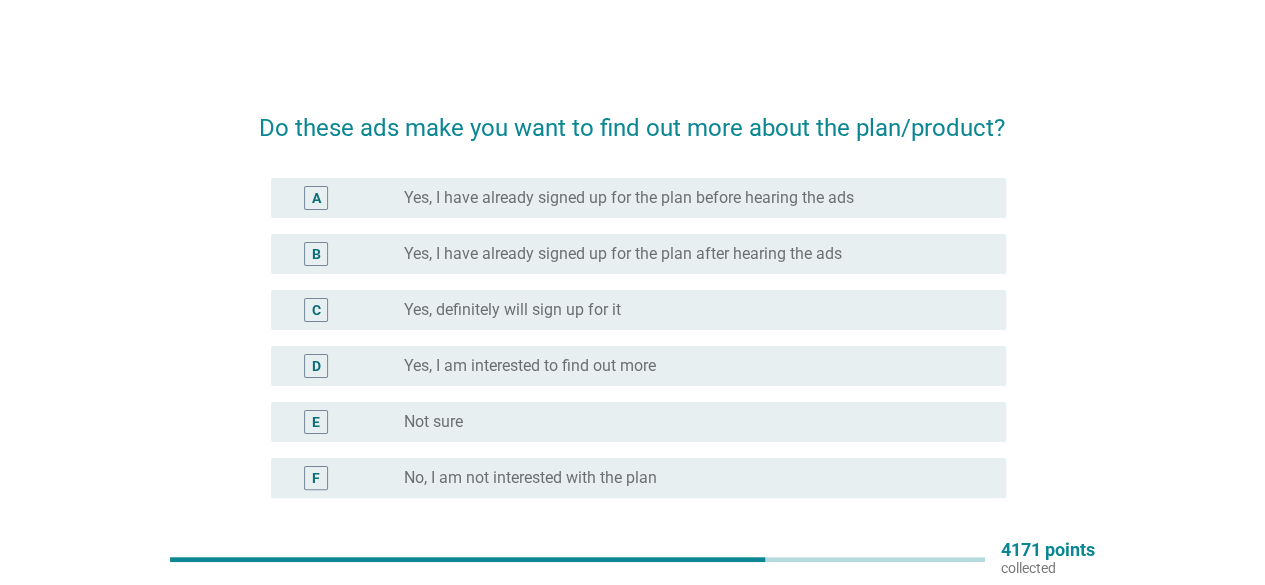 click on "radio_button_unchecked Yes, definitely will sign up for it" at bounding box center (689, 310) 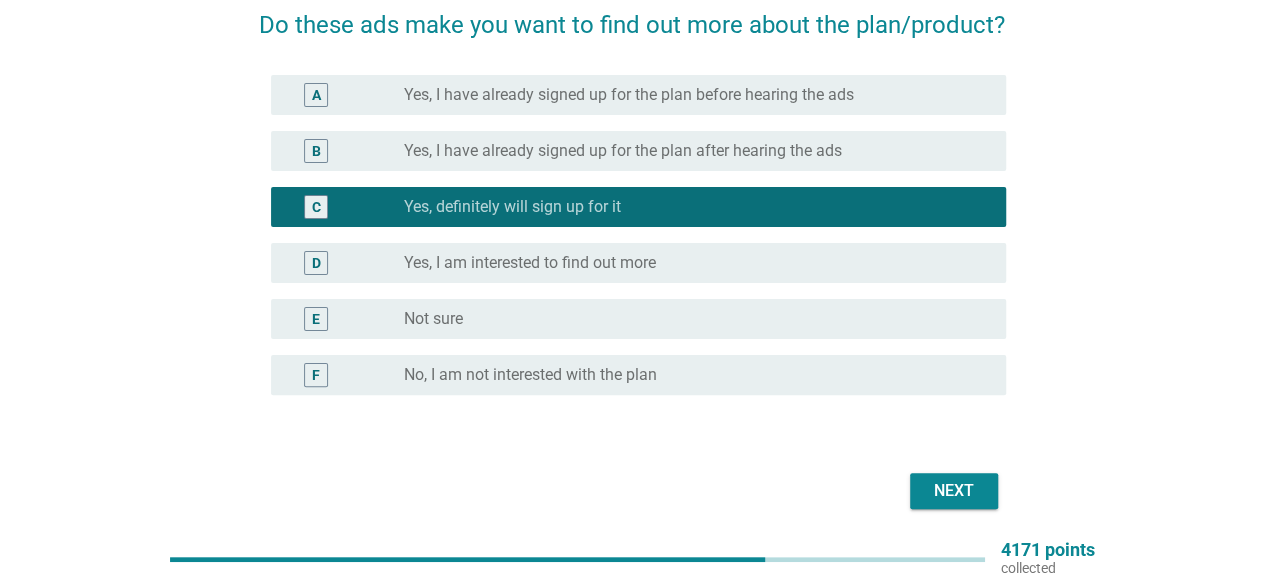 scroll, scrollTop: 174, scrollLeft: 0, axis: vertical 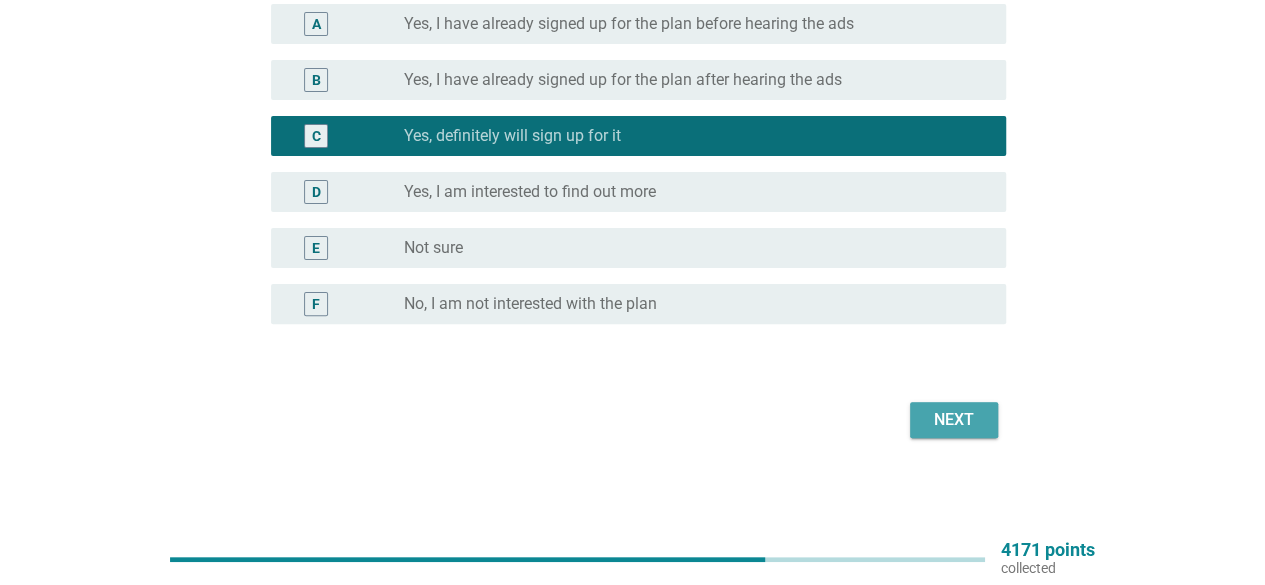 click on "Next" at bounding box center (954, 420) 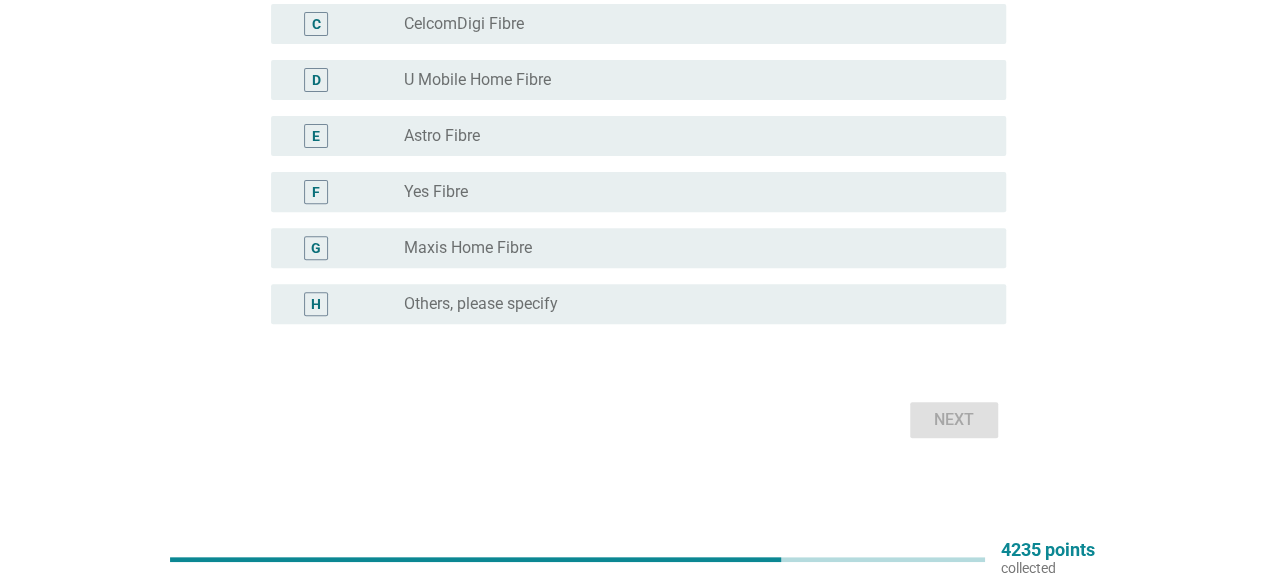 scroll, scrollTop: 186, scrollLeft: 0, axis: vertical 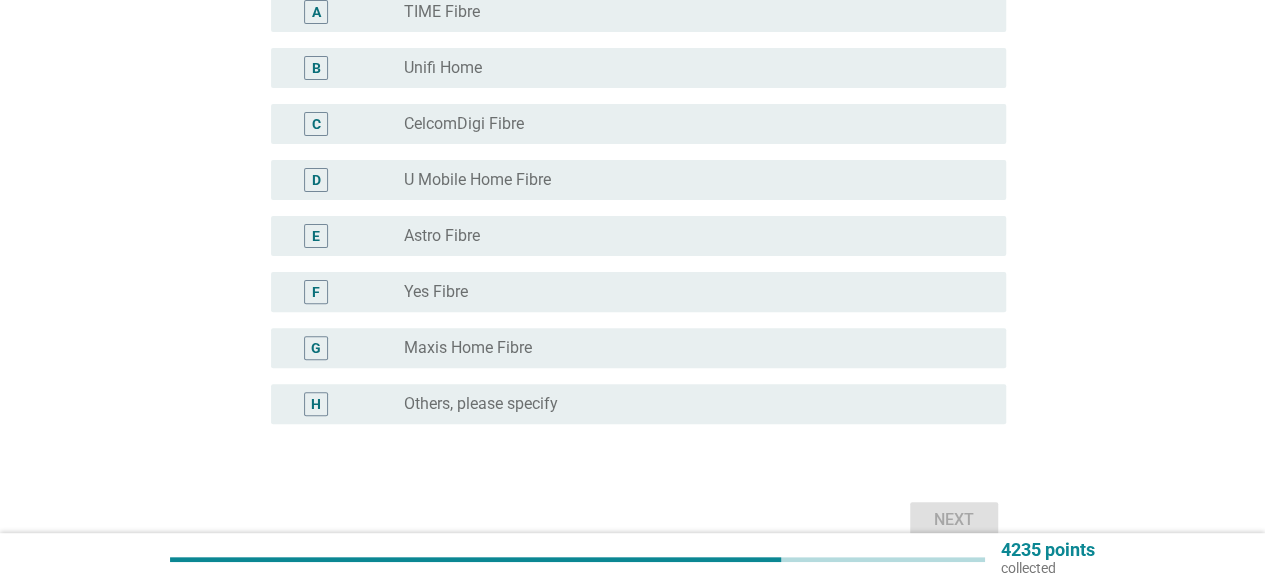 click on "F     radio_button_unchecked Yes Fibre" at bounding box center [632, 292] 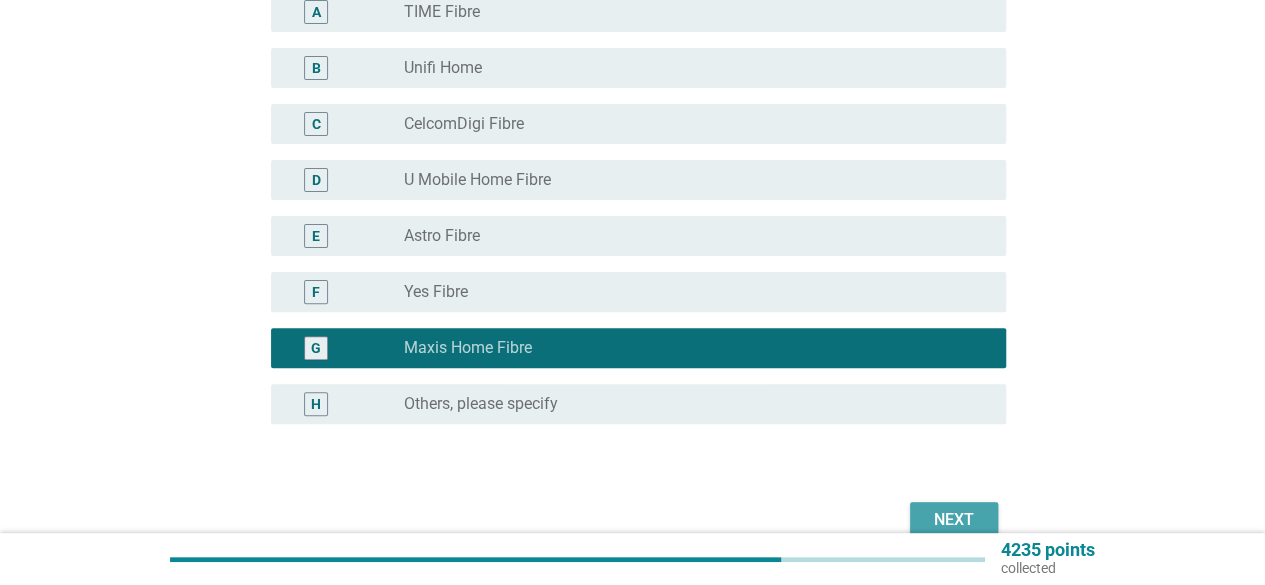 click on "Next" at bounding box center (954, 520) 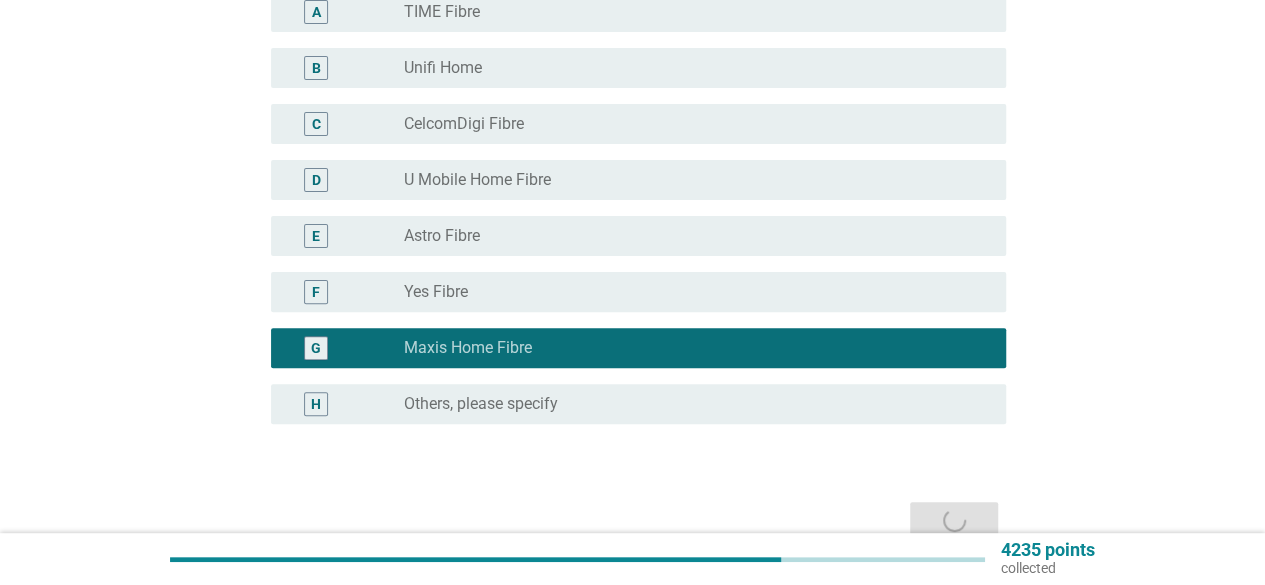 scroll, scrollTop: 0, scrollLeft: 0, axis: both 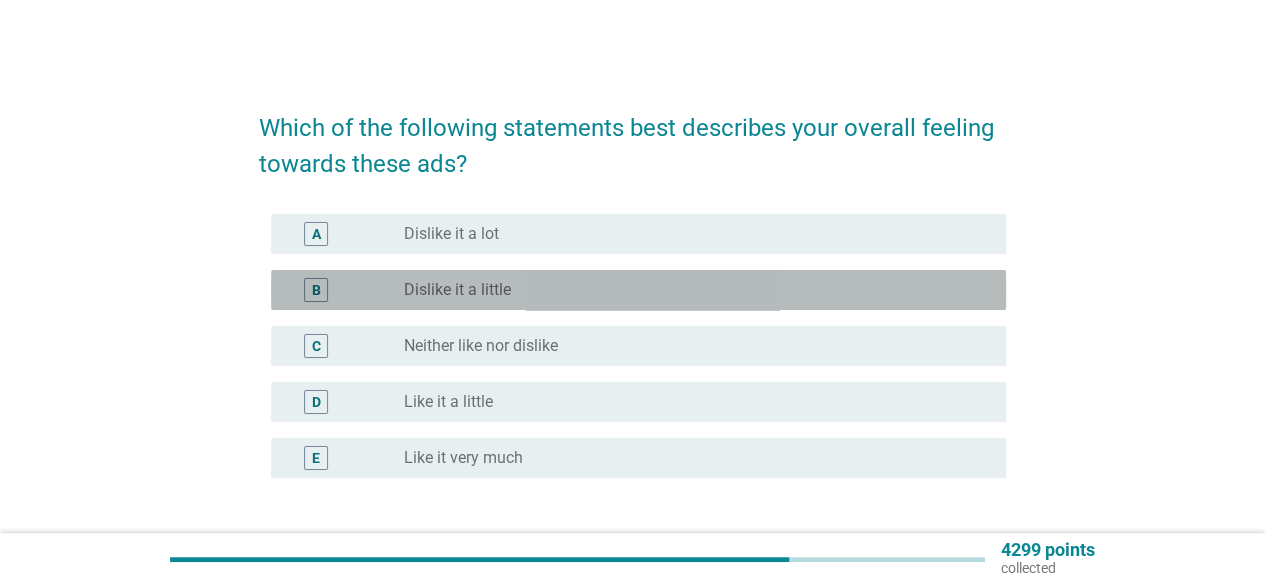 click on "radio_button_unchecked Dislike it a little" at bounding box center (689, 290) 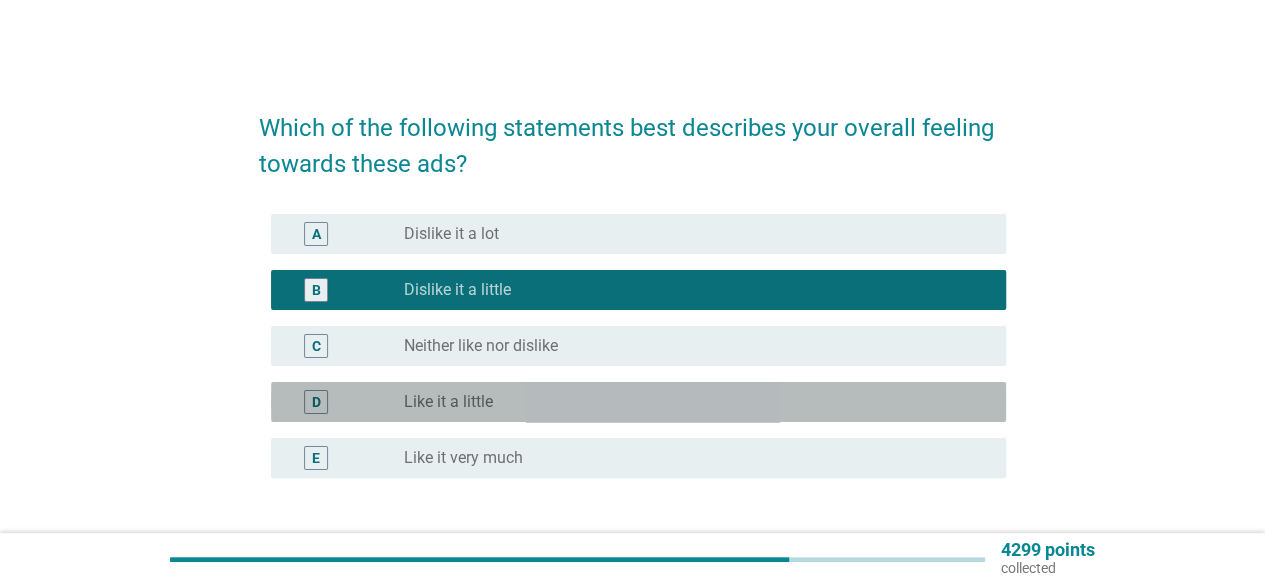 click on "D     radio_button_unchecked Like it a little" at bounding box center (638, 402) 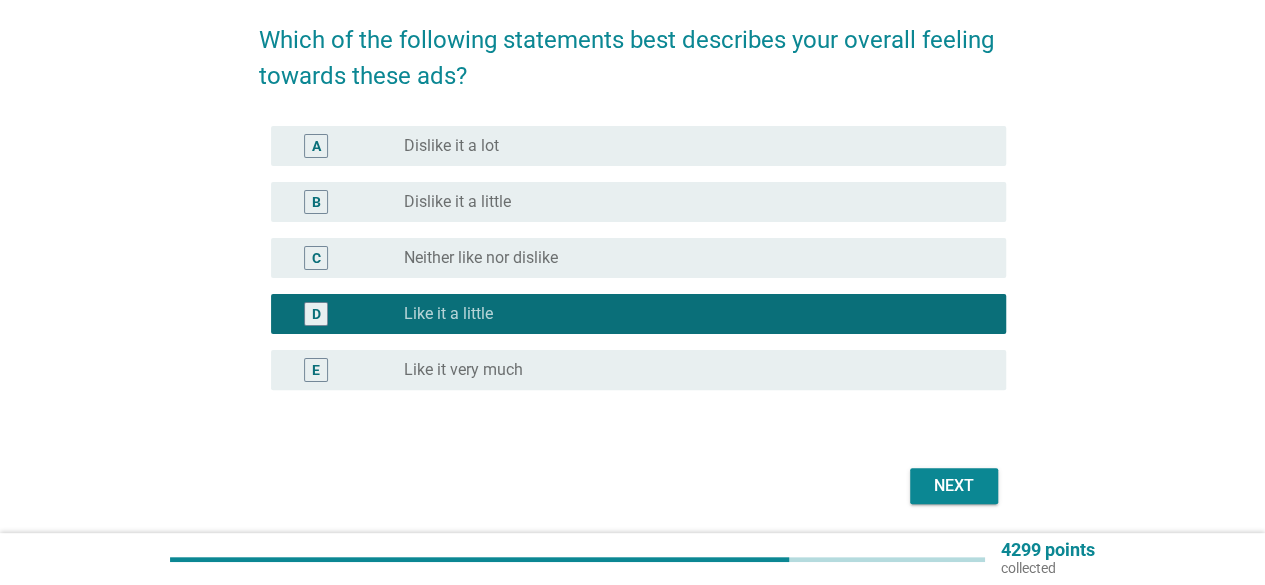 scroll, scrollTop: 154, scrollLeft: 0, axis: vertical 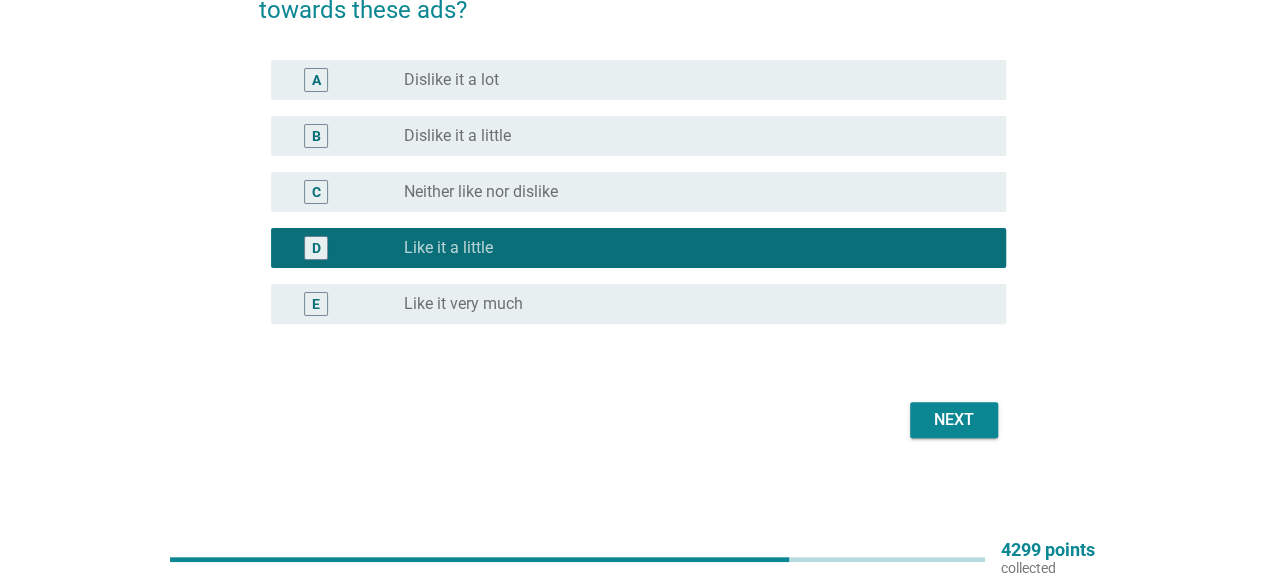 drag, startPoint x: 894, startPoint y: 410, endPoint x: 907, endPoint y: 413, distance: 13.341664 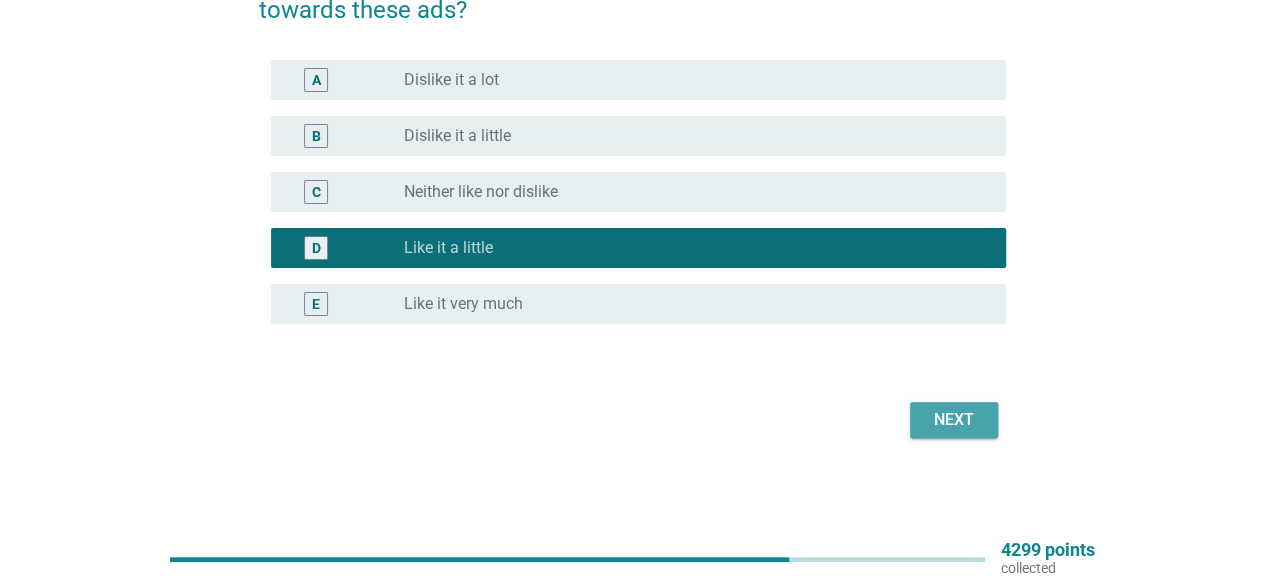 click on "Next" at bounding box center [954, 420] 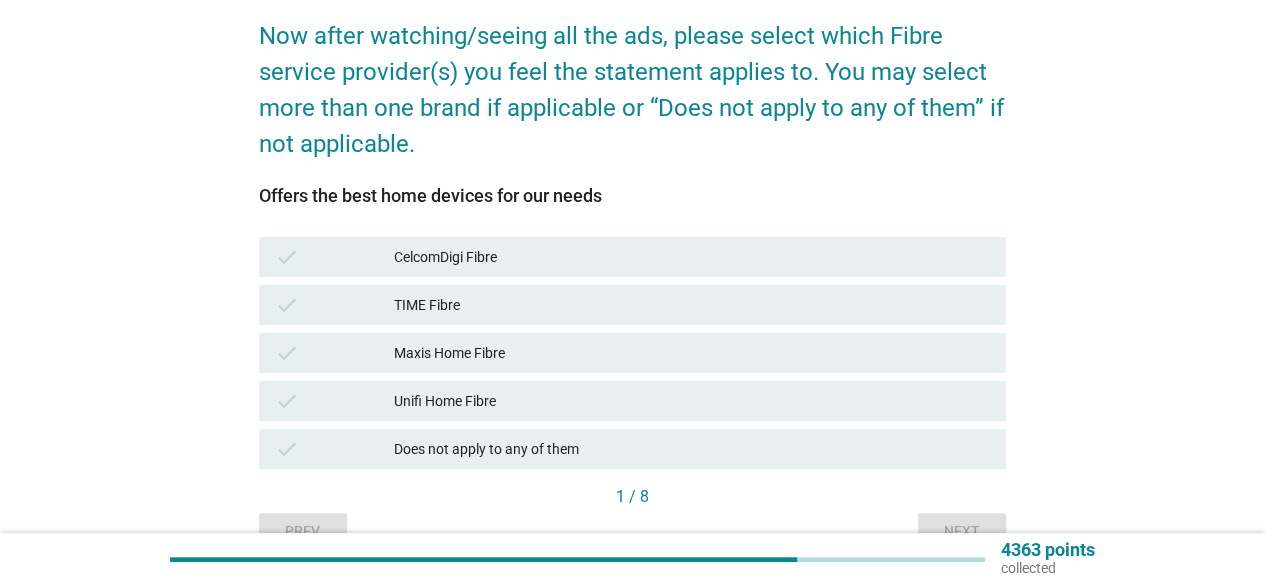 scroll, scrollTop: 198, scrollLeft: 0, axis: vertical 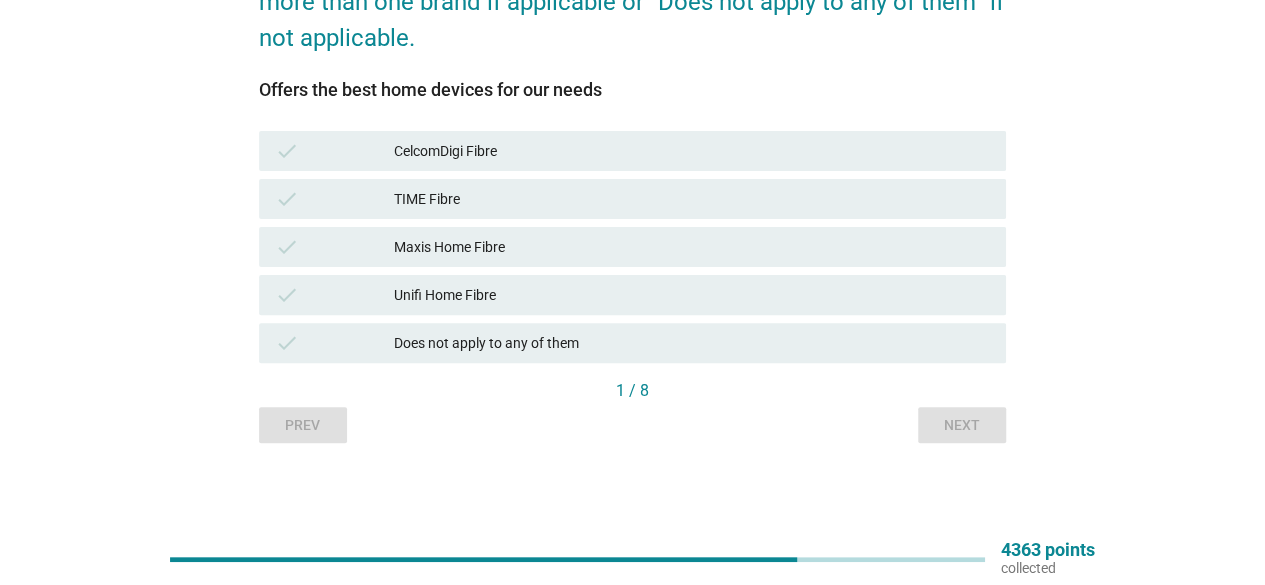 click on "Unifi Home Fibre" at bounding box center (692, 295) 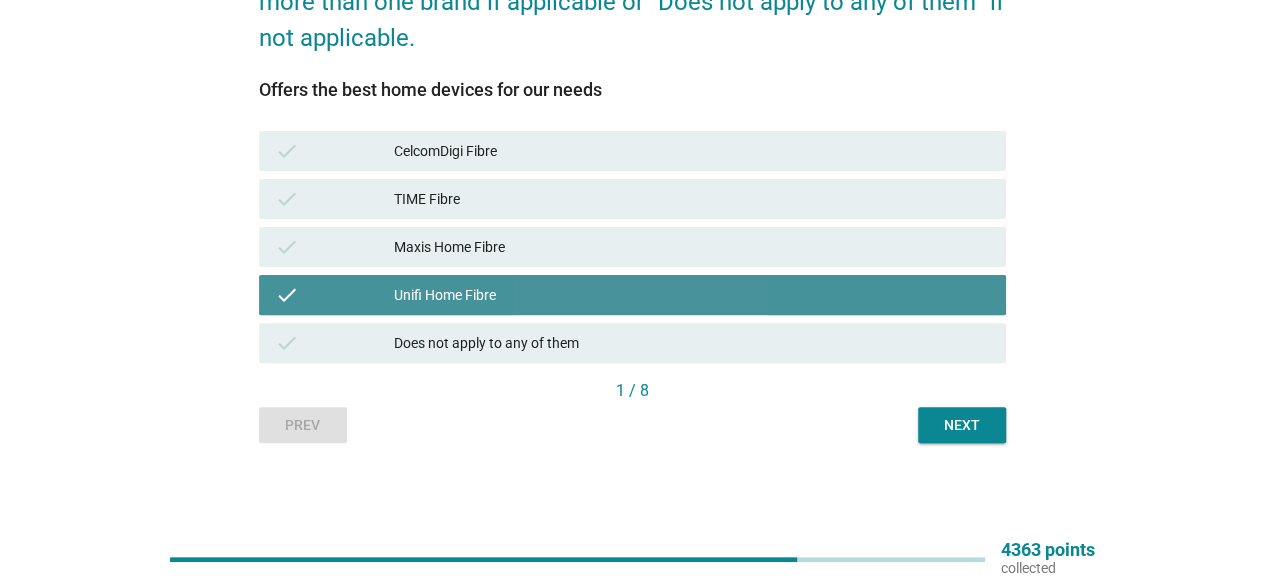 click on "Maxis Home Fibre" at bounding box center [692, 247] 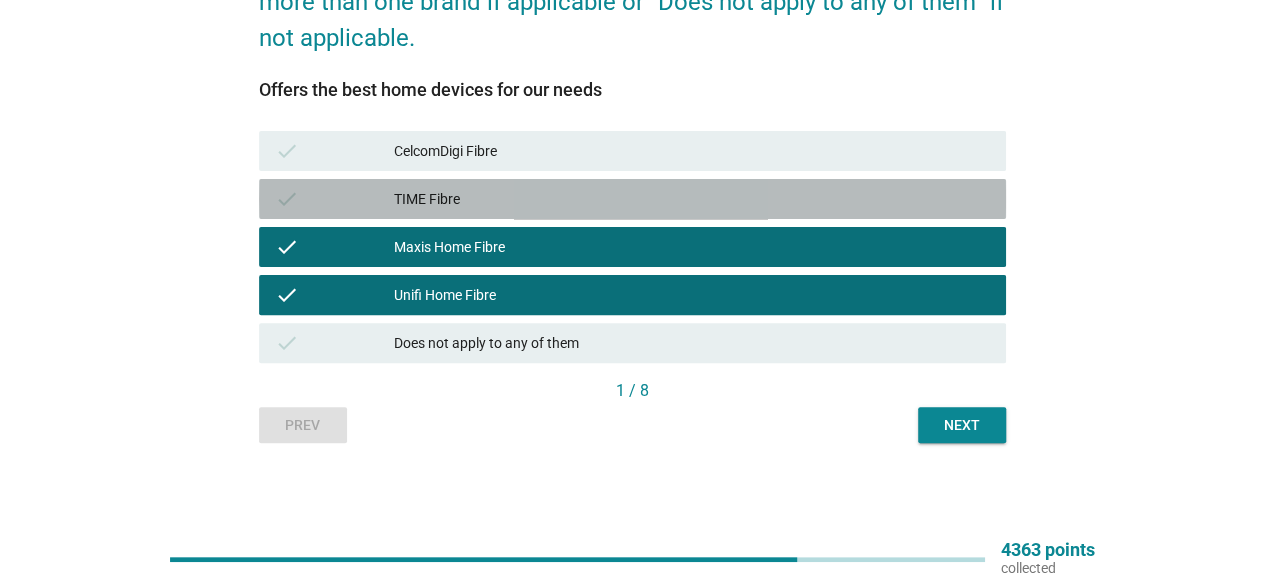 click on "TIME Fibre" at bounding box center (692, 199) 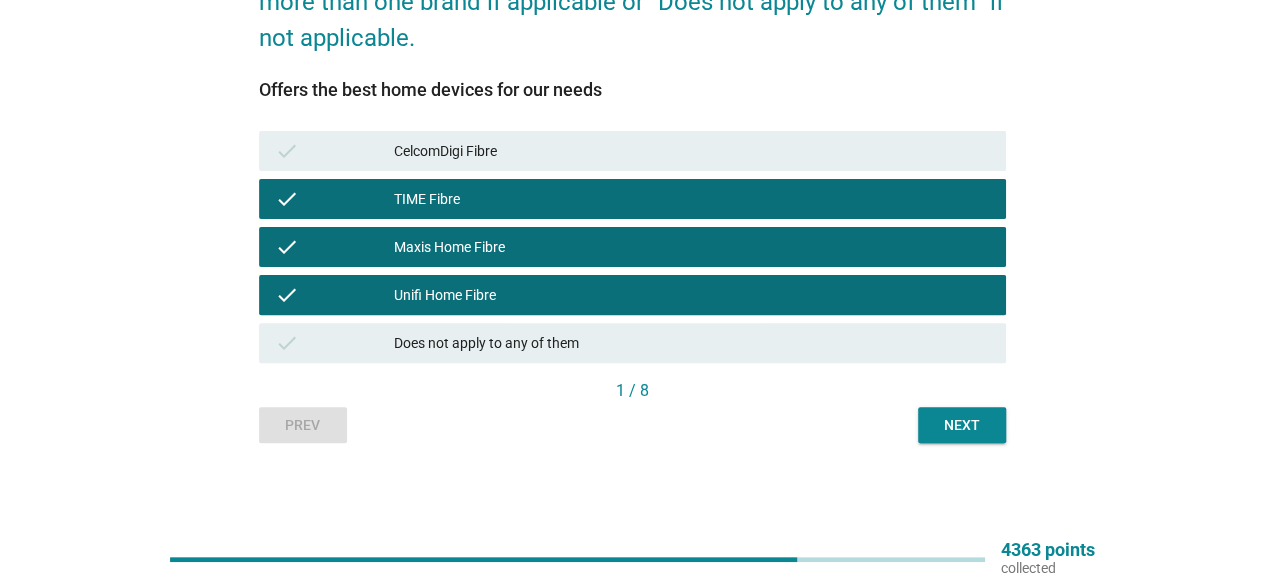 drag, startPoint x: 910, startPoint y: 383, endPoint x: 945, endPoint y: 421, distance: 51.662365 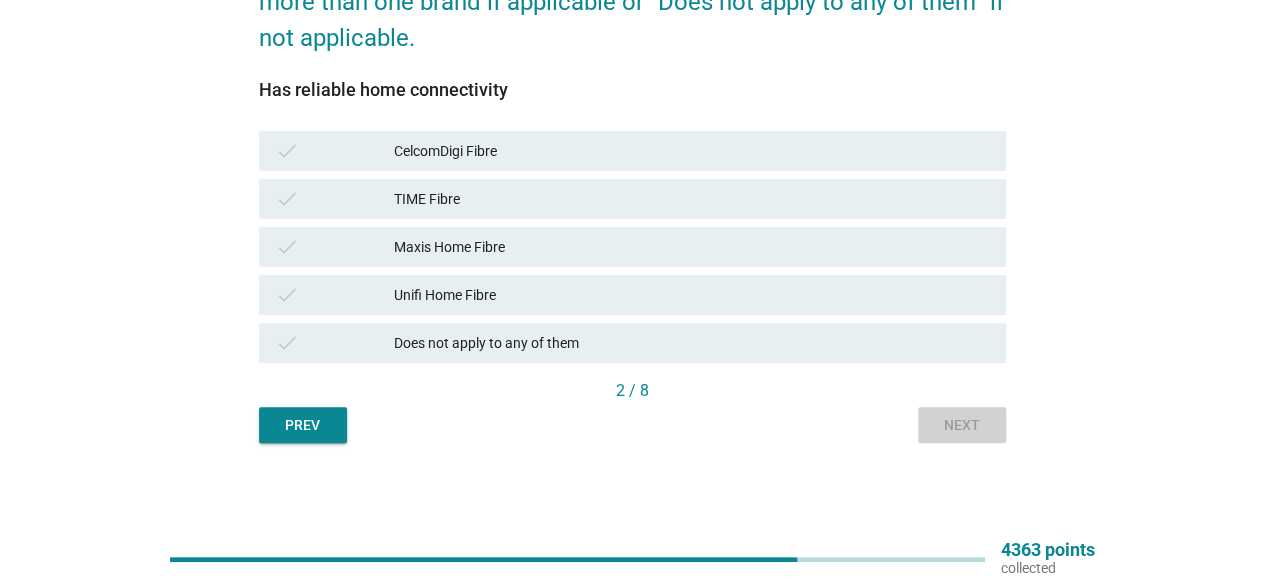 scroll, scrollTop: 0, scrollLeft: 0, axis: both 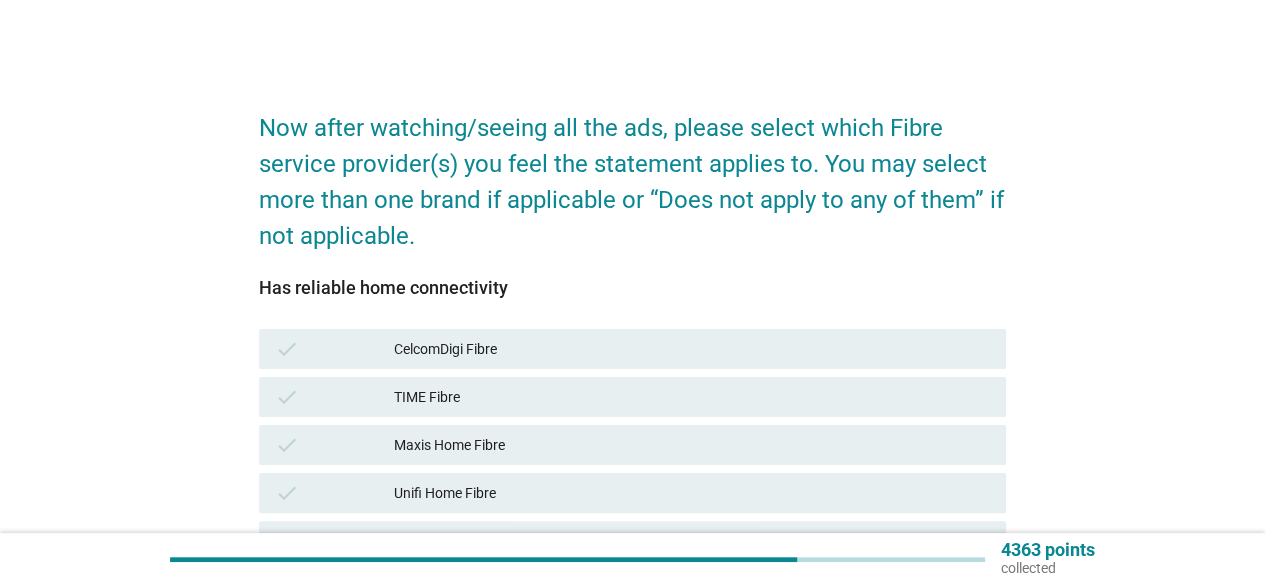 click on "check   TIME Fibre" at bounding box center (632, 397) 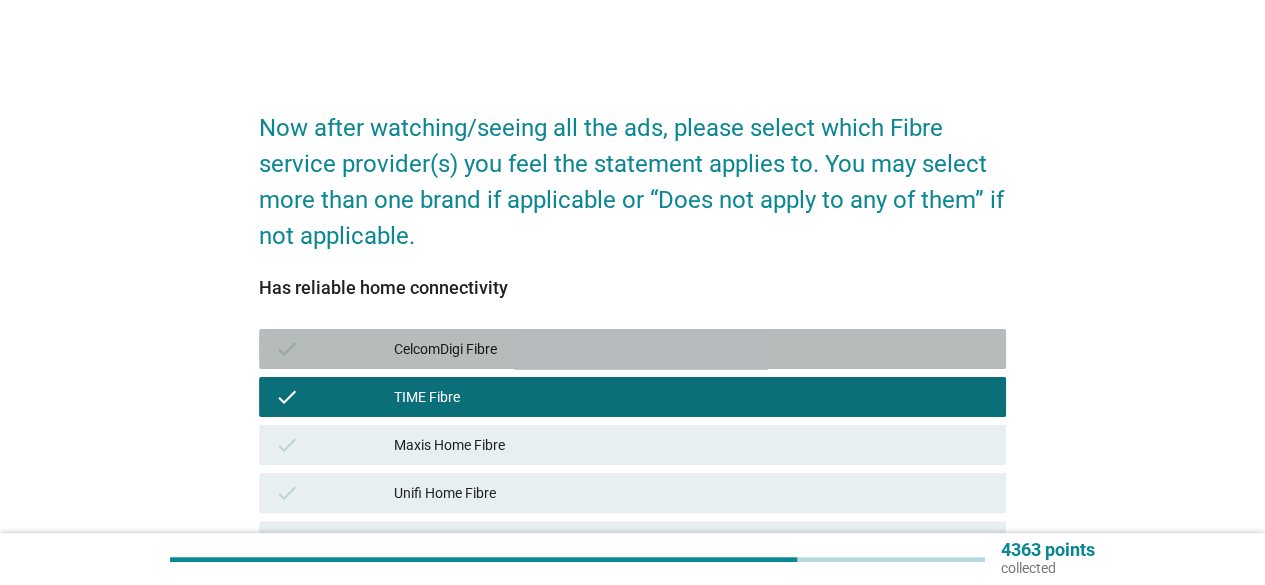click on "CelcomDigi Fibre" at bounding box center (692, 349) 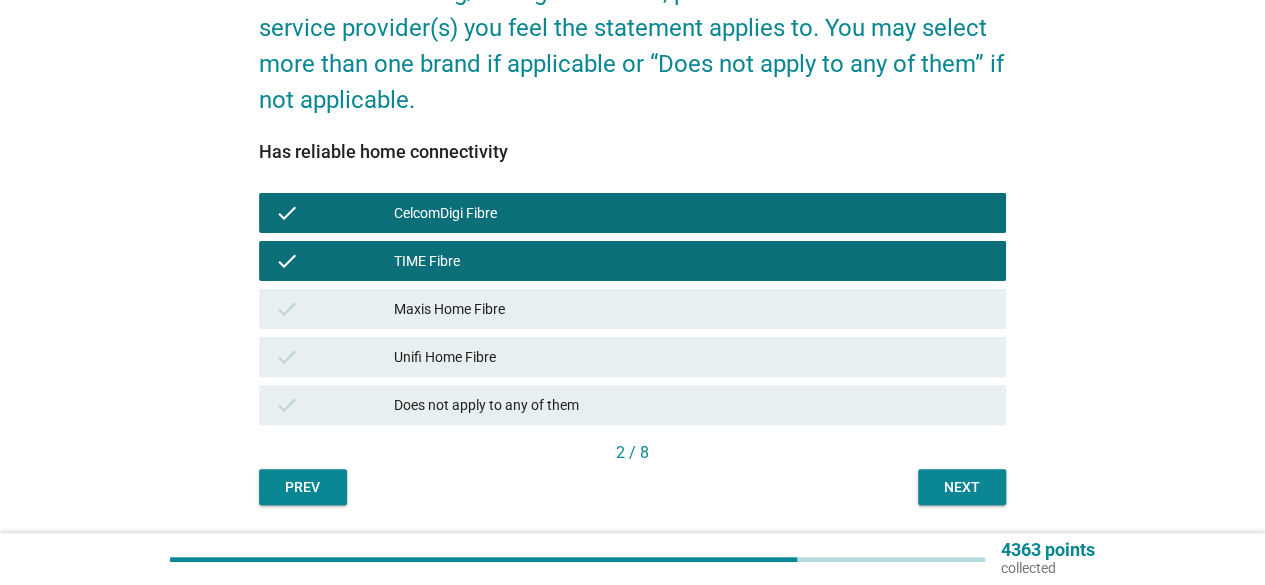 scroll, scrollTop: 198, scrollLeft: 0, axis: vertical 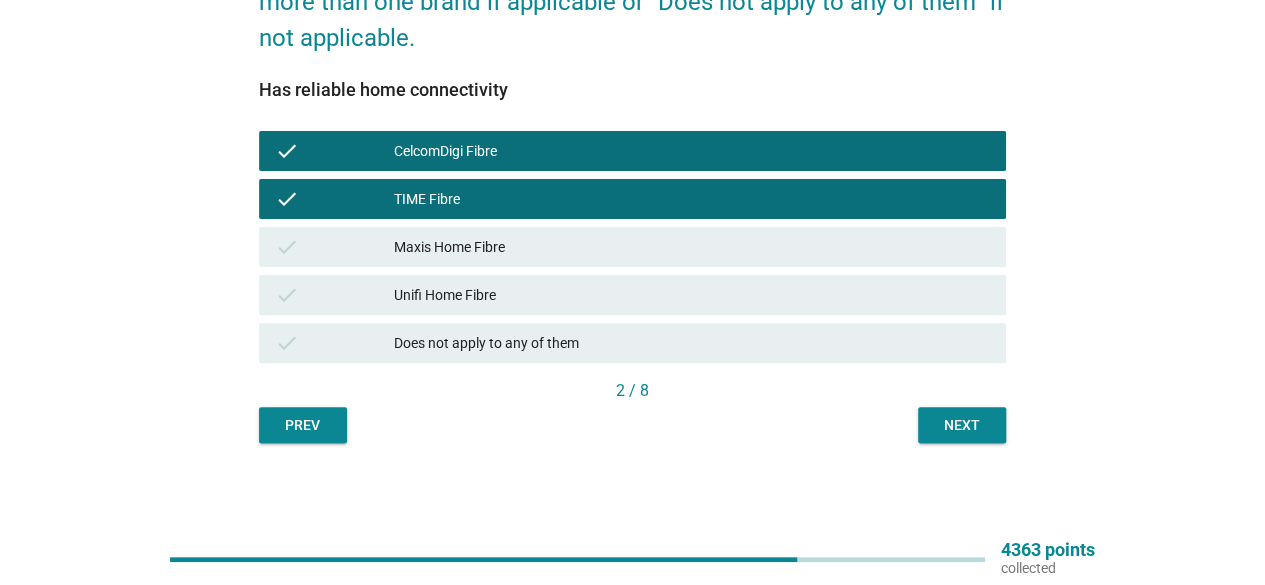 click on "Next" at bounding box center [962, 425] 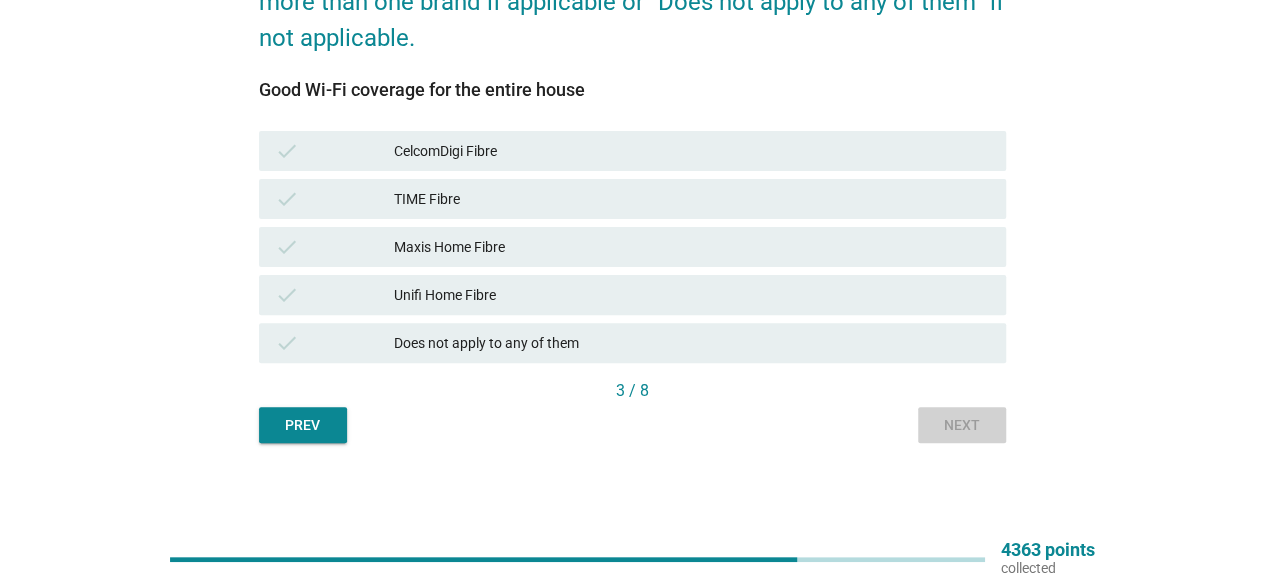 scroll, scrollTop: 0, scrollLeft: 0, axis: both 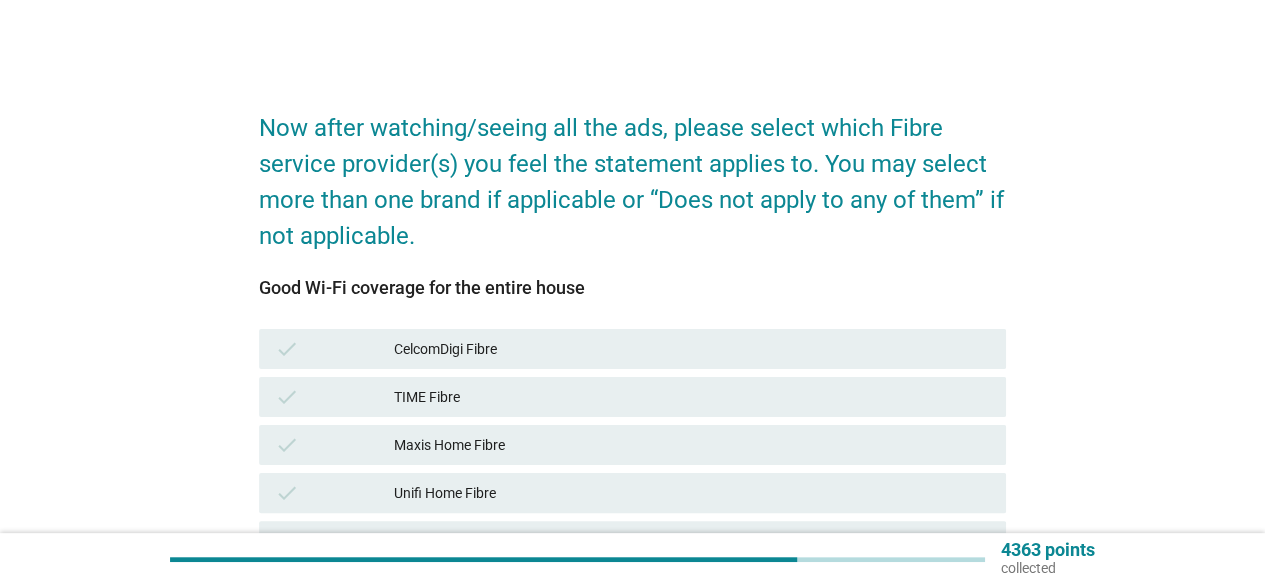 click on "Maxis Home Fibre" at bounding box center [692, 445] 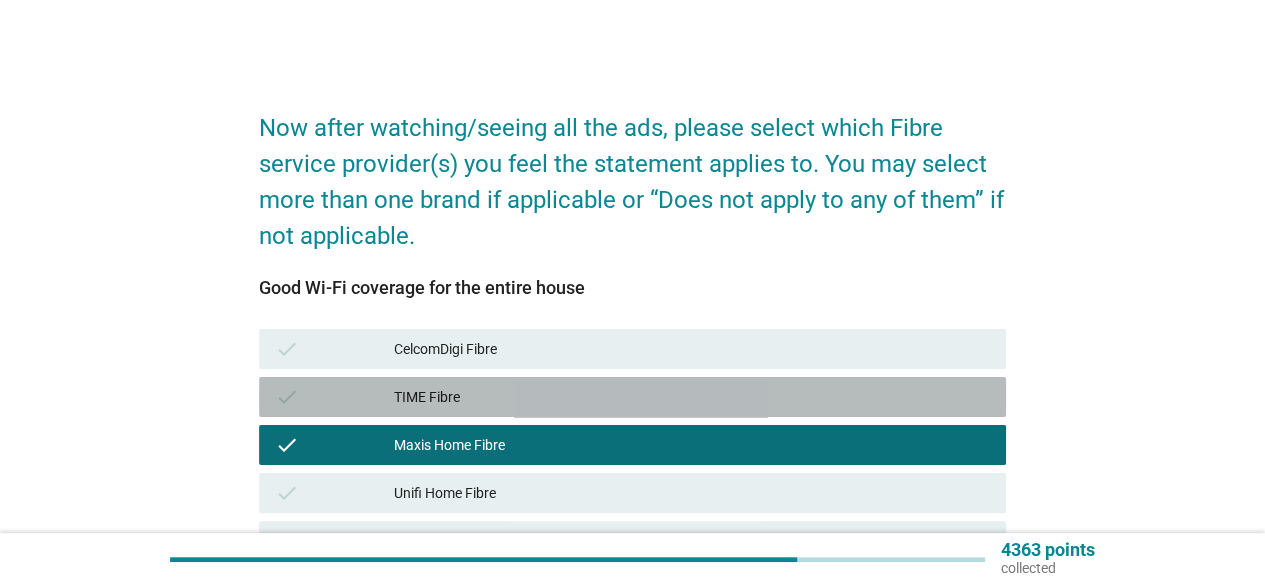 click on "TIME Fibre" at bounding box center (692, 397) 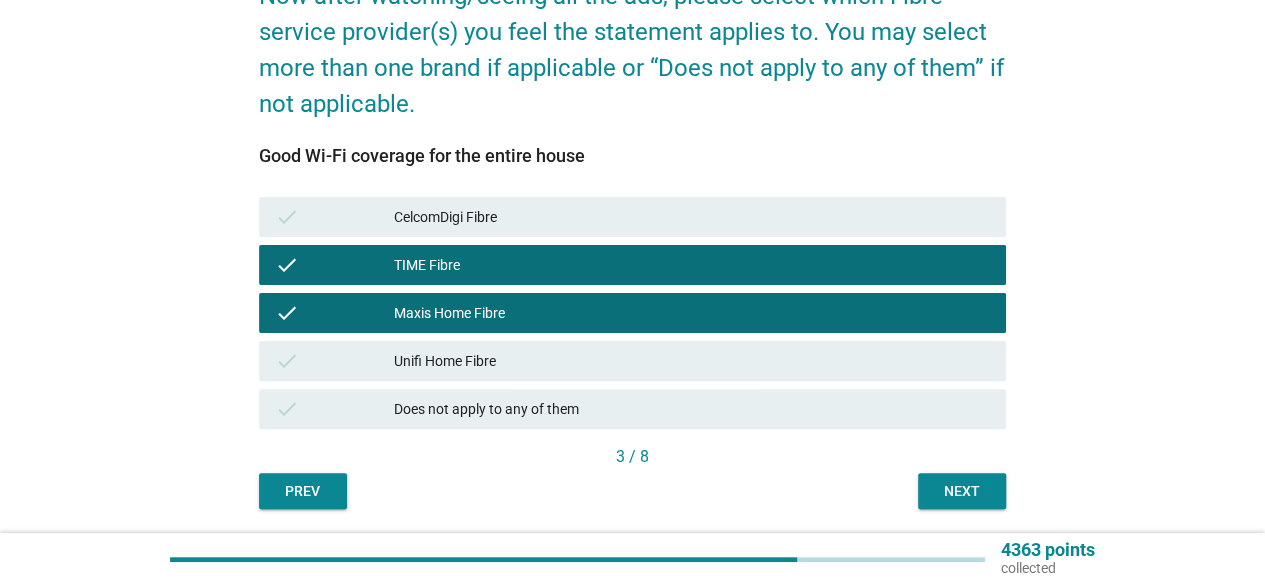 scroll, scrollTop: 198, scrollLeft: 0, axis: vertical 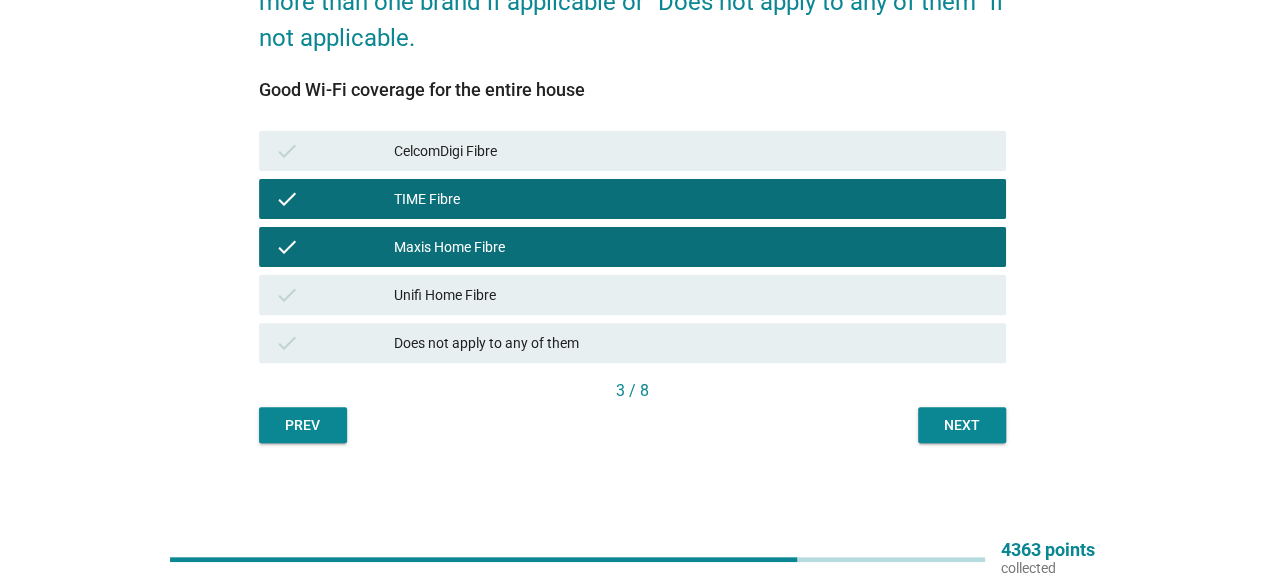 drag, startPoint x: 906, startPoint y: 407, endPoint x: 916, endPoint y: 411, distance: 10.770329 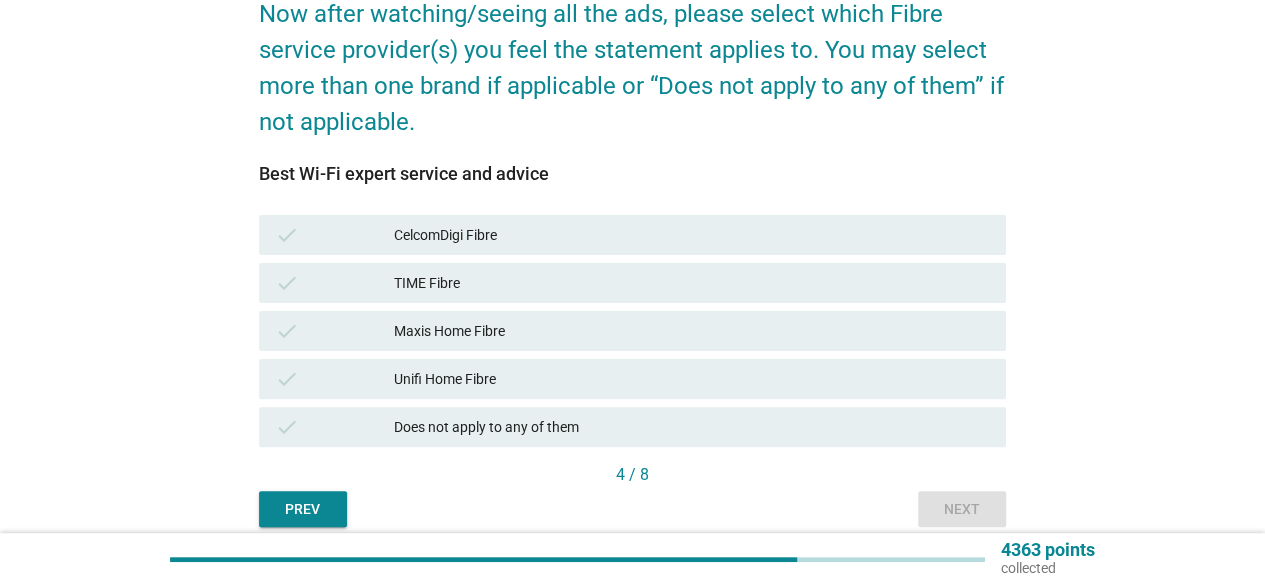 scroll, scrollTop: 198, scrollLeft: 0, axis: vertical 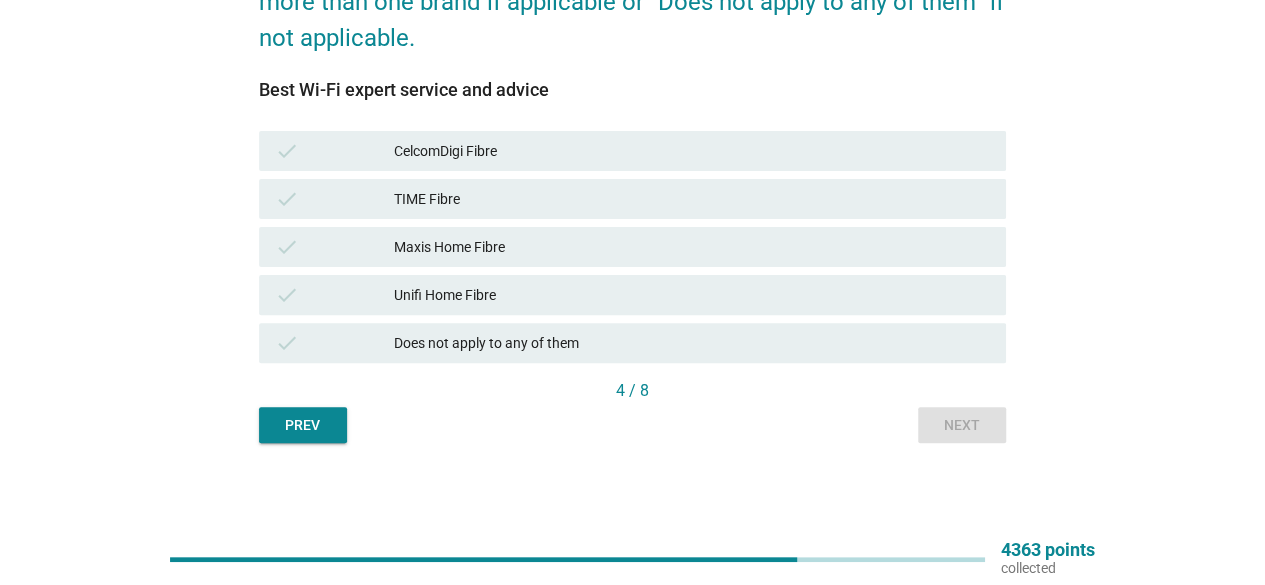 click on "Unifi Home Fibre" at bounding box center [692, 295] 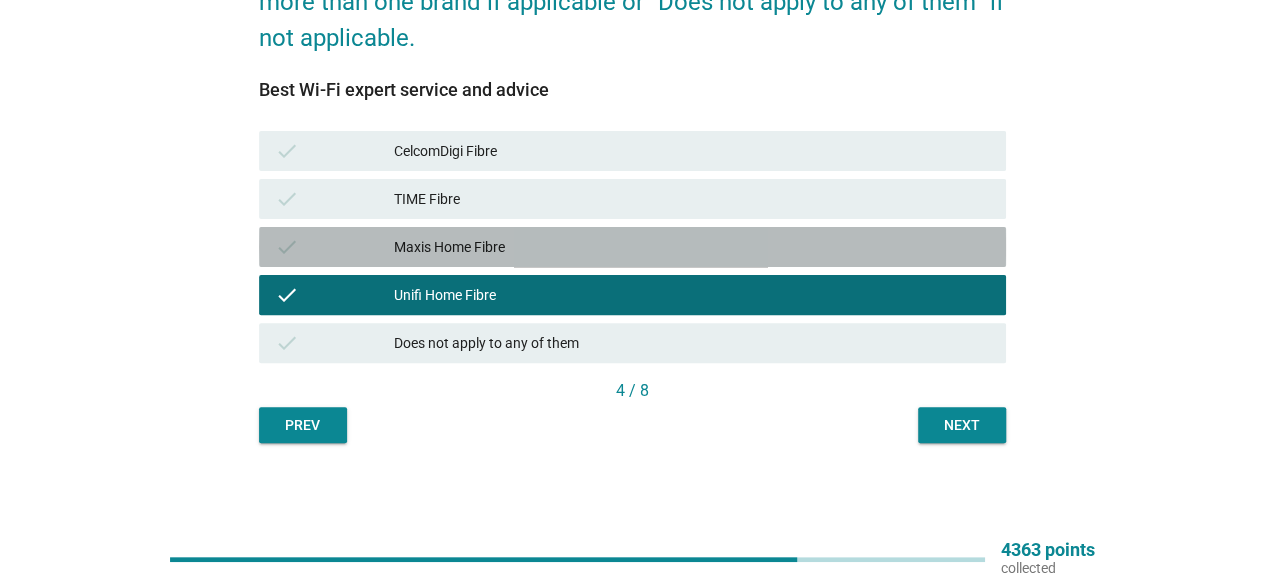 click on "Maxis Home Fibre" at bounding box center (692, 247) 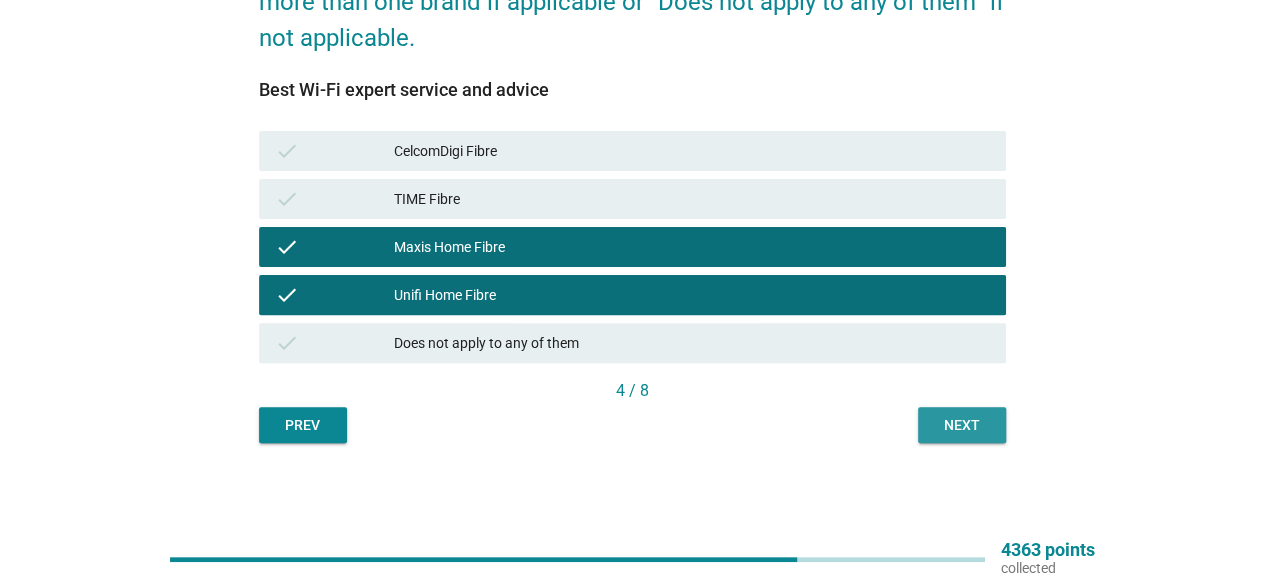 click on "Next" at bounding box center (962, 425) 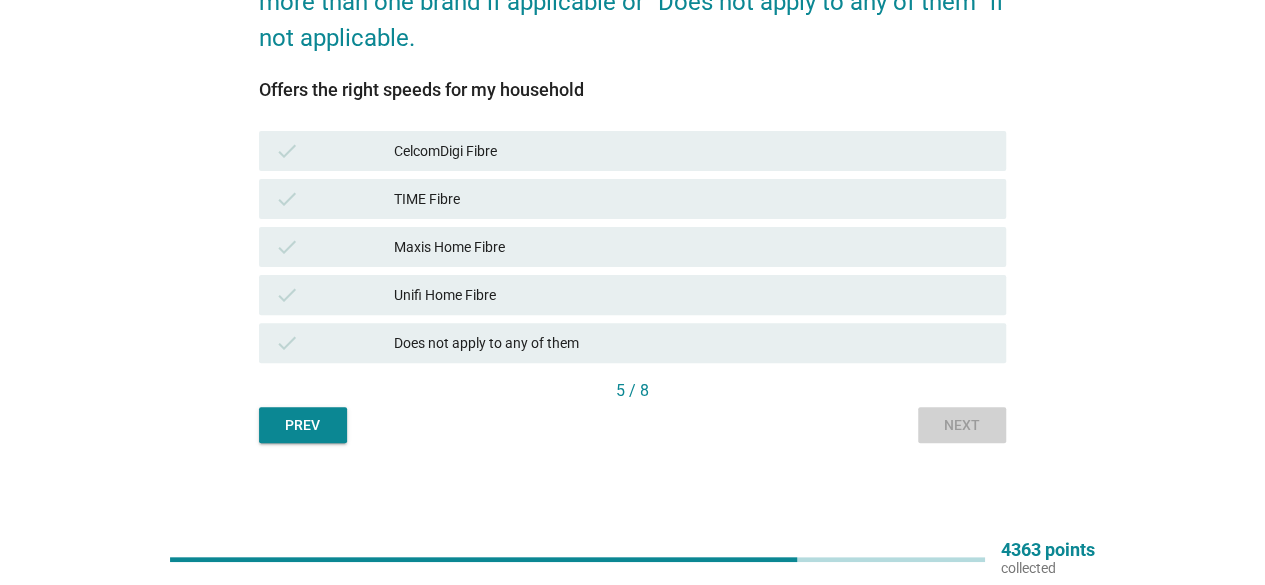 scroll, scrollTop: 0, scrollLeft: 0, axis: both 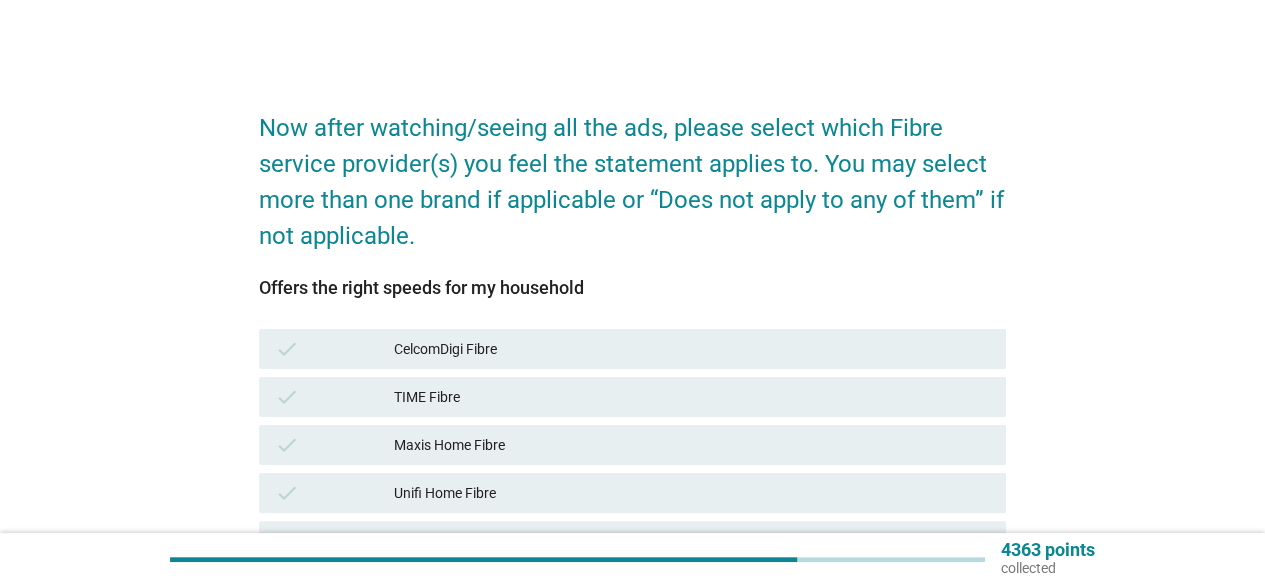click on "CelcomDigi Fibre" at bounding box center (692, 349) 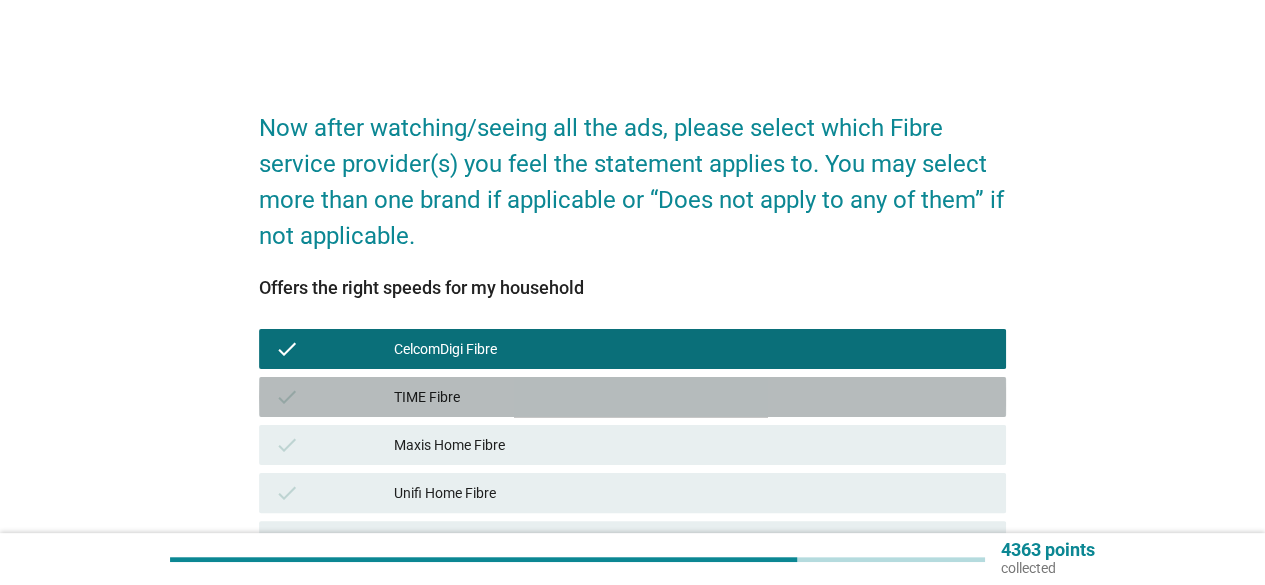 click on "TIME Fibre" at bounding box center (692, 397) 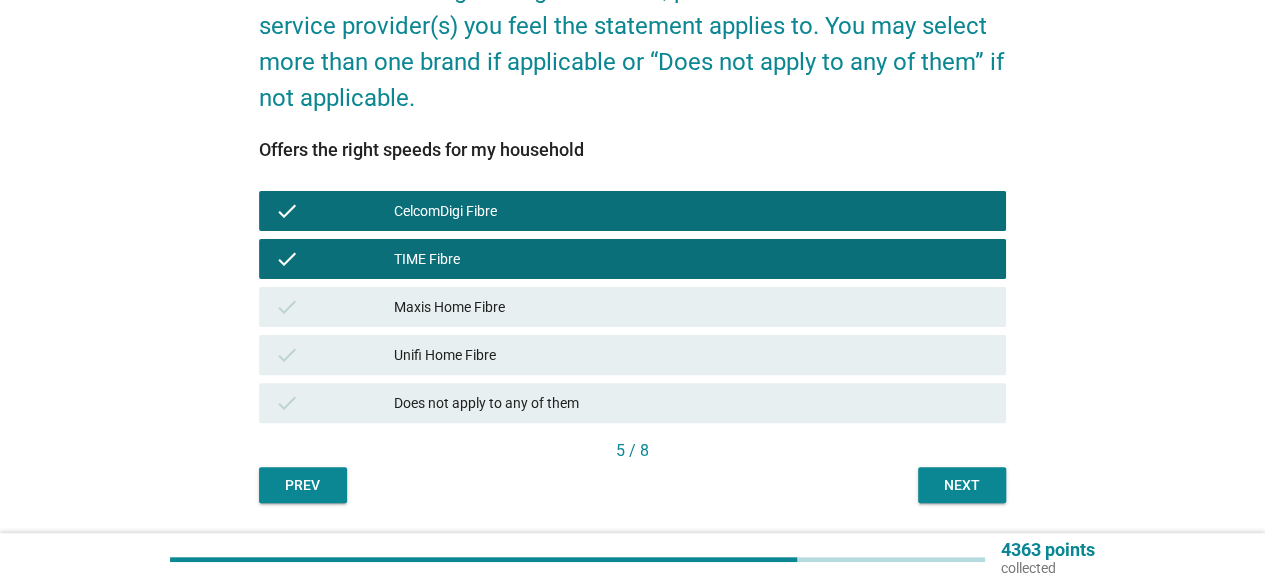 scroll, scrollTop: 198, scrollLeft: 0, axis: vertical 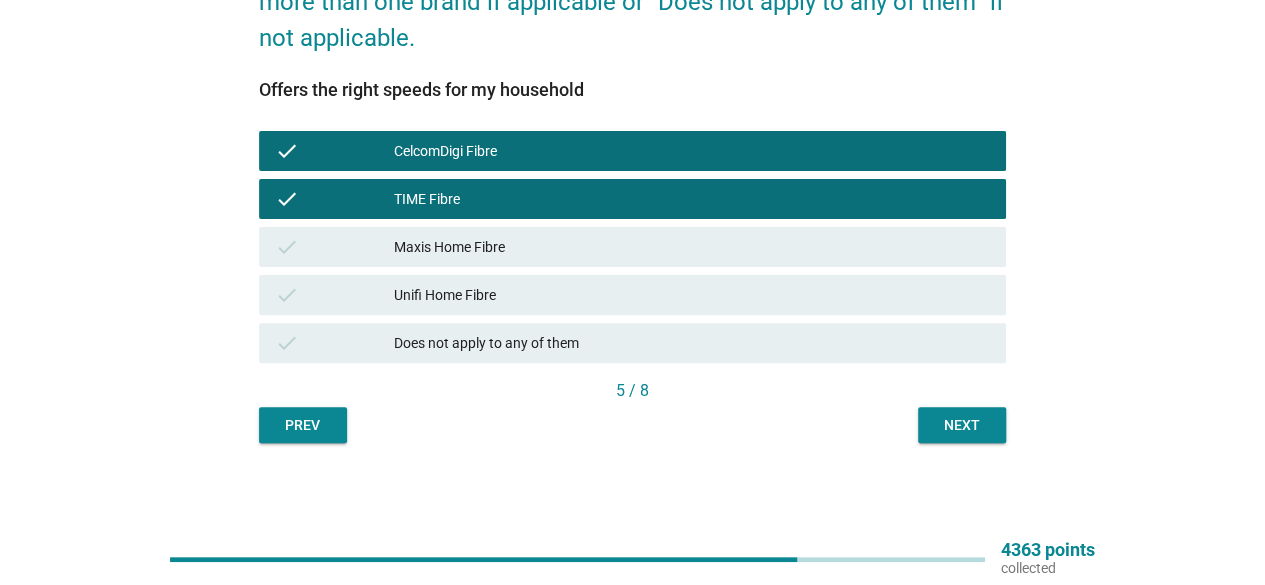 click on "5 / 8" at bounding box center [632, 393] 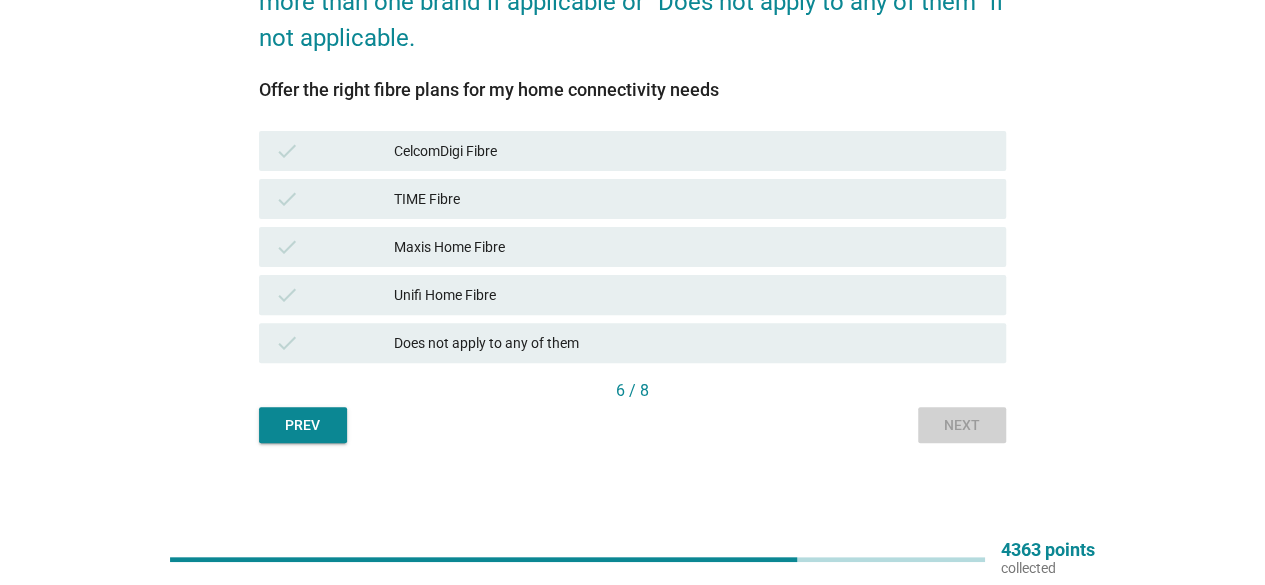 scroll, scrollTop: 0, scrollLeft: 0, axis: both 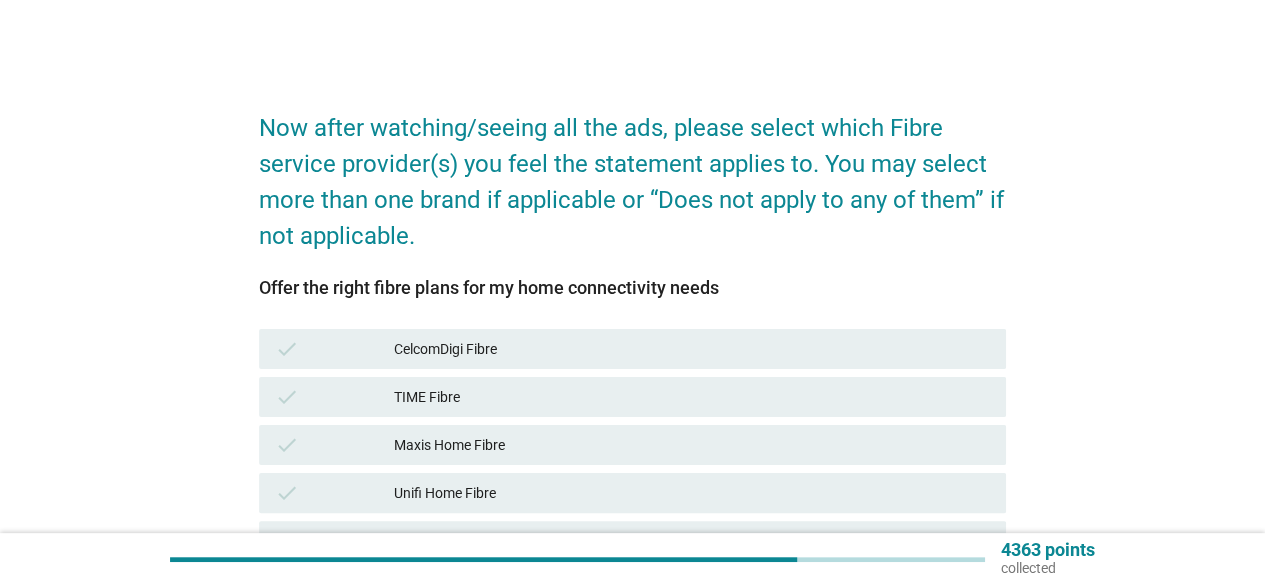 click on "check   TIME Fibre" at bounding box center (632, 397) 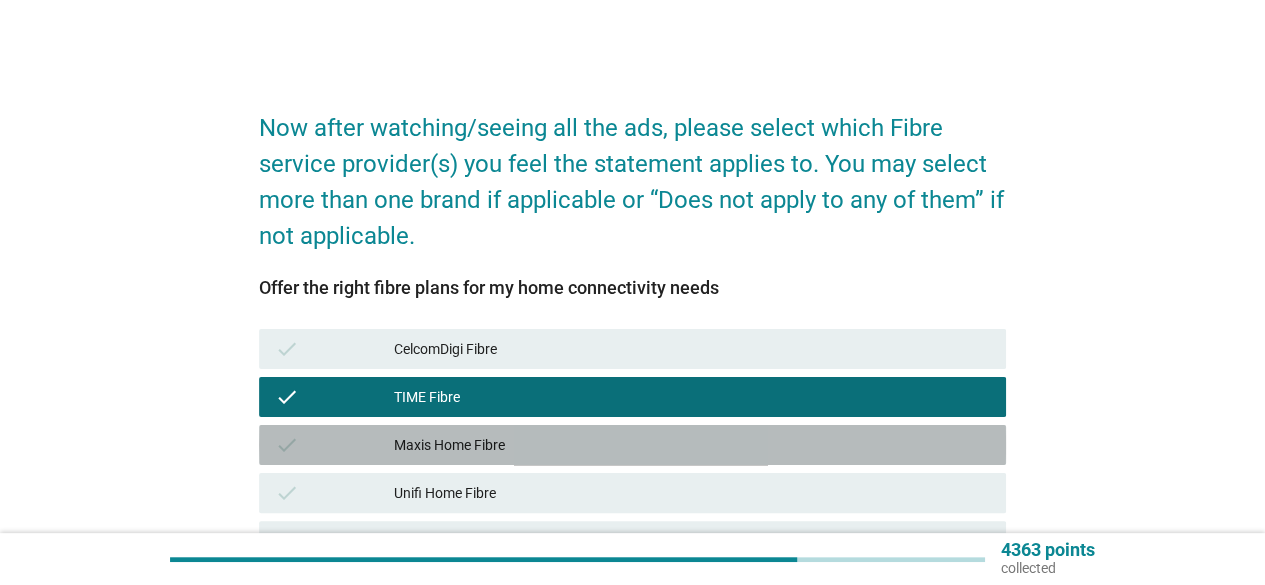 click on "Maxis Home Fibre" at bounding box center [692, 445] 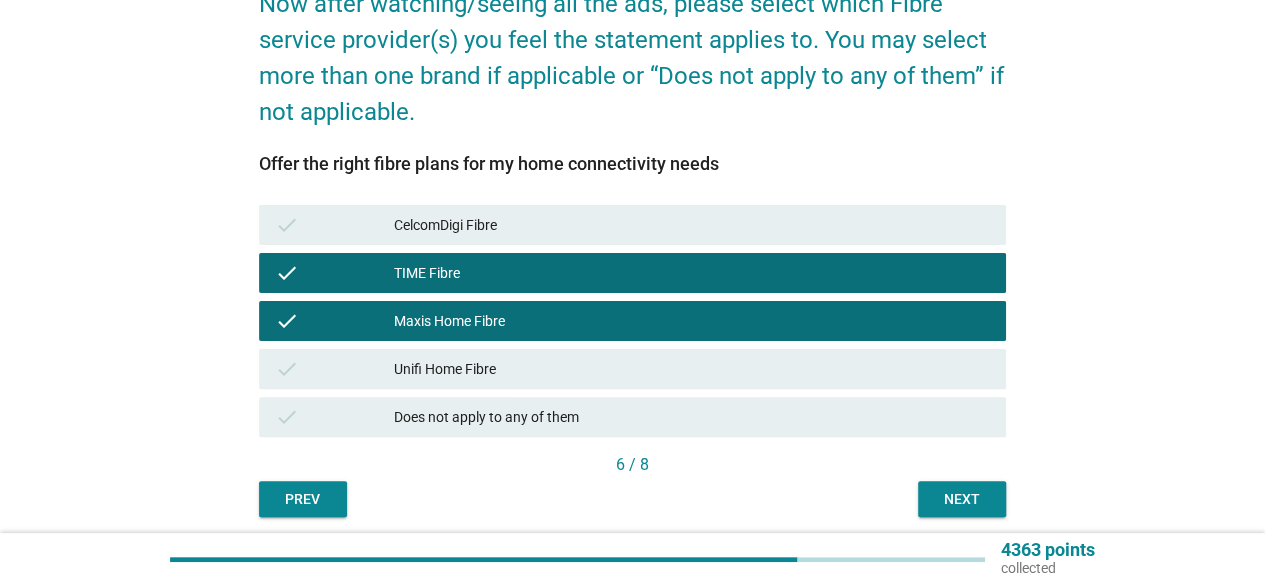 scroll, scrollTop: 198, scrollLeft: 0, axis: vertical 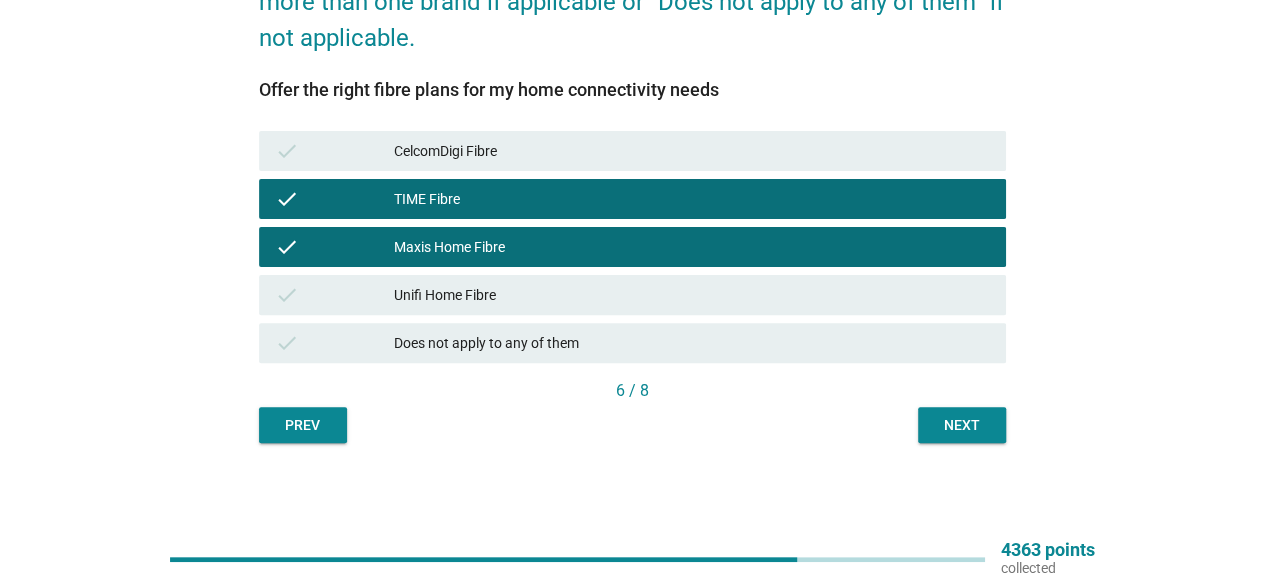 click on "Next" at bounding box center [962, 425] 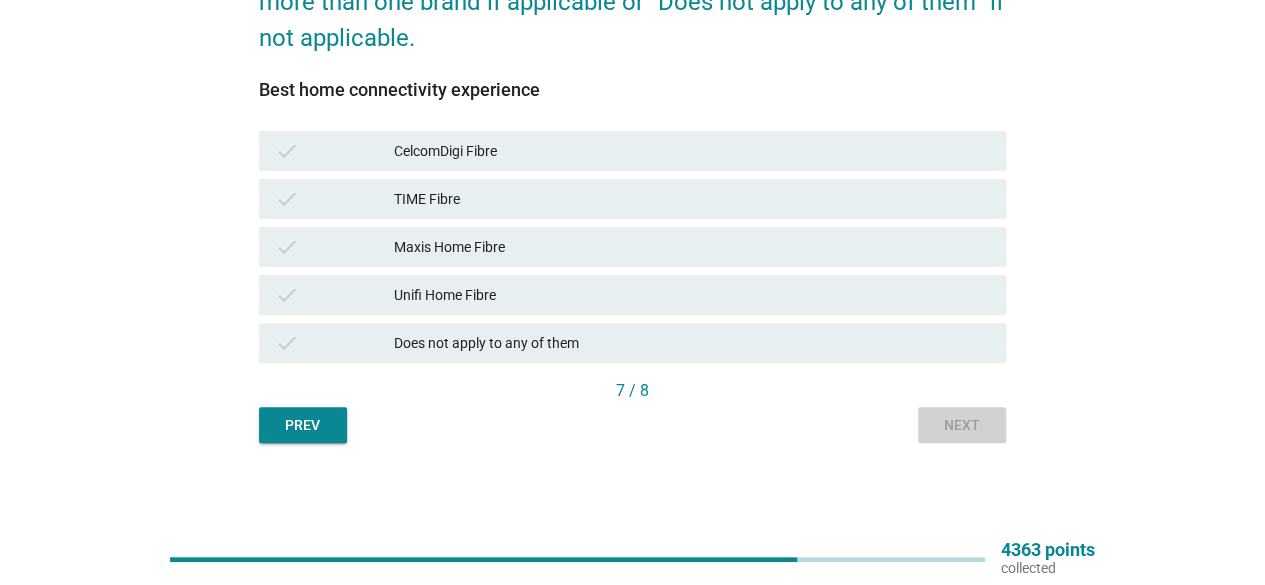 scroll, scrollTop: 0, scrollLeft: 0, axis: both 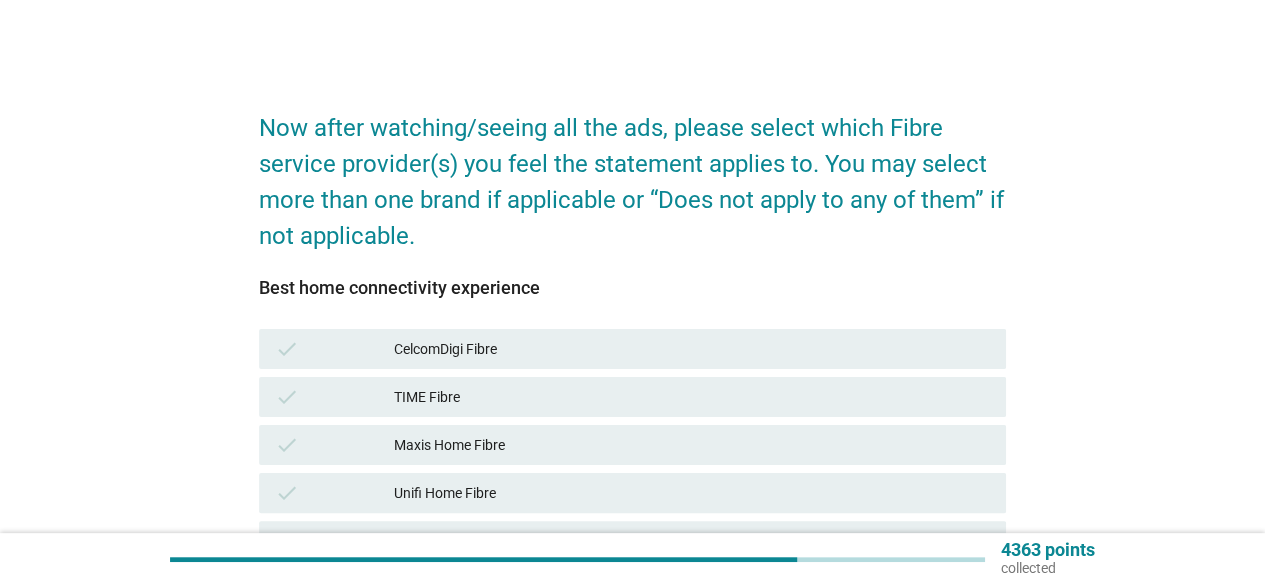 click on "check   TIME Fibre" at bounding box center [632, 397] 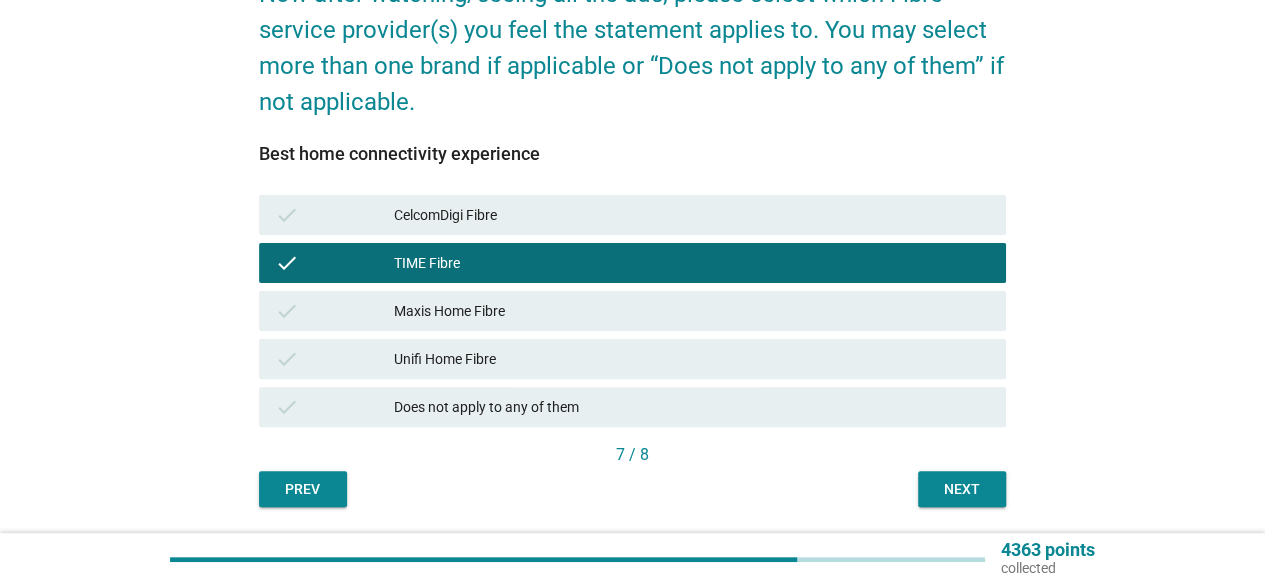 scroll, scrollTop: 198, scrollLeft: 0, axis: vertical 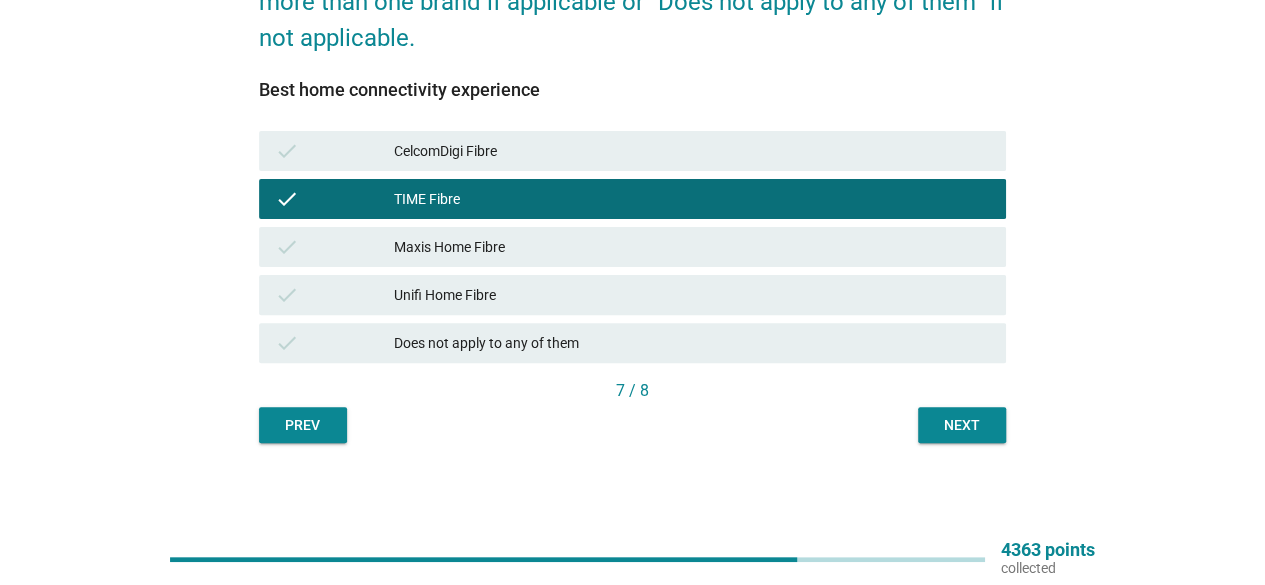click on "Next" at bounding box center [962, 425] 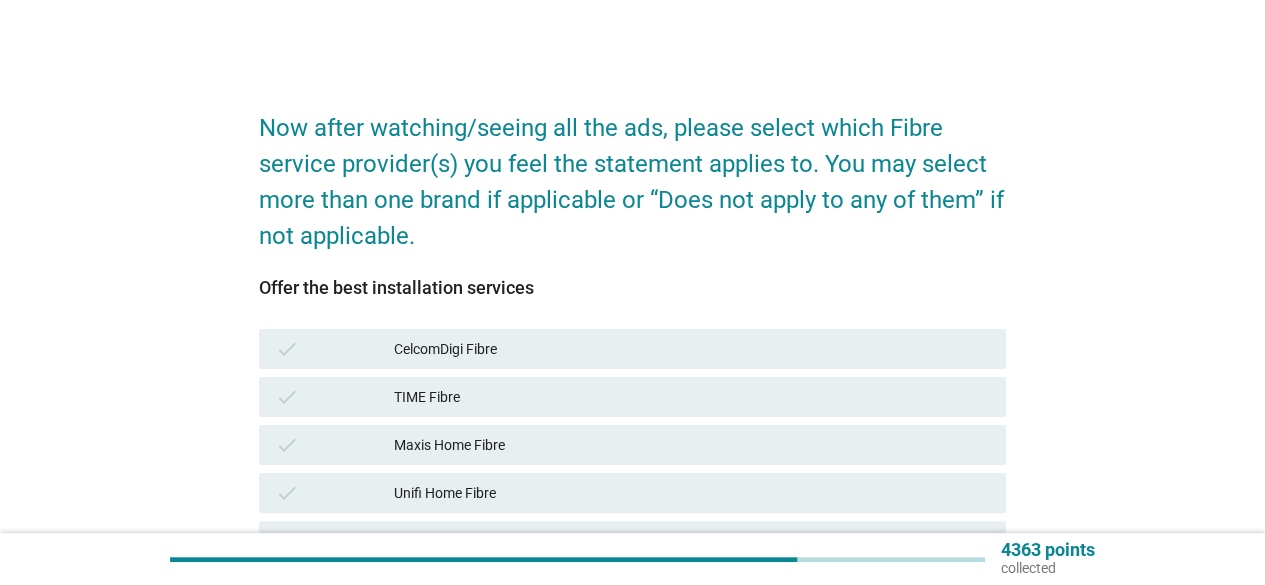 click on "check   TIME Fibre" at bounding box center [632, 397] 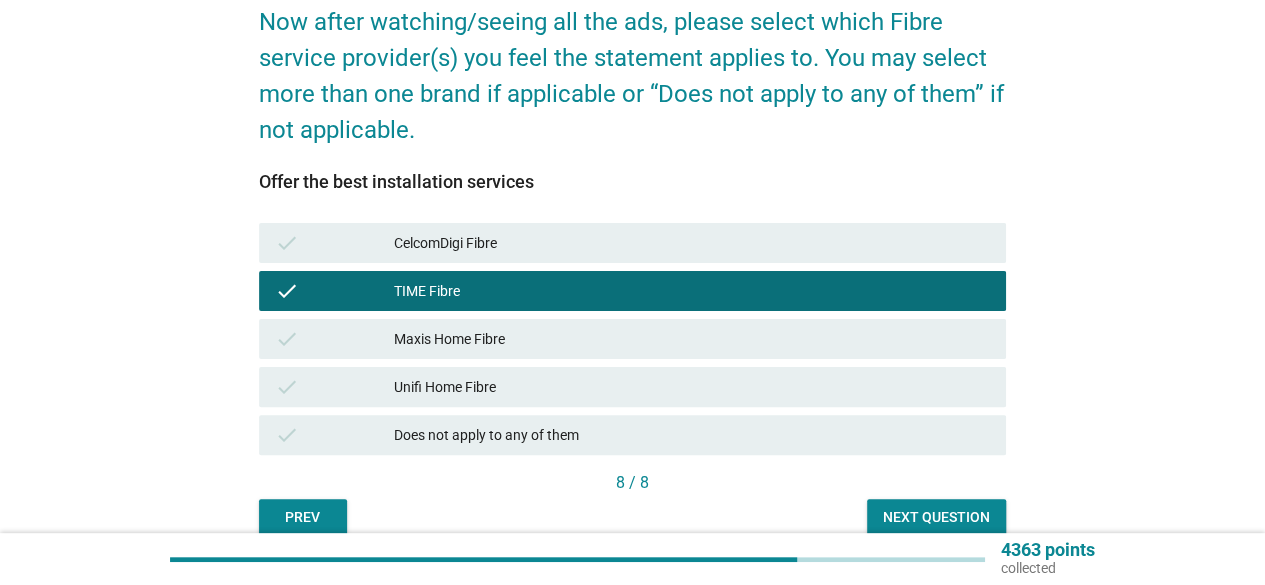 scroll, scrollTop: 198, scrollLeft: 0, axis: vertical 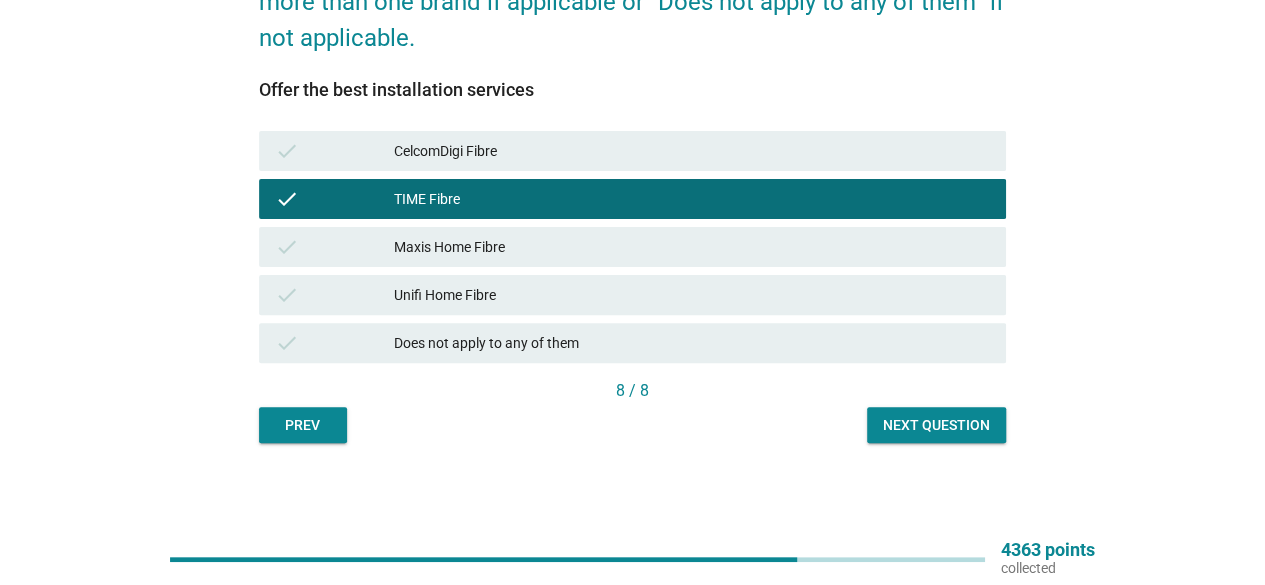 click on "TIME Fibre" at bounding box center [692, 199] 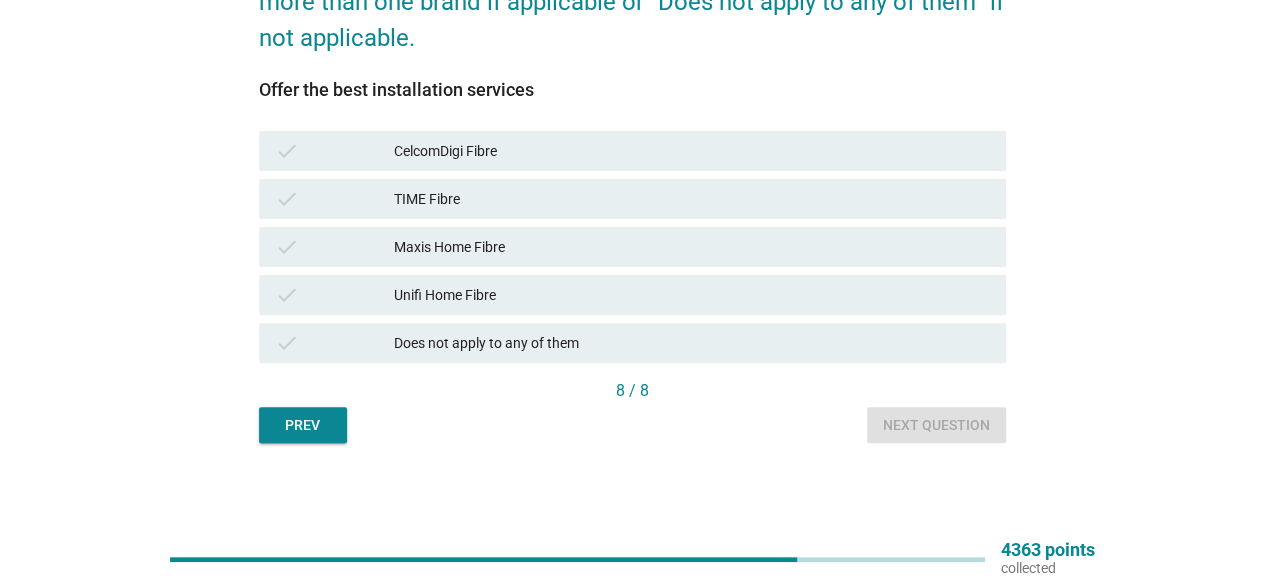 click on "Maxis Home Fibre" at bounding box center [692, 247] 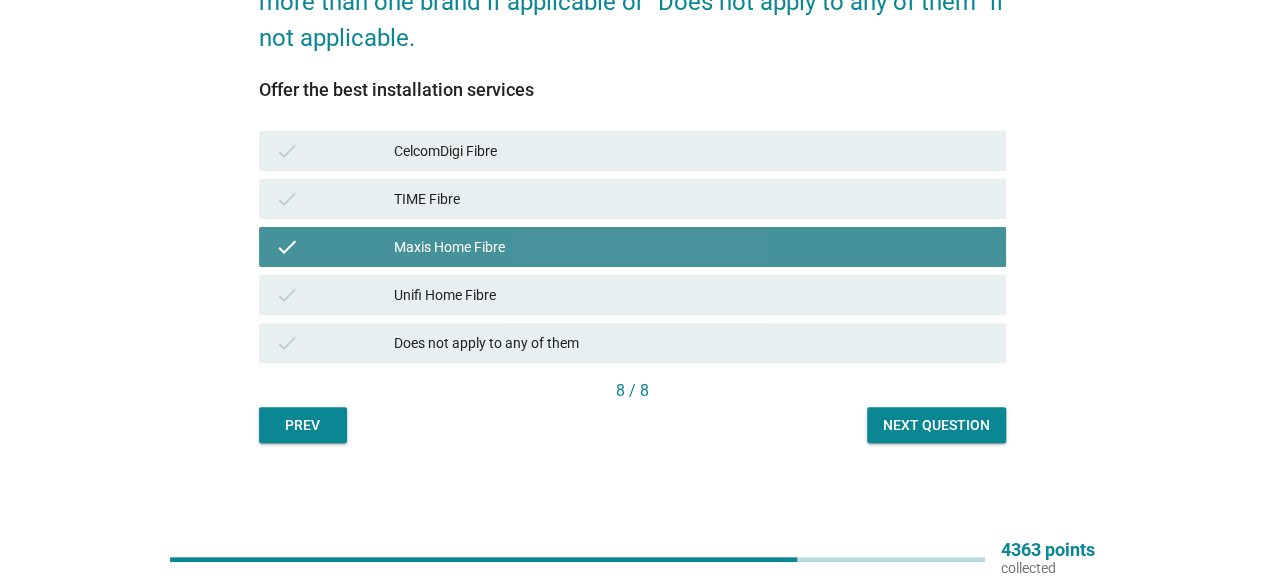 click on "Unifi Home Fibre" at bounding box center [692, 295] 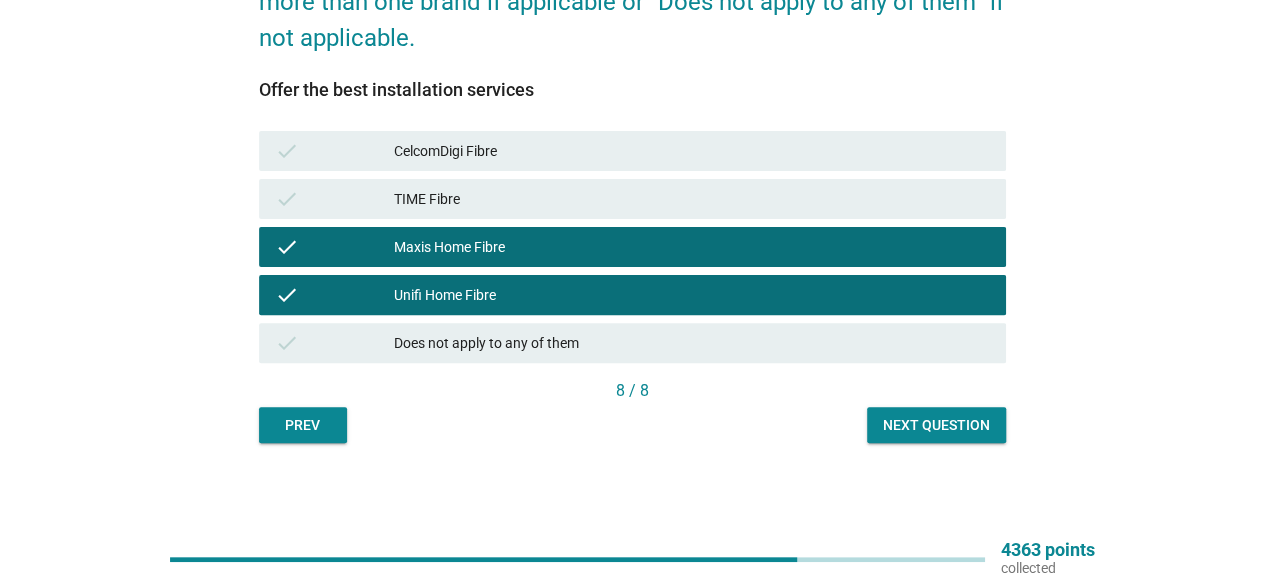 click on "8 / 8" at bounding box center (632, 391) 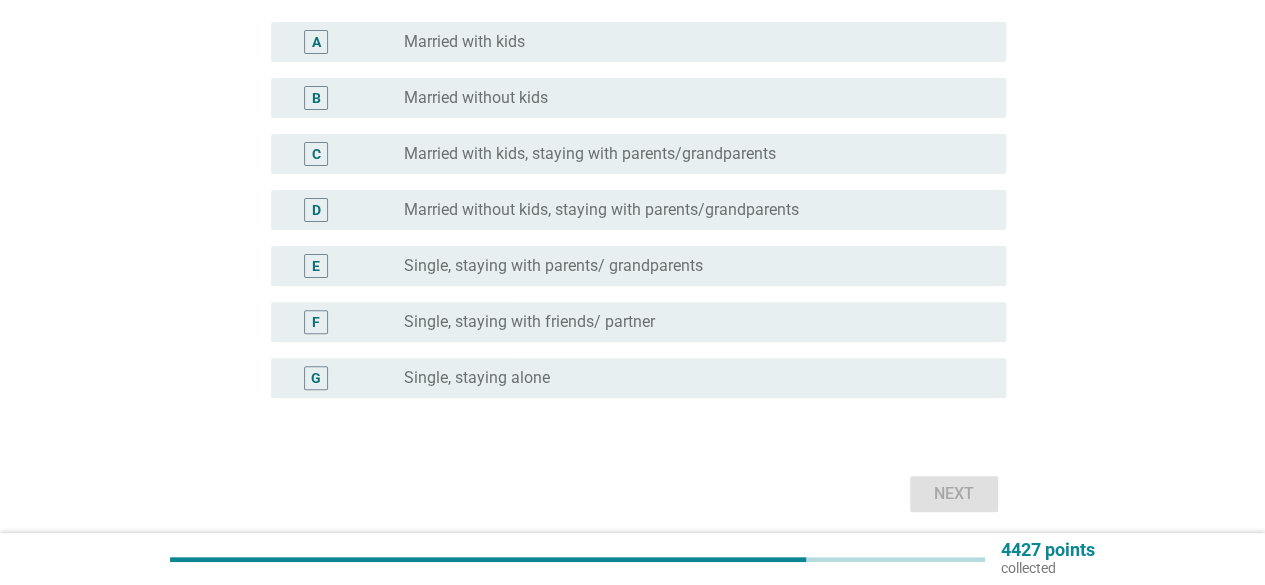 scroll, scrollTop: 200, scrollLeft: 0, axis: vertical 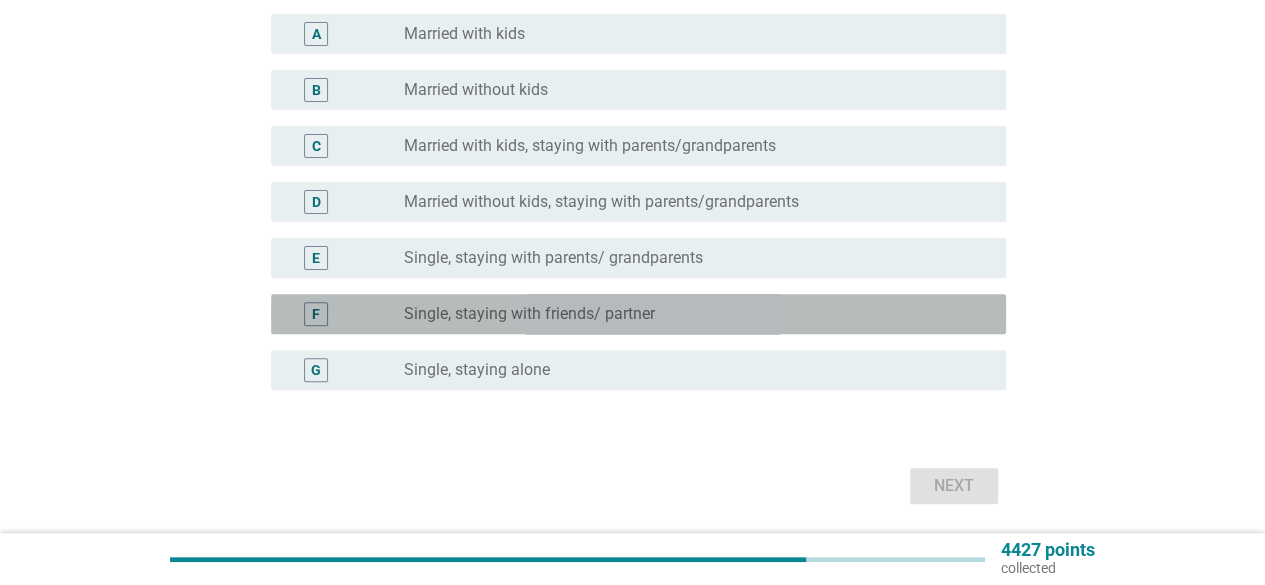 click on "F     radio_button_unchecked Single, staying with friends/ partner" at bounding box center (638, 314) 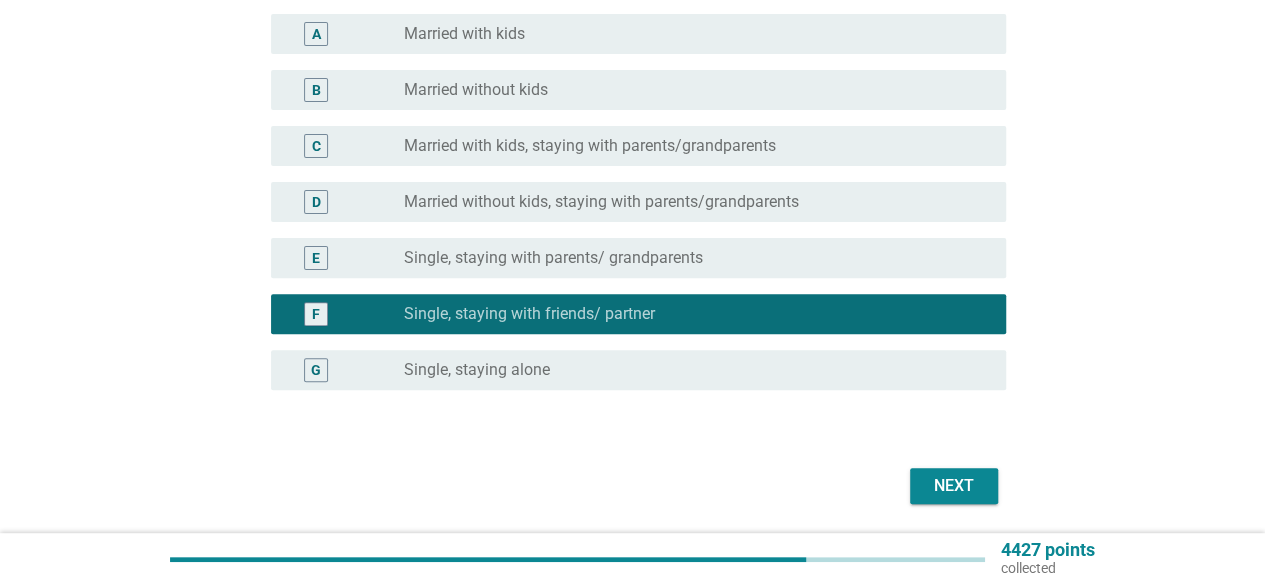click on "Next" at bounding box center [954, 486] 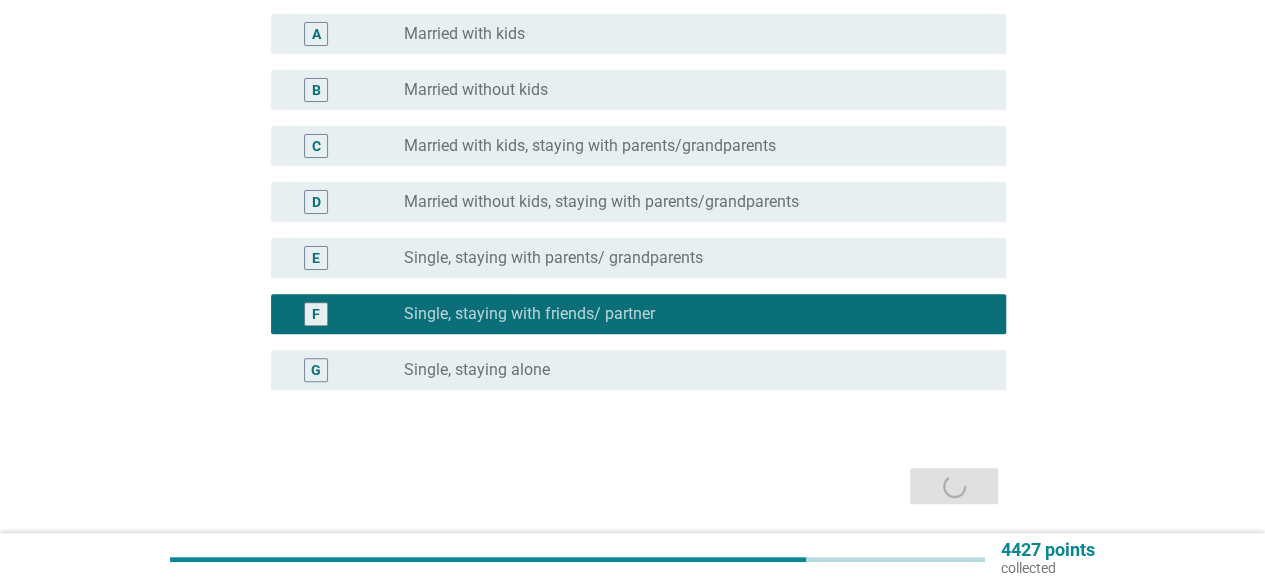 scroll, scrollTop: 0, scrollLeft: 0, axis: both 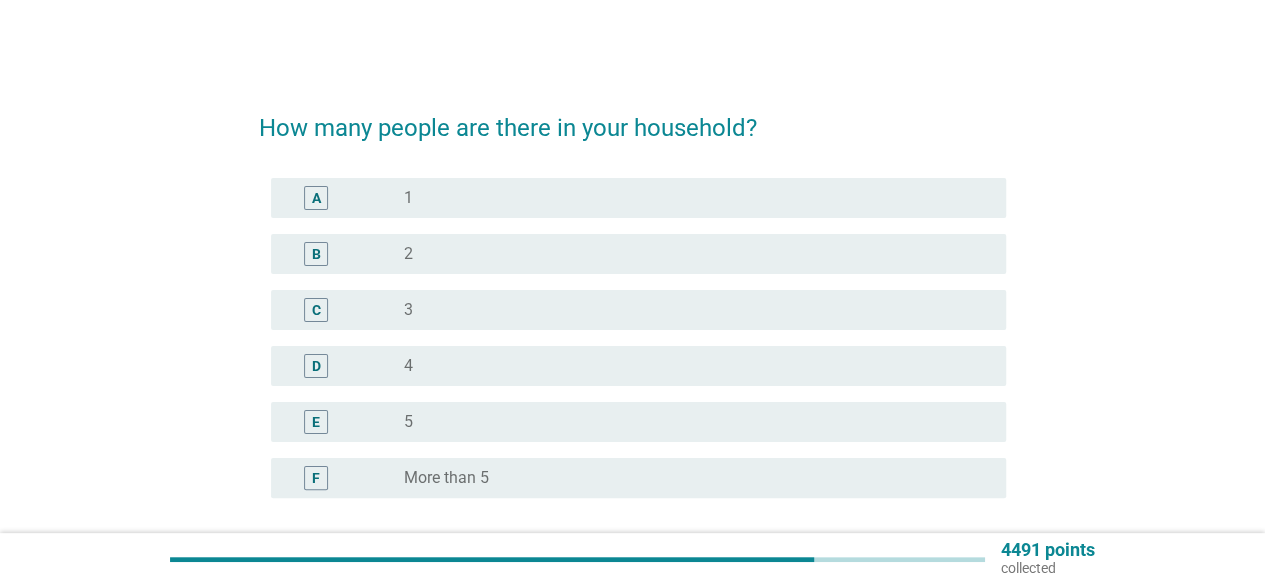 click on "B     radio_button_unchecked 2" at bounding box center (632, 254) 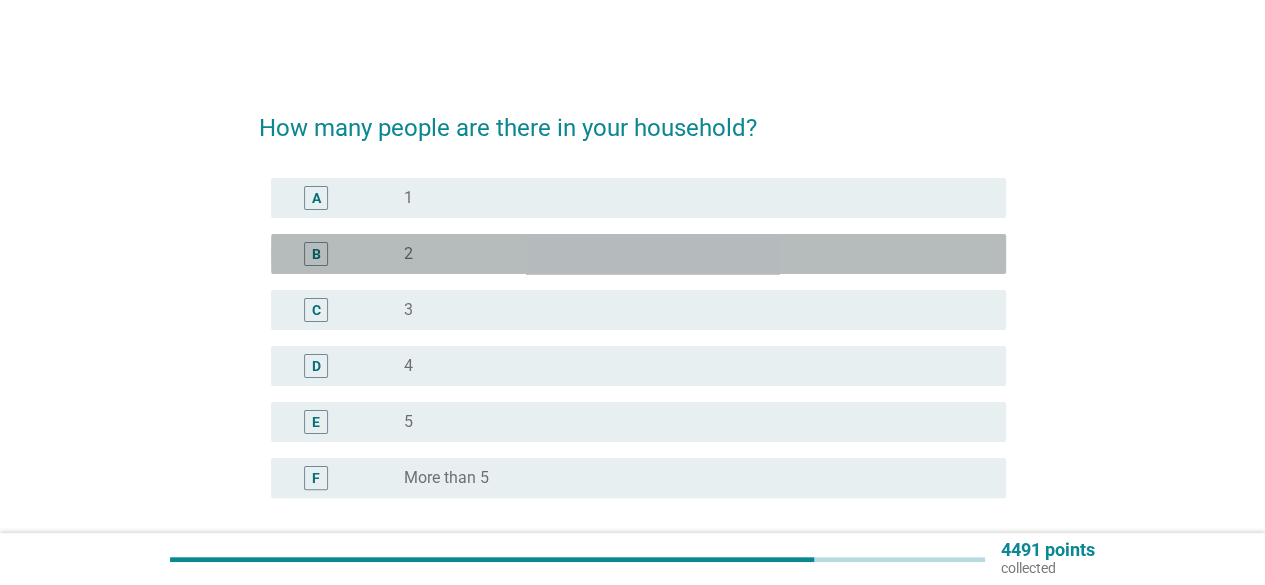 click on "radio_button_unchecked 2" at bounding box center (697, 254) 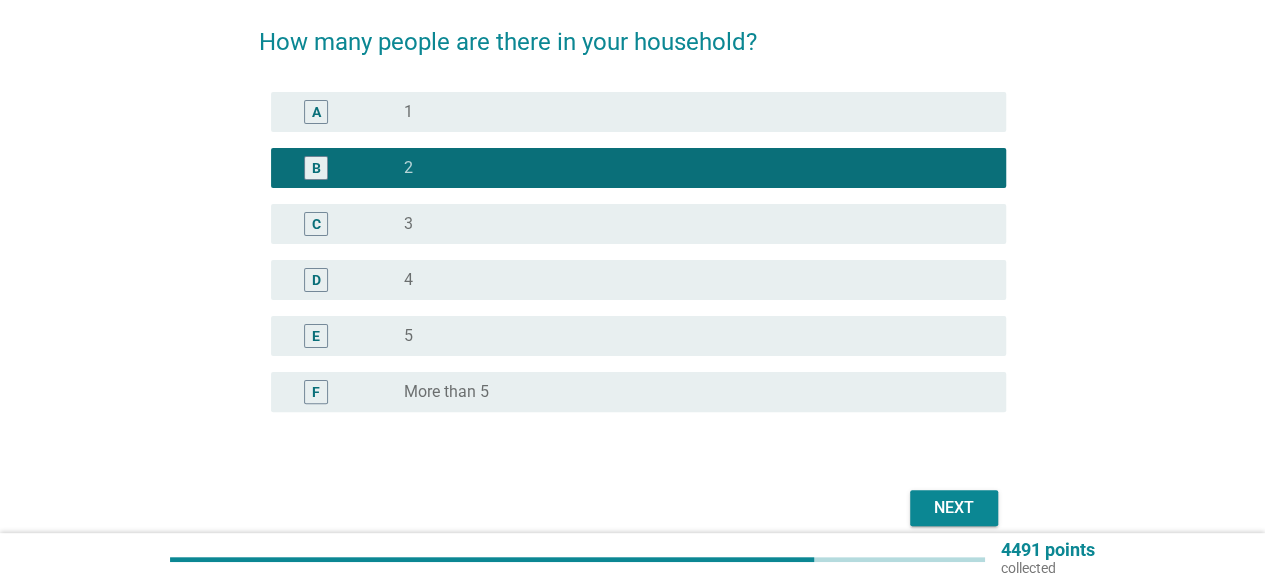 scroll, scrollTop: 174, scrollLeft: 0, axis: vertical 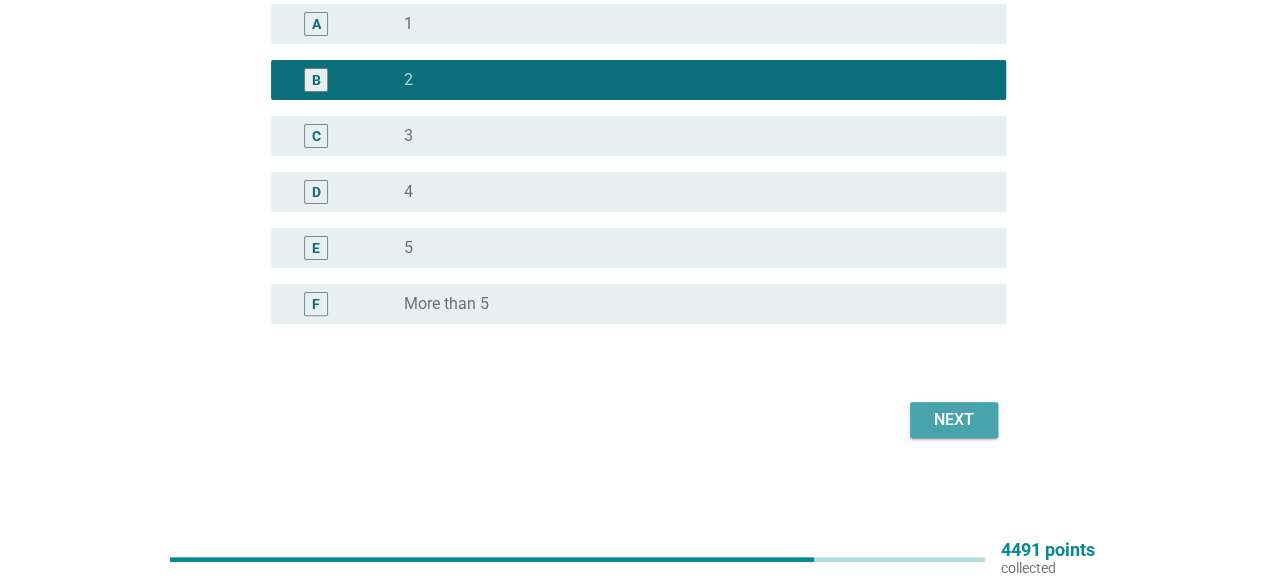 click on "Next" at bounding box center [954, 420] 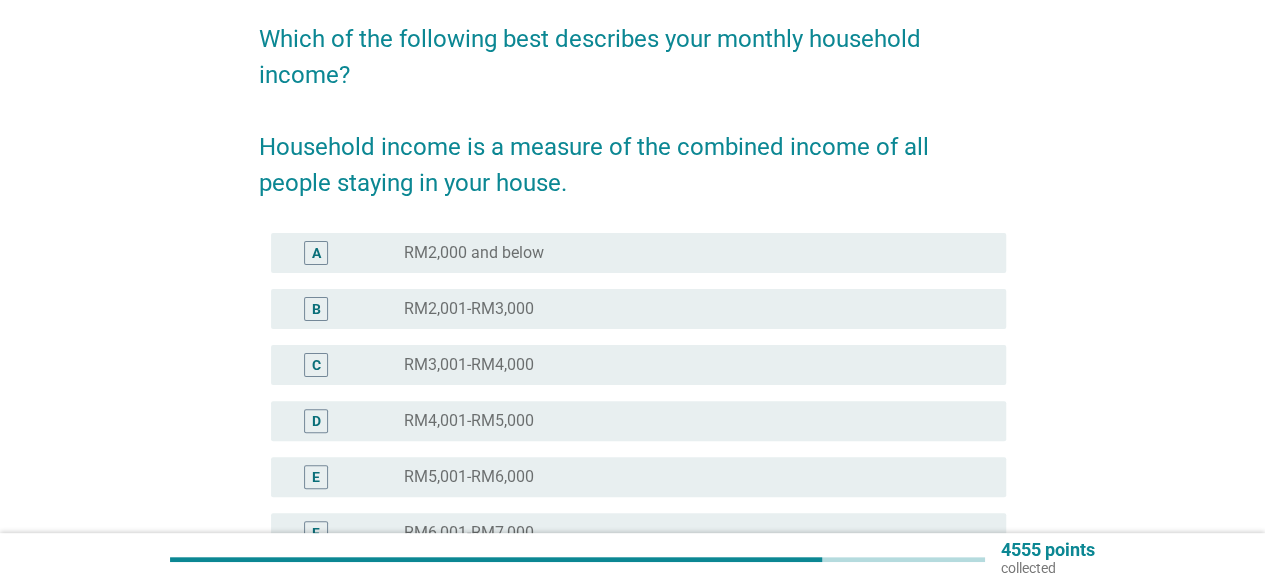 scroll, scrollTop: 200, scrollLeft: 0, axis: vertical 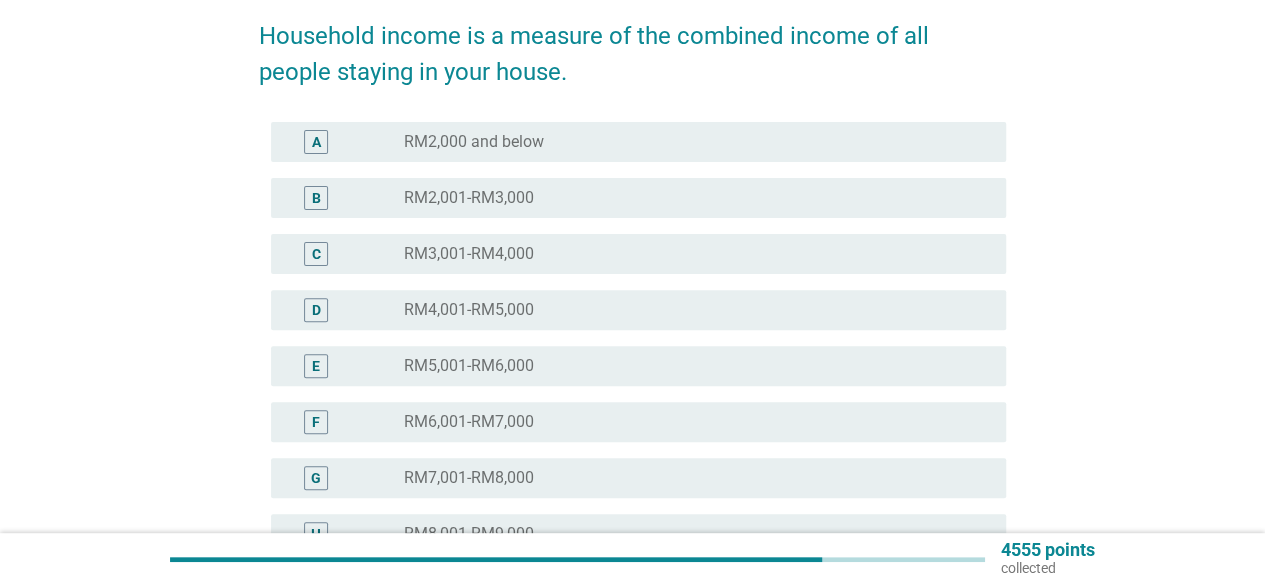 click on "F     radio_button_unchecked RM6,001-RM7,000" at bounding box center [632, 422] 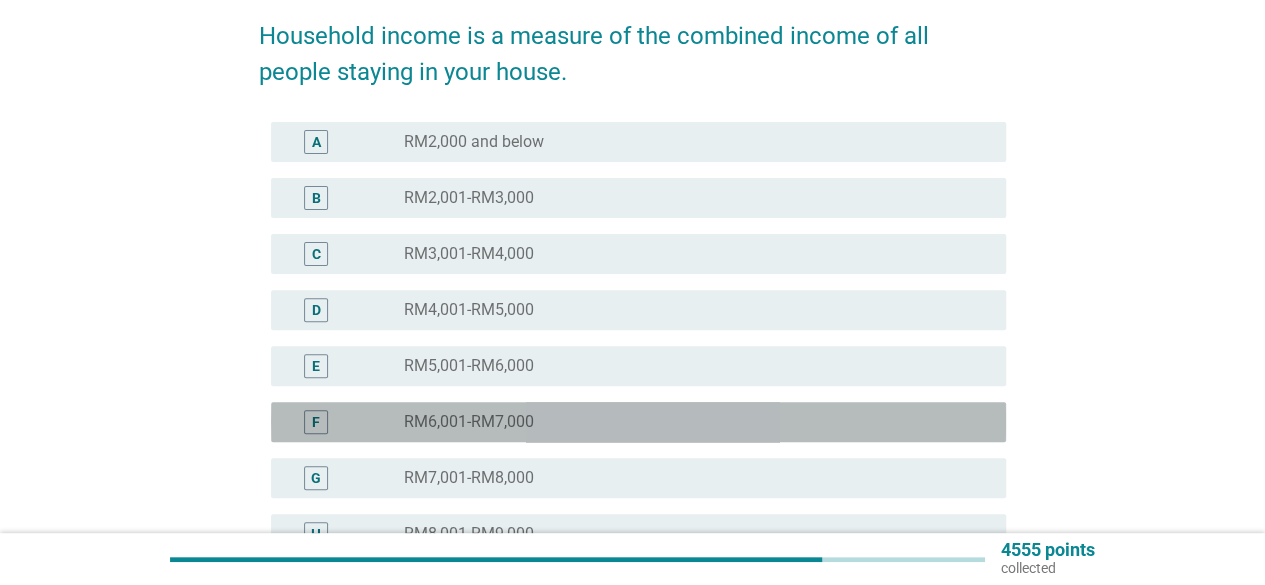 click on "F     radio_button_unchecked RM6,001-RM7,000" at bounding box center [638, 422] 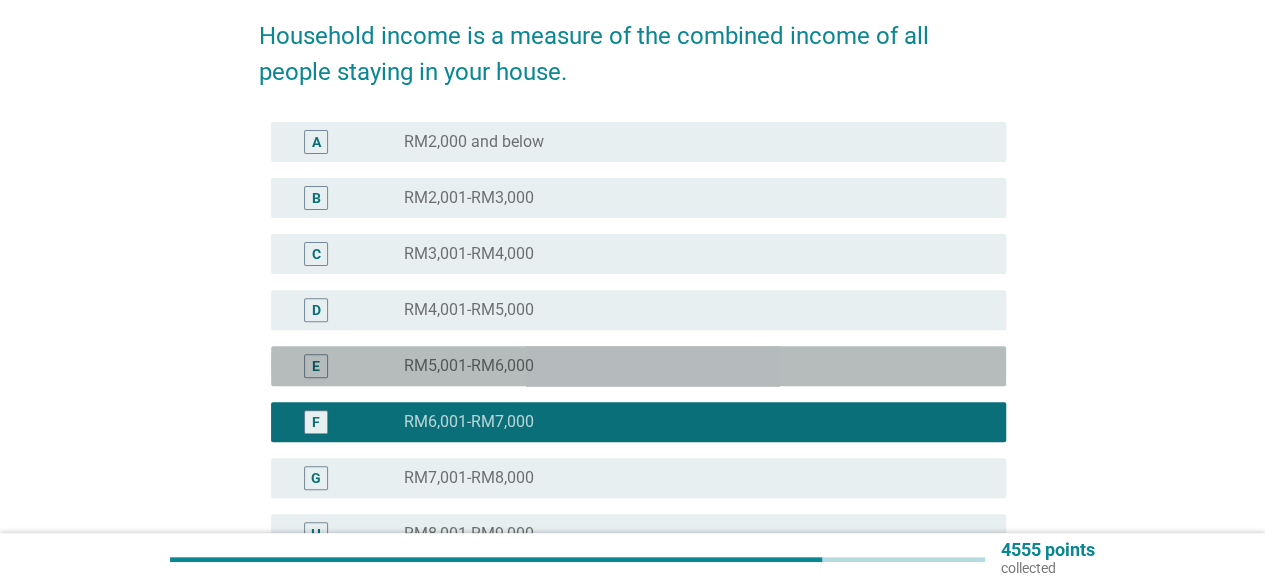 click on "E     radio_button_unchecked RM5,001-RM6,000" at bounding box center [638, 366] 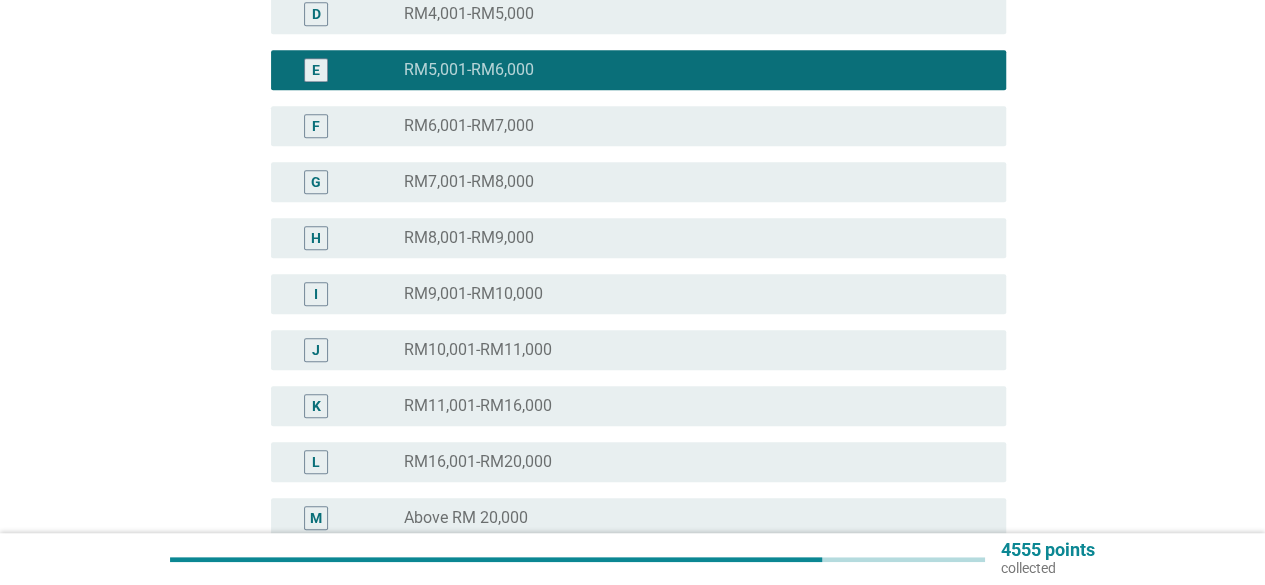 scroll, scrollTop: 766, scrollLeft: 0, axis: vertical 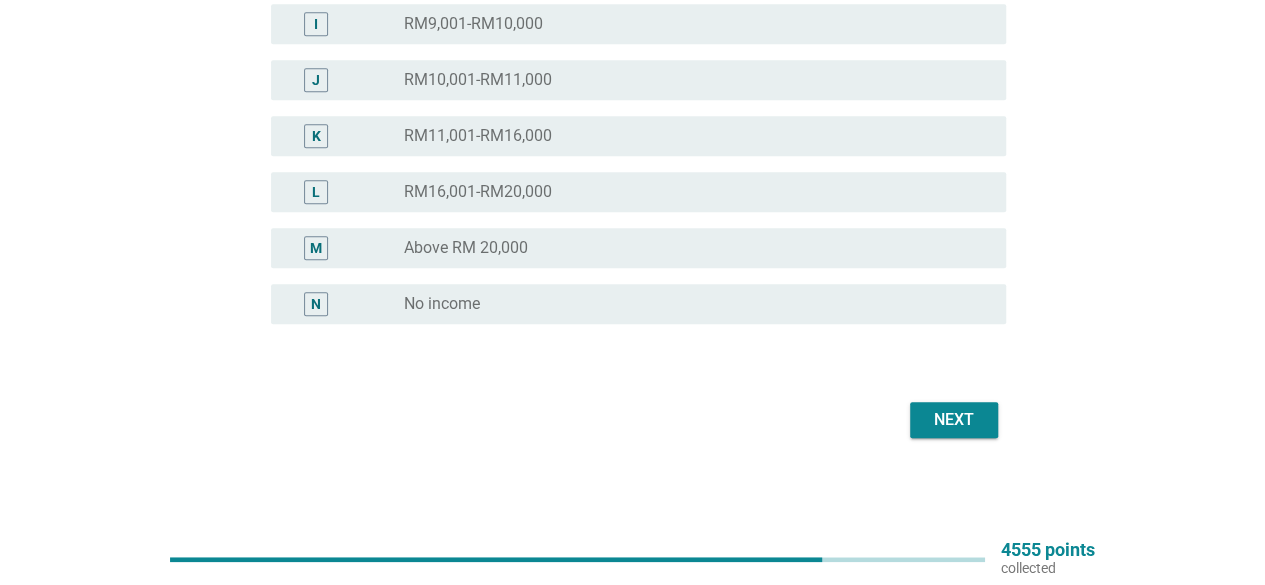 click on "Next" at bounding box center [954, 420] 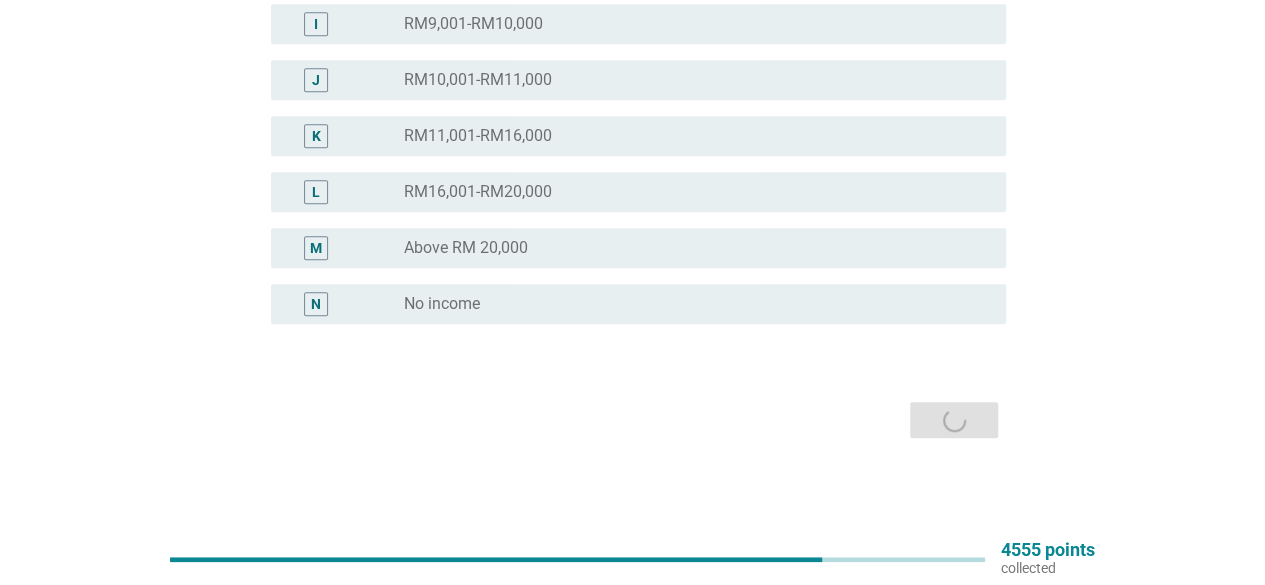 scroll, scrollTop: 0, scrollLeft: 0, axis: both 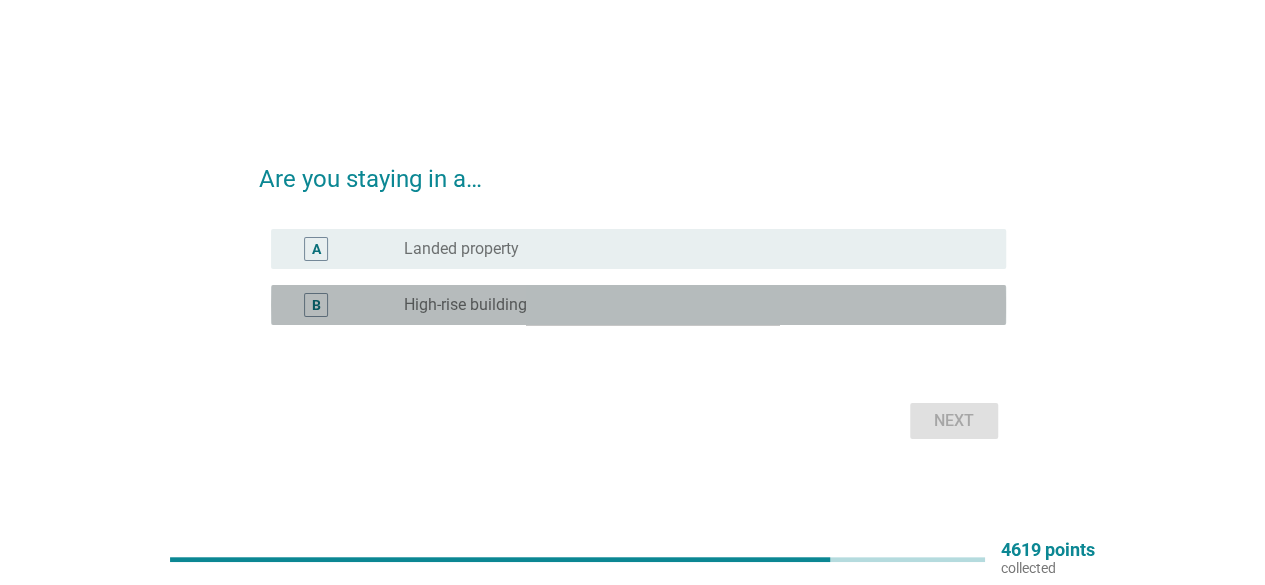 click on "B     radio_button_unchecked High-rise building" at bounding box center (638, 305) 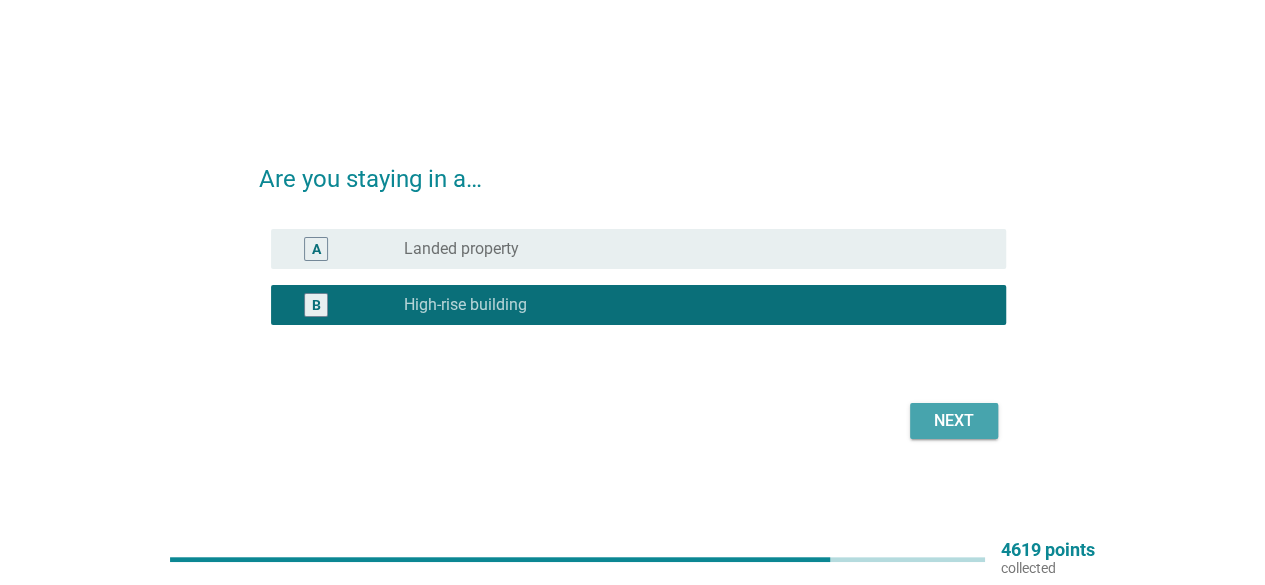 click on "Next" at bounding box center [954, 421] 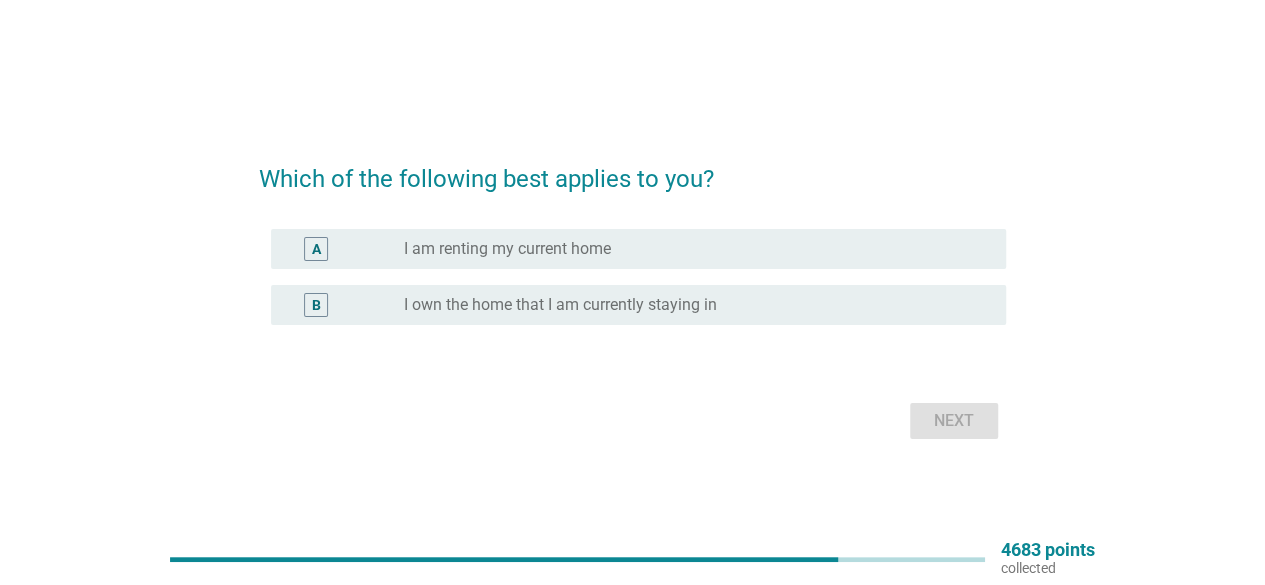 click on "I am renting my current home" at bounding box center [507, 249] 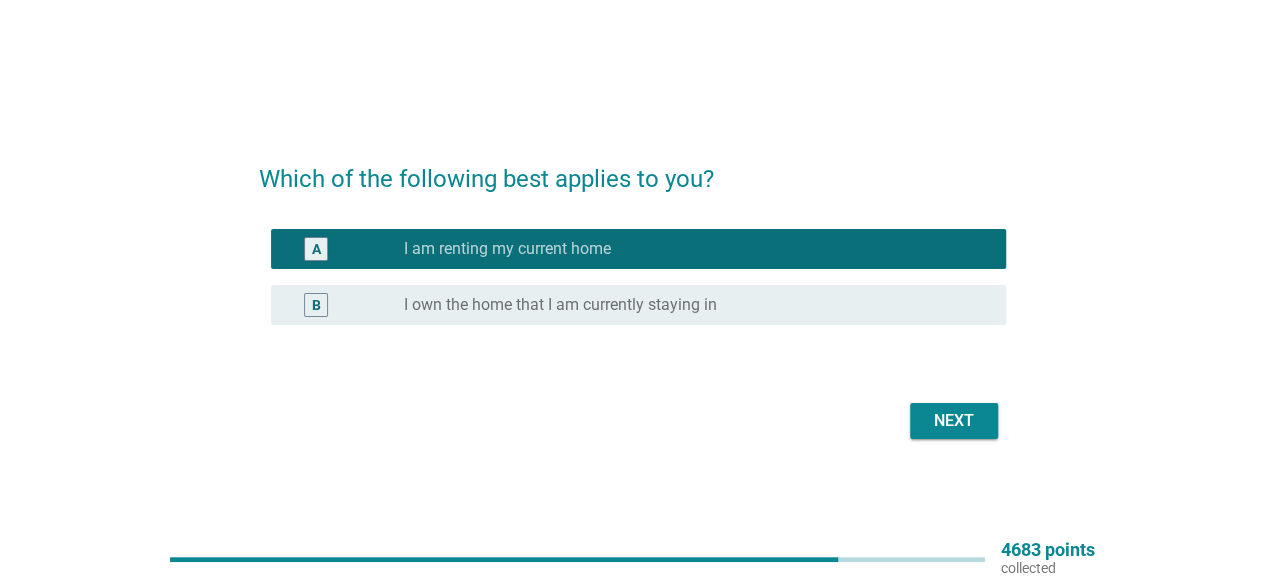 click on "Next" at bounding box center (954, 421) 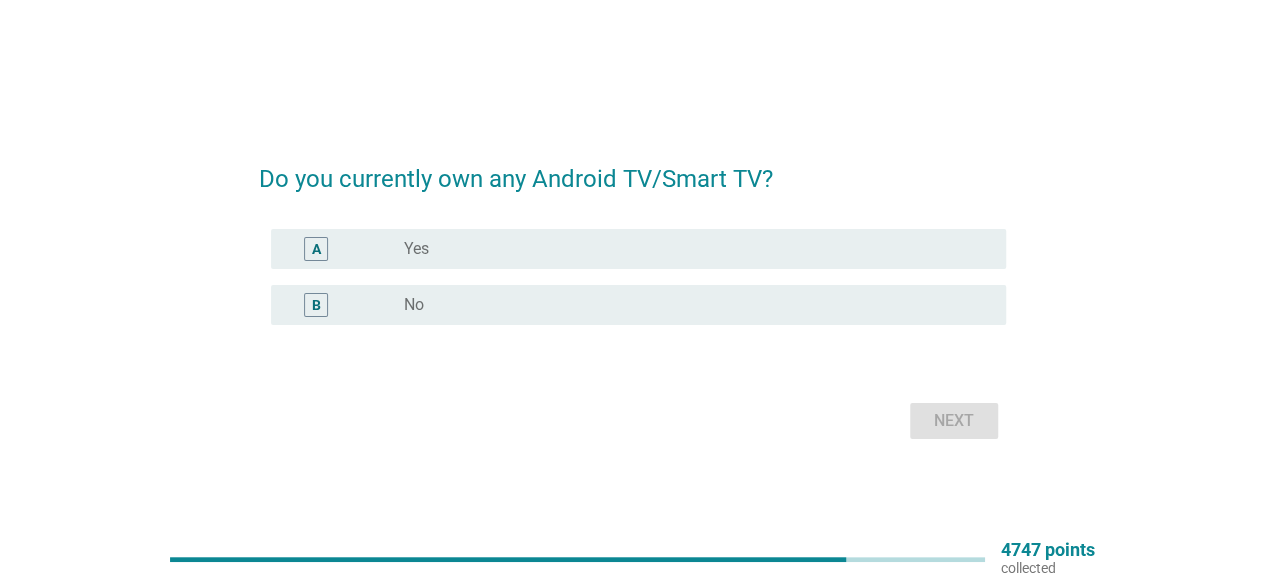 click on "B     radio_button_unchecked No" at bounding box center [638, 305] 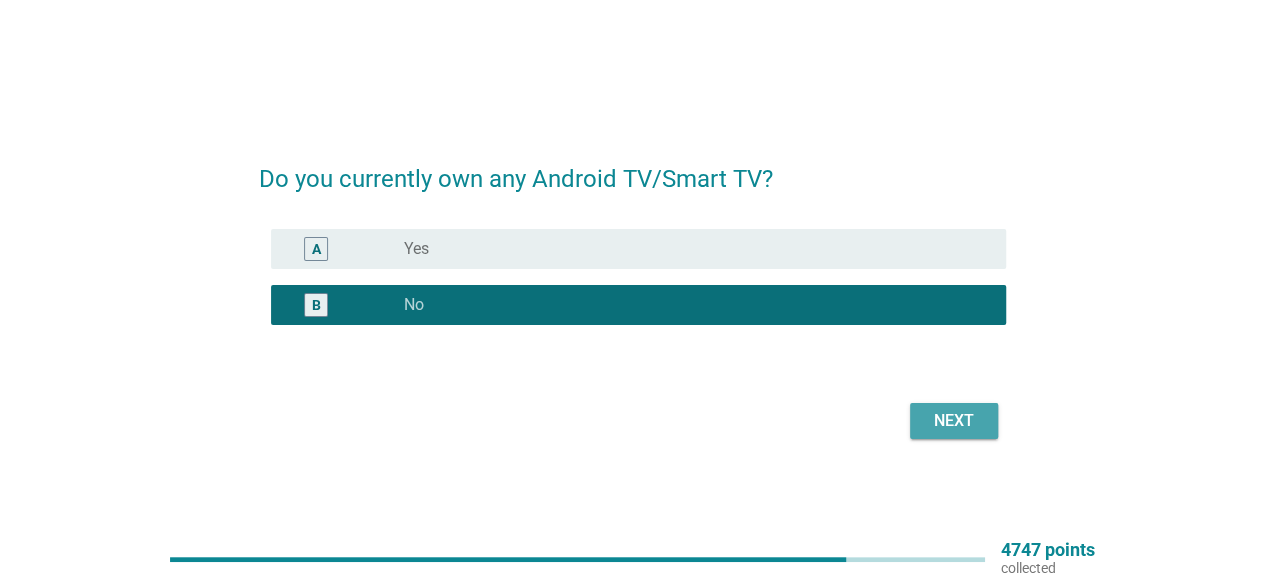click on "Next" at bounding box center [954, 421] 